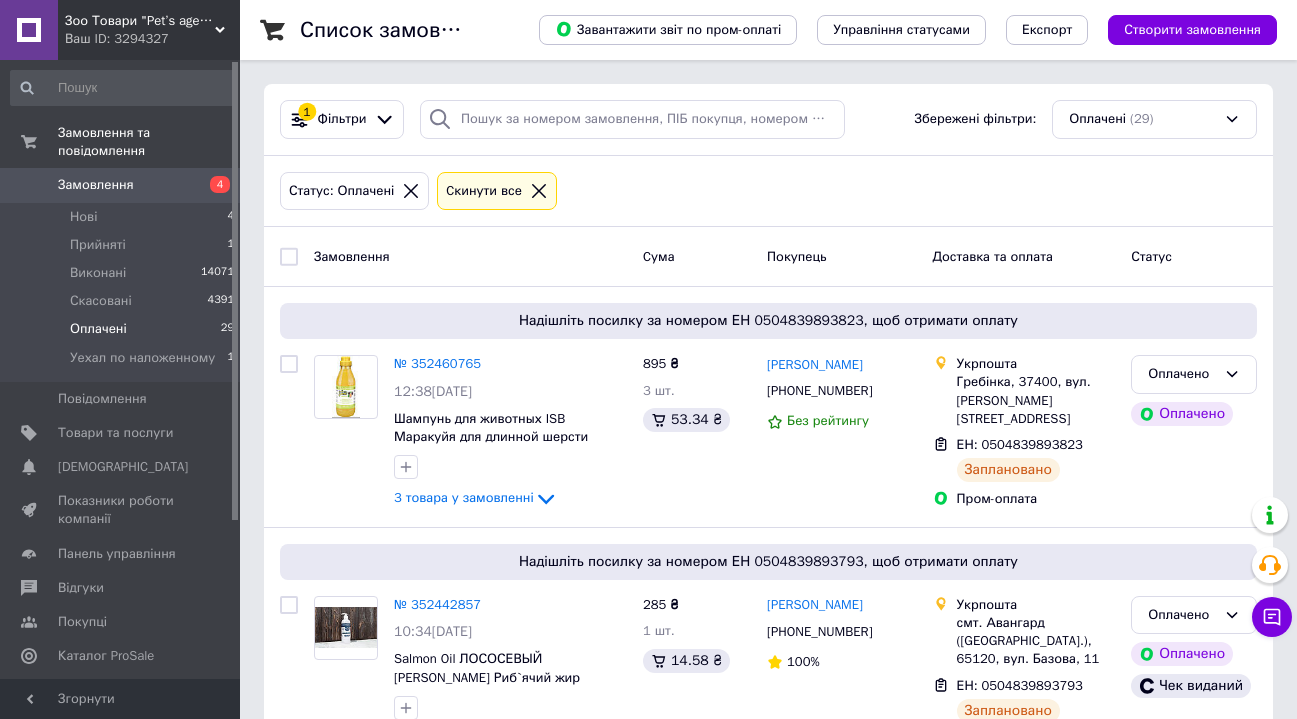 scroll, scrollTop: 0, scrollLeft: 0, axis: both 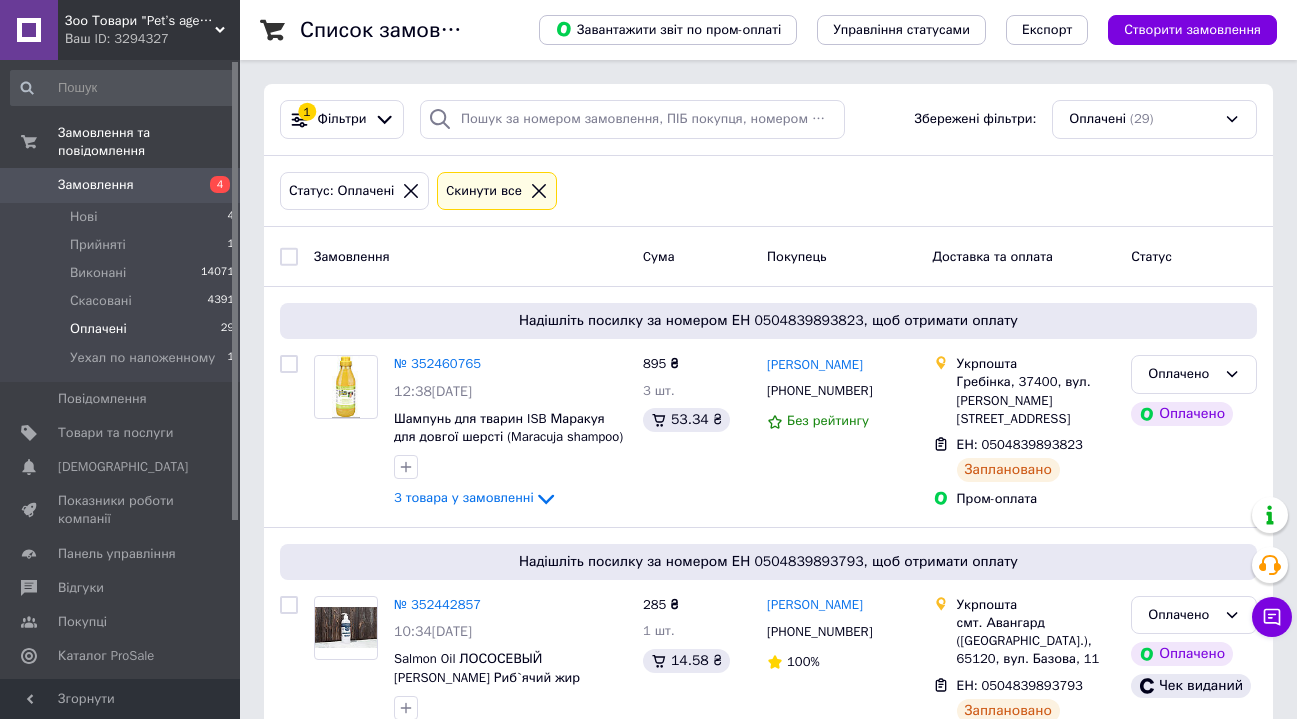 click on "Оплачені" at bounding box center [98, 329] 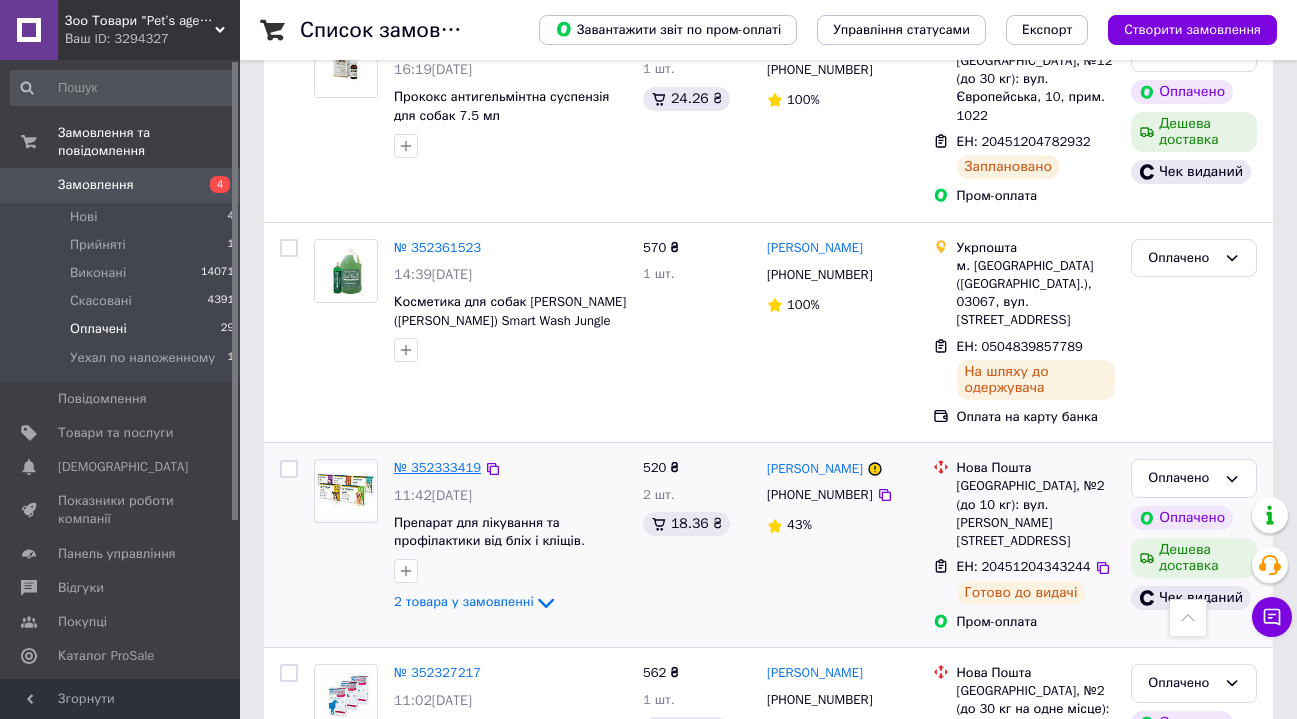 scroll, scrollTop: 1829, scrollLeft: 0, axis: vertical 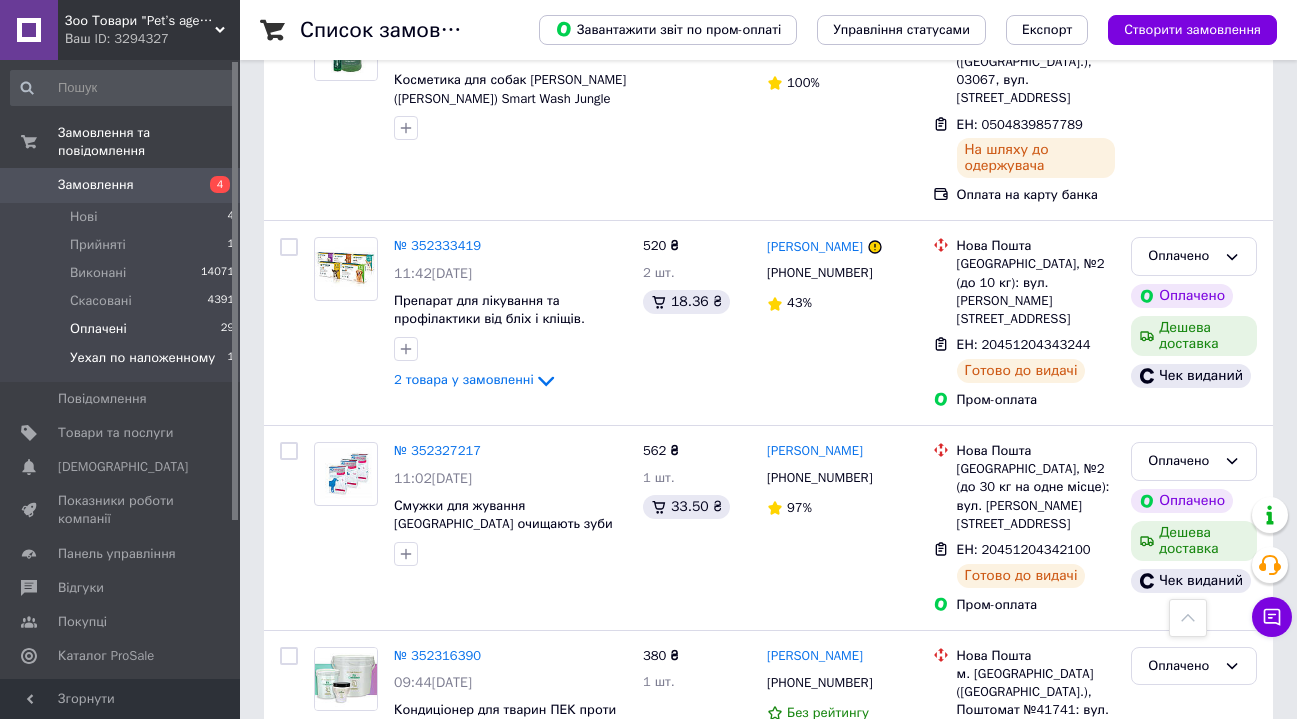 click on "Уехал по наложенному" at bounding box center (142, 358) 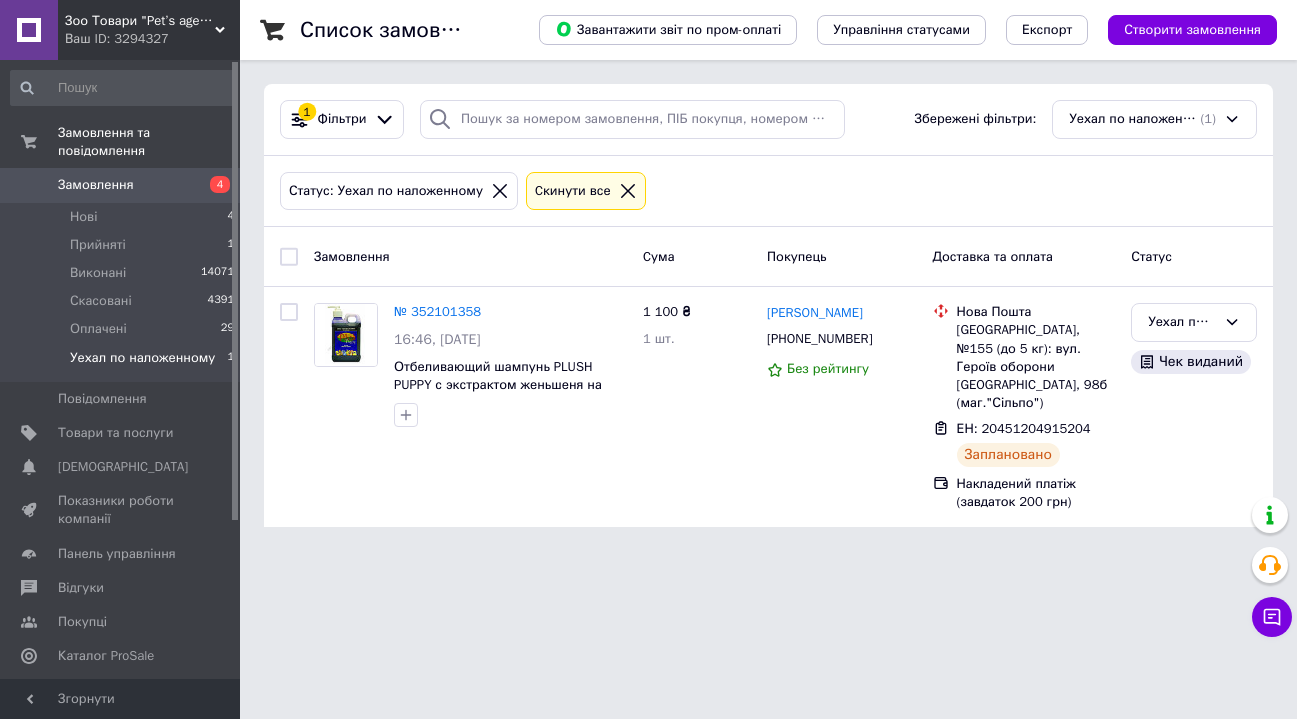 scroll, scrollTop: 0, scrollLeft: 0, axis: both 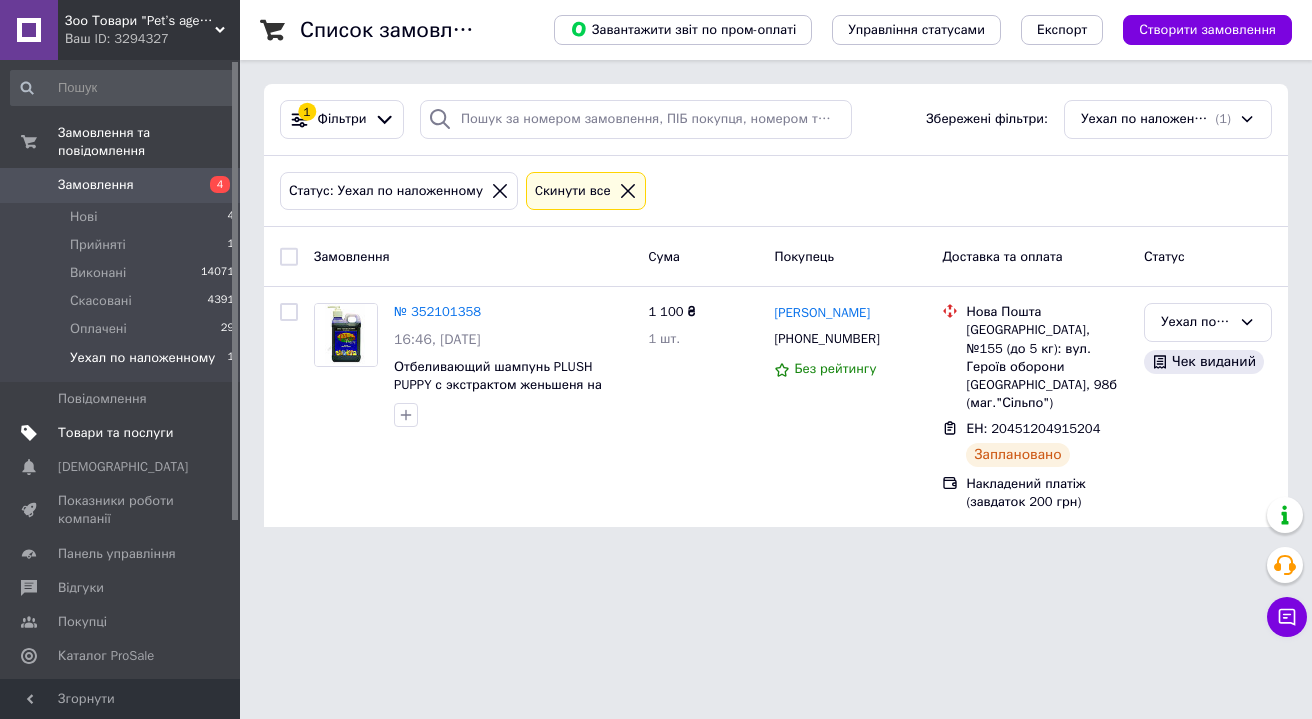 click on "Товари та послуги" at bounding box center (115, 433) 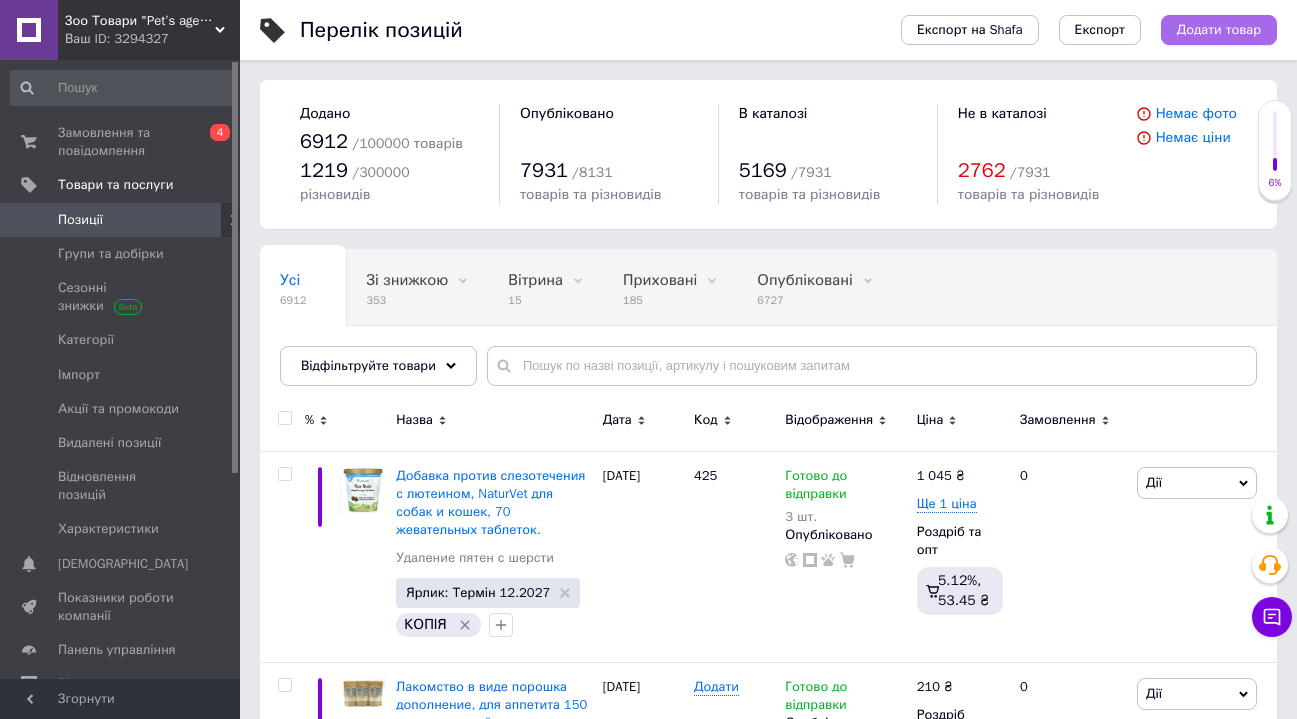 click on "Додати товар" at bounding box center (1219, 30) 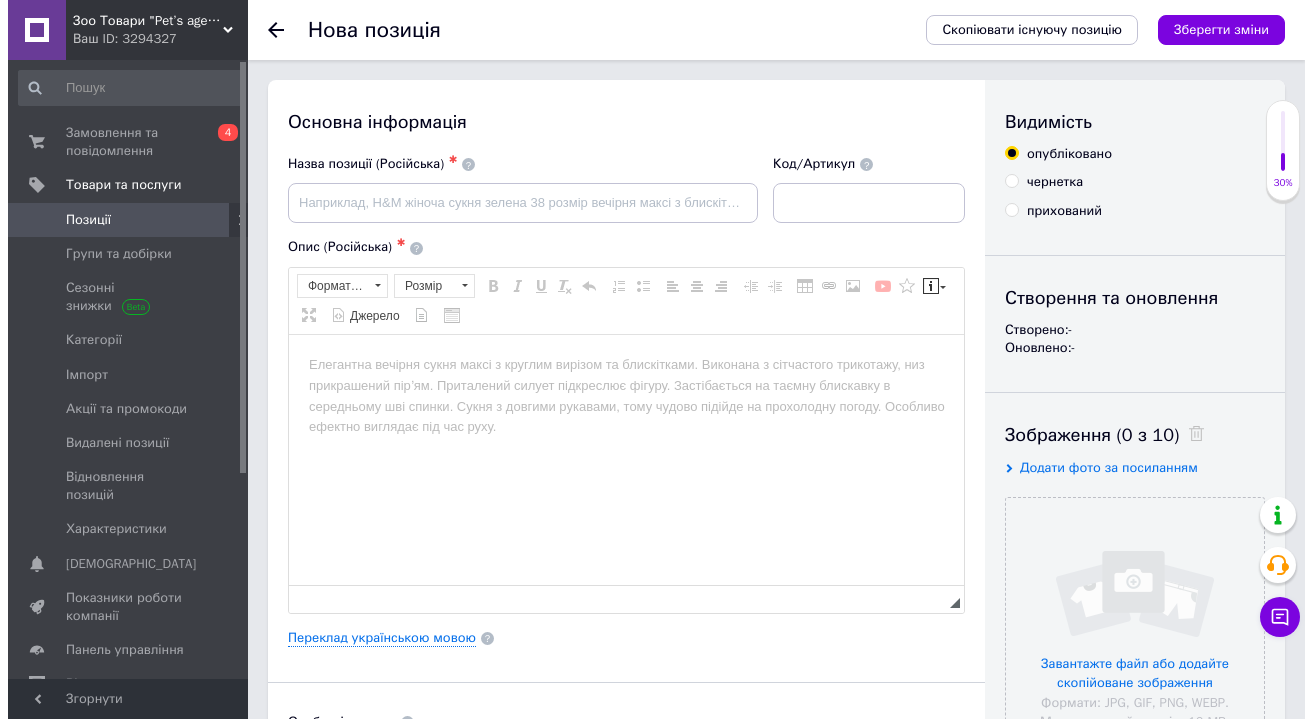 scroll, scrollTop: 0, scrollLeft: 0, axis: both 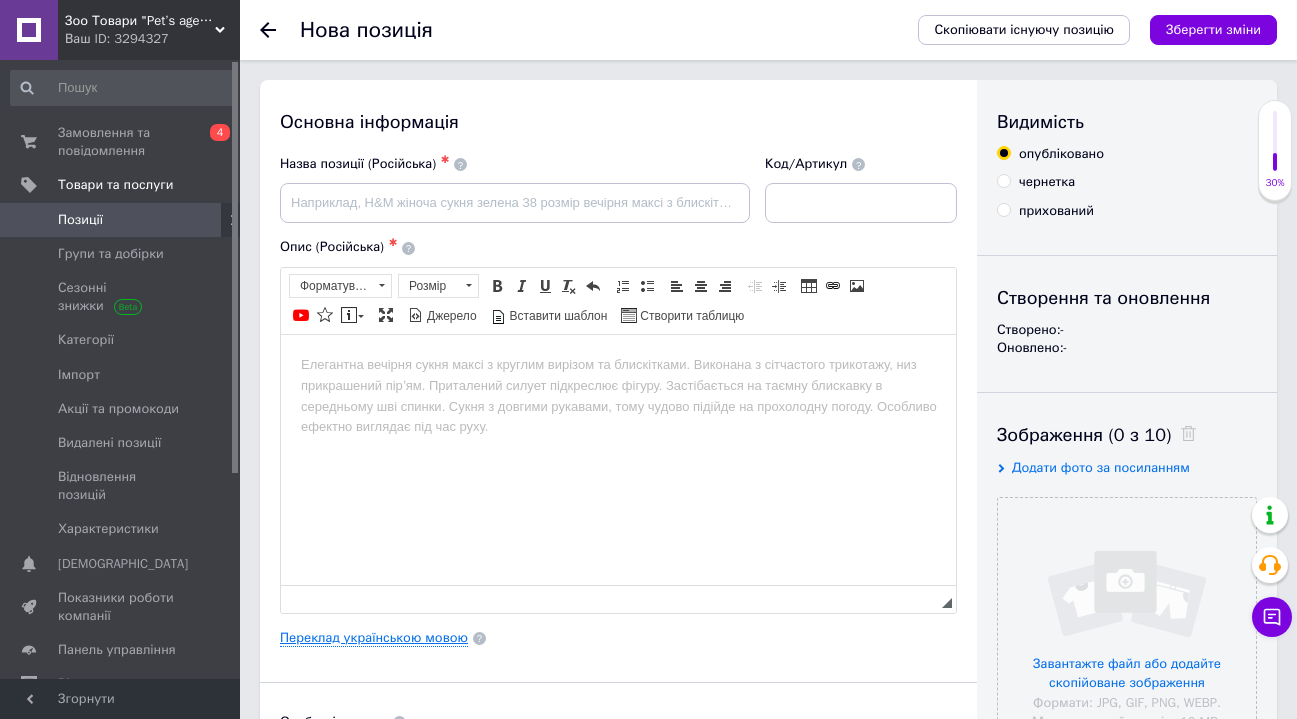 click on "Переклад українською мовою" at bounding box center (374, 638) 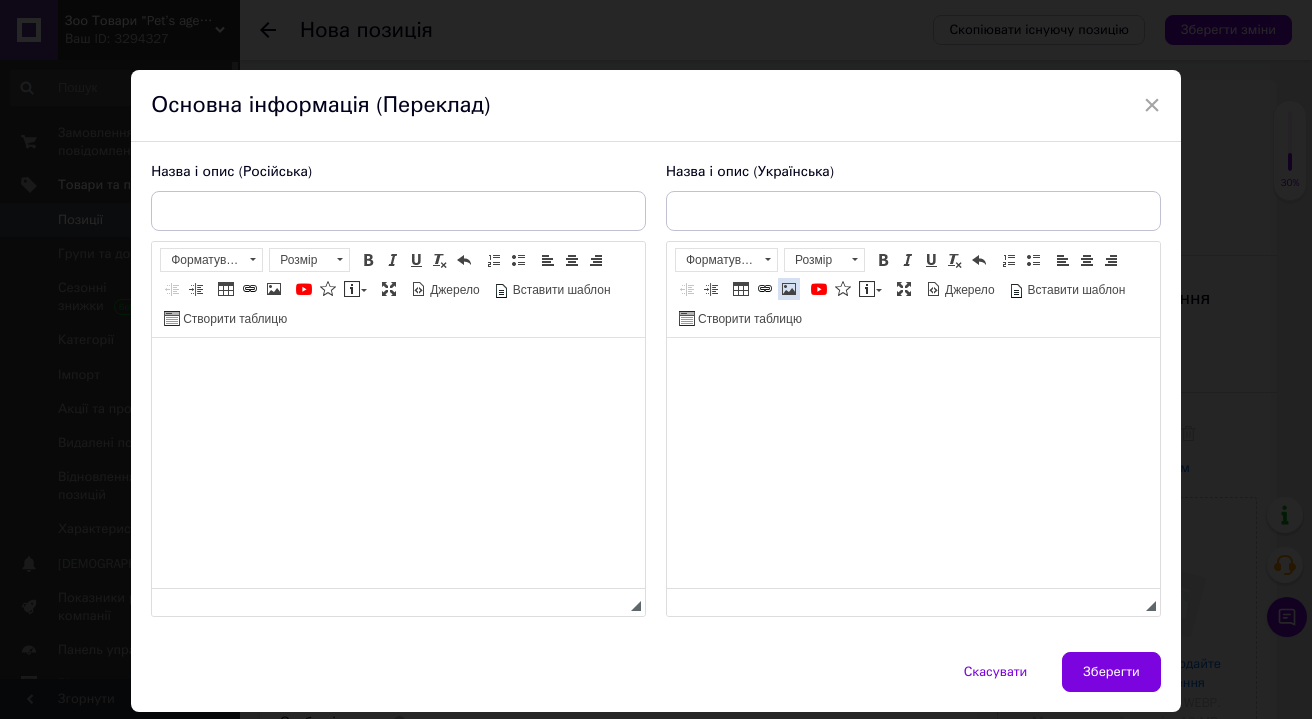 scroll, scrollTop: 0, scrollLeft: 0, axis: both 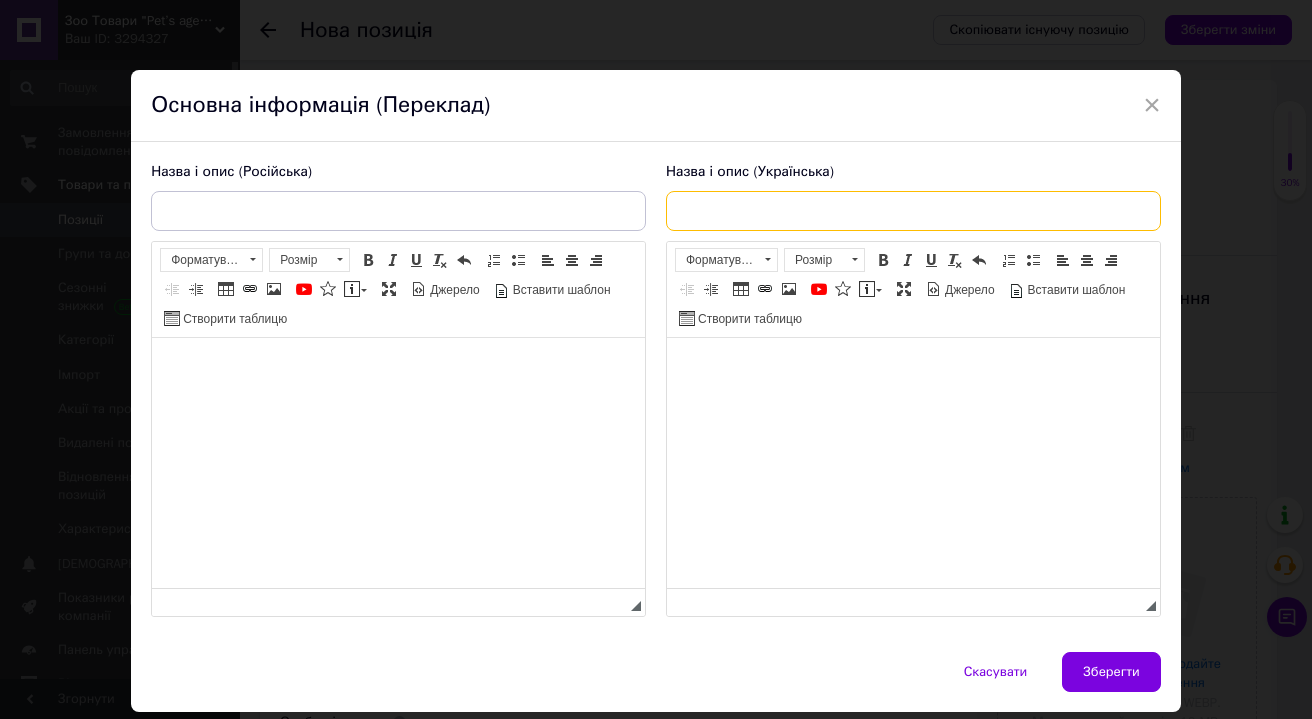 paste on "двоярусна дерев'яна підставка полиця для подачі страв випічки з порцеляновими тарілками 2 штуки" 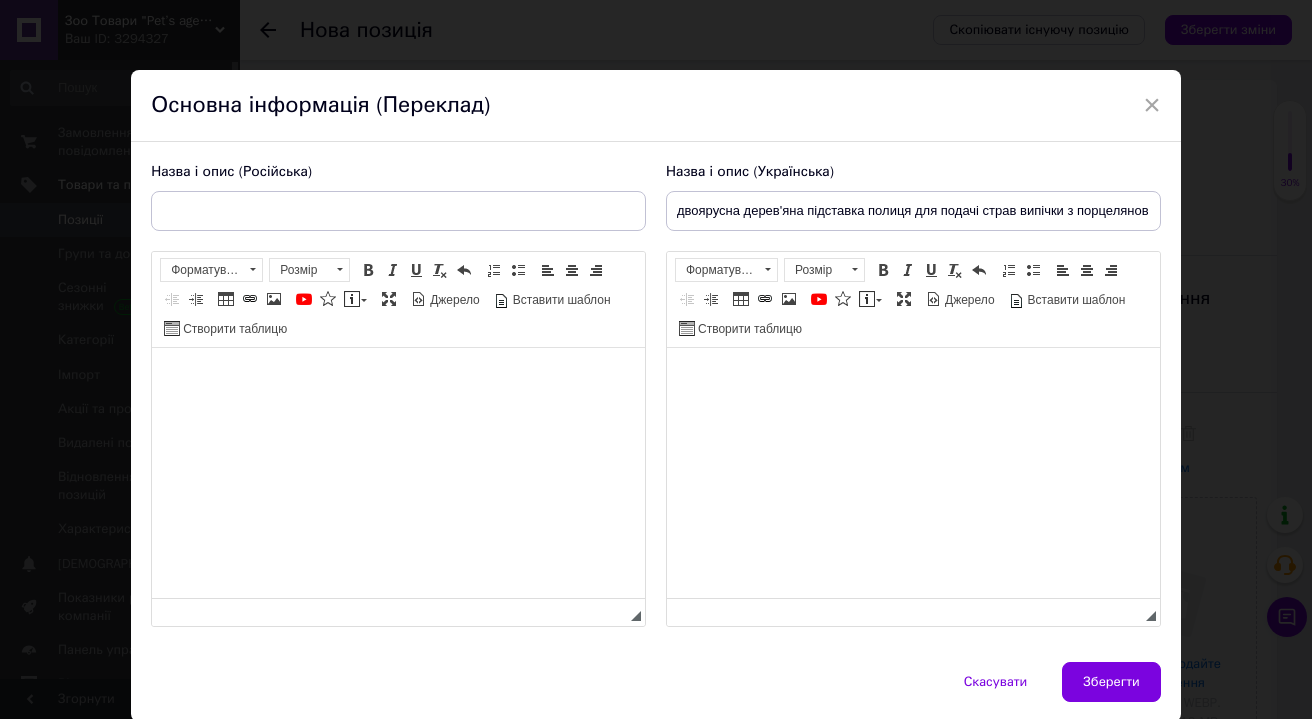 click at bounding box center [913, 378] 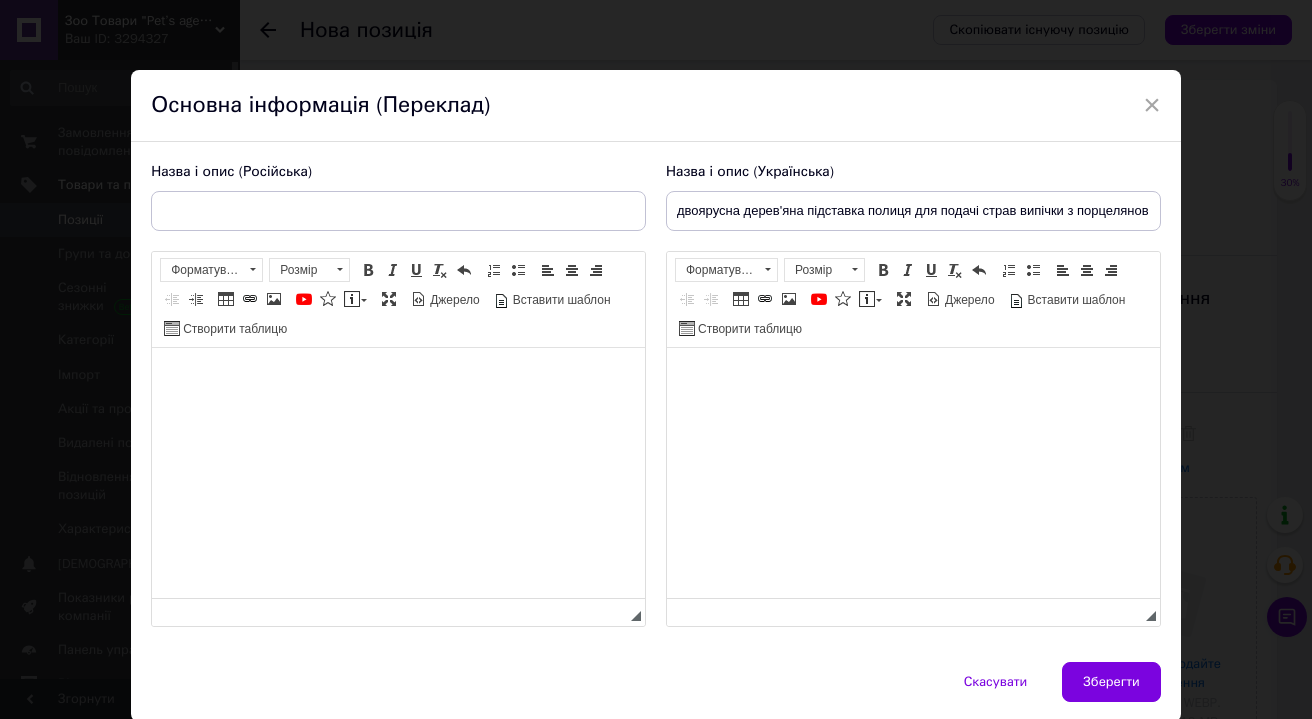 scroll, scrollTop: 73, scrollLeft: 0, axis: vertical 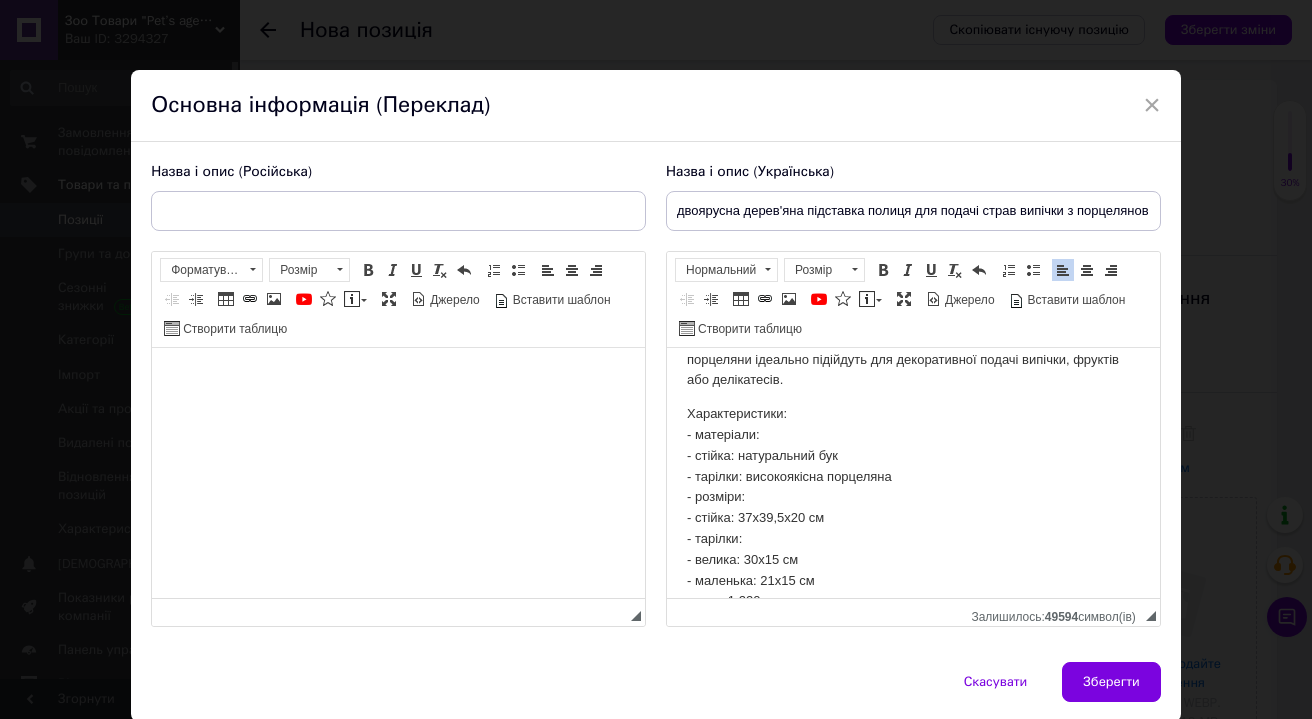 click at bounding box center [398, 378] 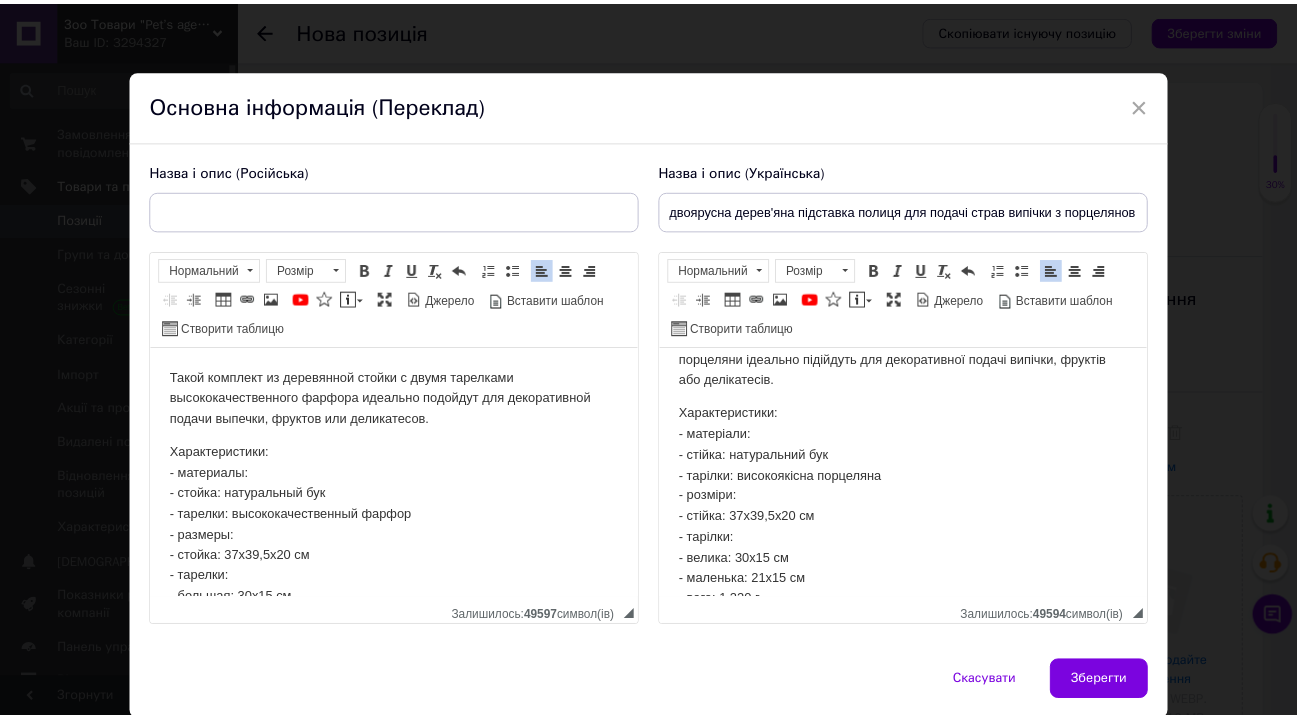 scroll, scrollTop: 40, scrollLeft: 0, axis: vertical 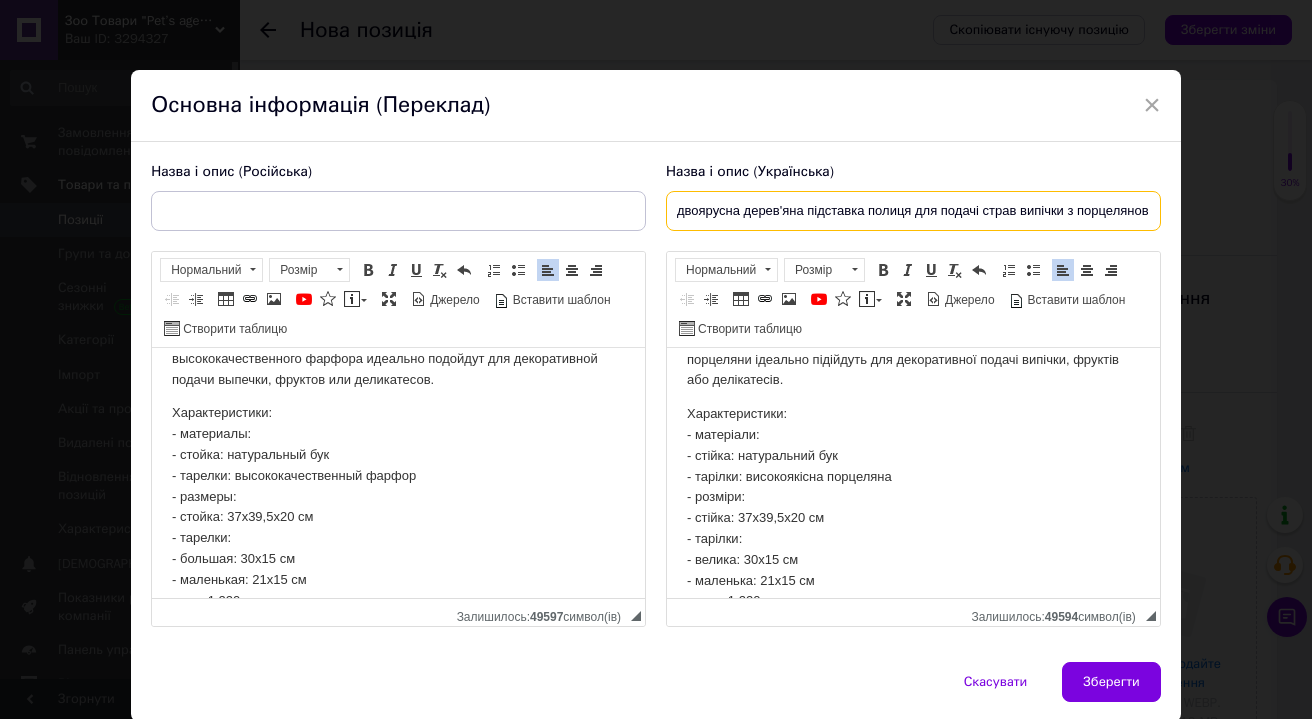 drag, startPoint x: 672, startPoint y: 211, endPoint x: 642, endPoint y: 207, distance: 30.265491 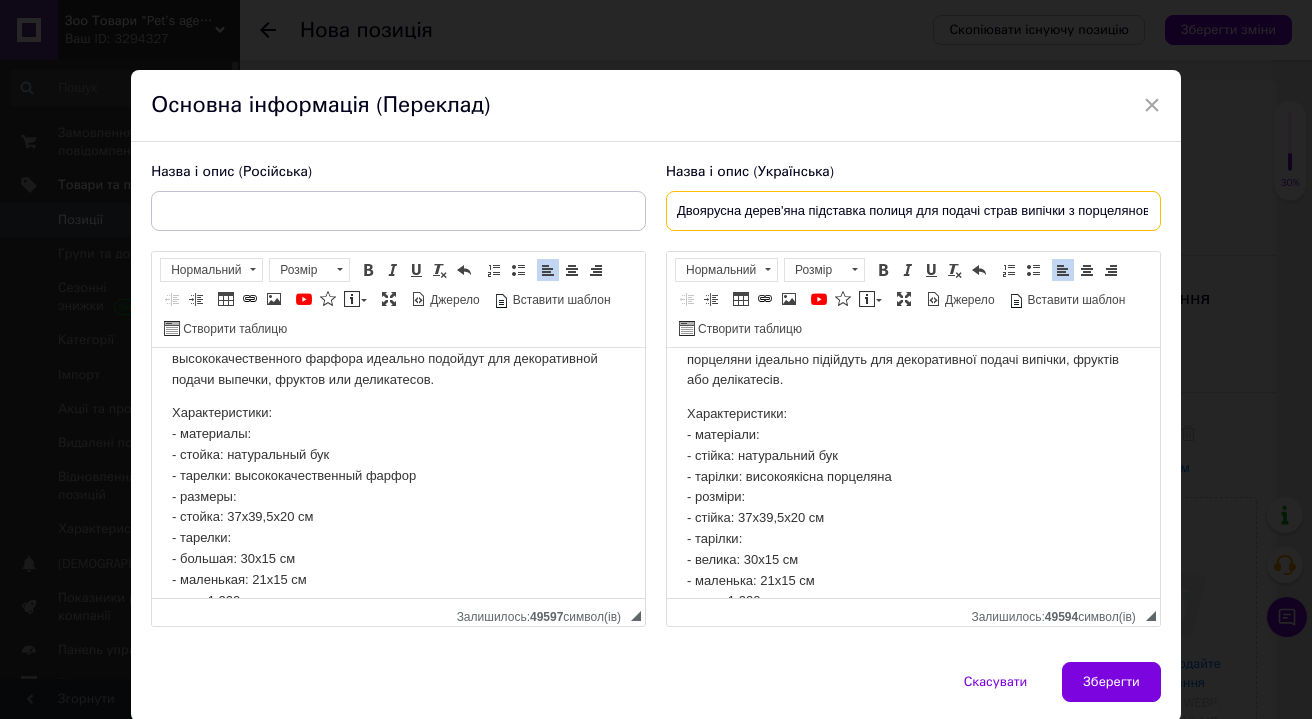 drag, startPoint x: 674, startPoint y: 208, endPoint x: 1222, endPoint y: 237, distance: 548.7668 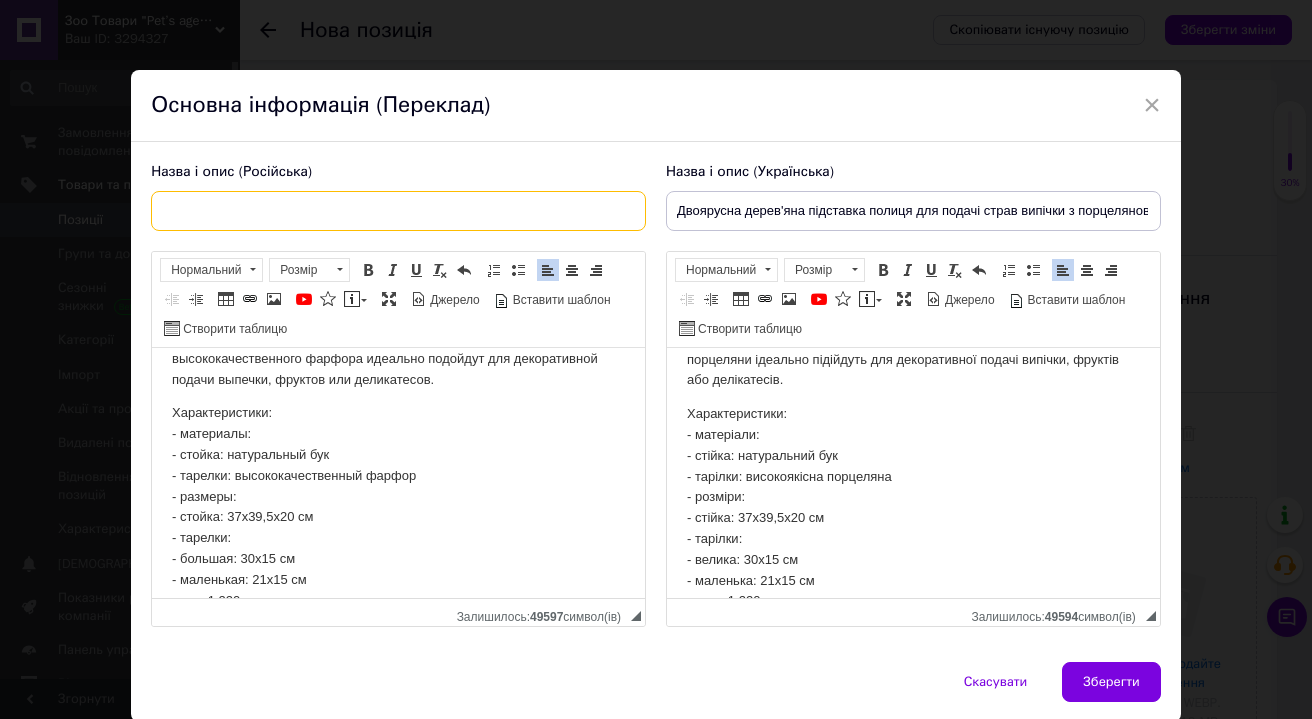 click at bounding box center (398, 211) 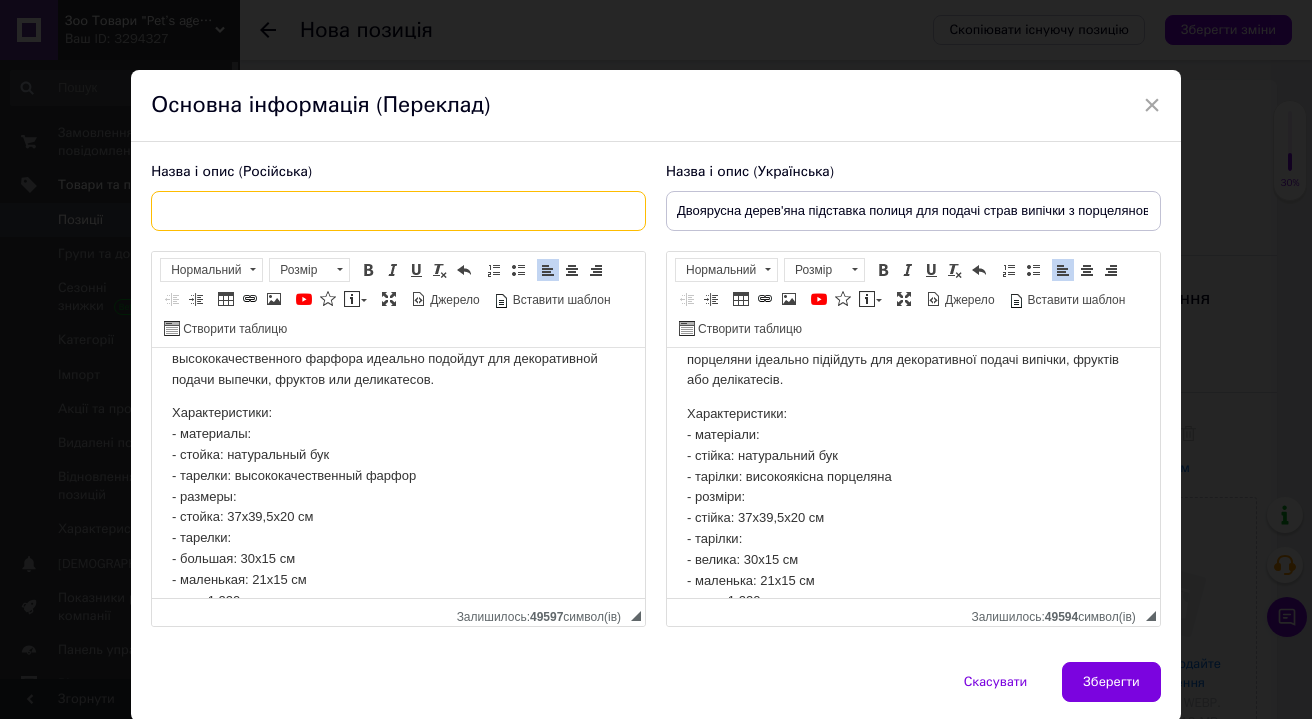 paste on "Двухъярусная деревянная подставка полка для подачи блюд выпечки с фарфоровыми тарелками 2 штуки" 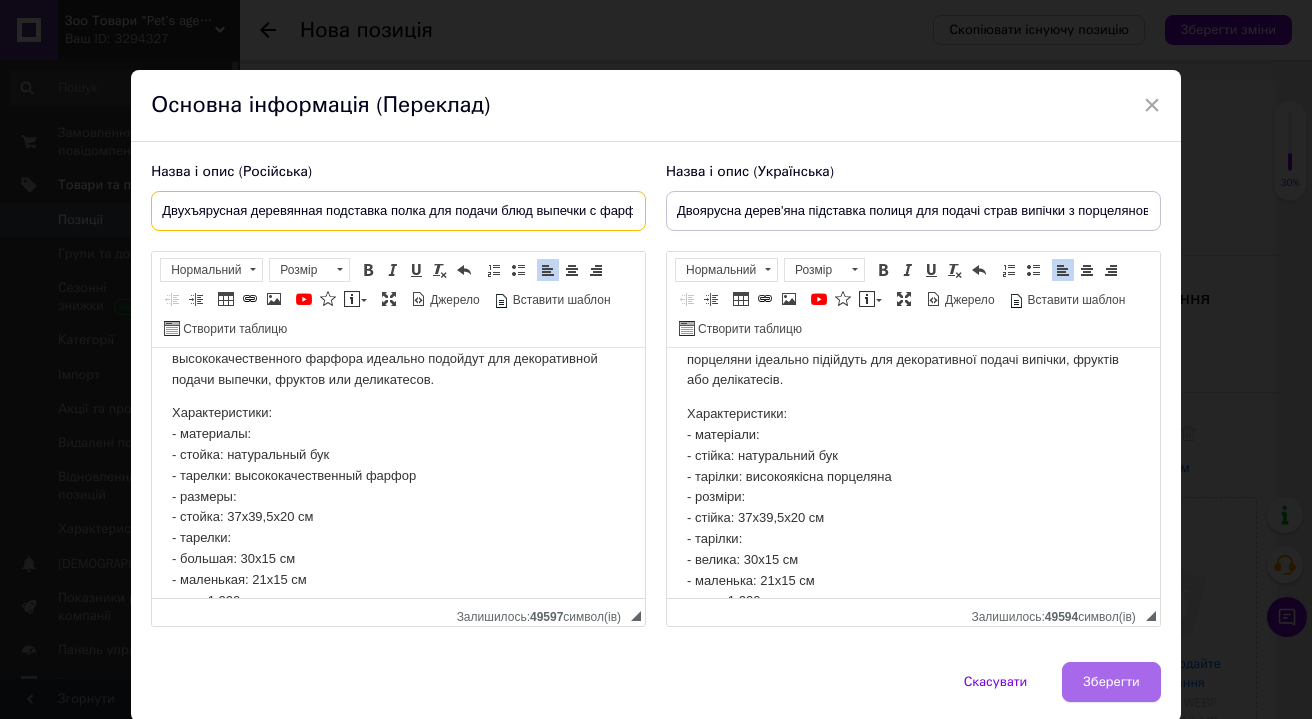 type on "Двухъярусная деревянная подставка полка для подачи блюд выпечки с фарфоровыми тарелками 2 штуки" 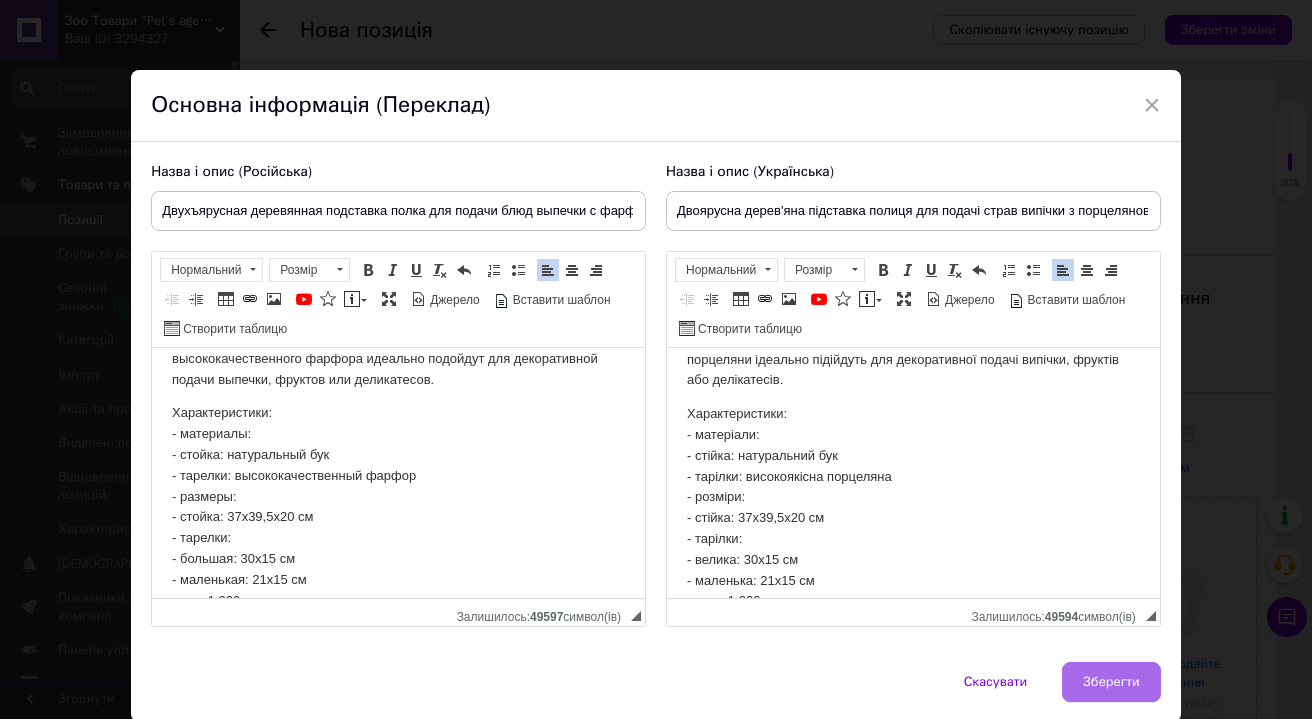 click on "Зберегти" at bounding box center [1111, 682] 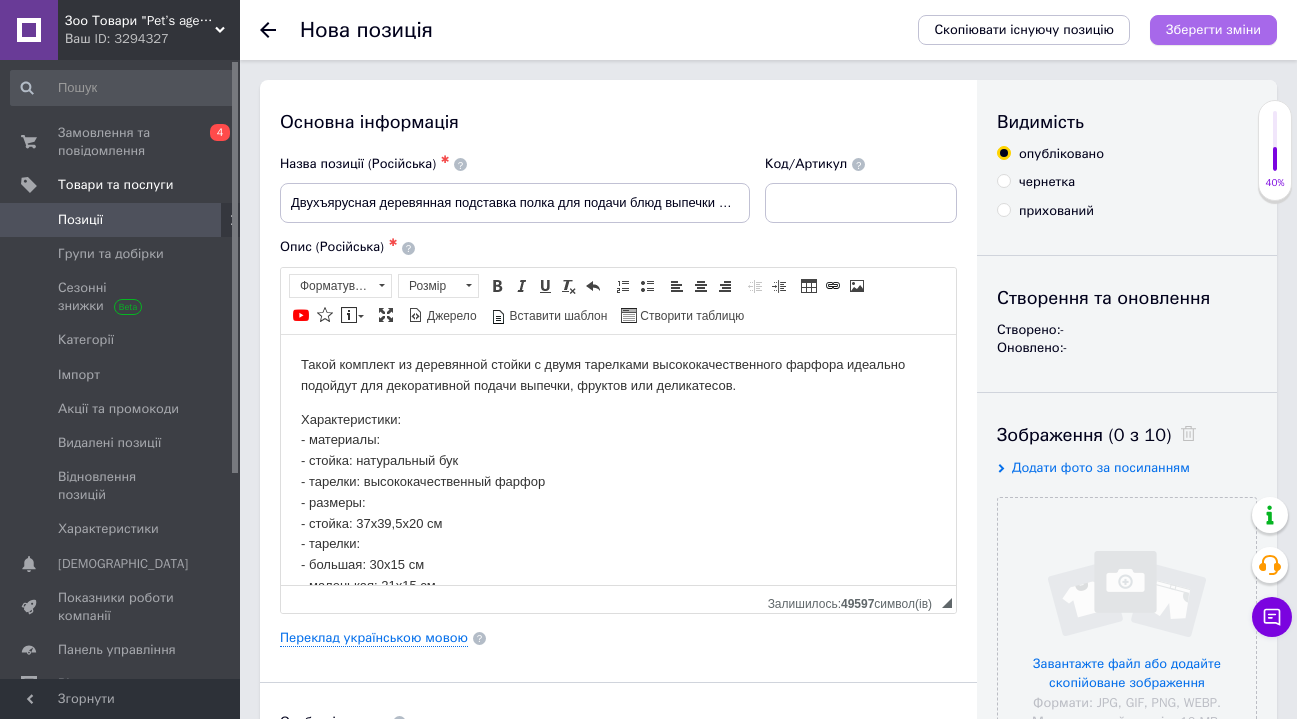 click on "Зберегти зміни" at bounding box center (1213, 30) 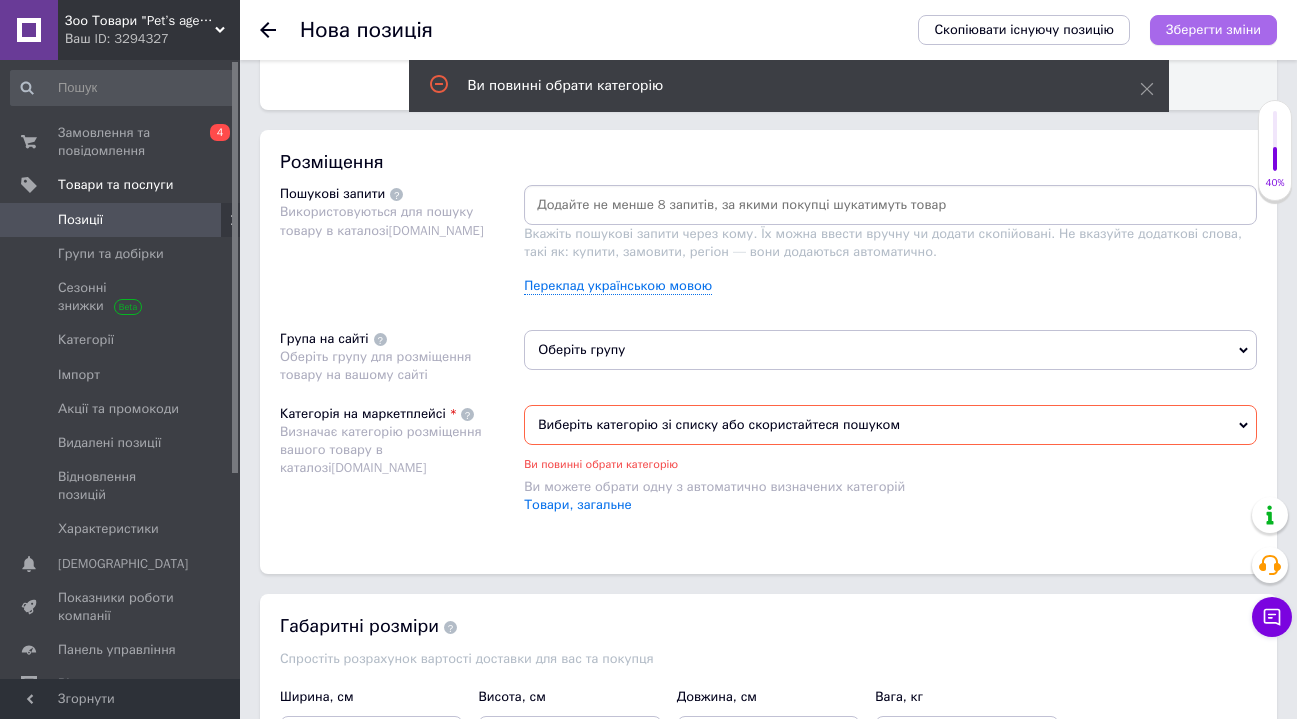 scroll, scrollTop: 1188, scrollLeft: 0, axis: vertical 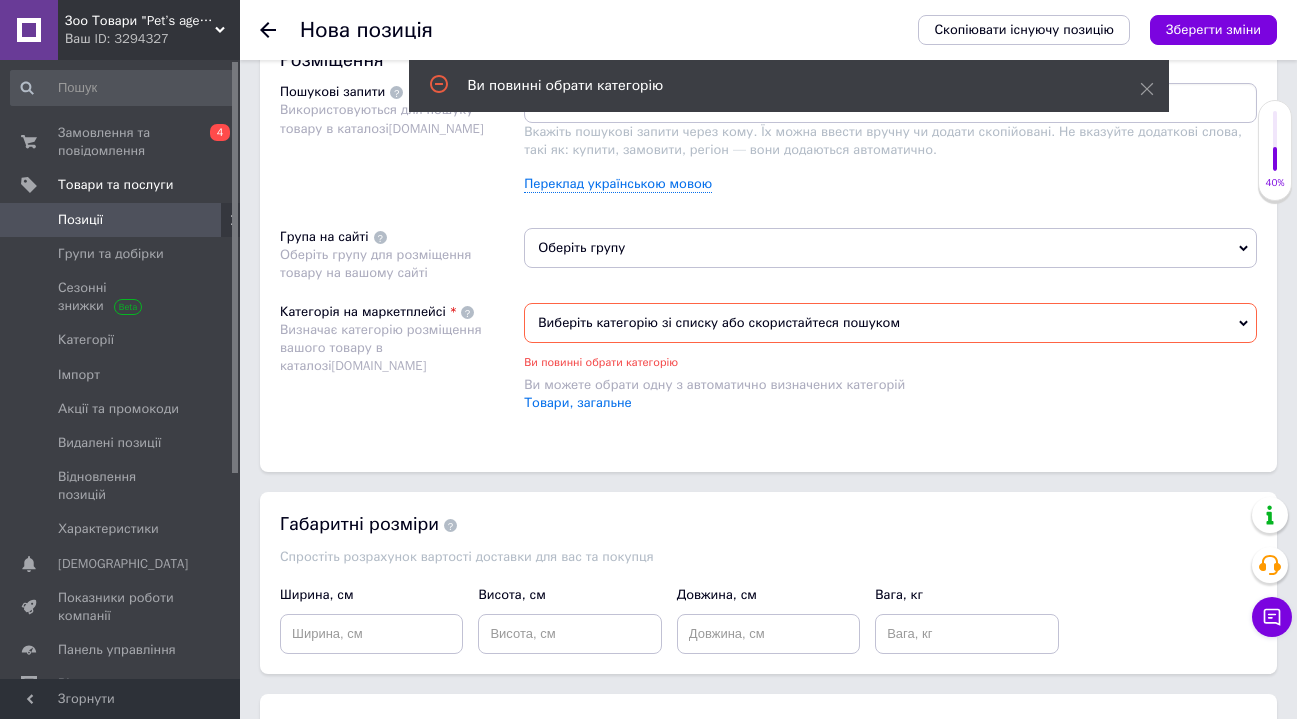 click on "Оберіть групу" at bounding box center (890, 248) 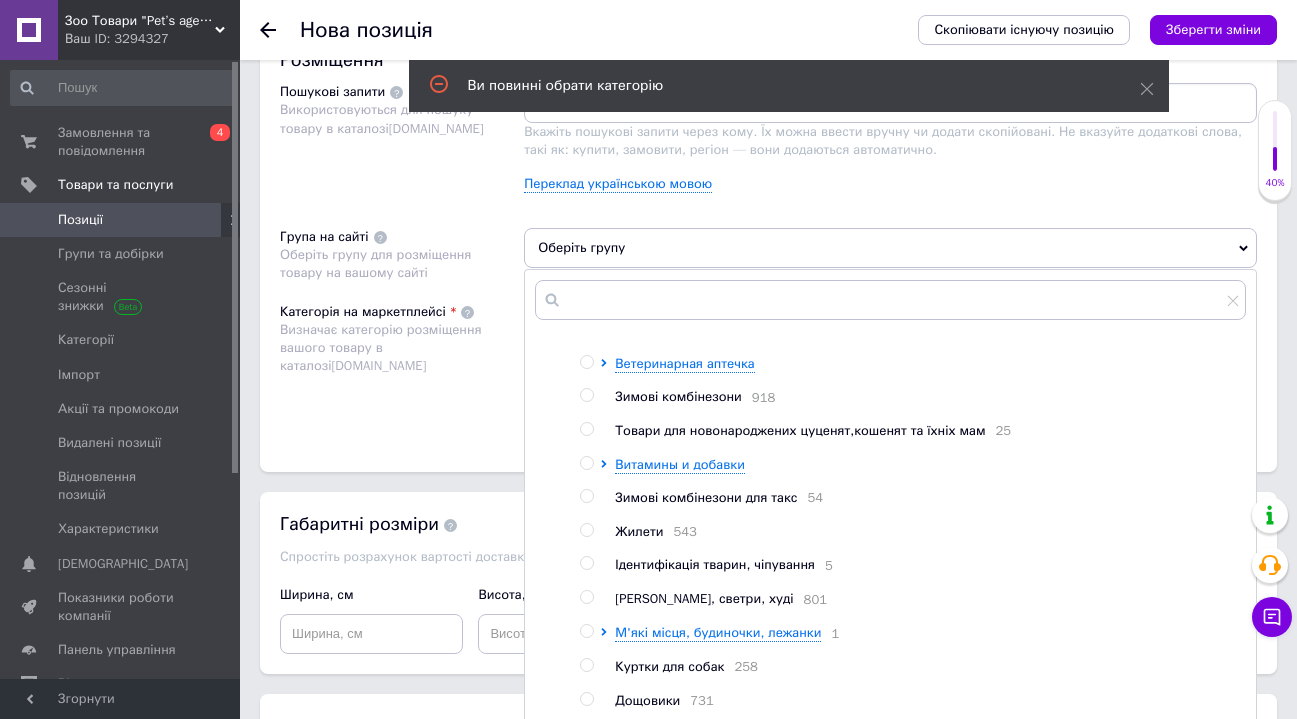 scroll, scrollTop: 333, scrollLeft: 0, axis: vertical 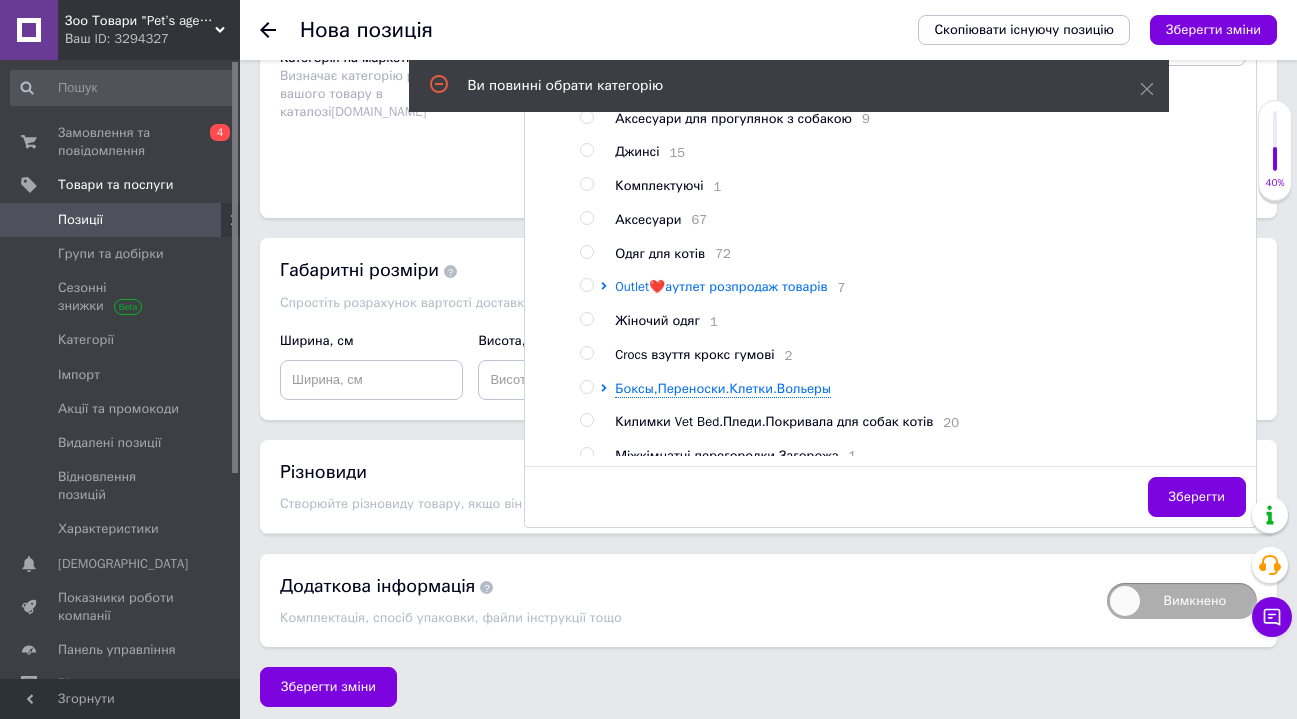 click on "Outlet❤️аутлет розпродаж товарів" at bounding box center (721, 286) 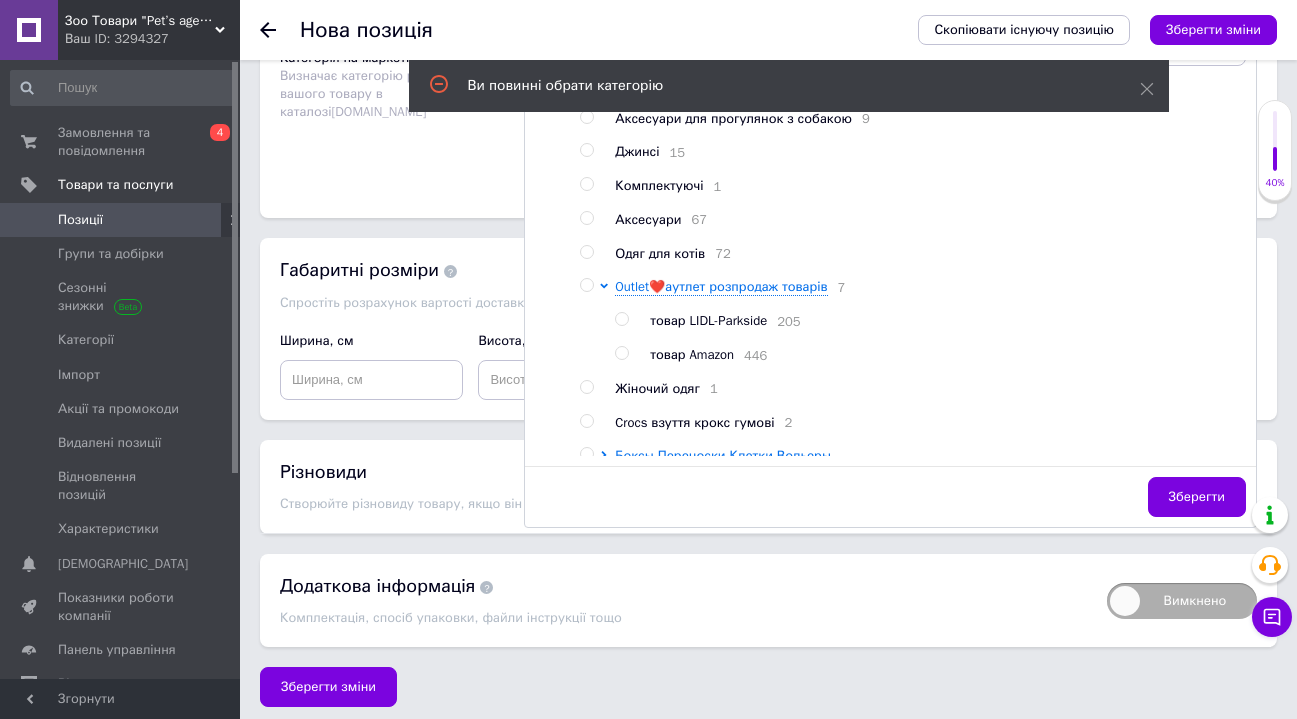 click at bounding box center (621, 319) 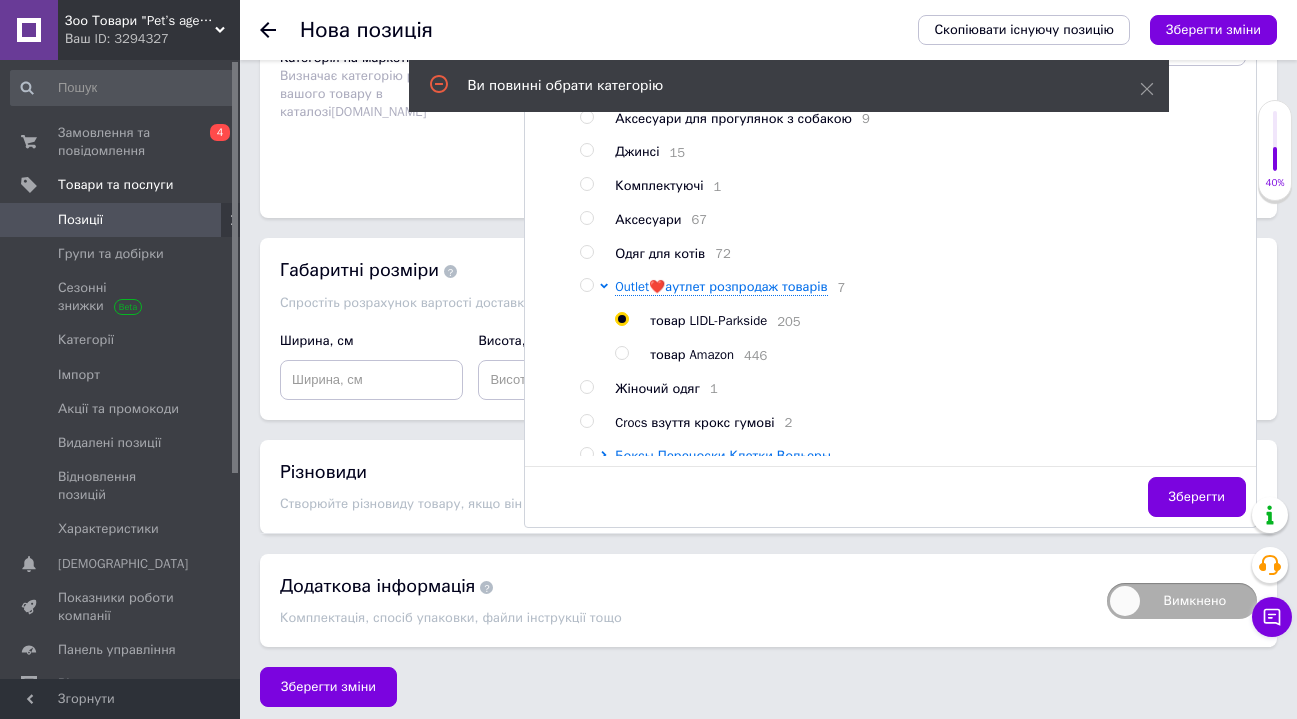 radio on "true" 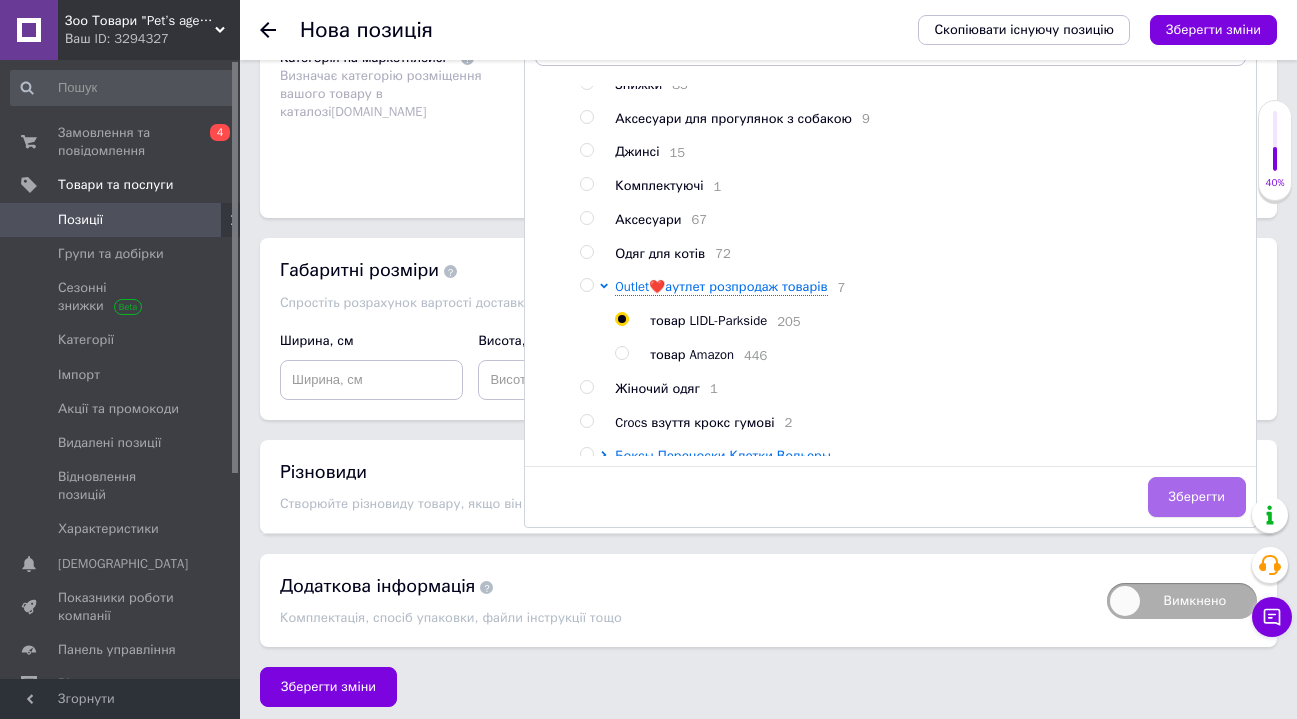 click on "Зберегти" at bounding box center (1197, 497) 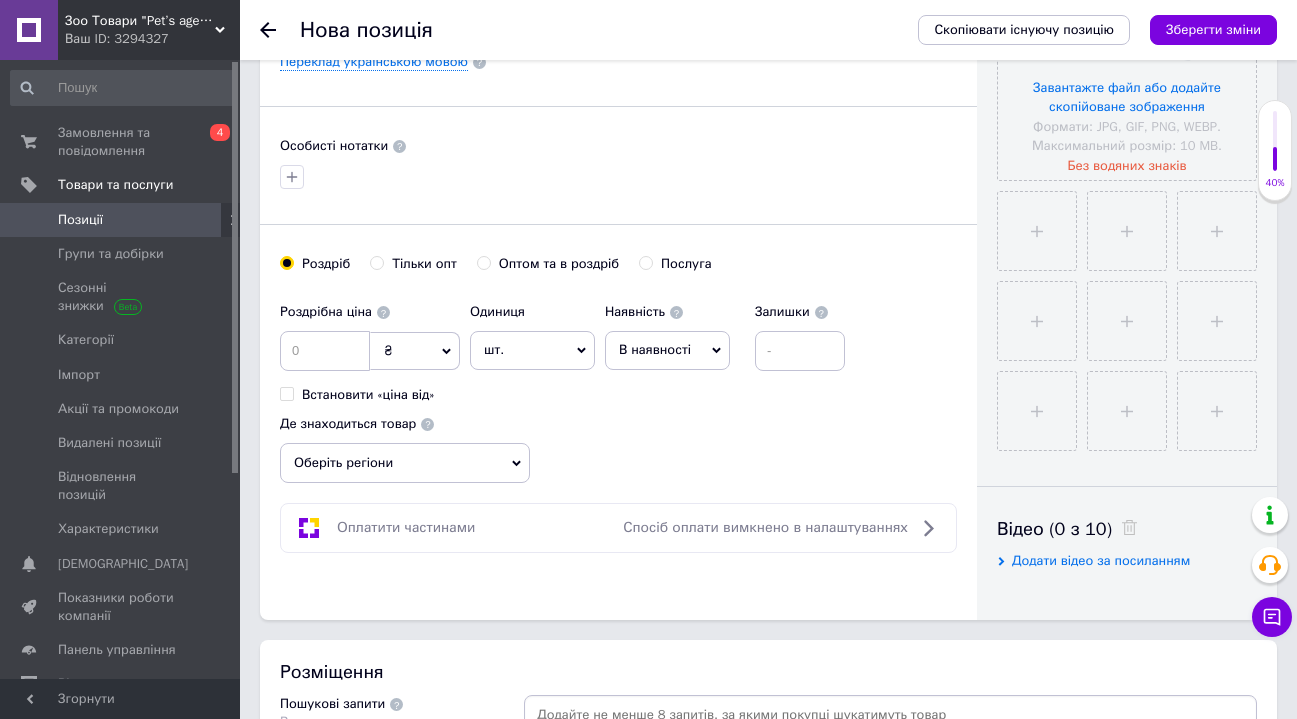 scroll, scrollTop: 572, scrollLeft: 0, axis: vertical 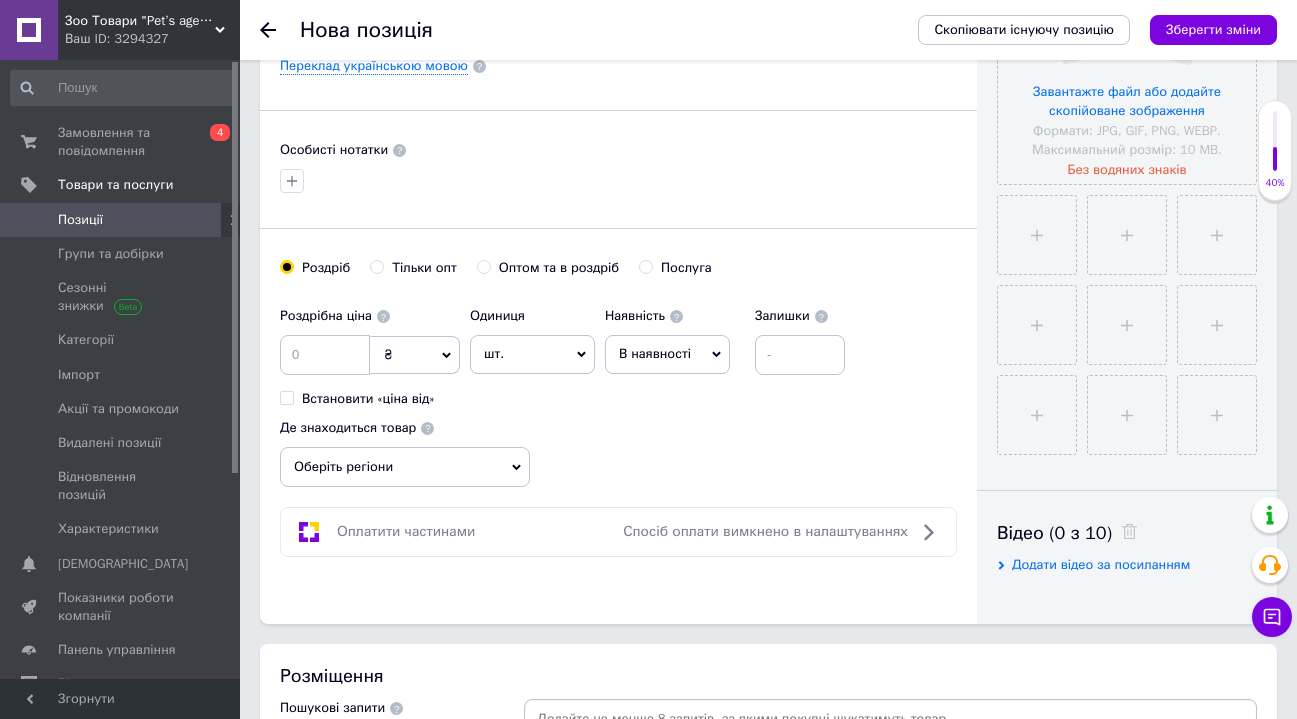 drag, startPoint x: 487, startPoint y: 476, endPoint x: 641, endPoint y: 446, distance: 156.89487 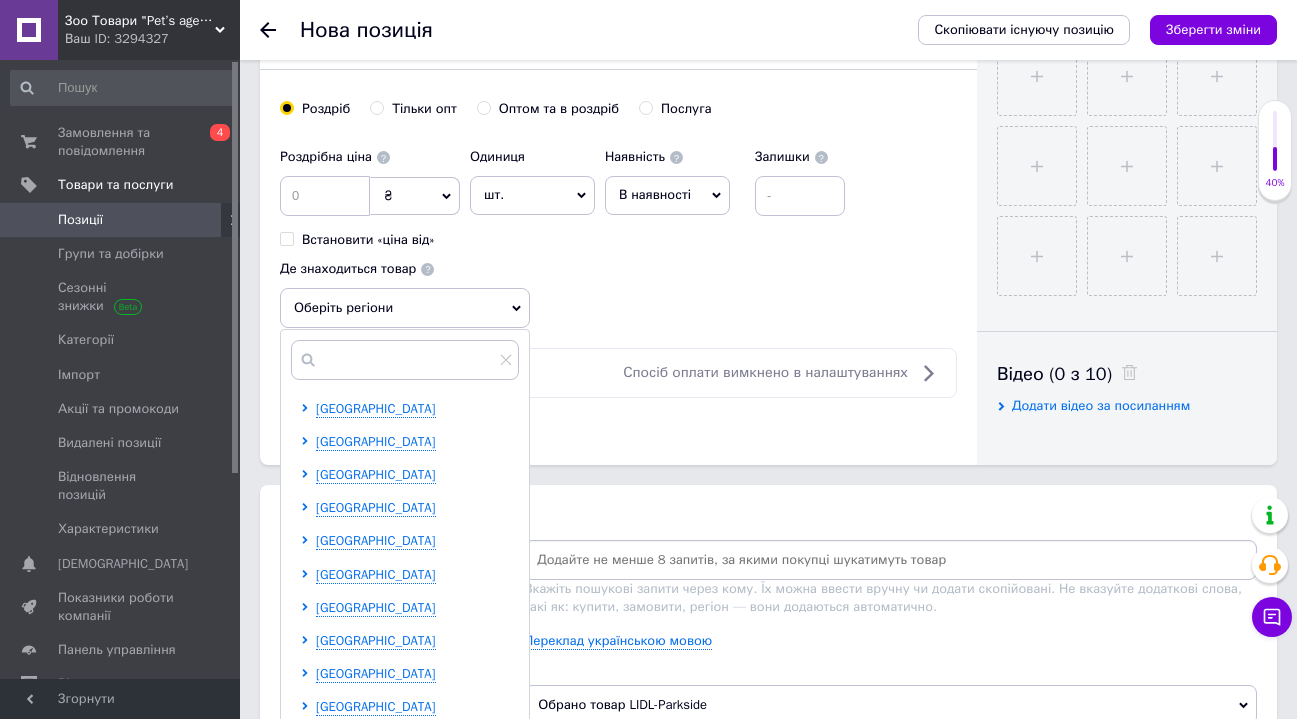 scroll, scrollTop: 846, scrollLeft: 0, axis: vertical 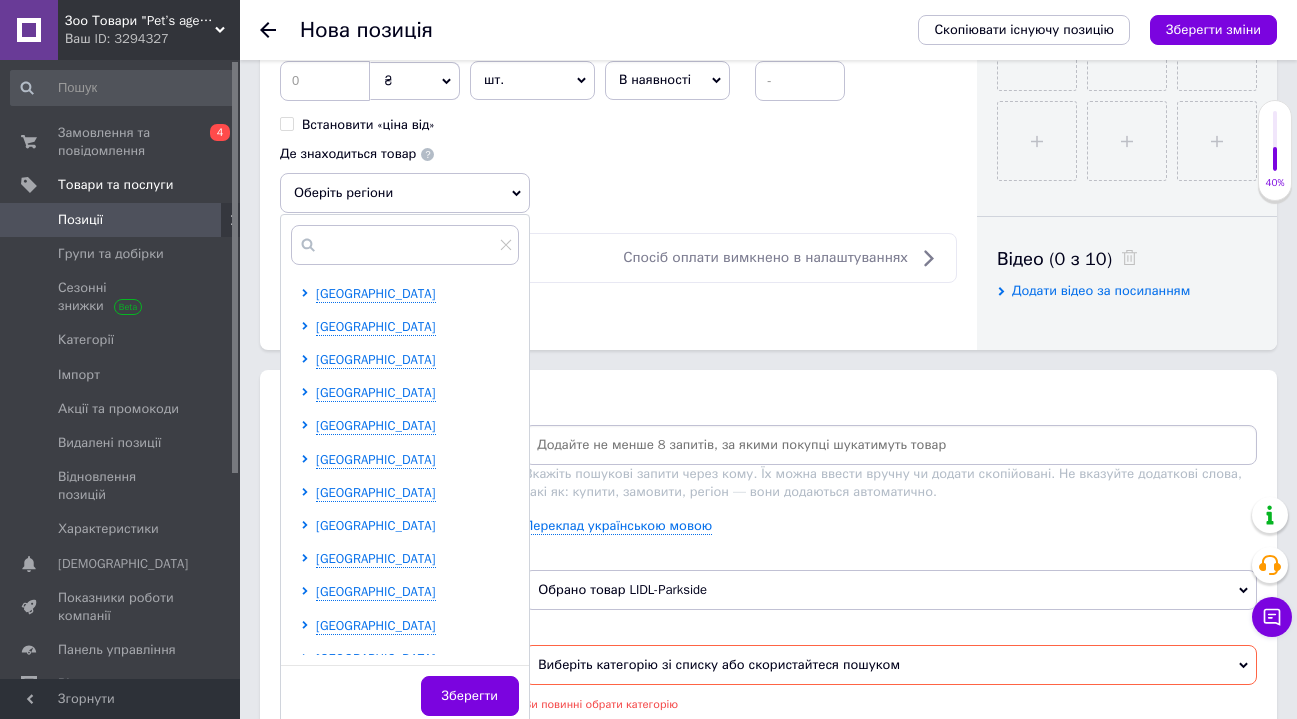 click on "[GEOGRAPHIC_DATA]" at bounding box center [376, 525] 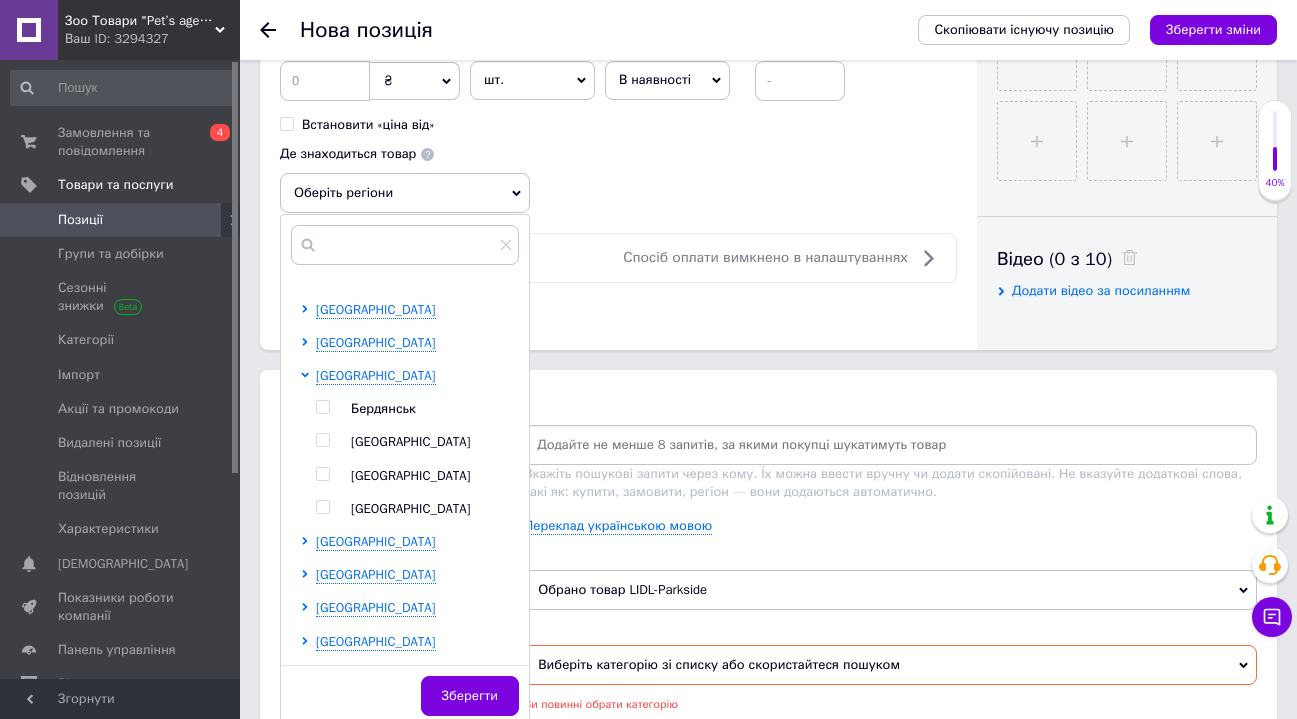 scroll, scrollTop: 154, scrollLeft: 0, axis: vertical 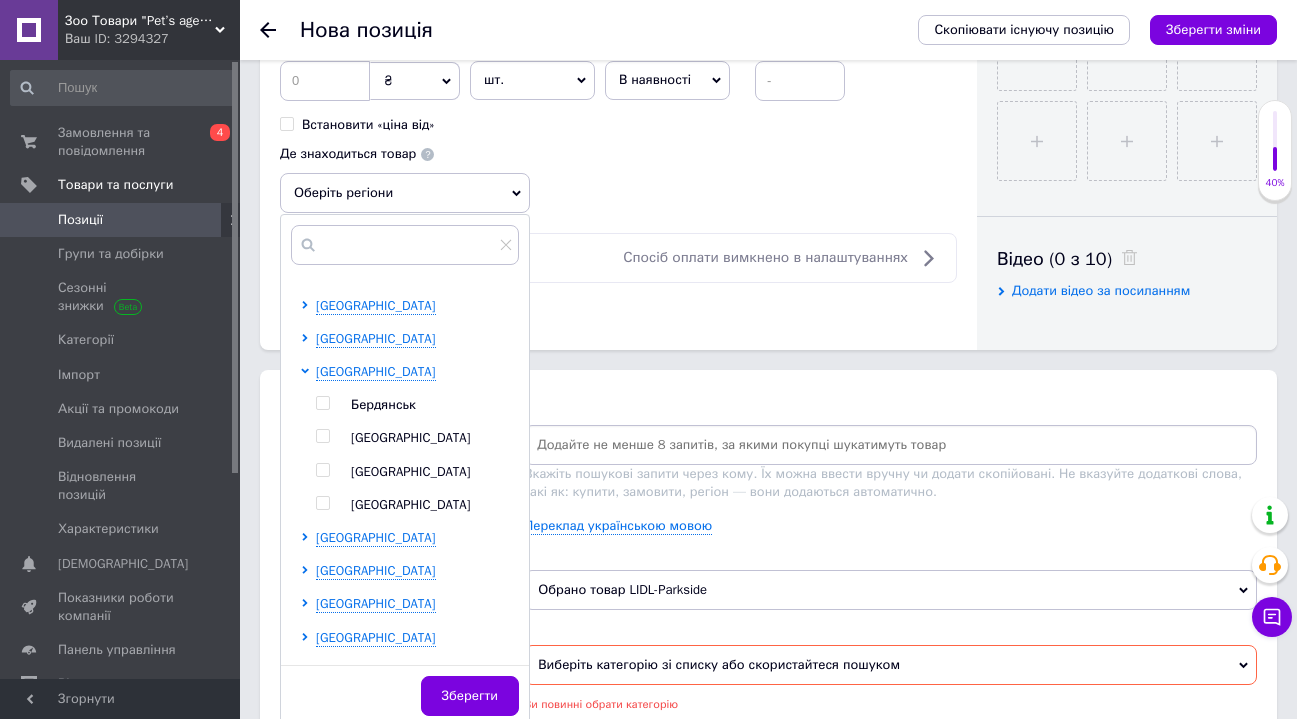 click at bounding box center (322, 470) 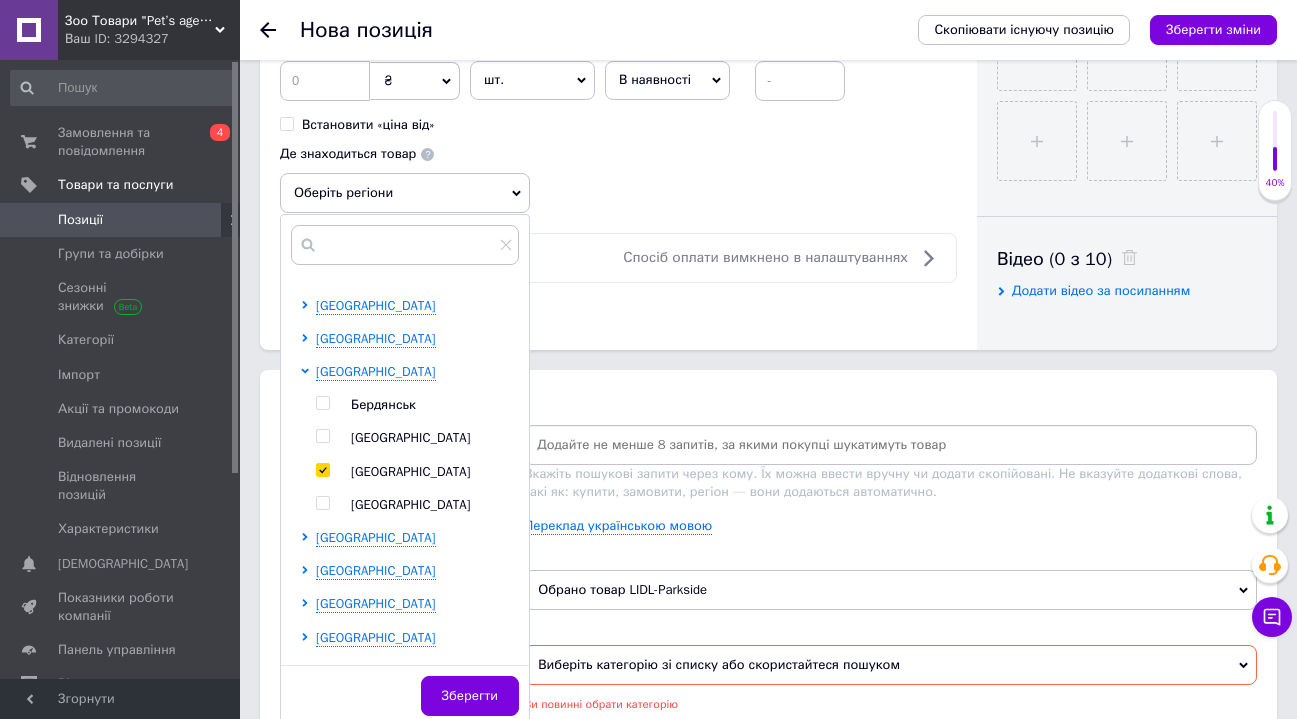 checkbox on "true" 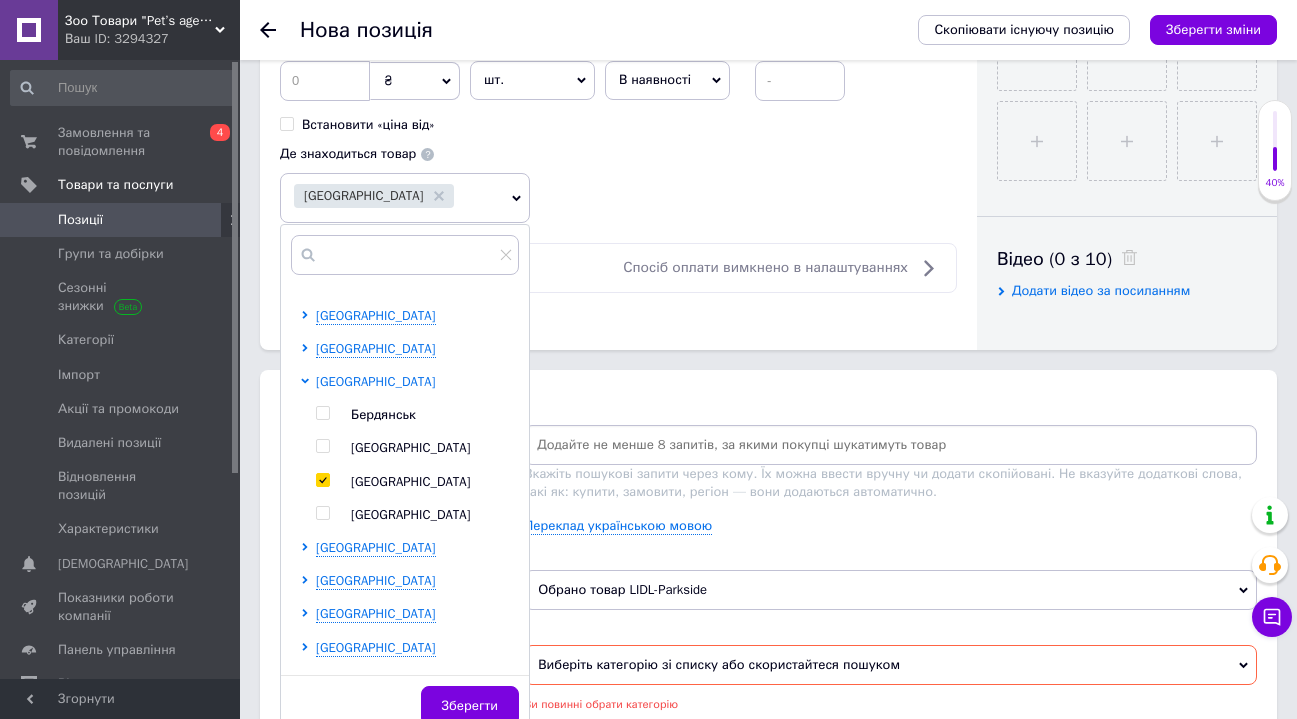click on "[GEOGRAPHIC_DATA]" at bounding box center [376, 381] 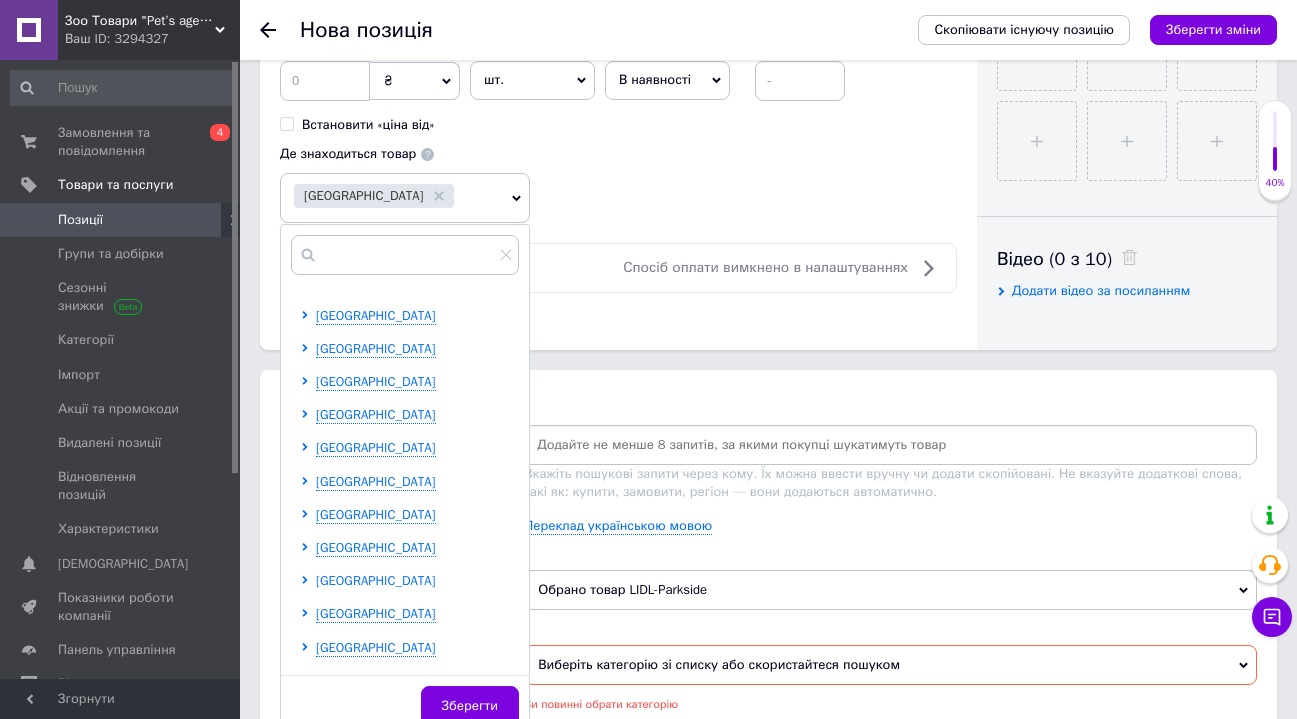 click on "[GEOGRAPHIC_DATA]" at bounding box center (376, 580) 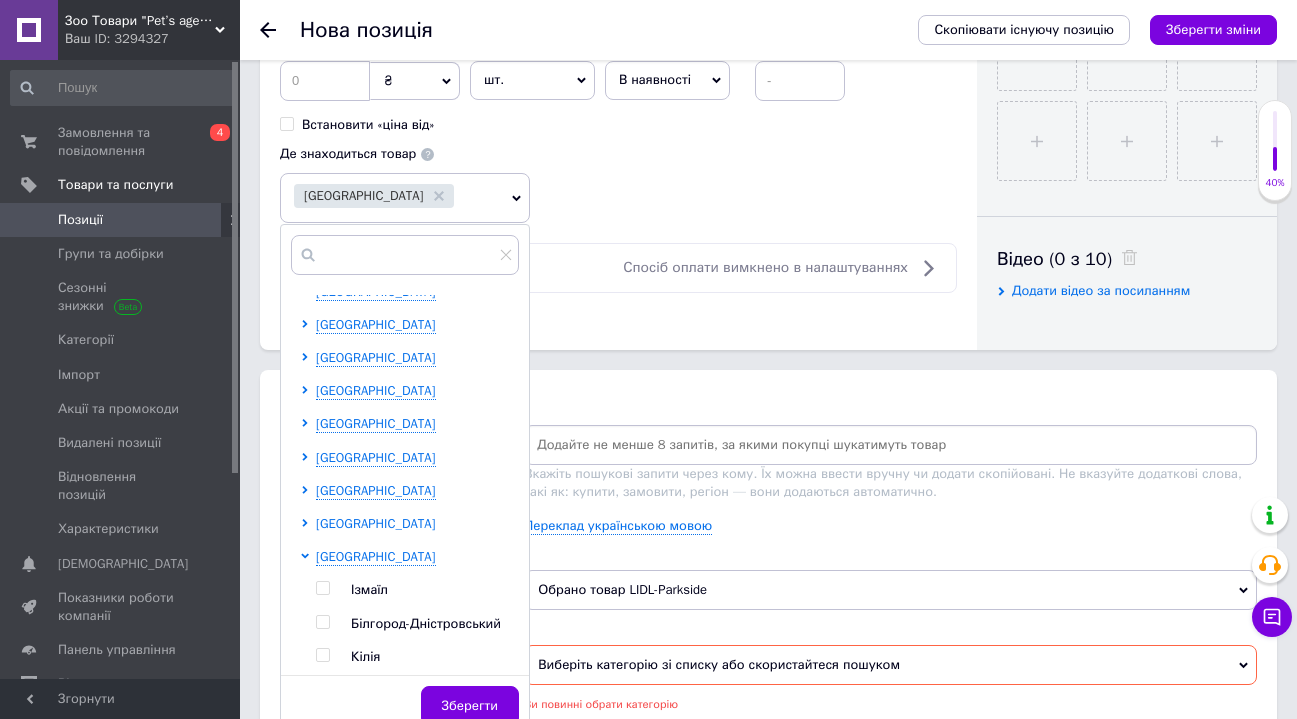 scroll, scrollTop: 307, scrollLeft: 0, axis: vertical 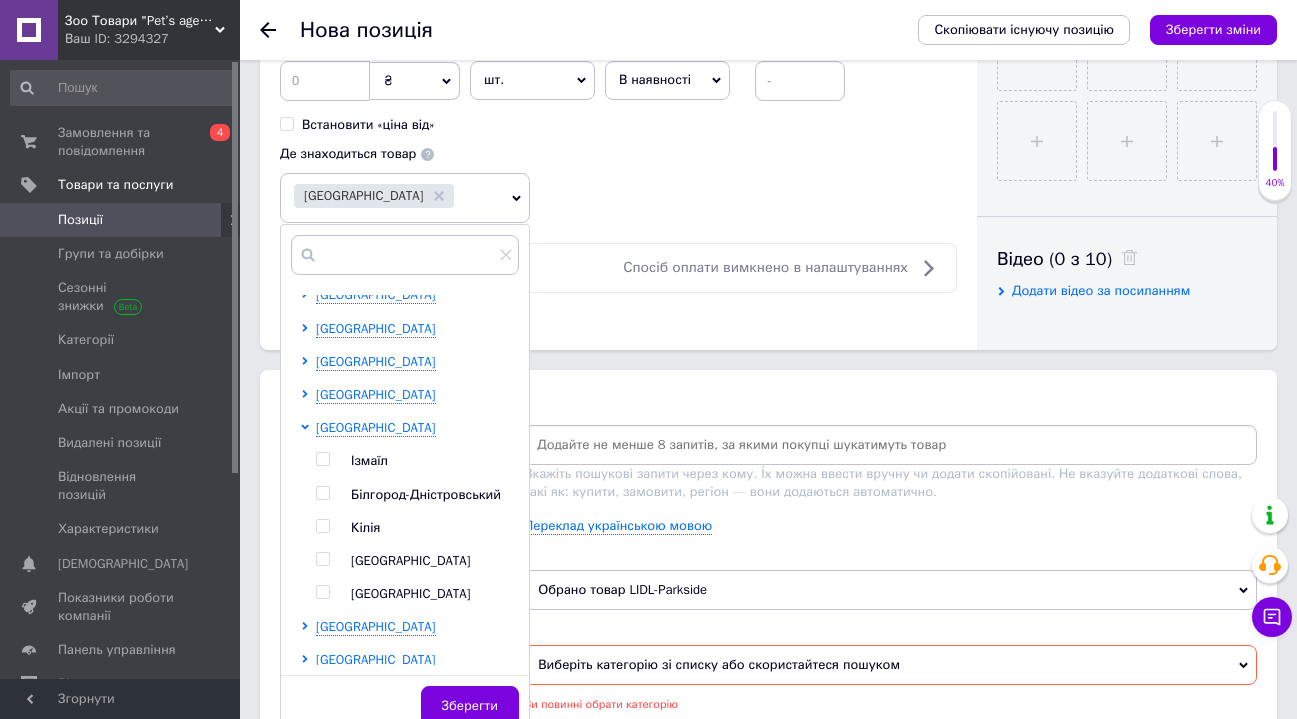 click at bounding box center (322, 559) 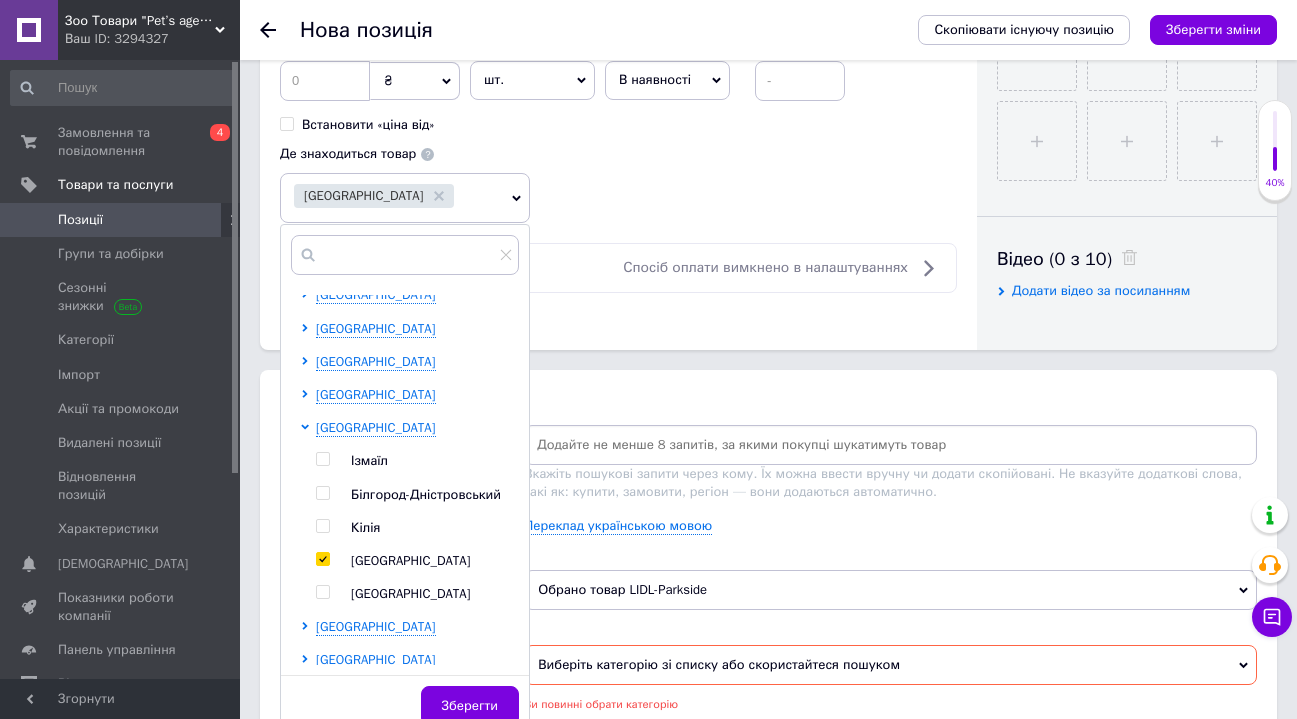 checkbox on "true" 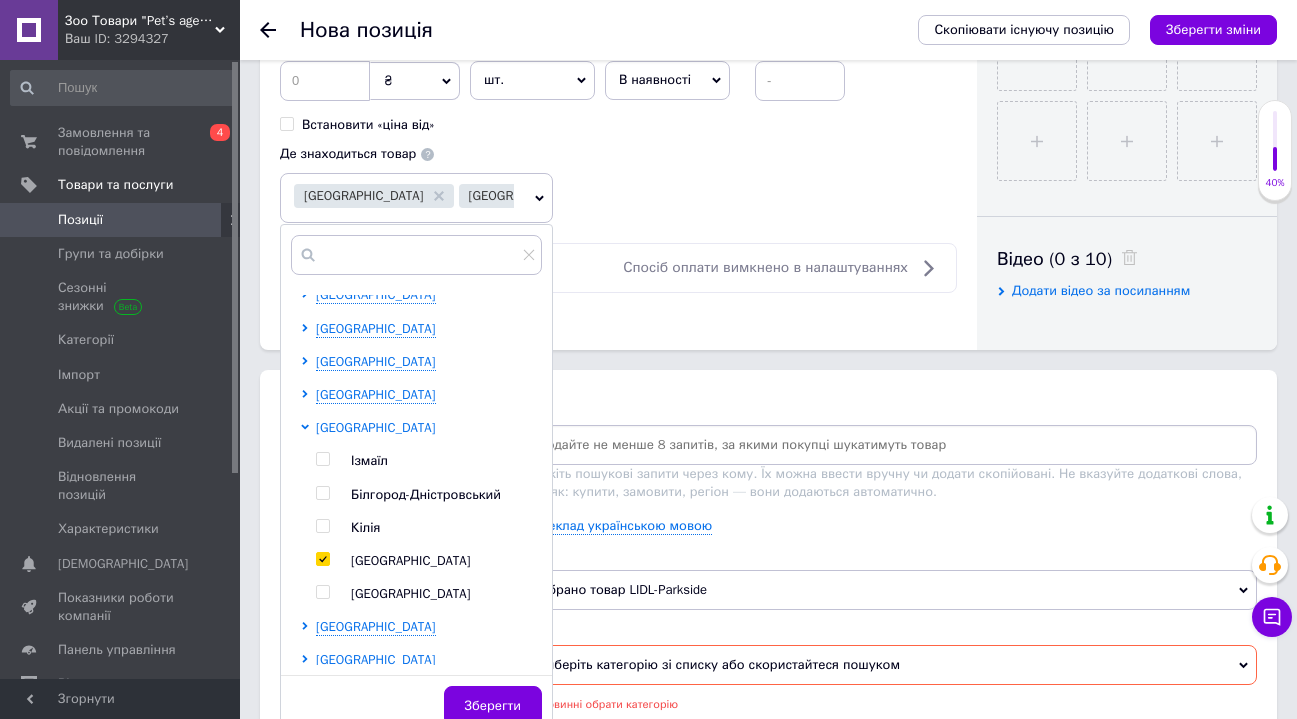 click on "[GEOGRAPHIC_DATA]" at bounding box center (376, 427) 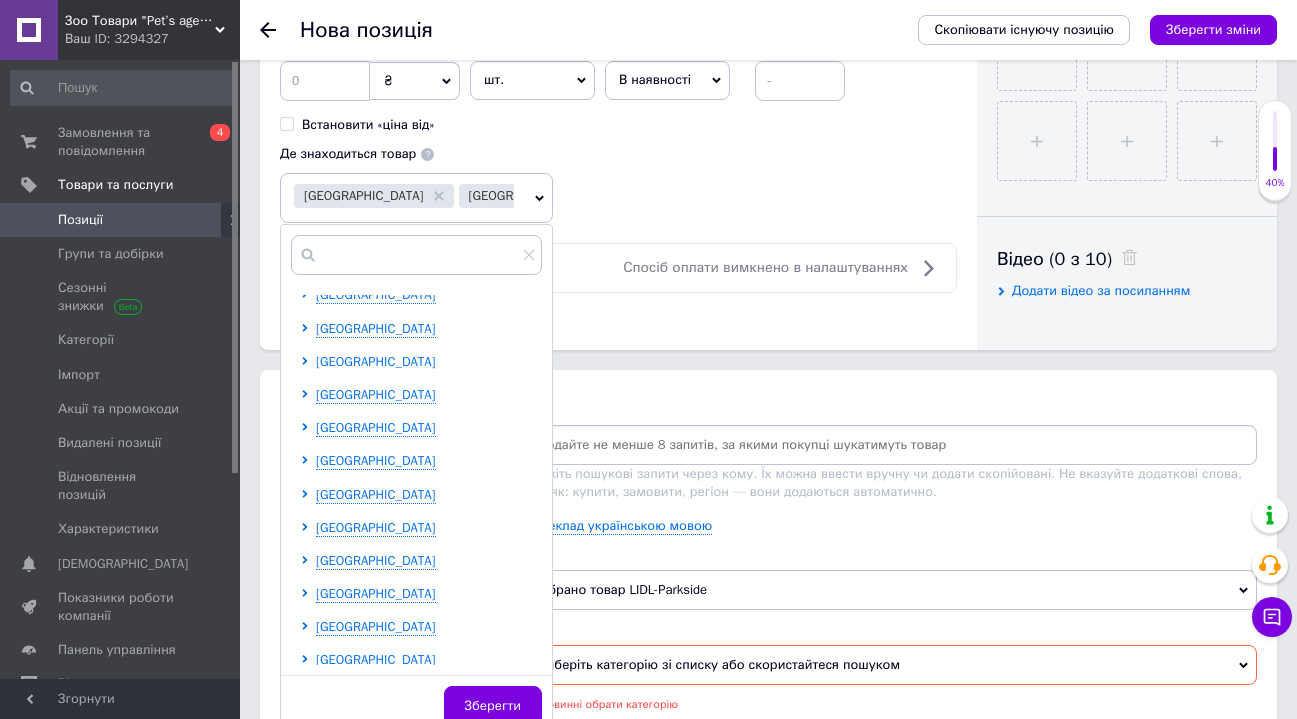 click on "[GEOGRAPHIC_DATA]" at bounding box center [376, 361] 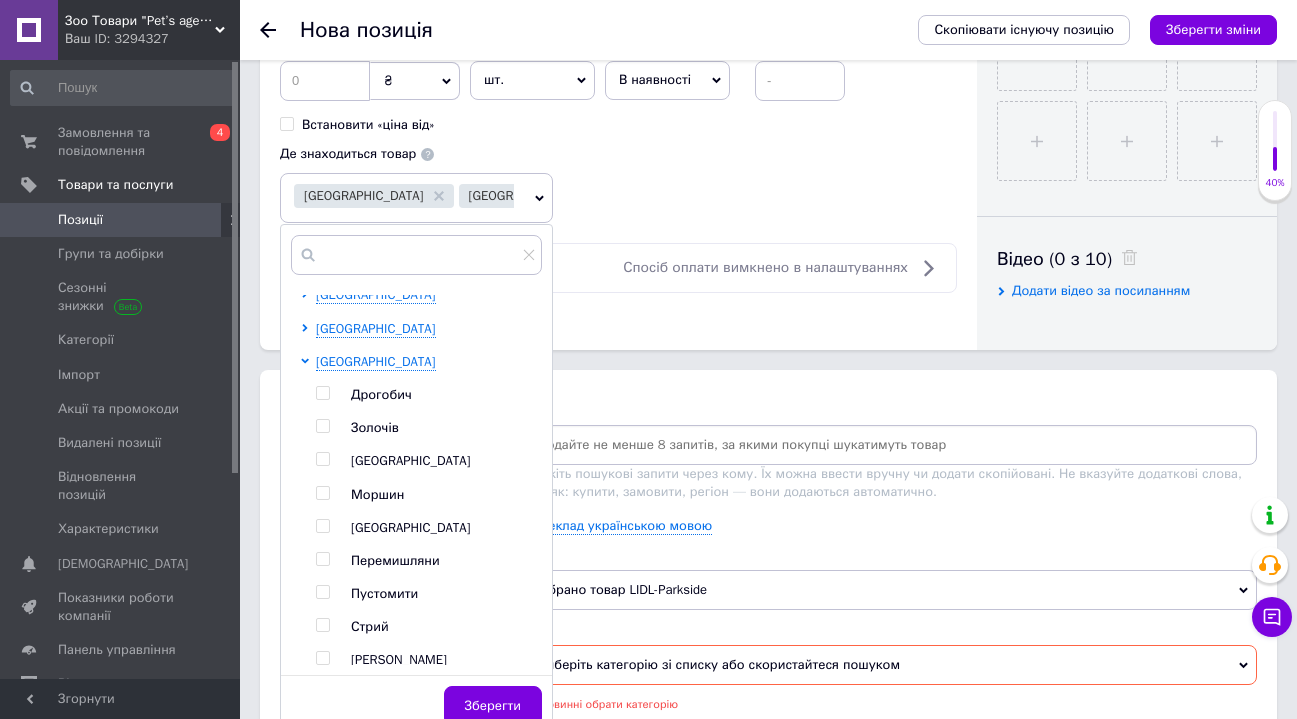 click at bounding box center [322, 459] 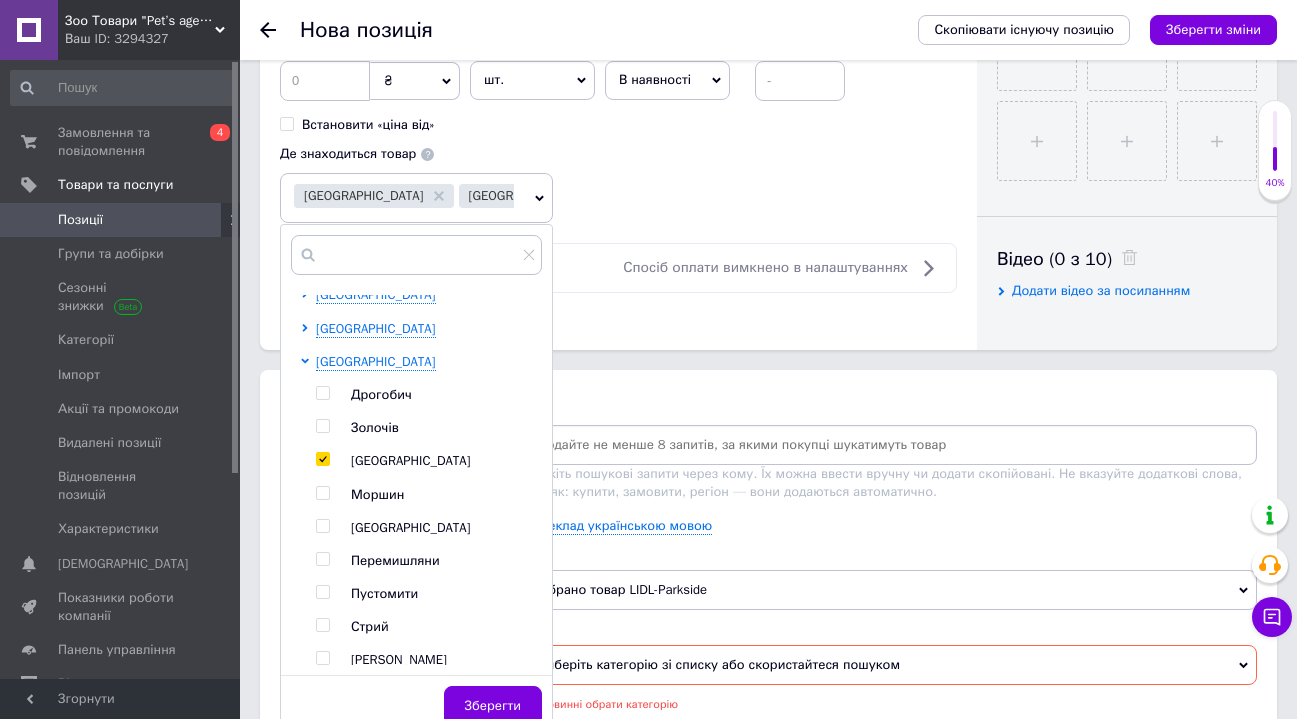 checkbox on "true" 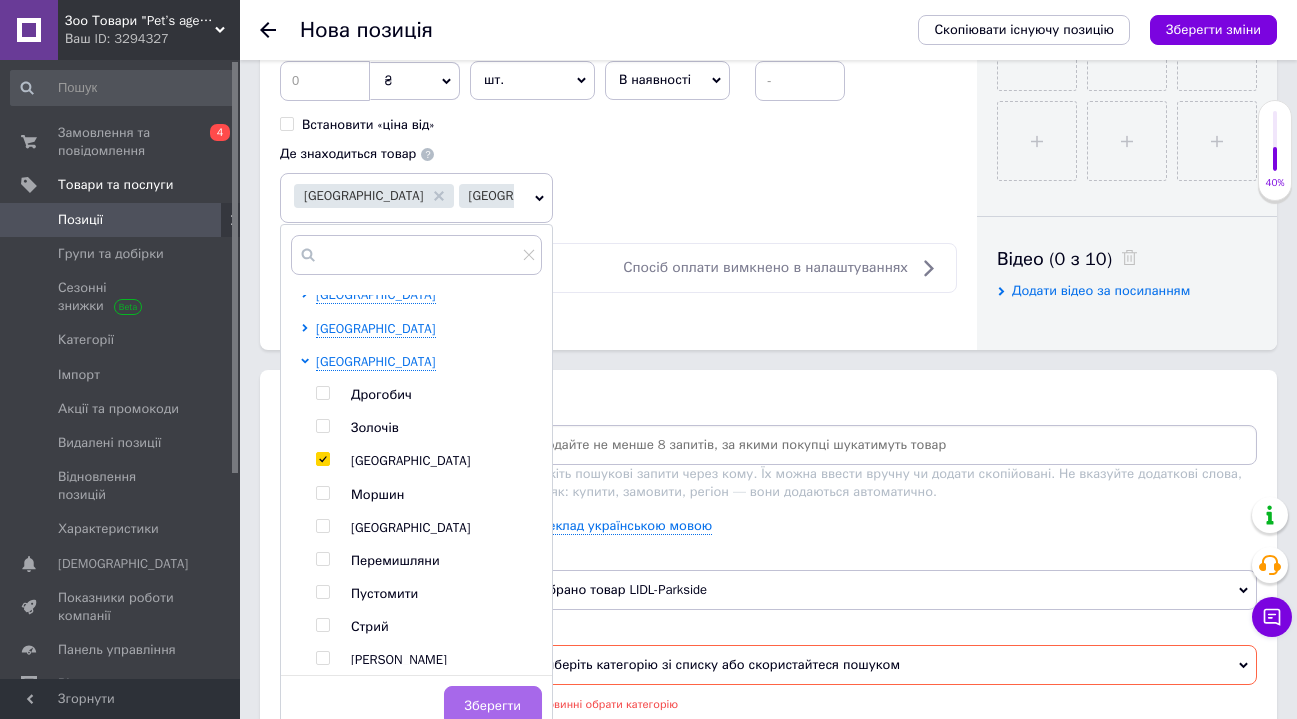 click on "Зберегти" at bounding box center (493, 706) 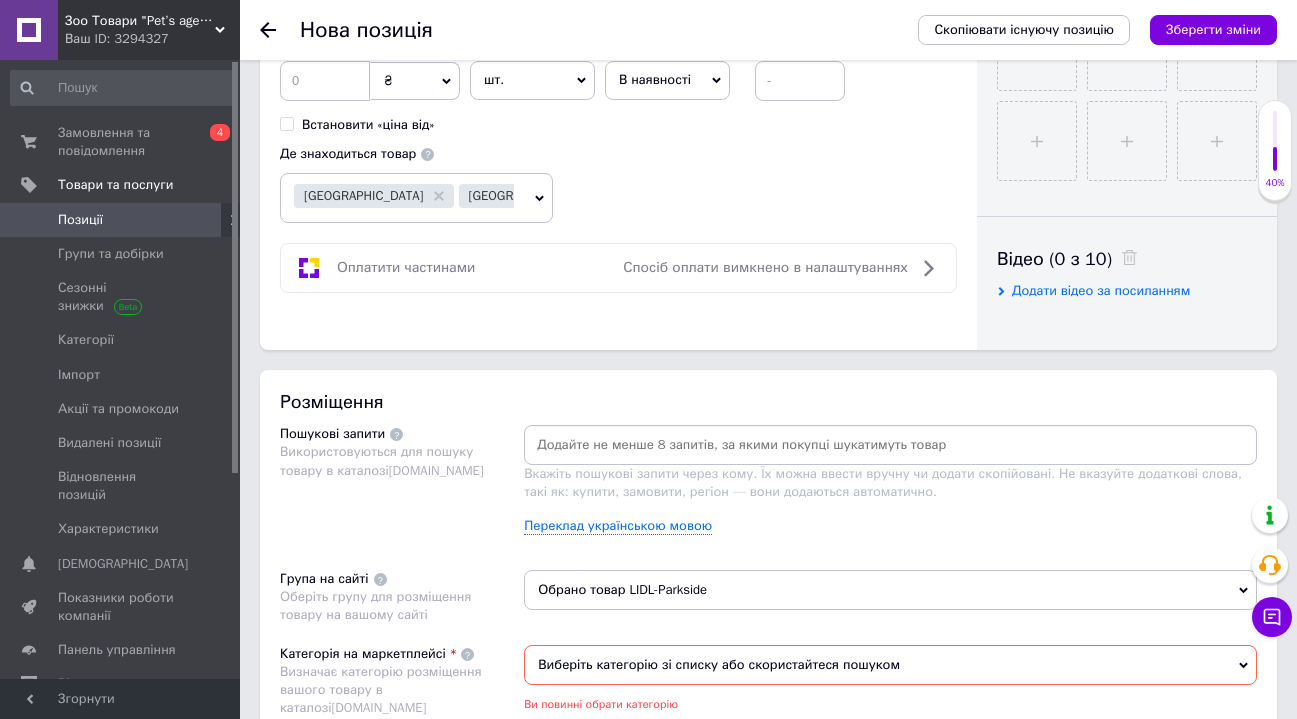 click on "В наявності" at bounding box center [667, 80] 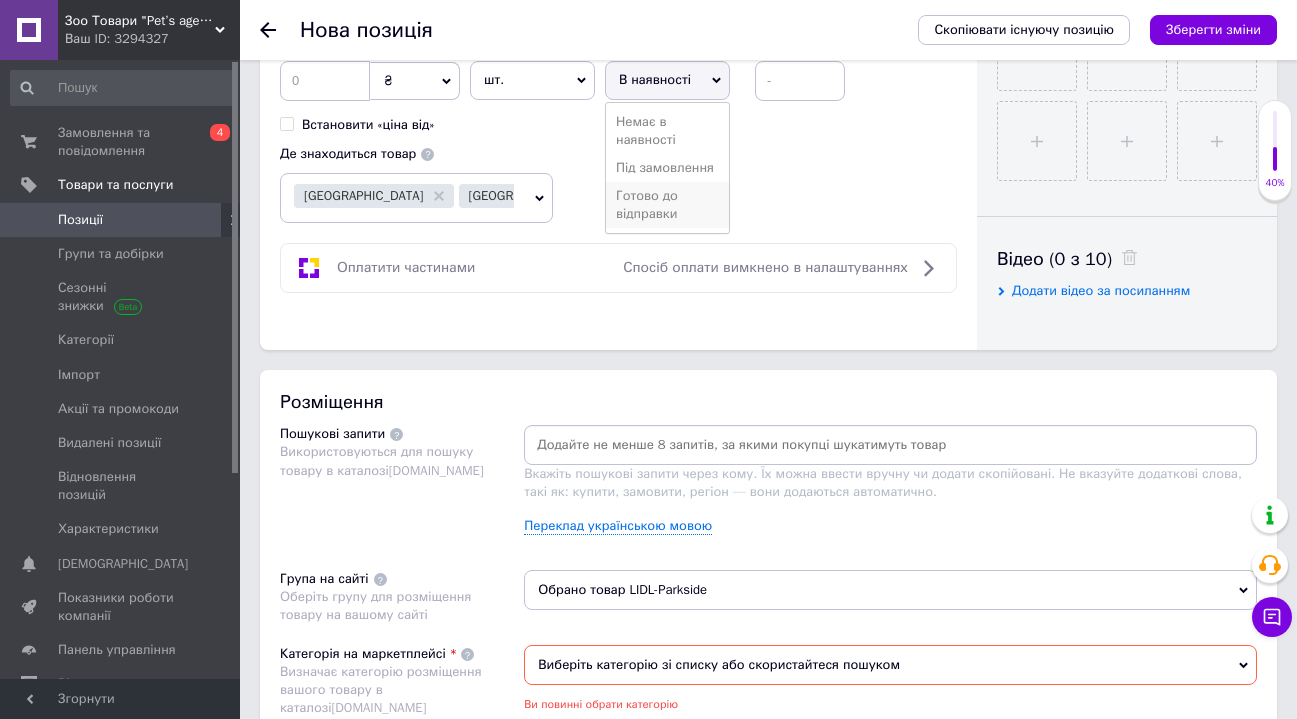 click on "Готово до відправки" at bounding box center [667, 205] 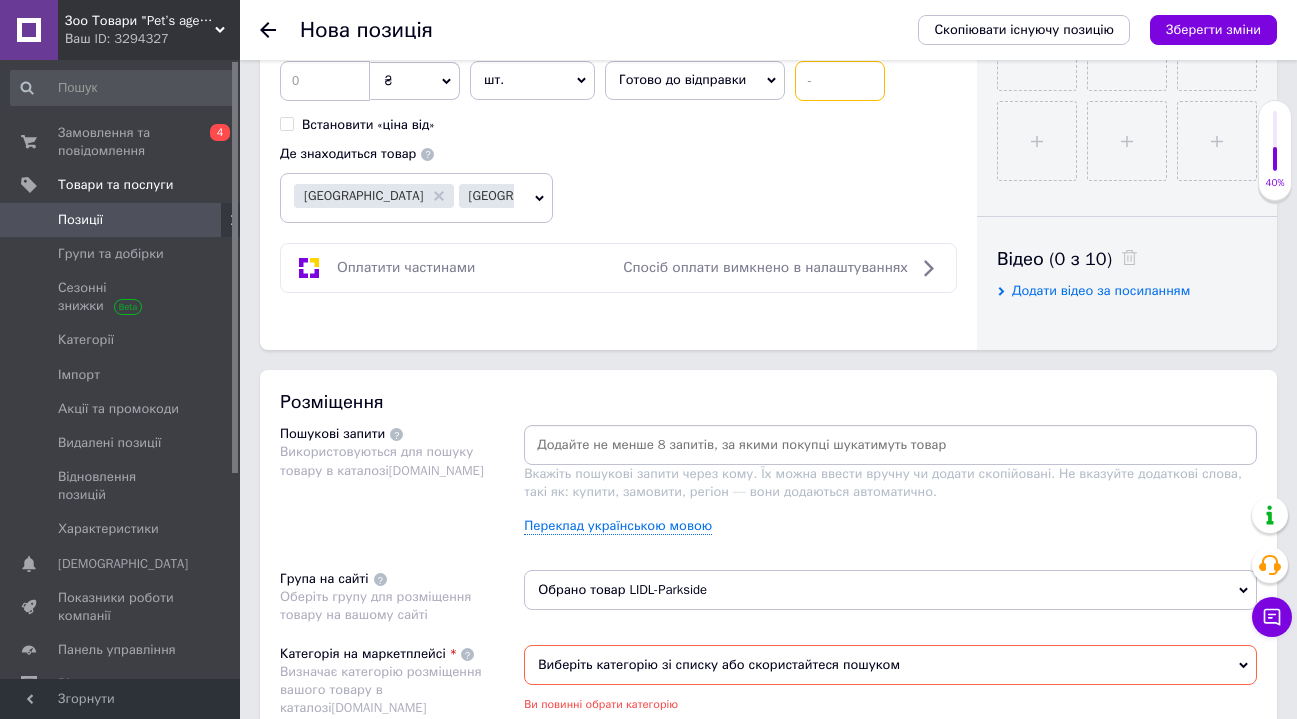 click at bounding box center [840, 81] 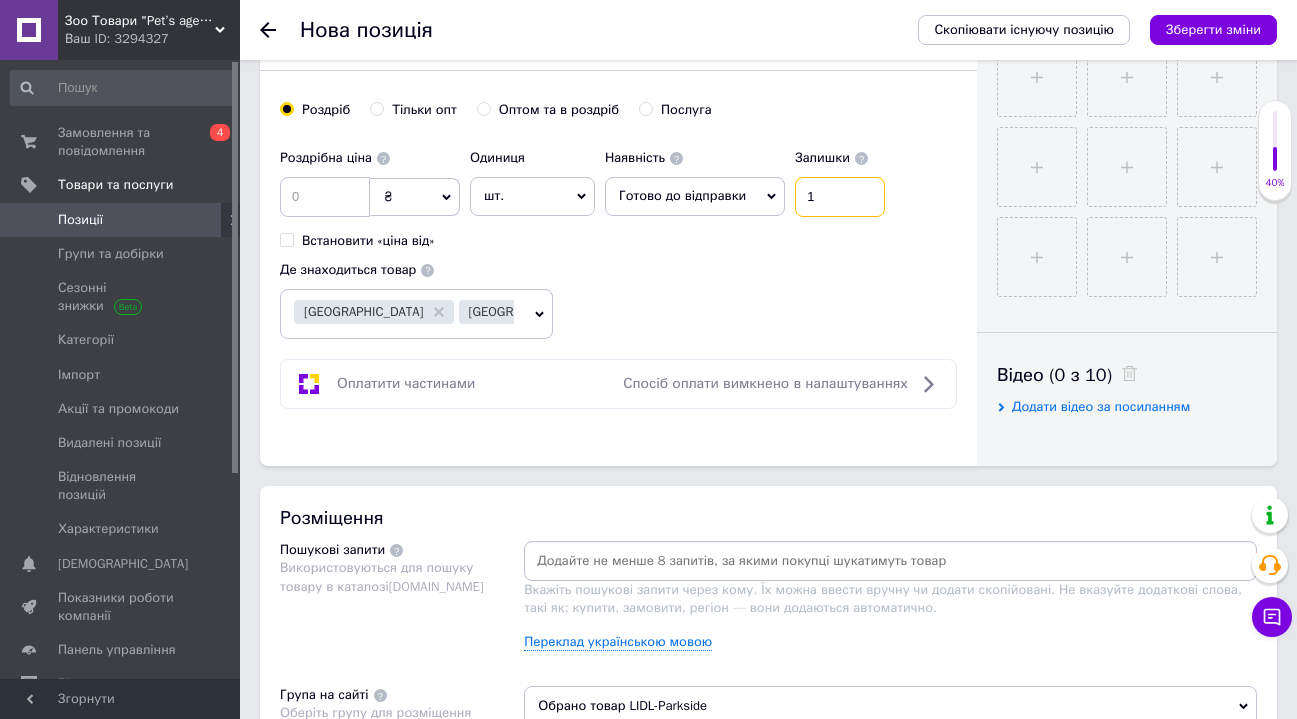 scroll, scrollTop: 608, scrollLeft: 0, axis: vertical 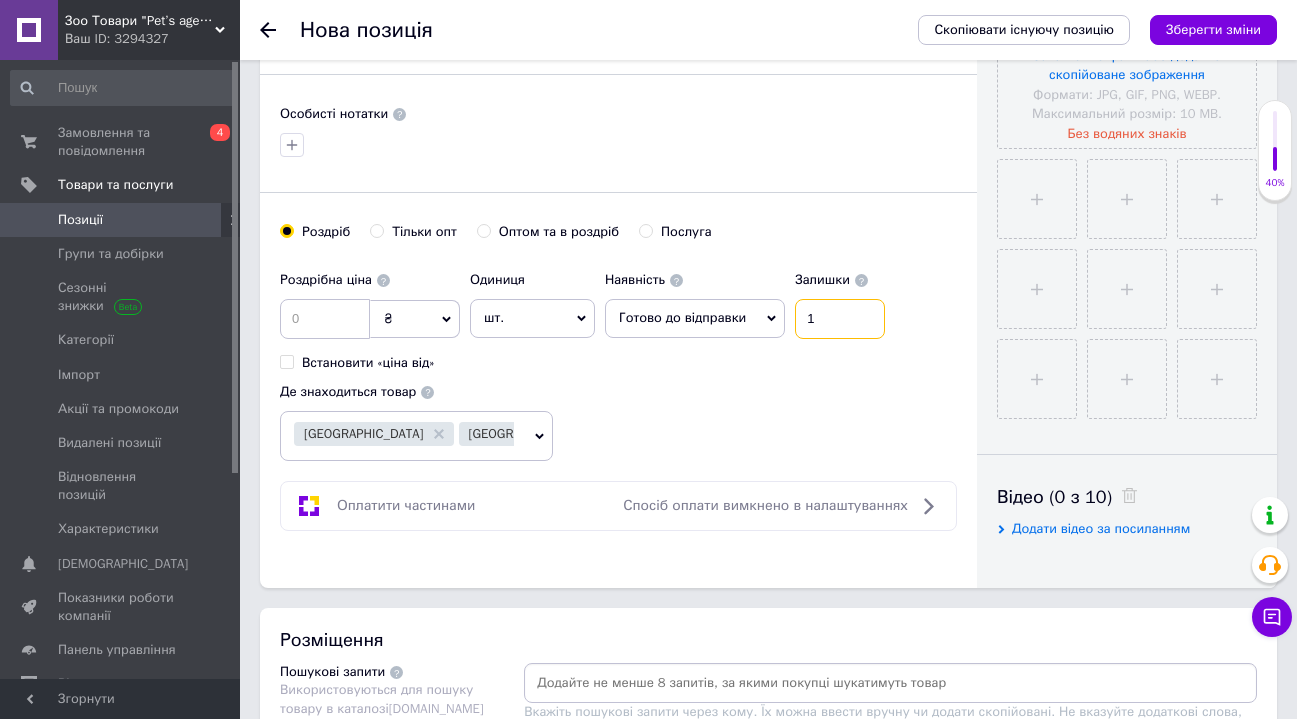 type on "1" 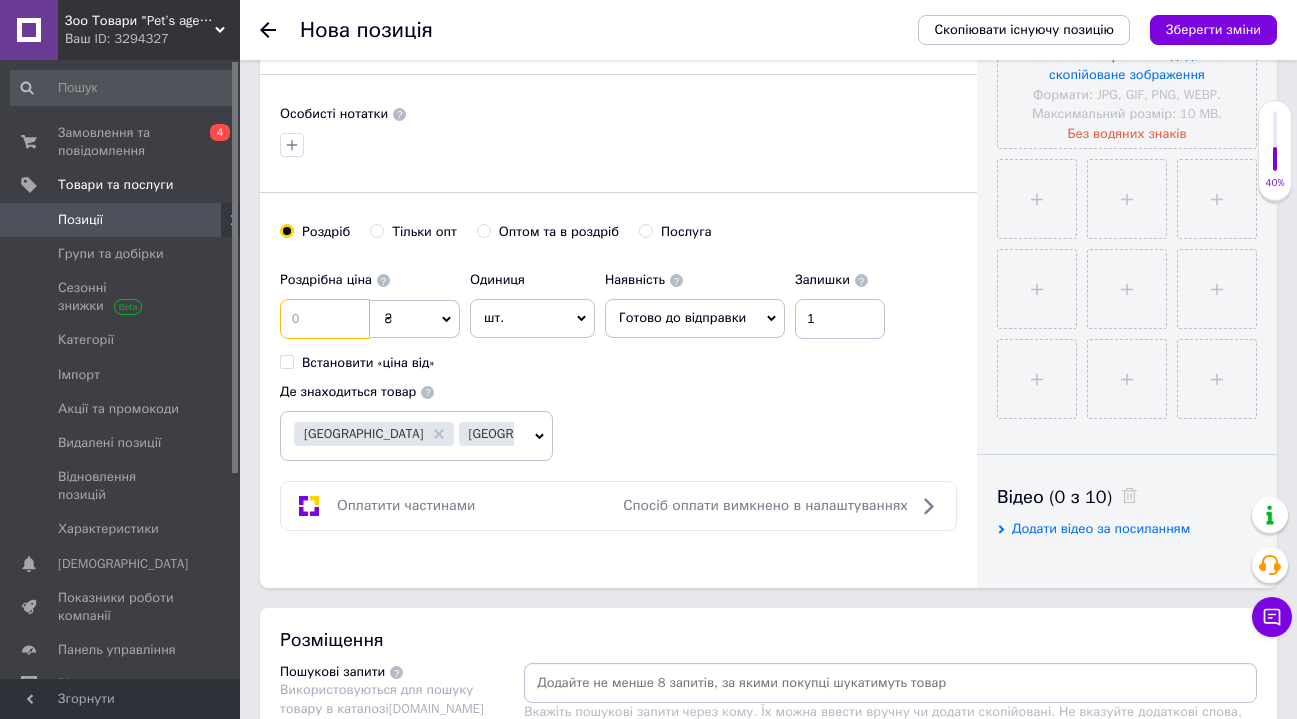 click at bounding box center (325, 319) 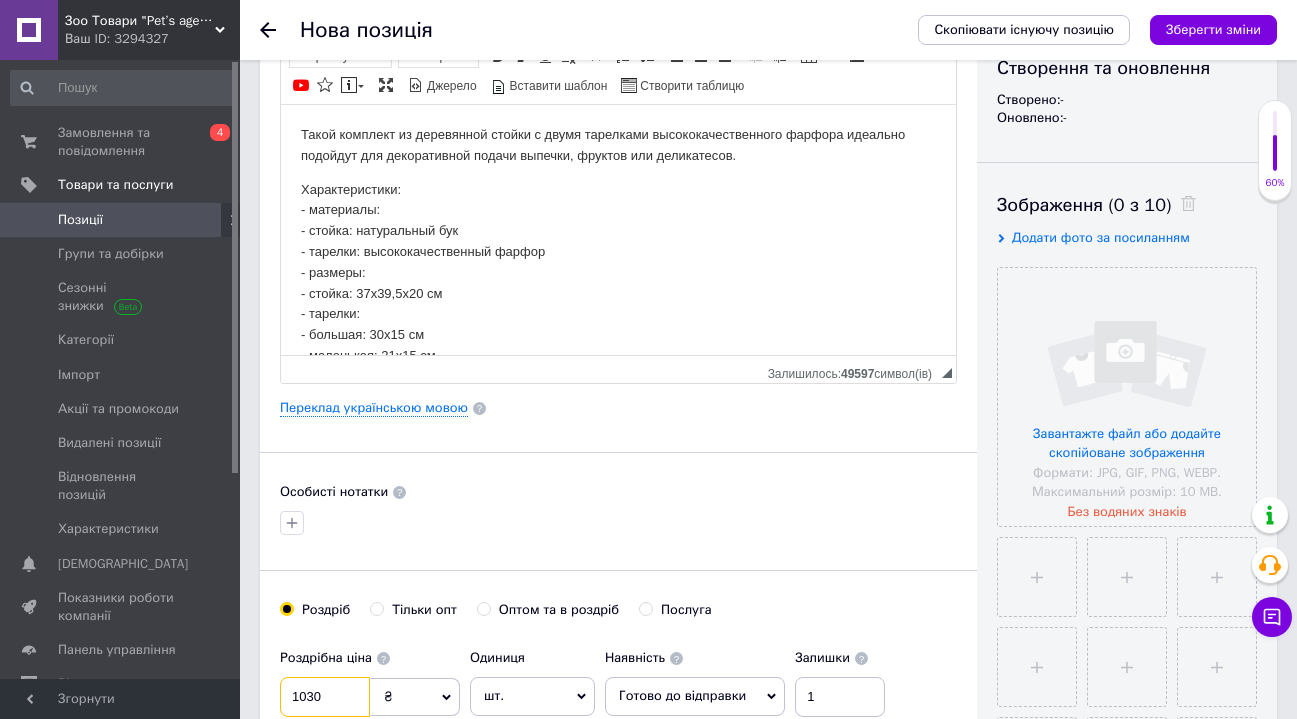 scroll, scrollTop: 226, scrollLeft: 0, axis: vertical 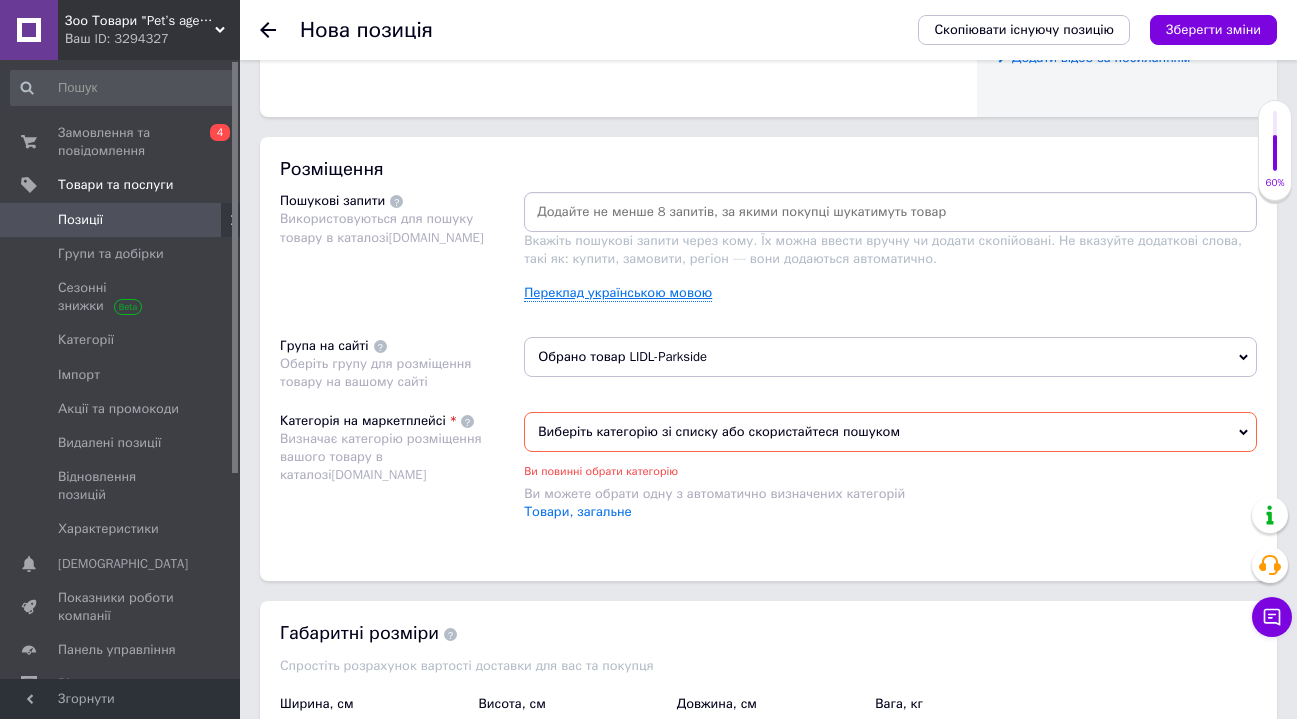 type on "1030" 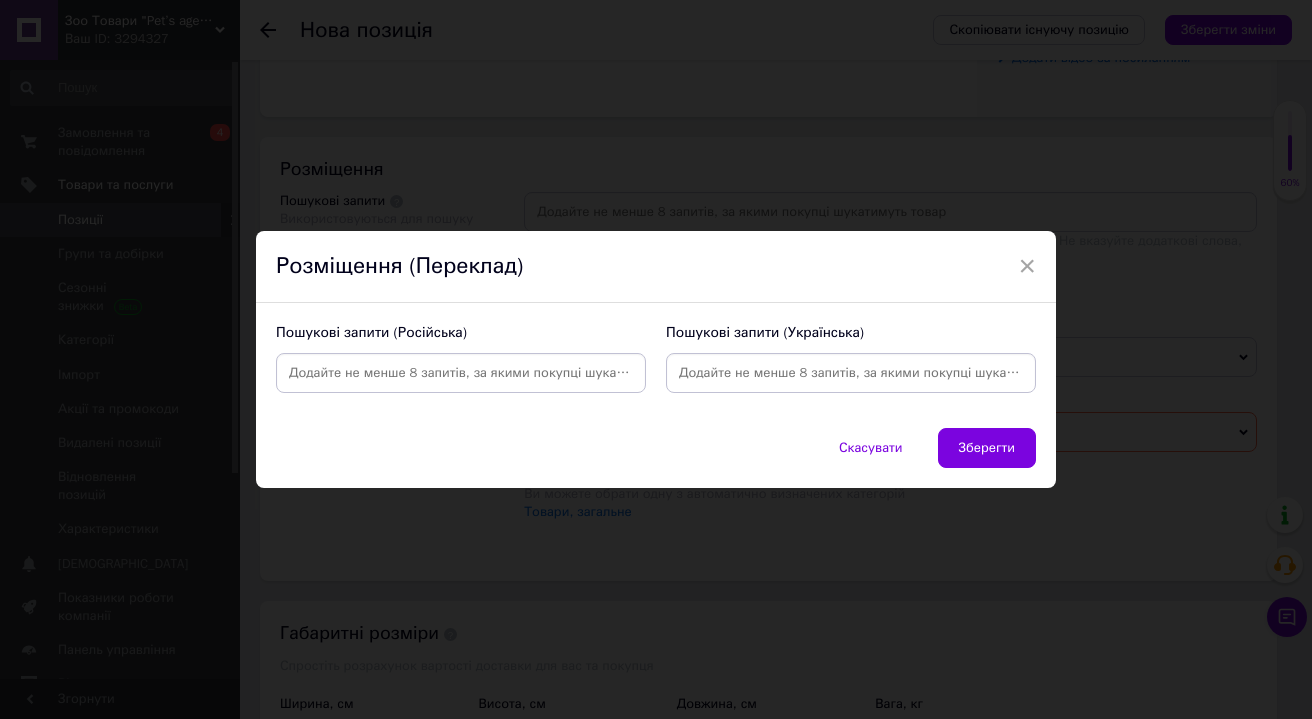 click at bounding box center (851, 373) 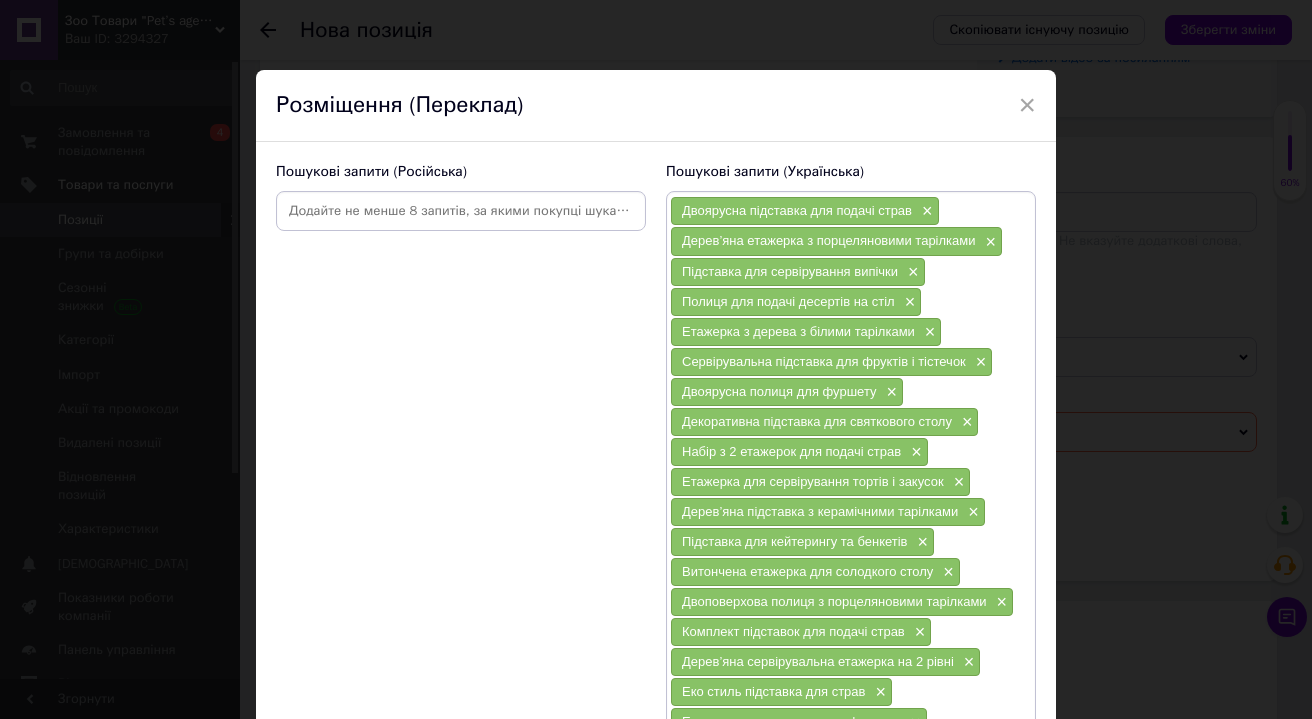 scroll, scrollTop: 276, scrollLeft: 0, axis: vertical 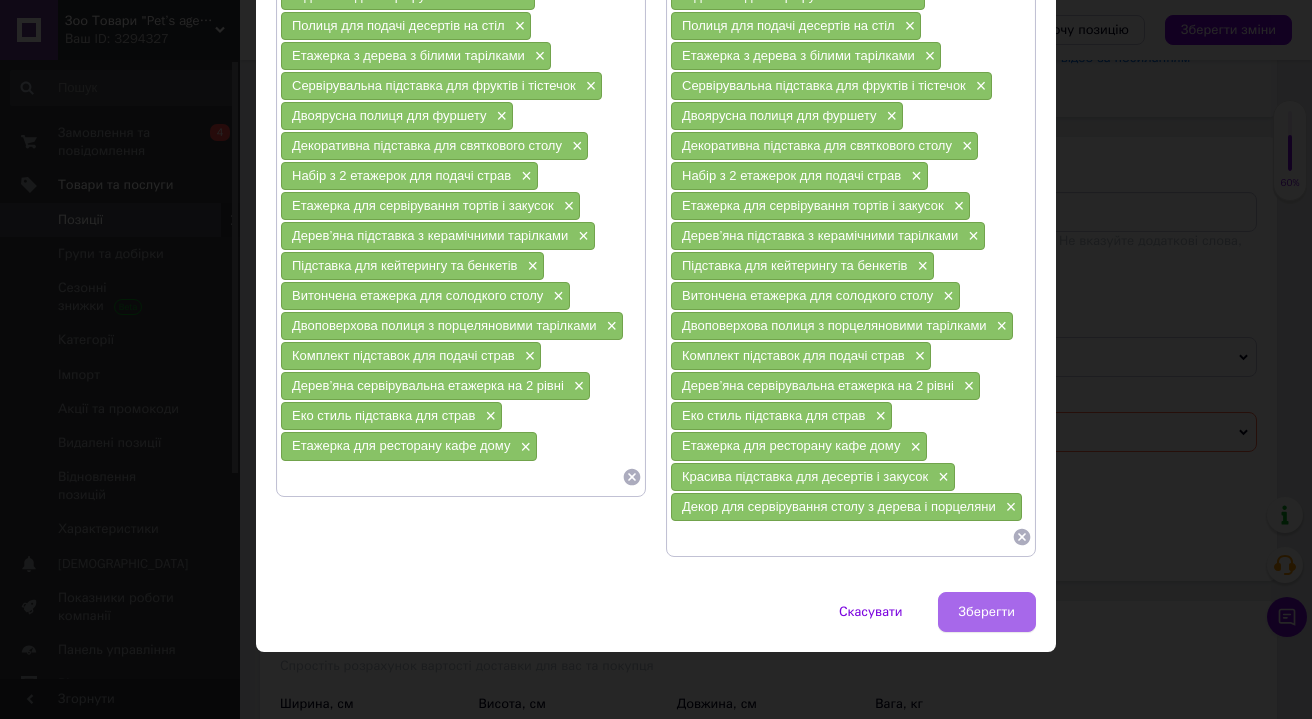 click on "Зберегти" at bounding box center [987, 612] 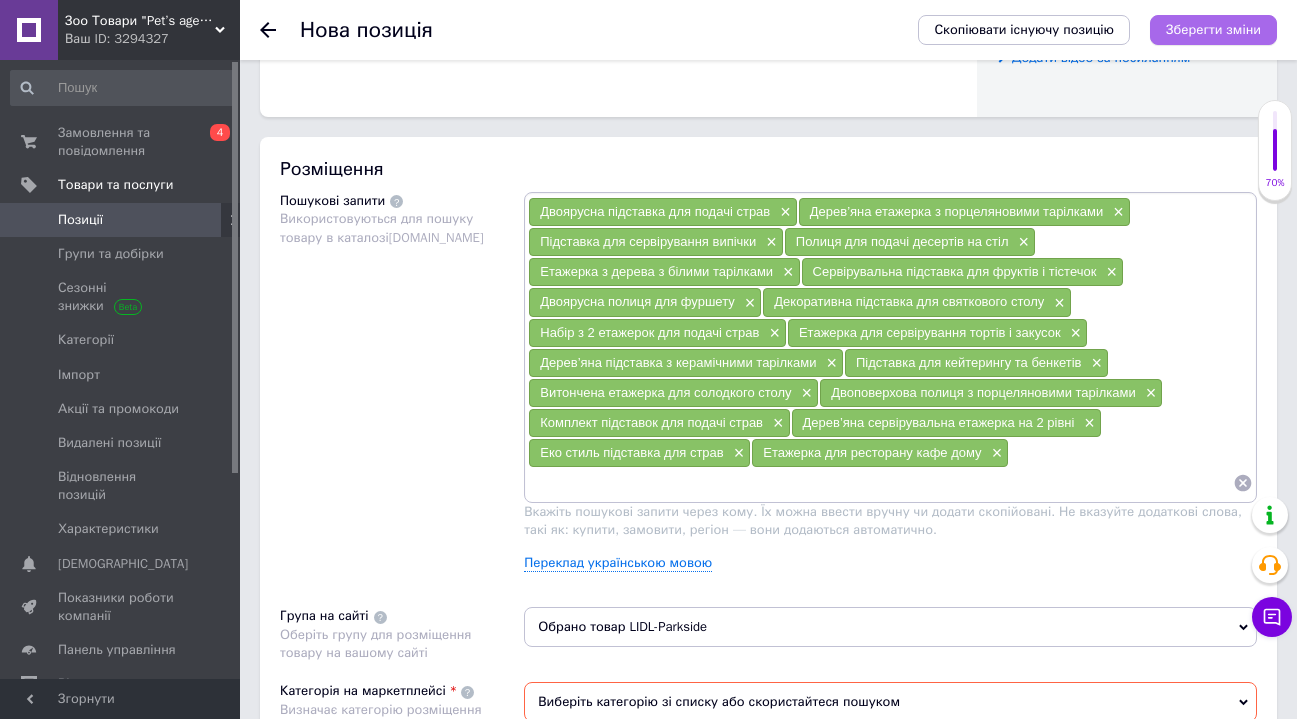 click on "Зберегти зміни" at bounding box center (1213, 29) 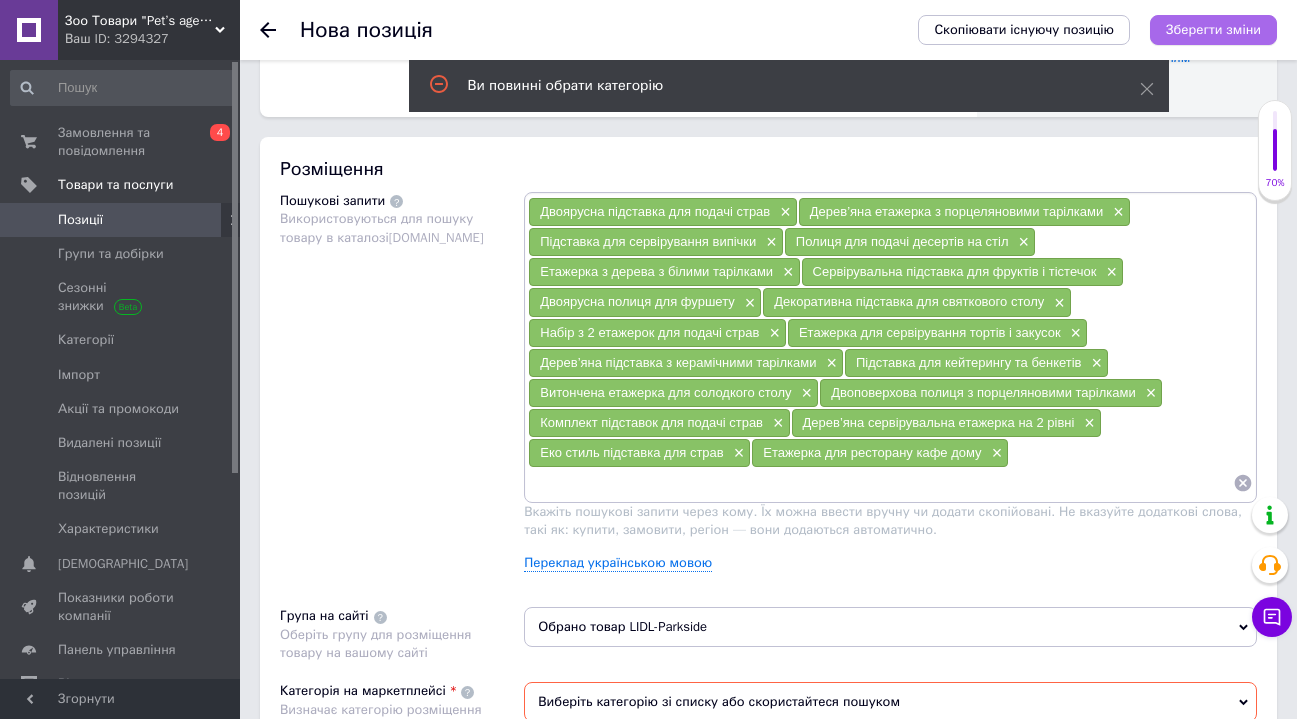 scroll, scrollTop: 1458, scrollLeft: 0, axis: vertical 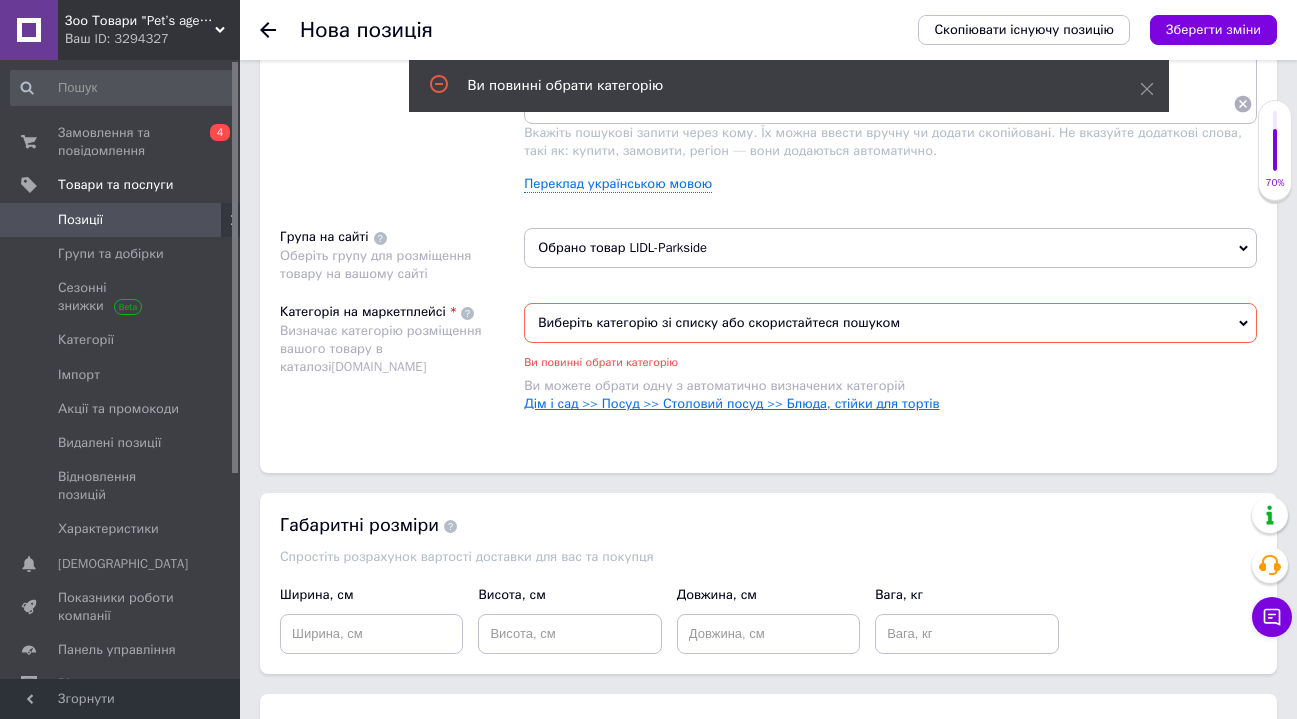 click on "Дім і сад >> Посуд >> Столовий посуд >> Блюда, стійки для тортів" at bounding box center [731, 403] 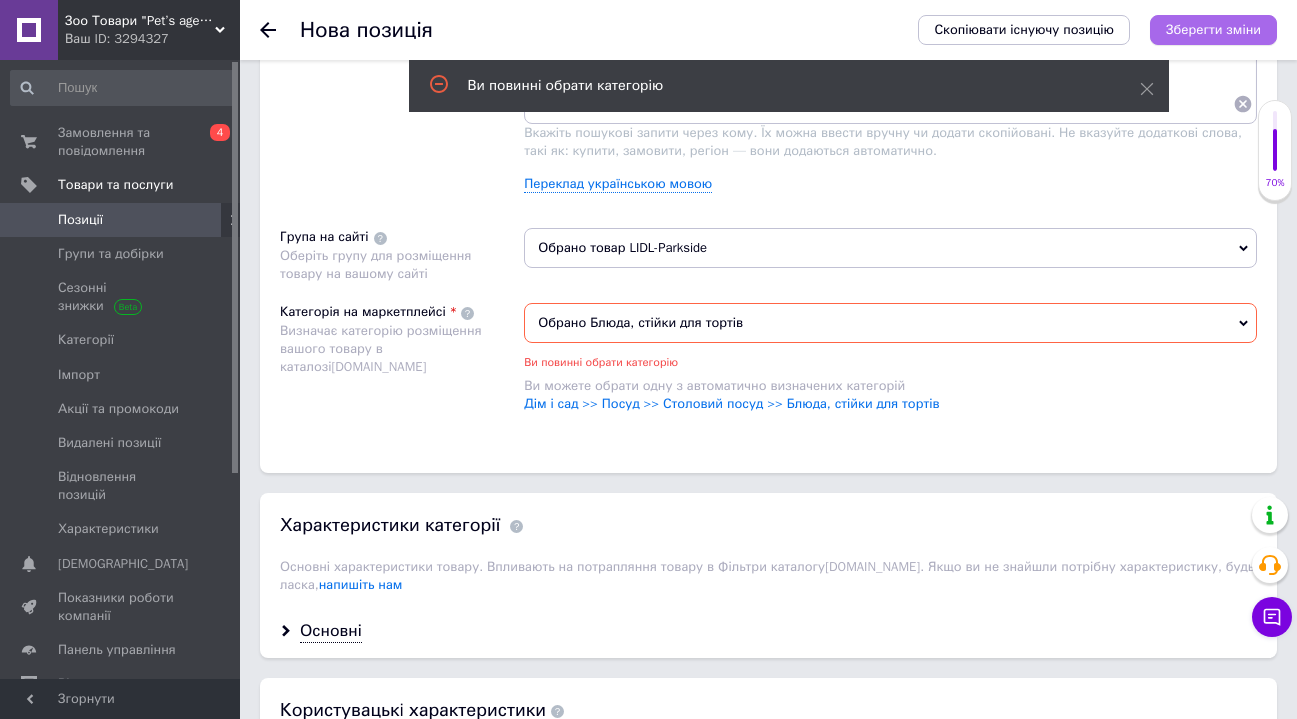 click on "Зберегти зміни" at bounding box center (1213, 29) 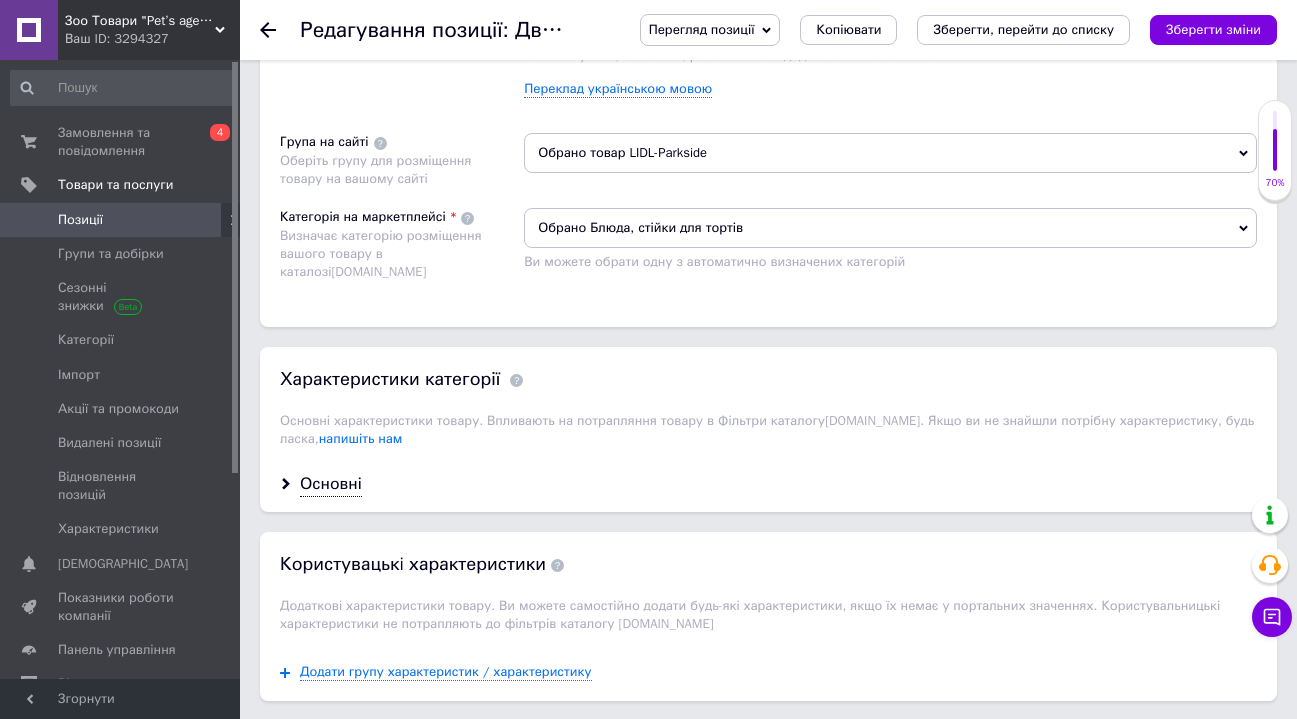 scroll, scrollTop: 1634, scrollLeft: 0, axis: vertical 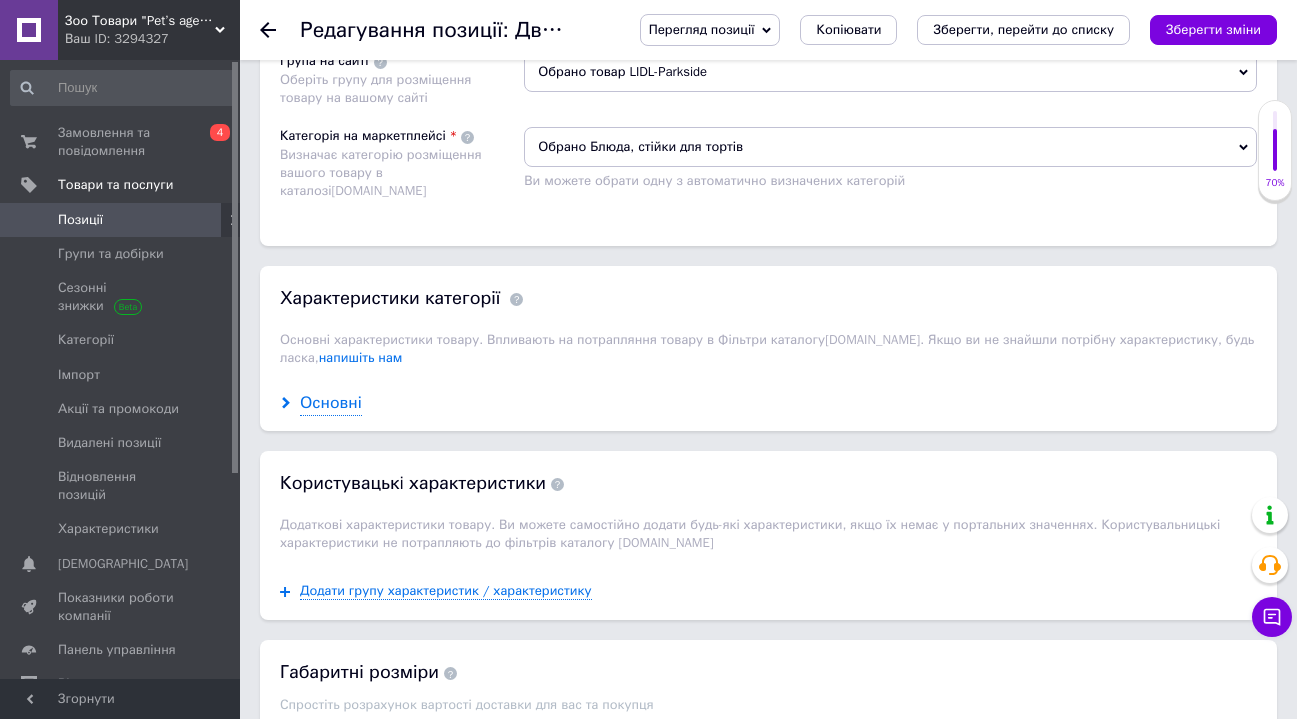 click on "Основні" at bounding box center (331, 403) 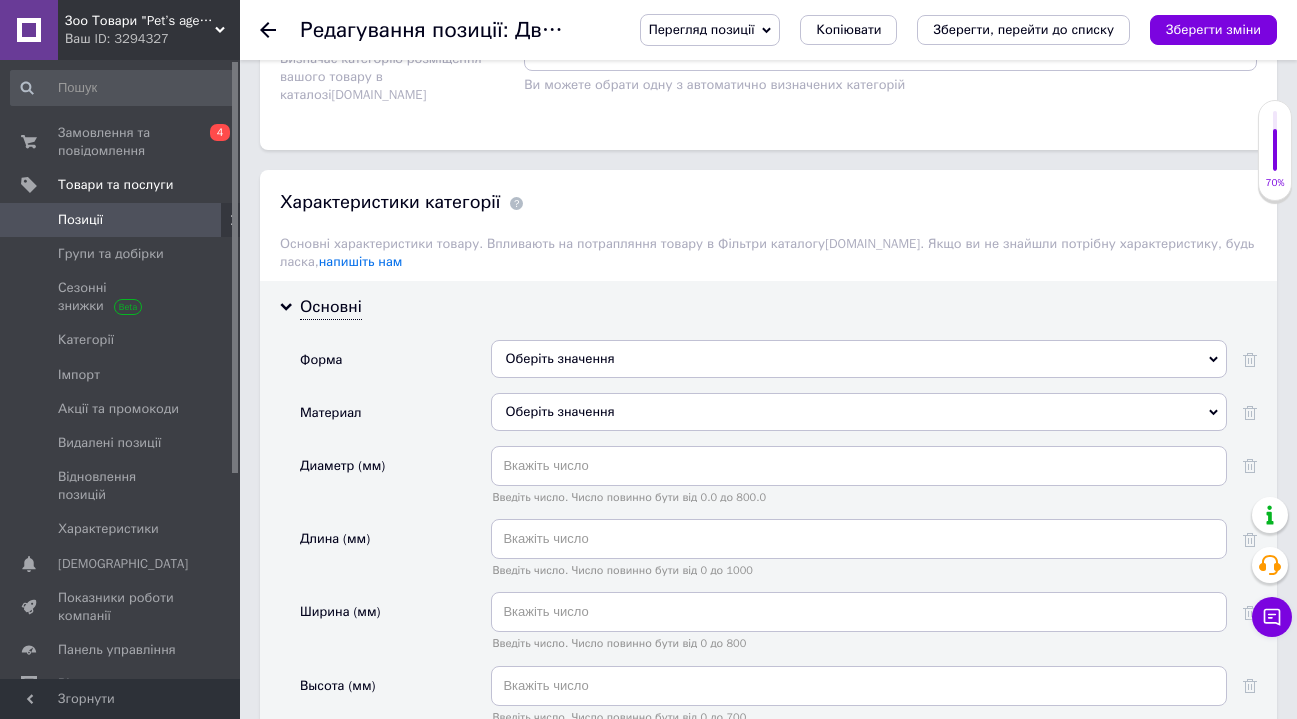 scroll, scrollTop: 1775, scrollLeft: 0, axis: vertical 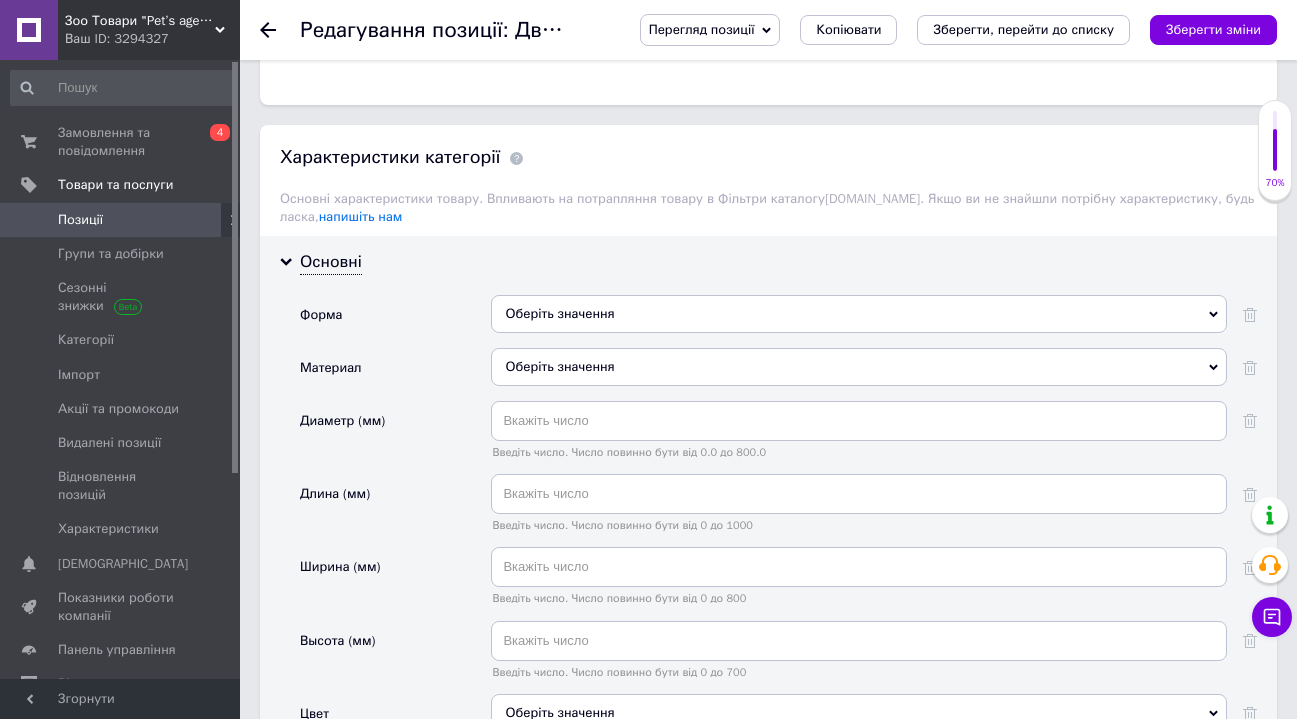 click on "Оберіть значення" at bounding box center [859, 314] 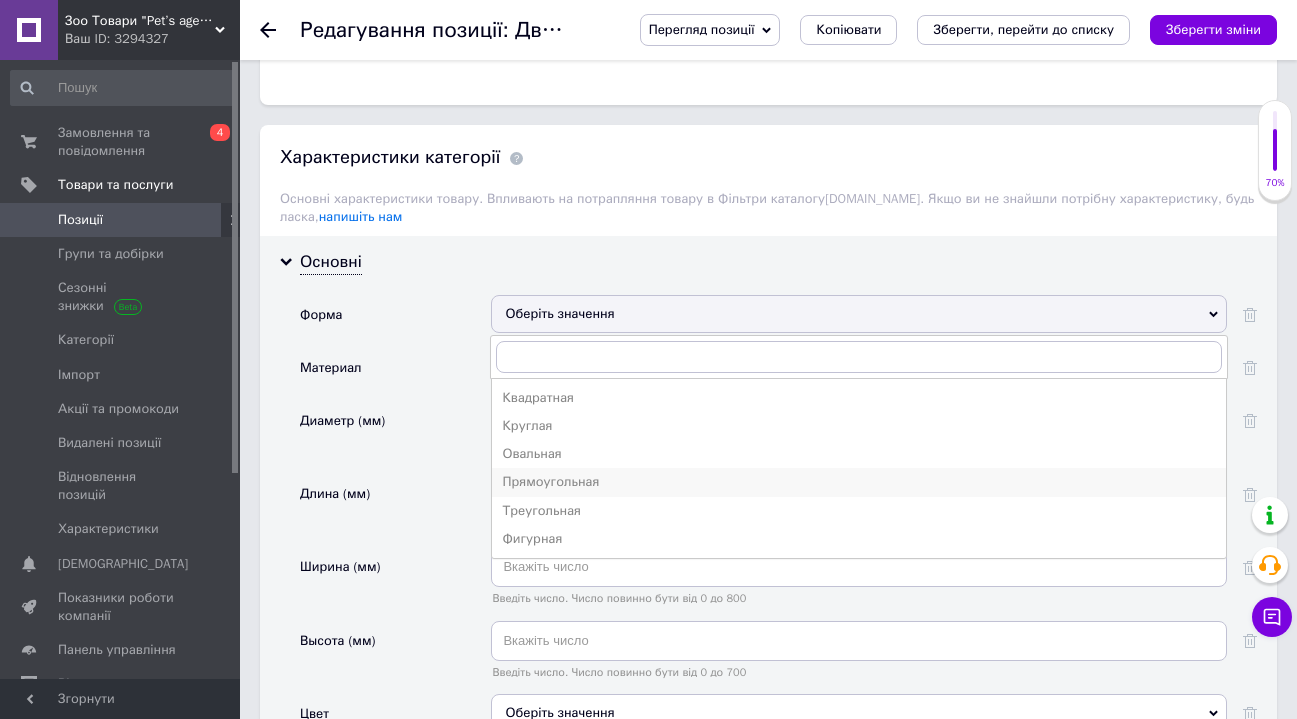 click on "Прямоугольная" at bounding box center [859, 482] 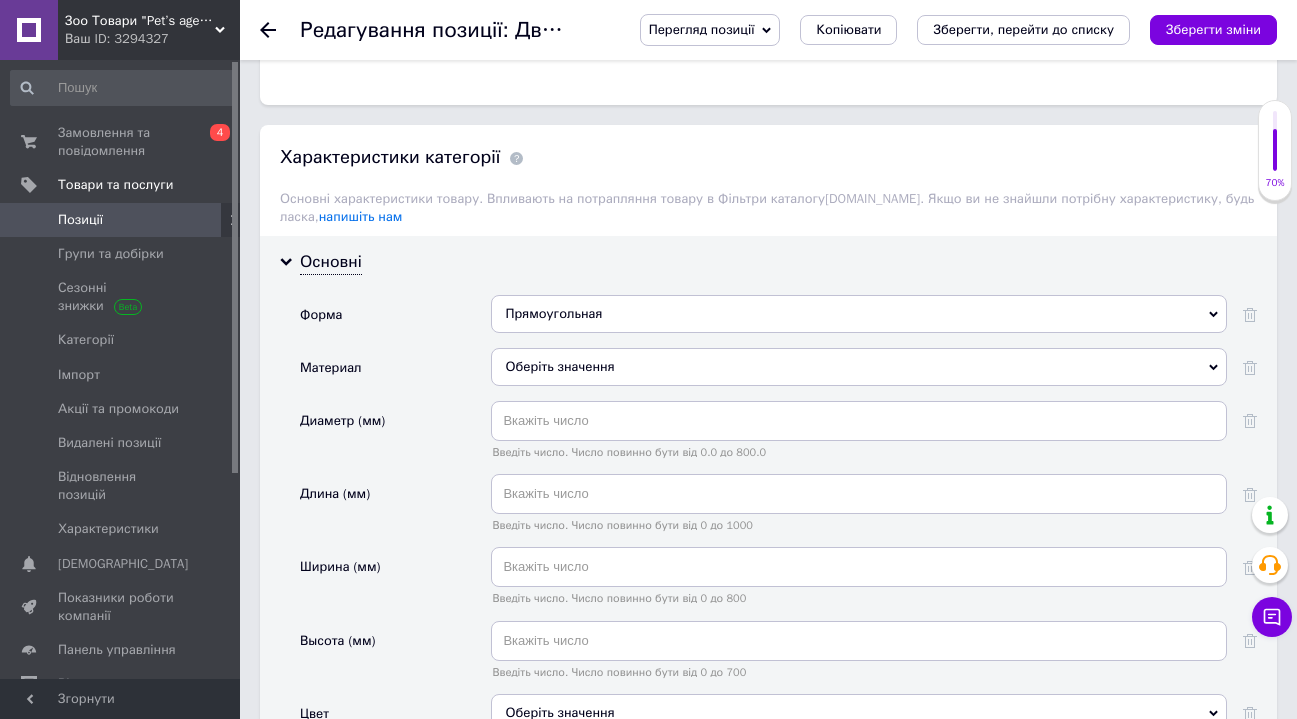 click on "Оберіть значення" at bounding box center (859, 367) 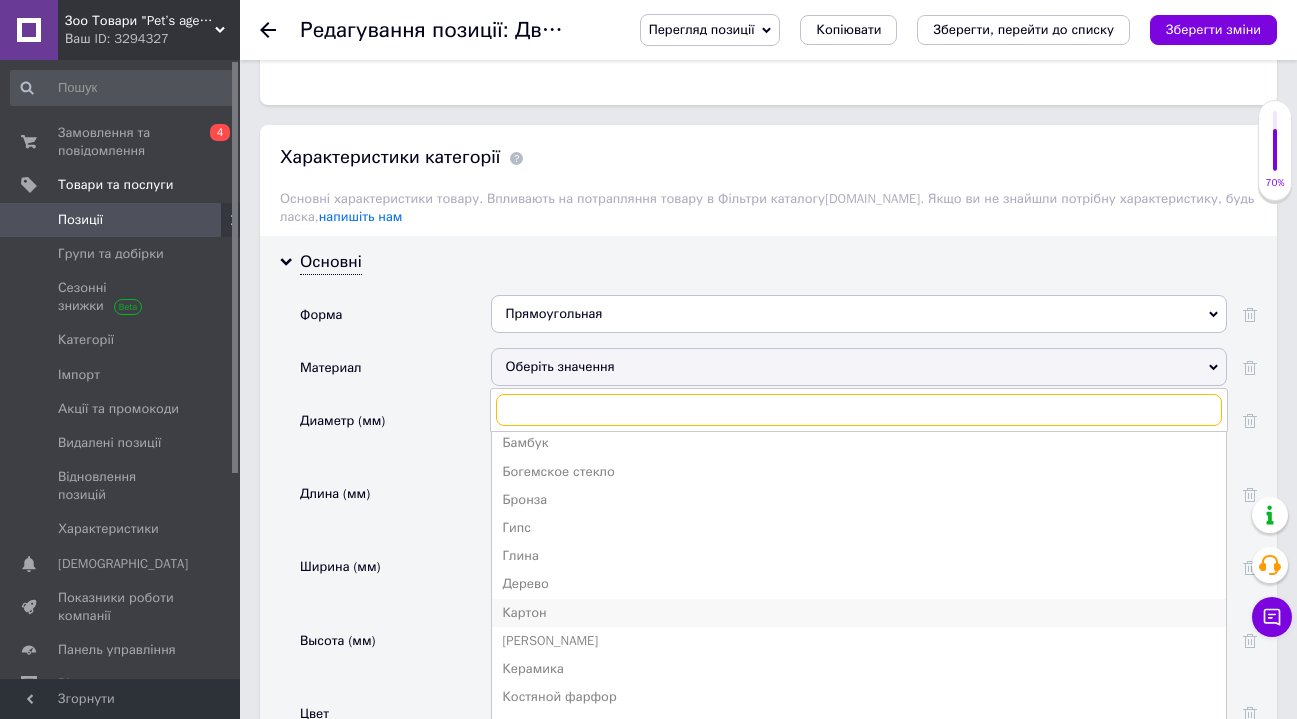 scroll, scrollTop: 114, scrollLeft: 0, axis: vertical 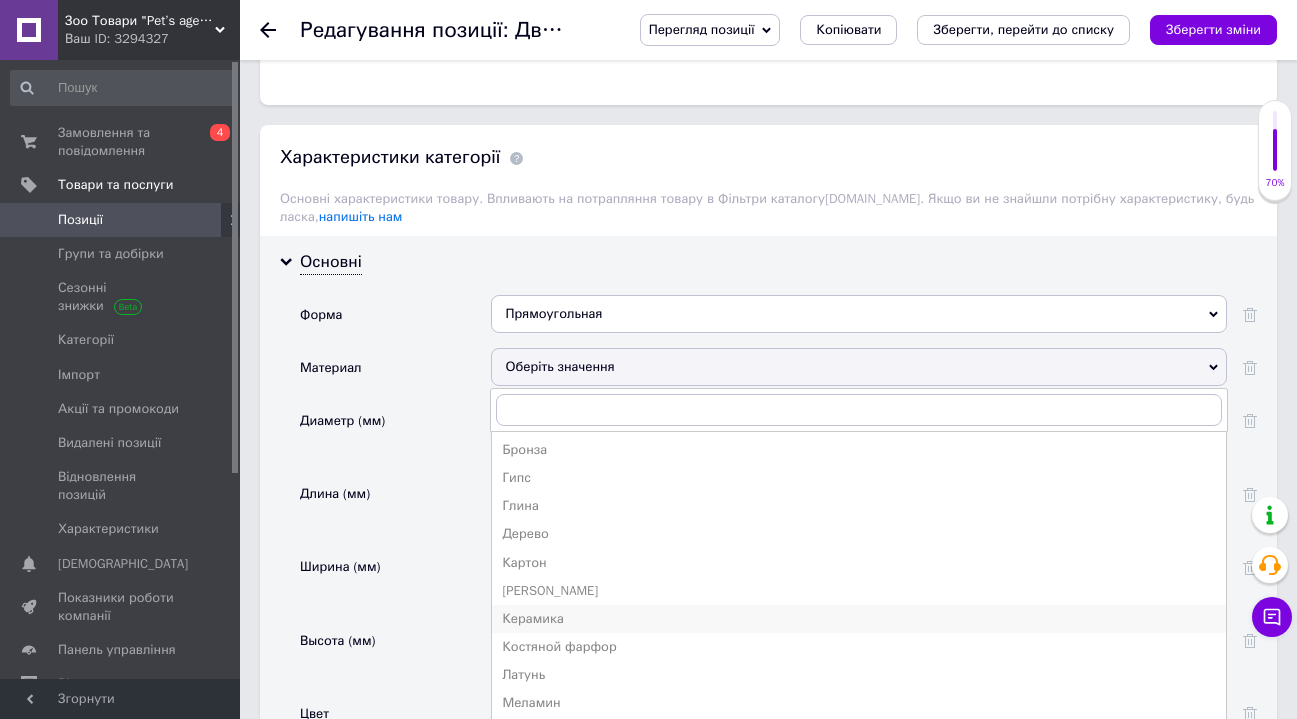 click on "Керамика" at bounding box center (859, 619) 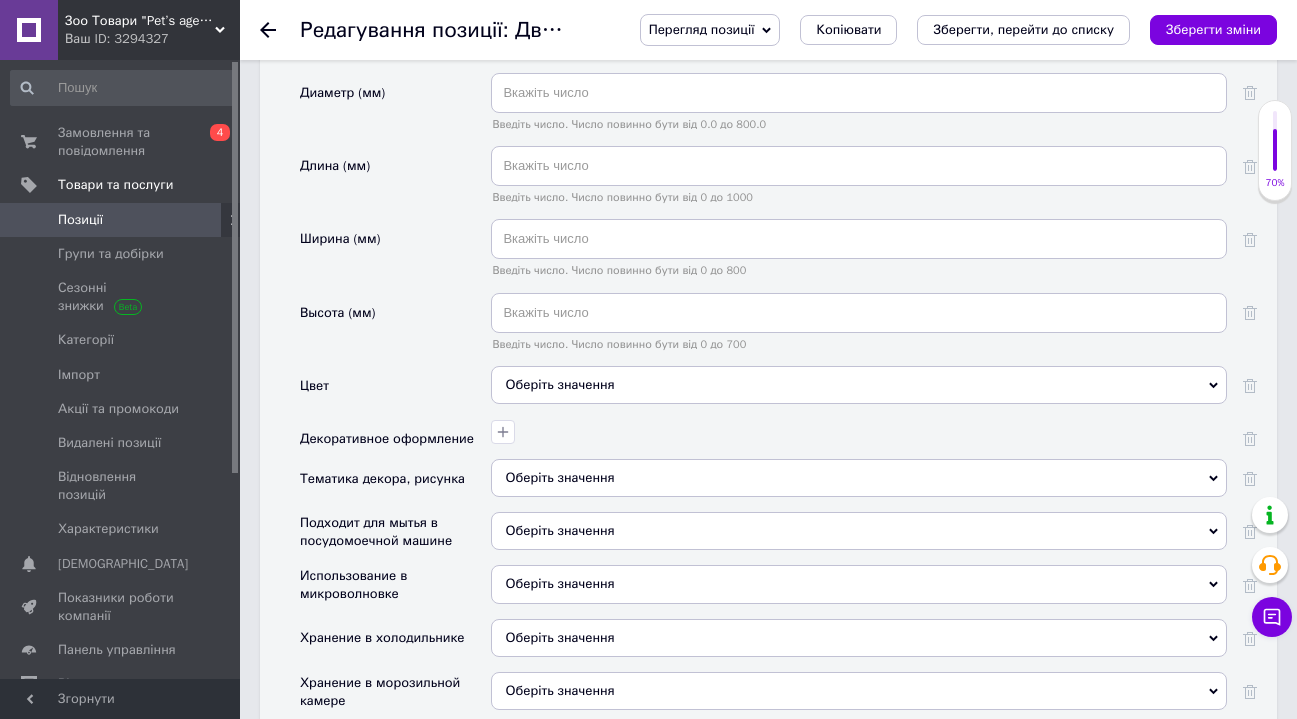 scroll, scrollTop: 2189, scrollLeft: 0, axis: vertical 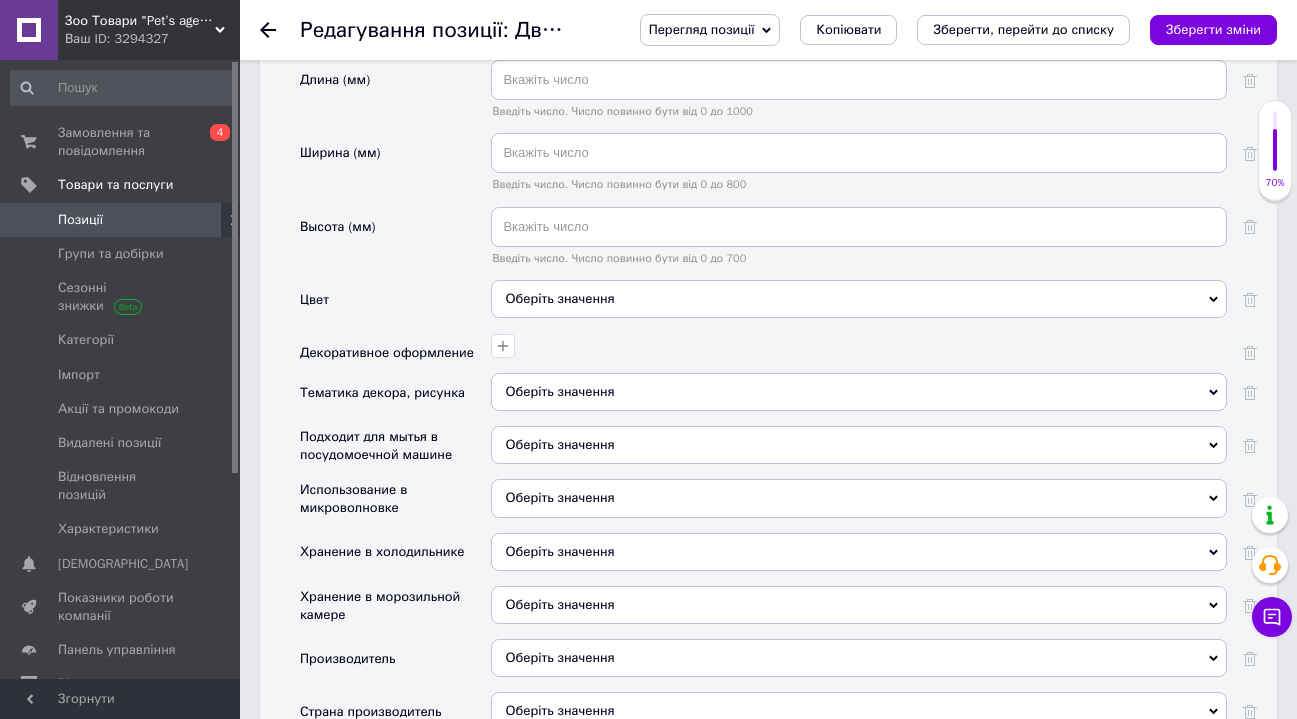 click on "Оберіть значення" at bounding box center [559, 444] 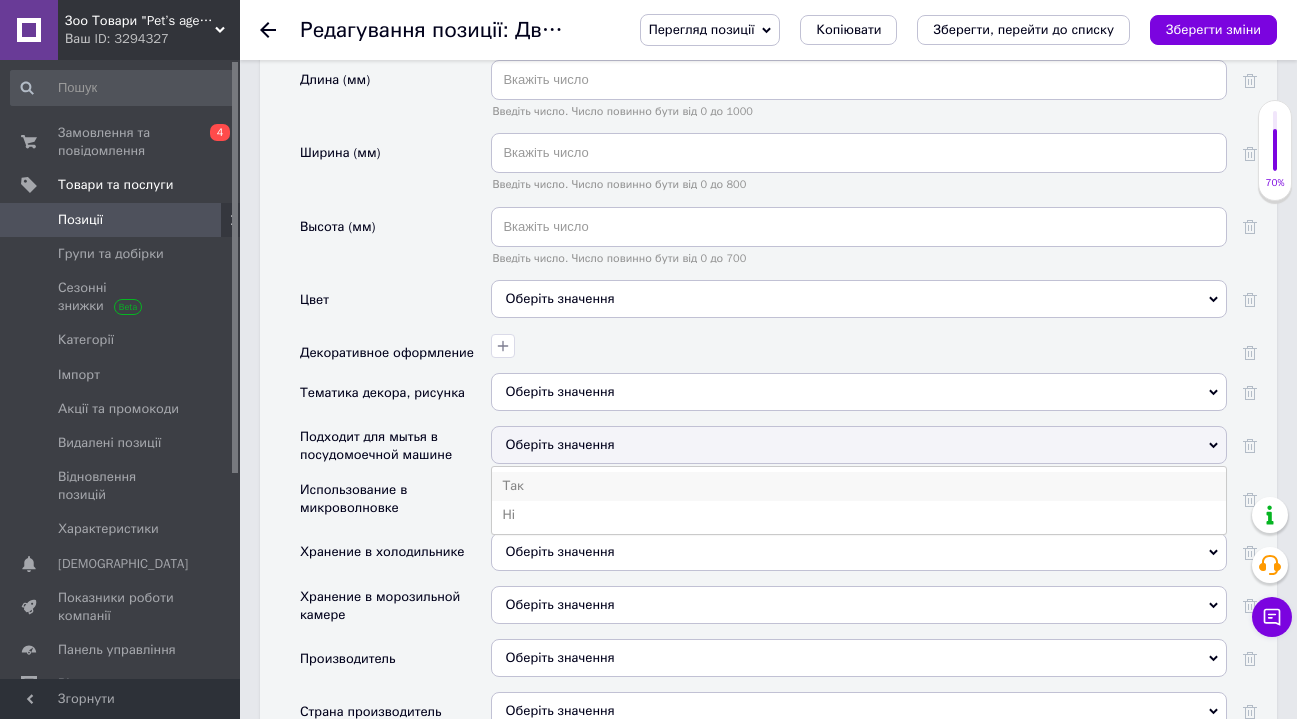 click on "Так" at bounding box center [859, 486] 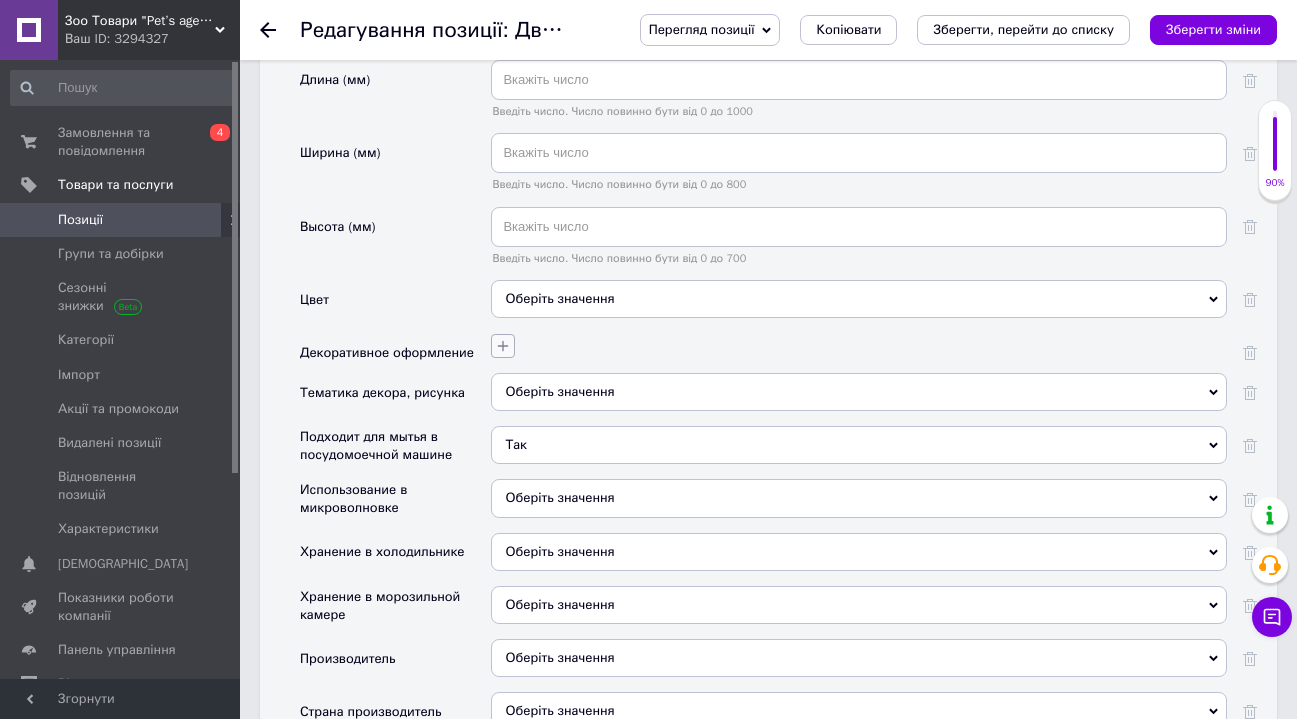 click 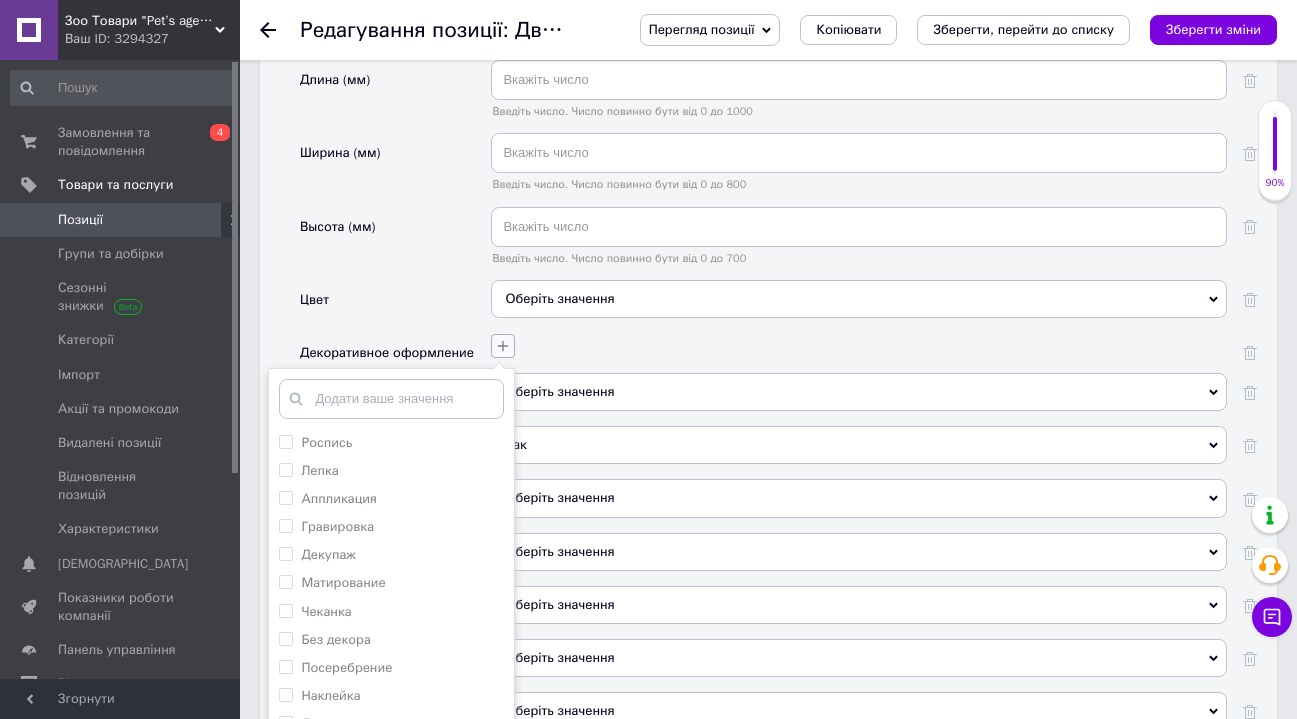 click 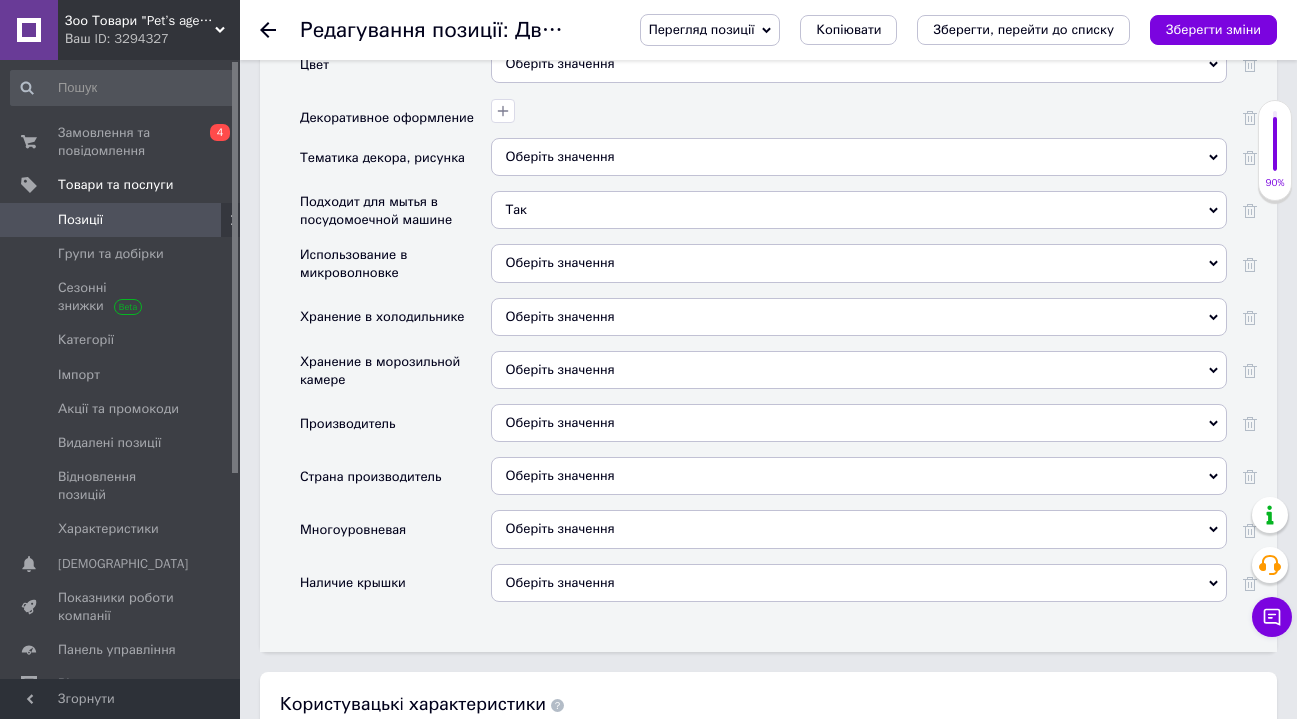 scroll, scrollTop: 2459, scrollLeft: 0, axis: vertical 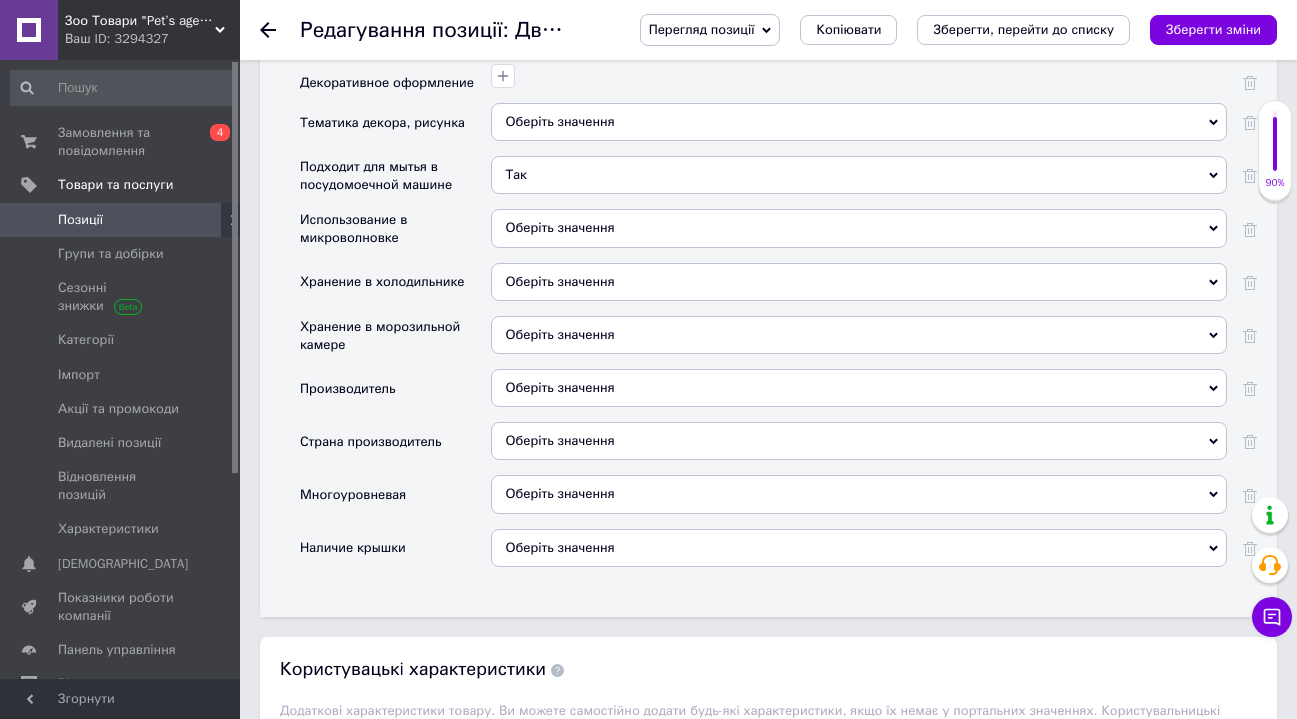 click on "Оберіть значення" at bounding box center (559, 547) 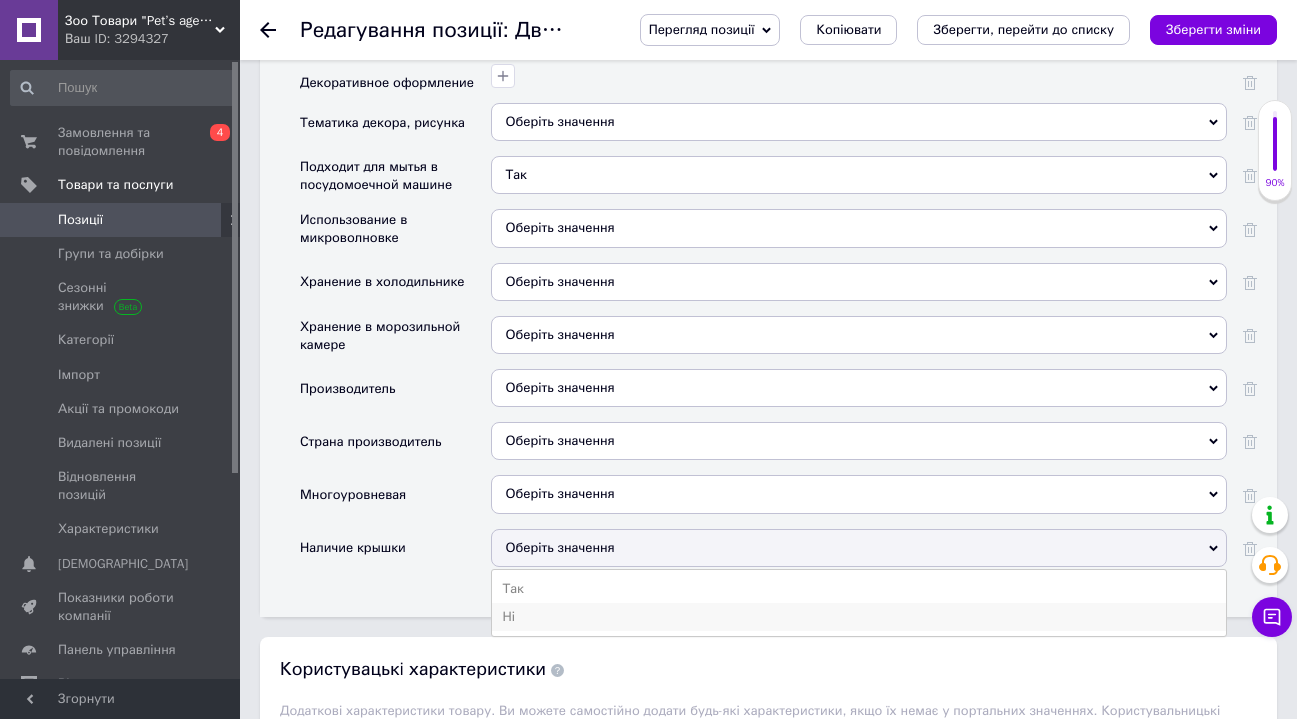 click on "Ні" at bounding box center (859, 617) 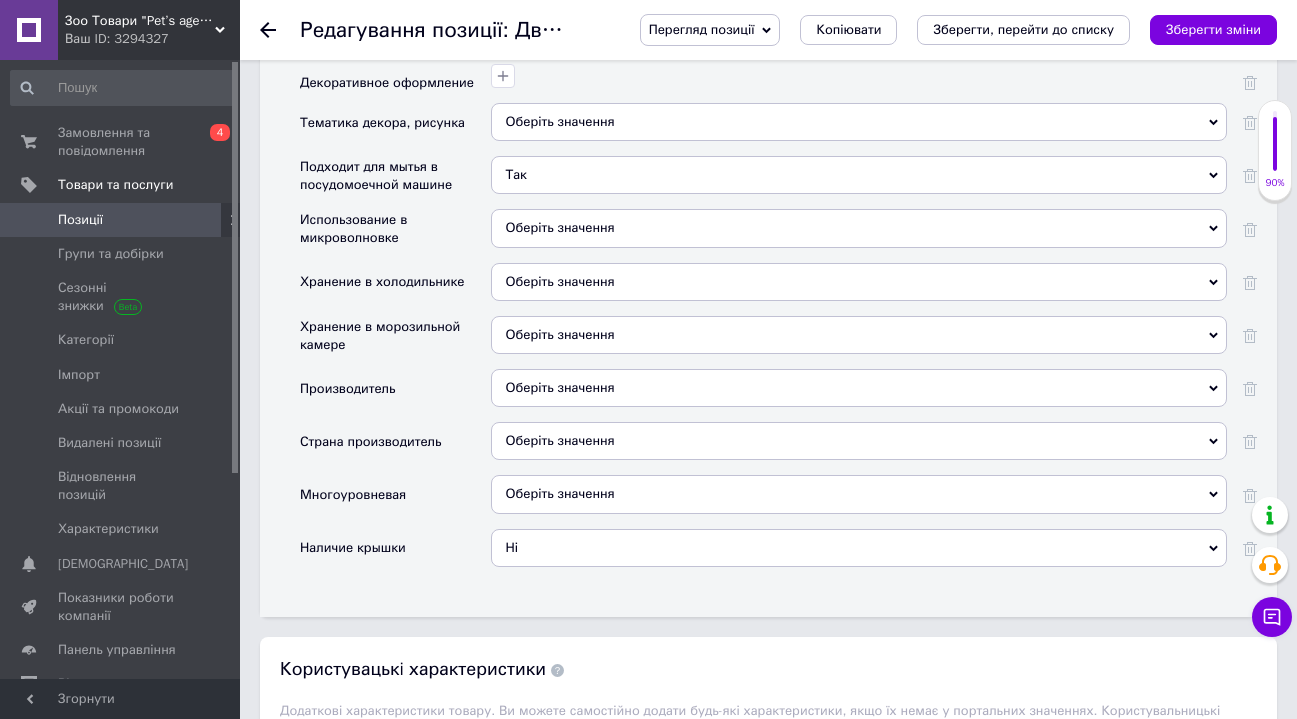 click on "Оберіть значення" at bounding box center (559, 493) 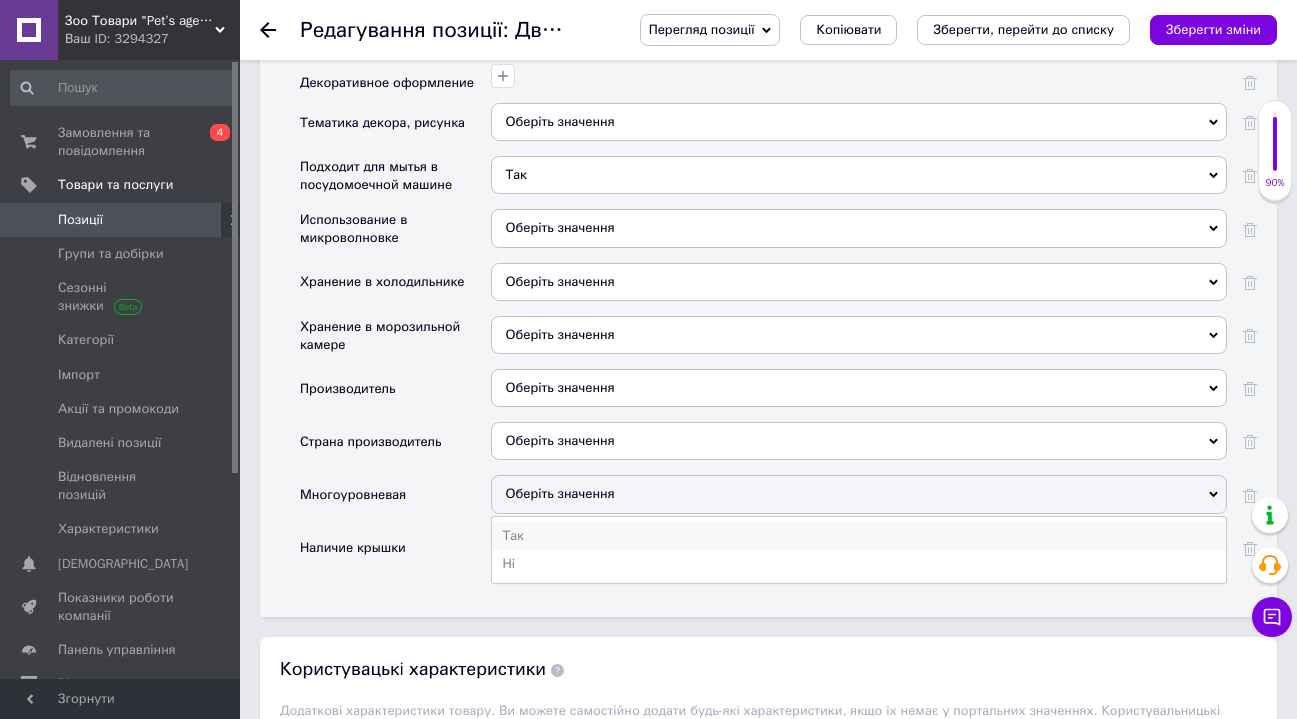 click on "Так" at bounding box center (859, 536) 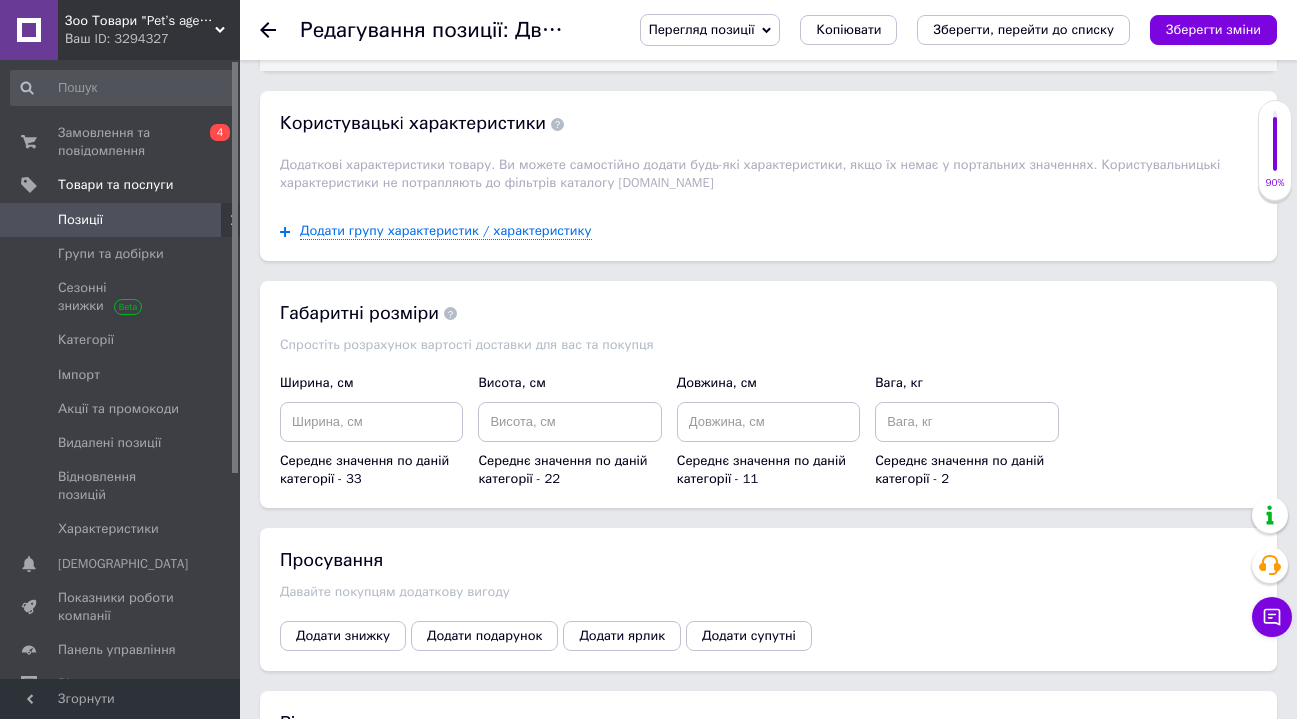 scroll, scrollTop: 3249, scrollLeft: 0, axis: vertical 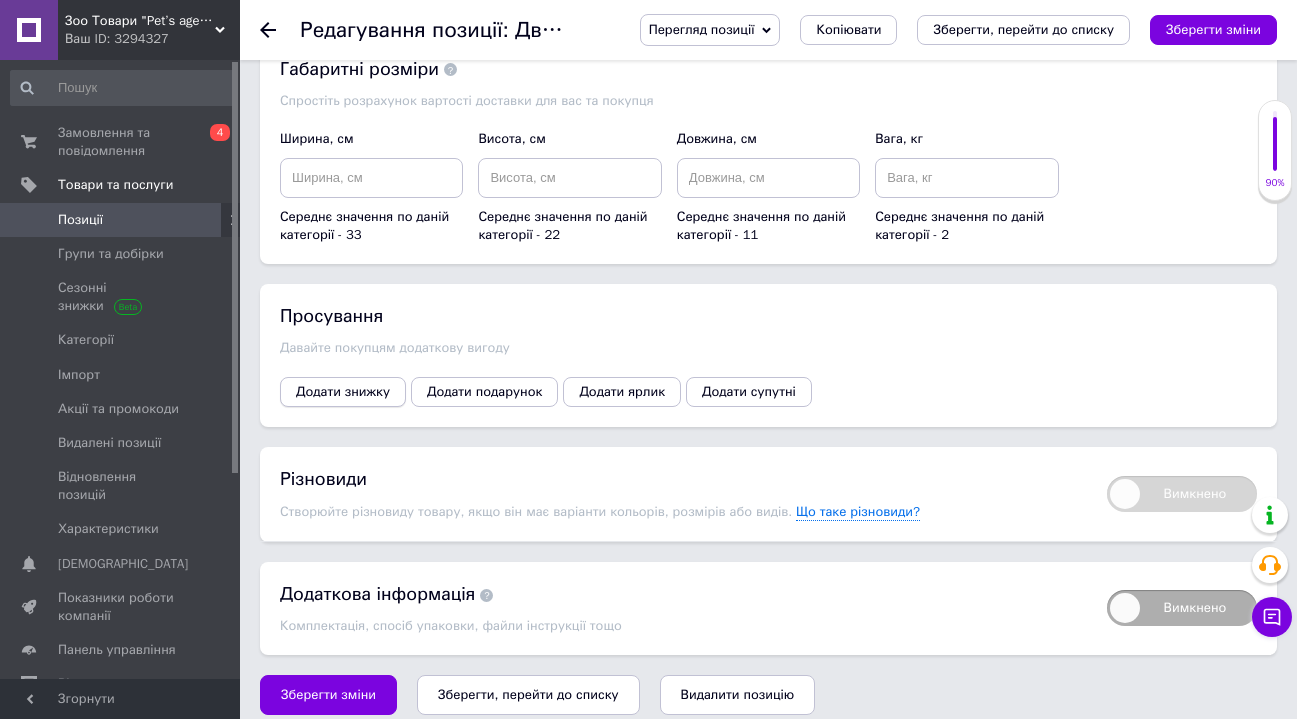 click on "Додати знижку" at bounding box center [343, 392] 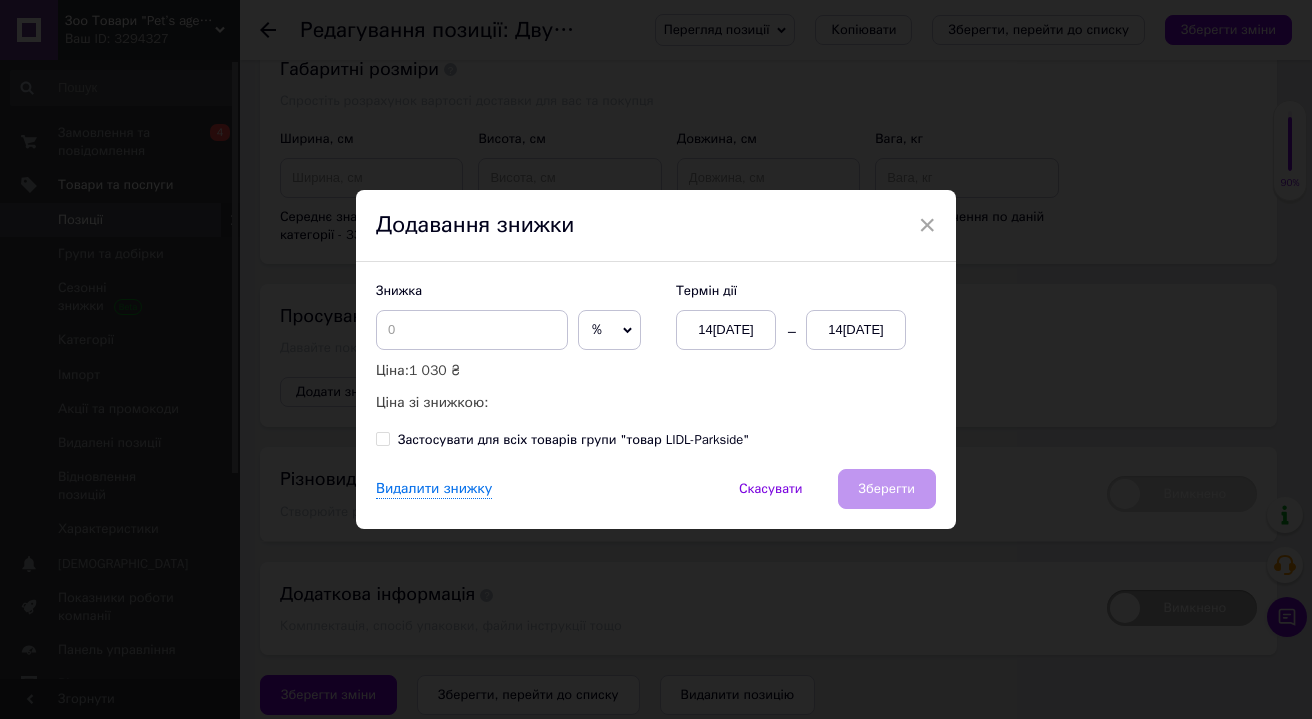 click on "14[DATE]" at bounding box center (856, 330) 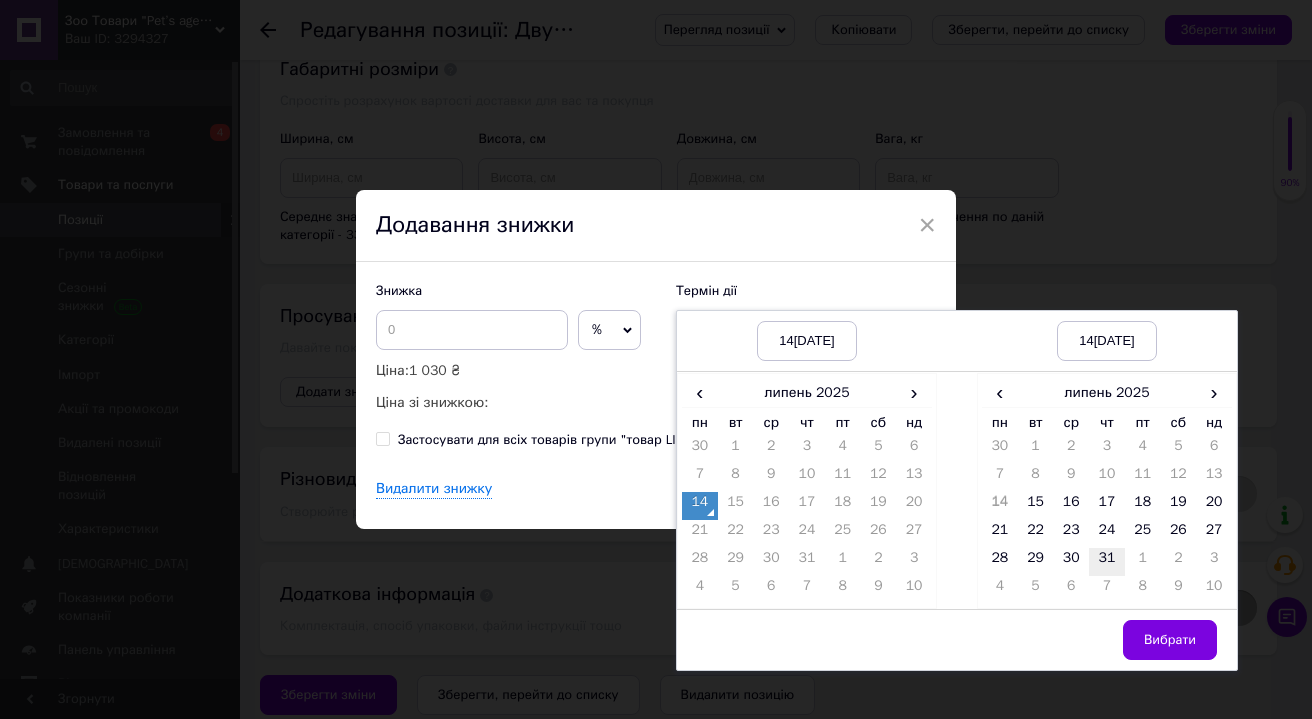 click on "31" at bounding box center (1107, 562) 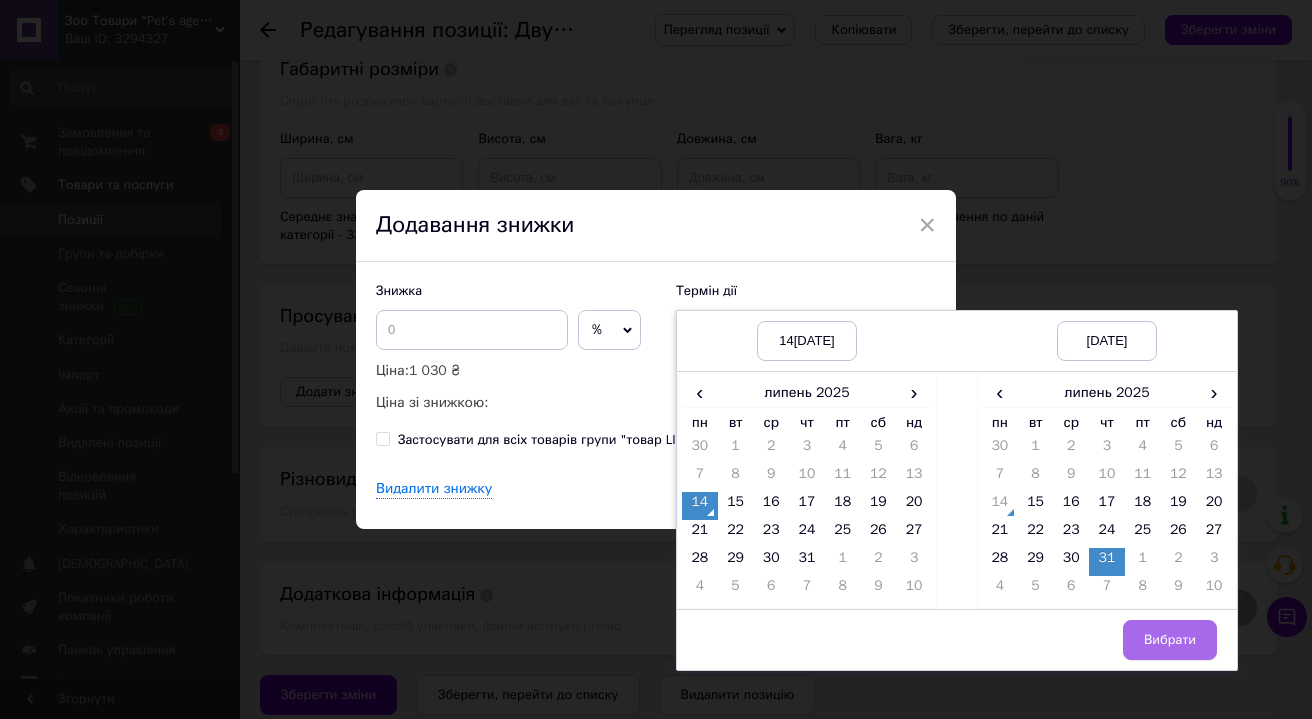 click on "Вибрати" at bounding box center [1170, 640] 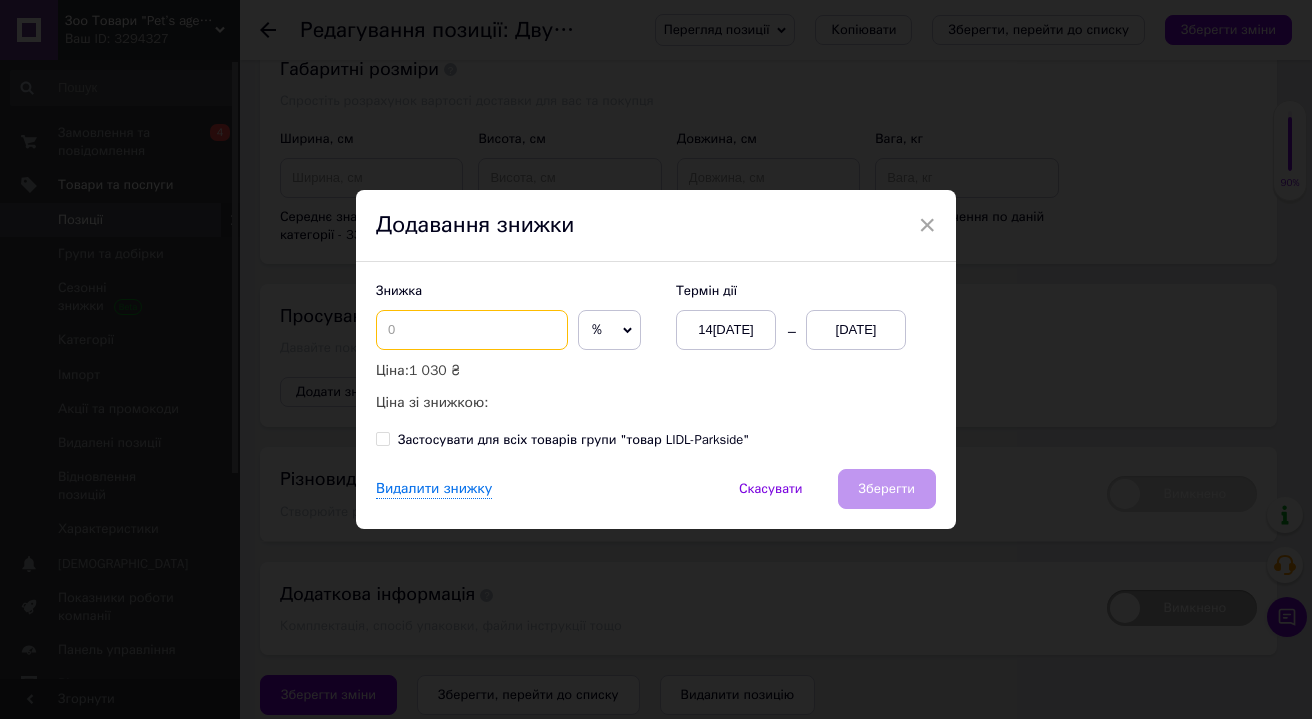 click at bounding box center [472, 330] 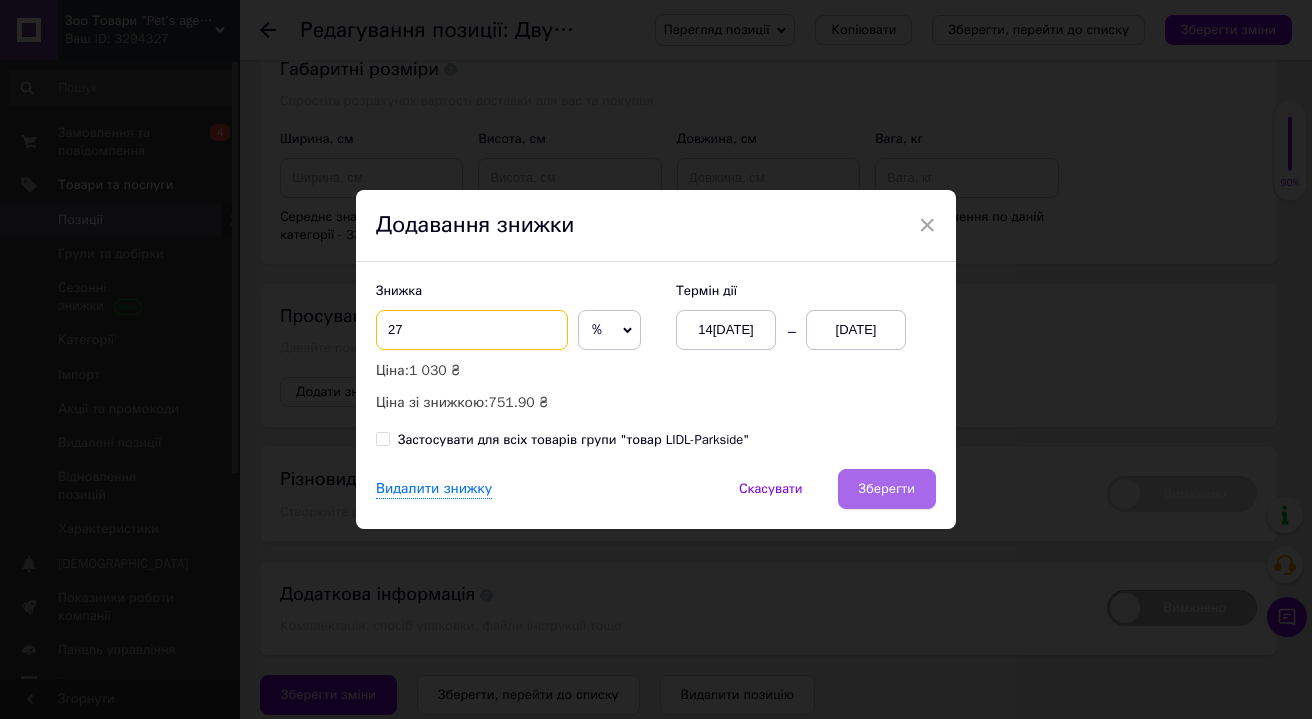 type on "27" 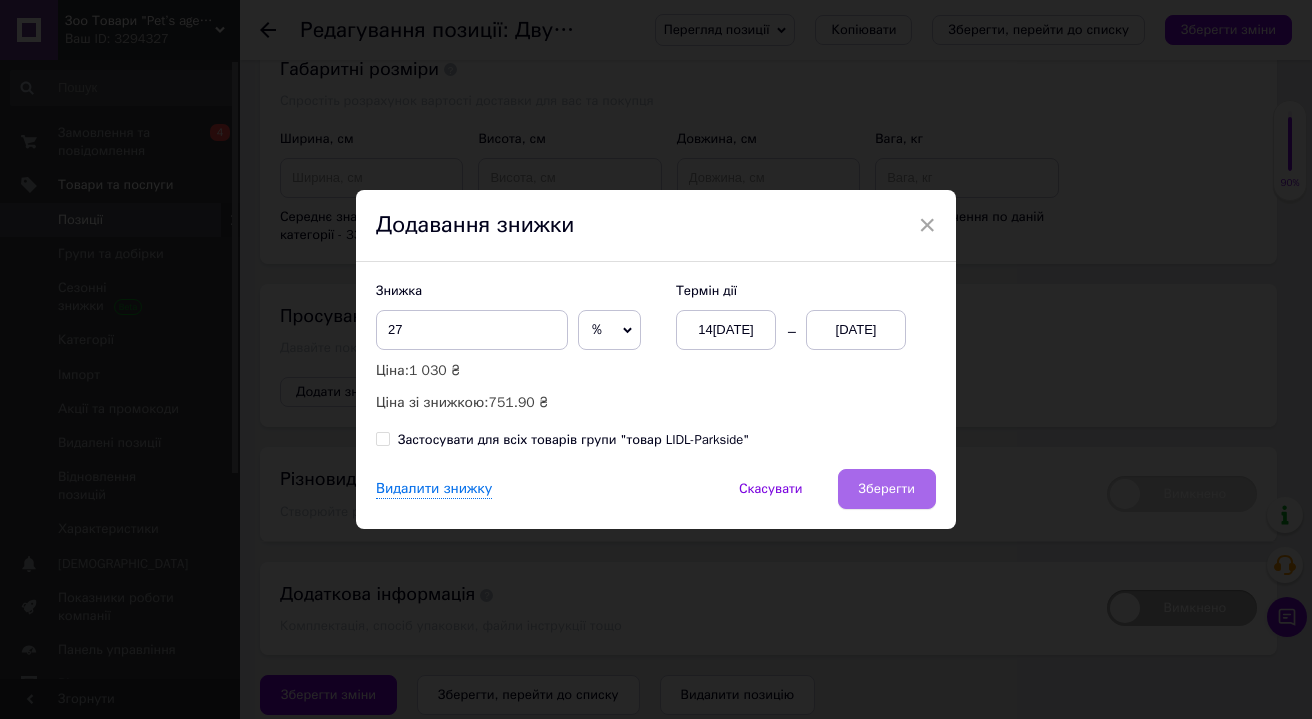 click on "Зберегти" at bounding box center [887, 489] 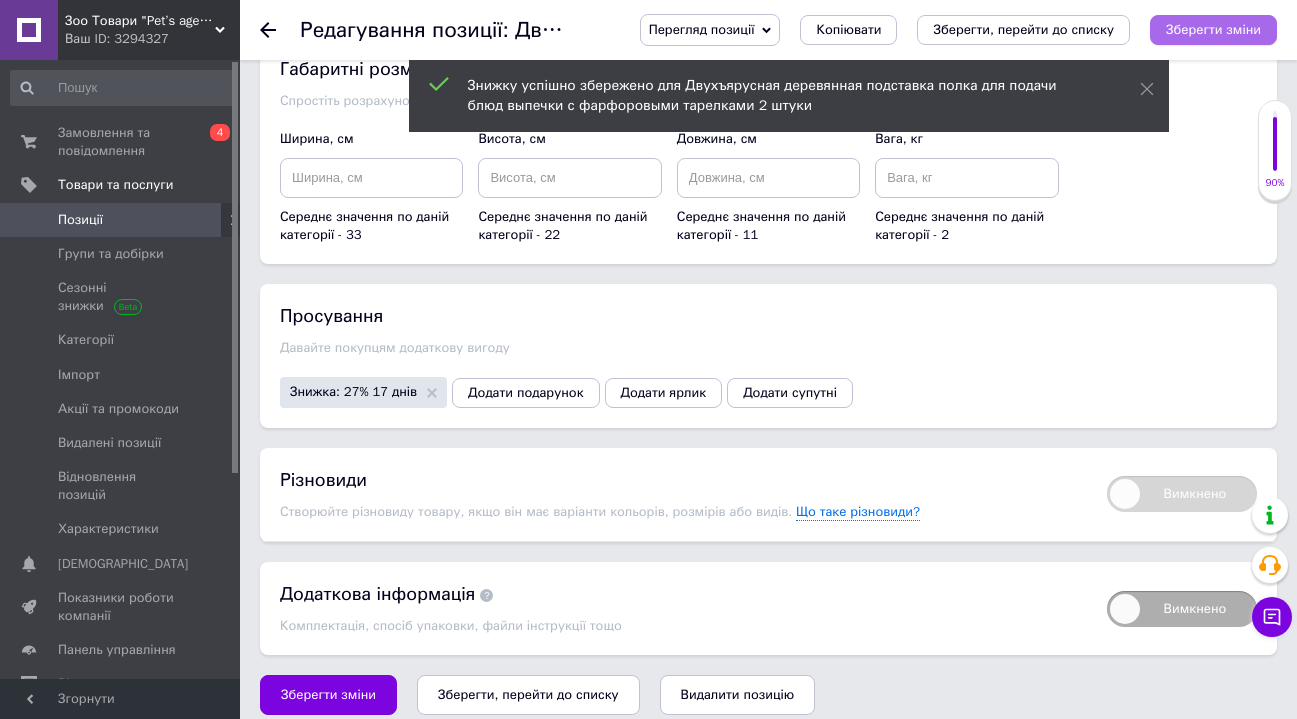 click on "Зберегти зміни" at bounding box center [1213, 30] 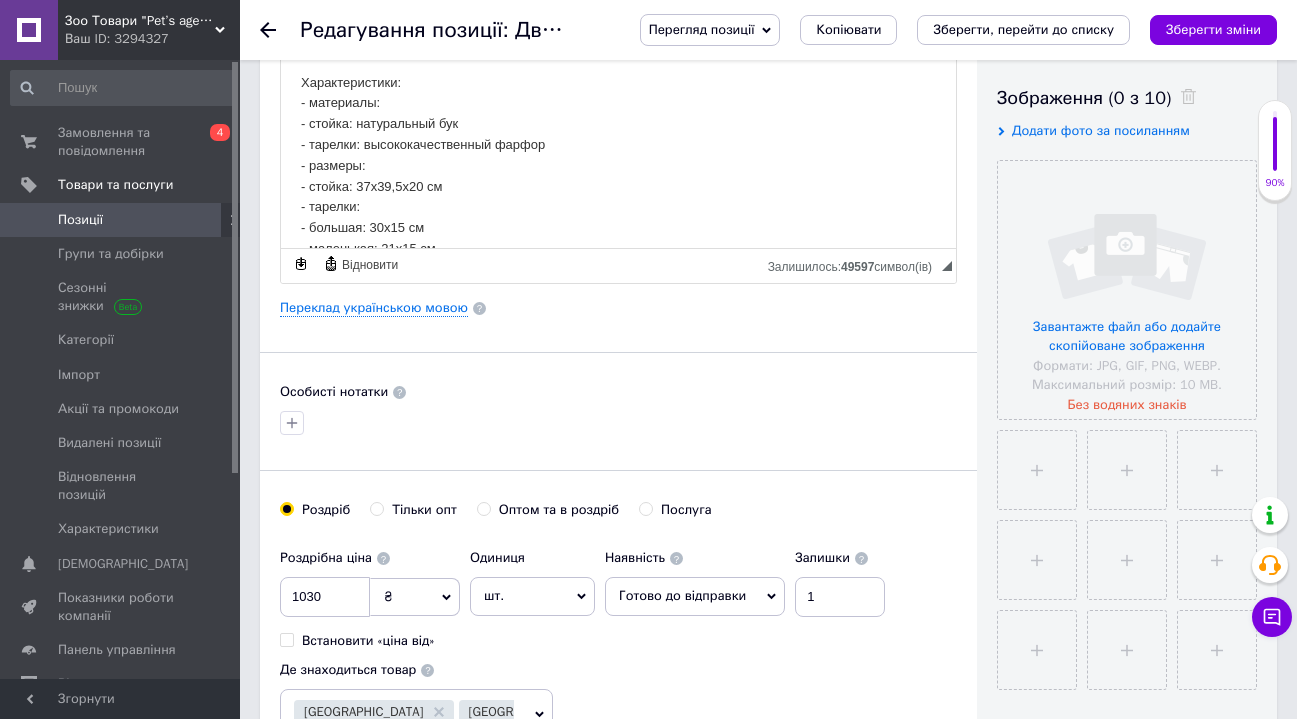 scroll, scrollTop: 495, scrollLeft: 0, axis: vertical 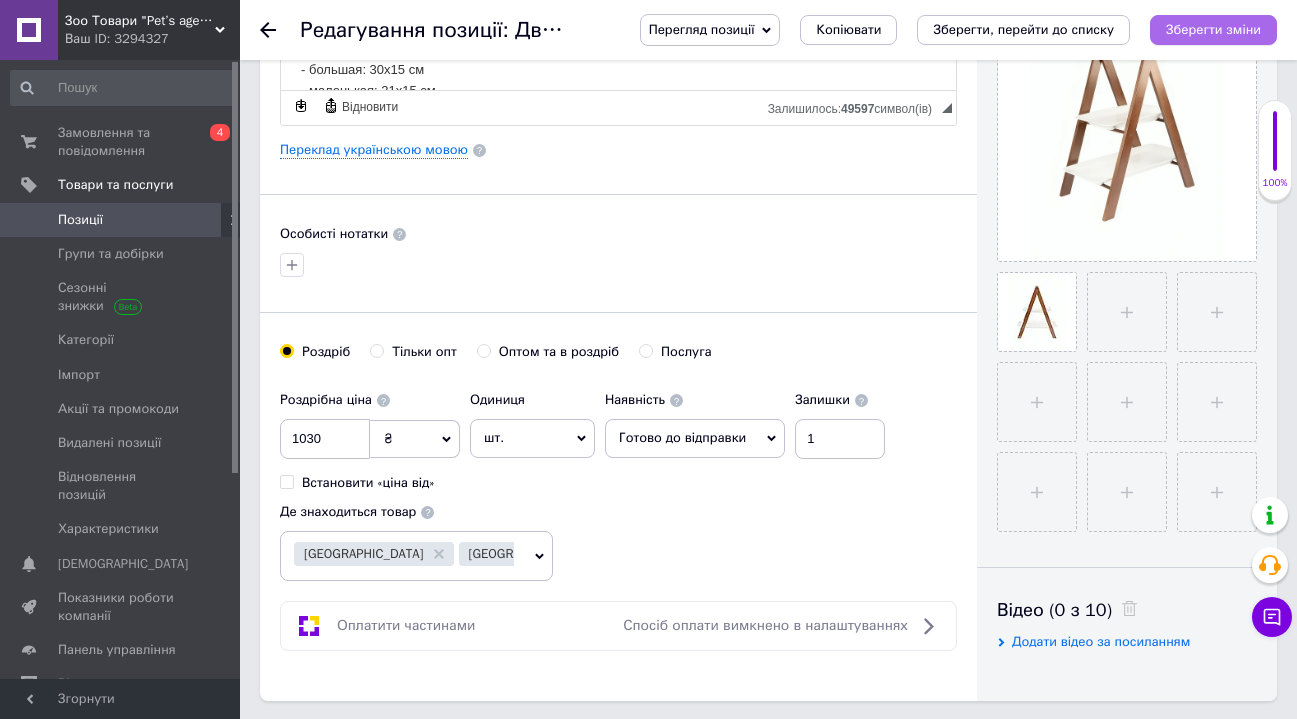 click on "Зберегти зміни" at bounding box center (1213, 29) 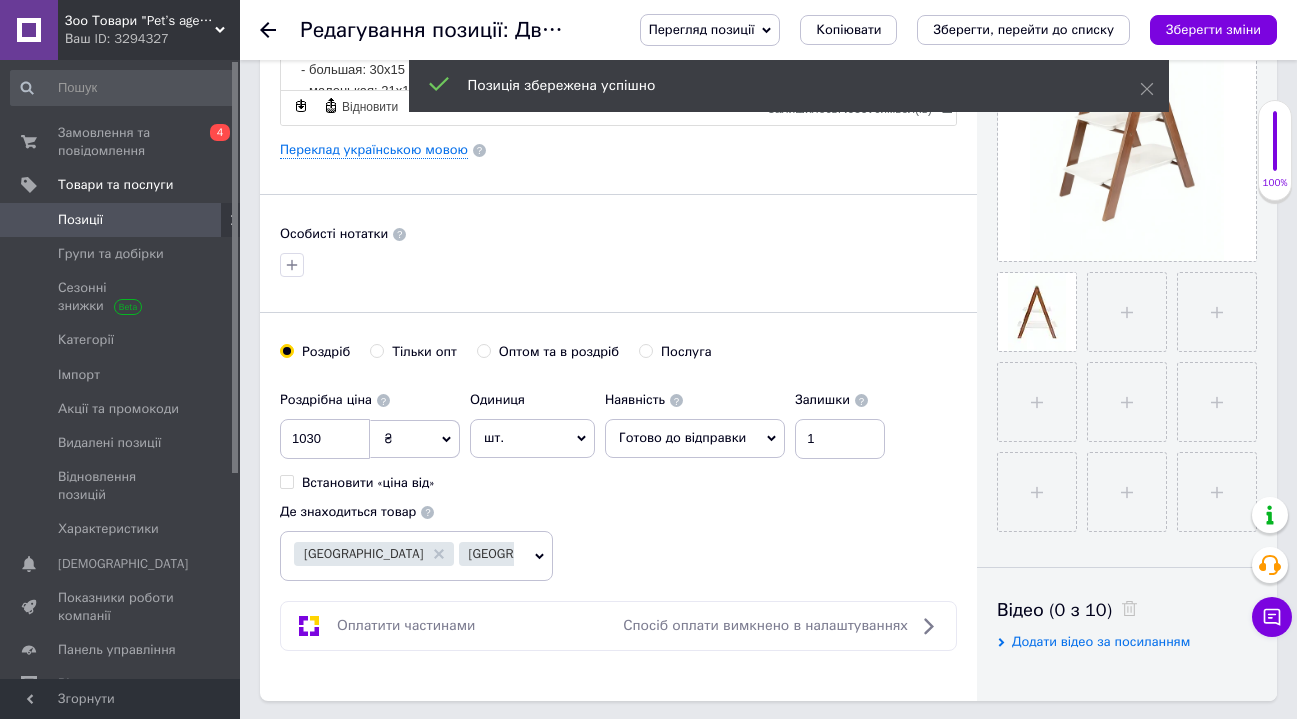 click on "Позиції" at bounding box center [121, 220] 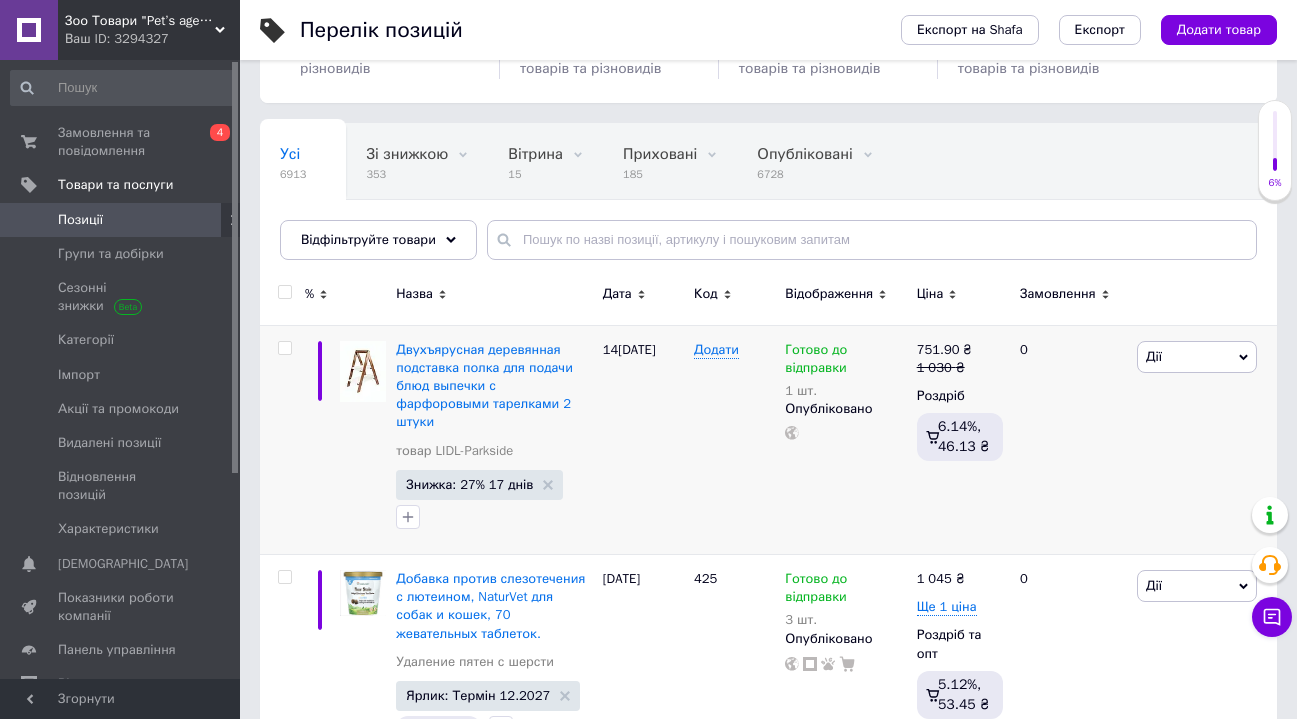 scroll, scrollTop: 0, scrollLeft: 0, axis: both 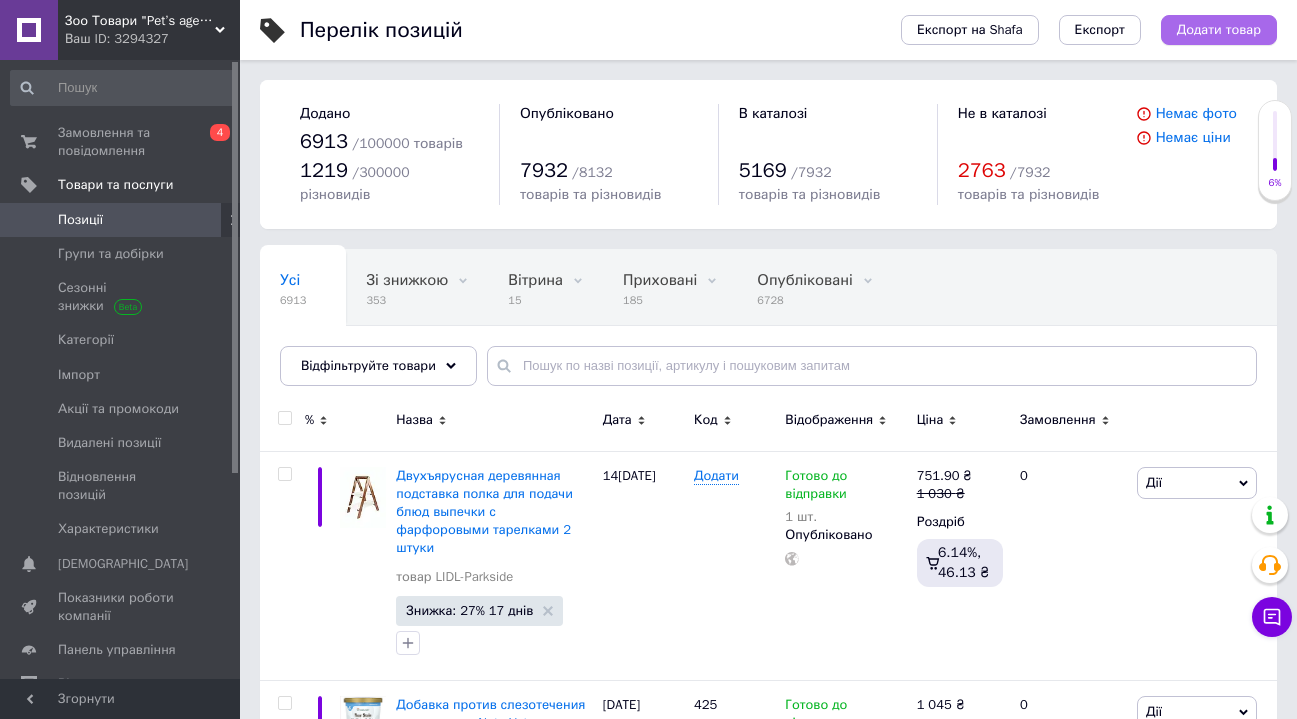click on "Додати товар" at bounding box center [1219, 30] 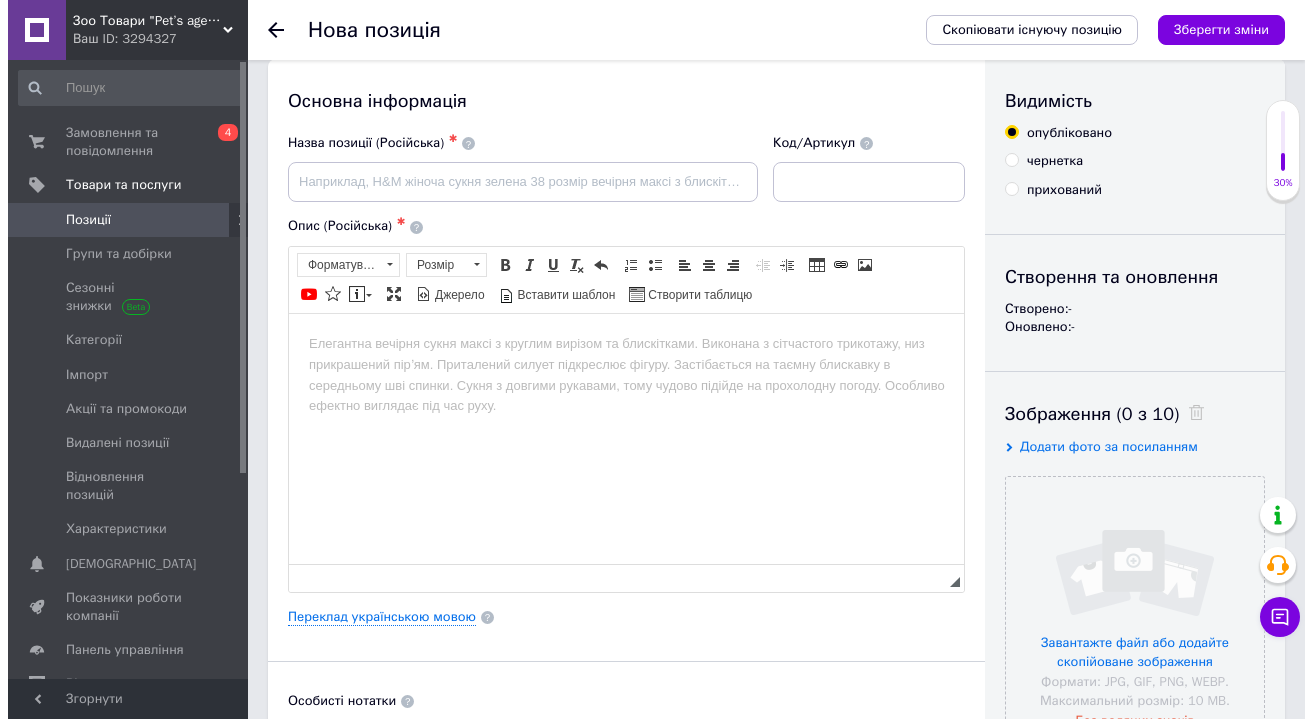 scroll, scrollTop: 46, scrollLeft: 0, axis: vertical 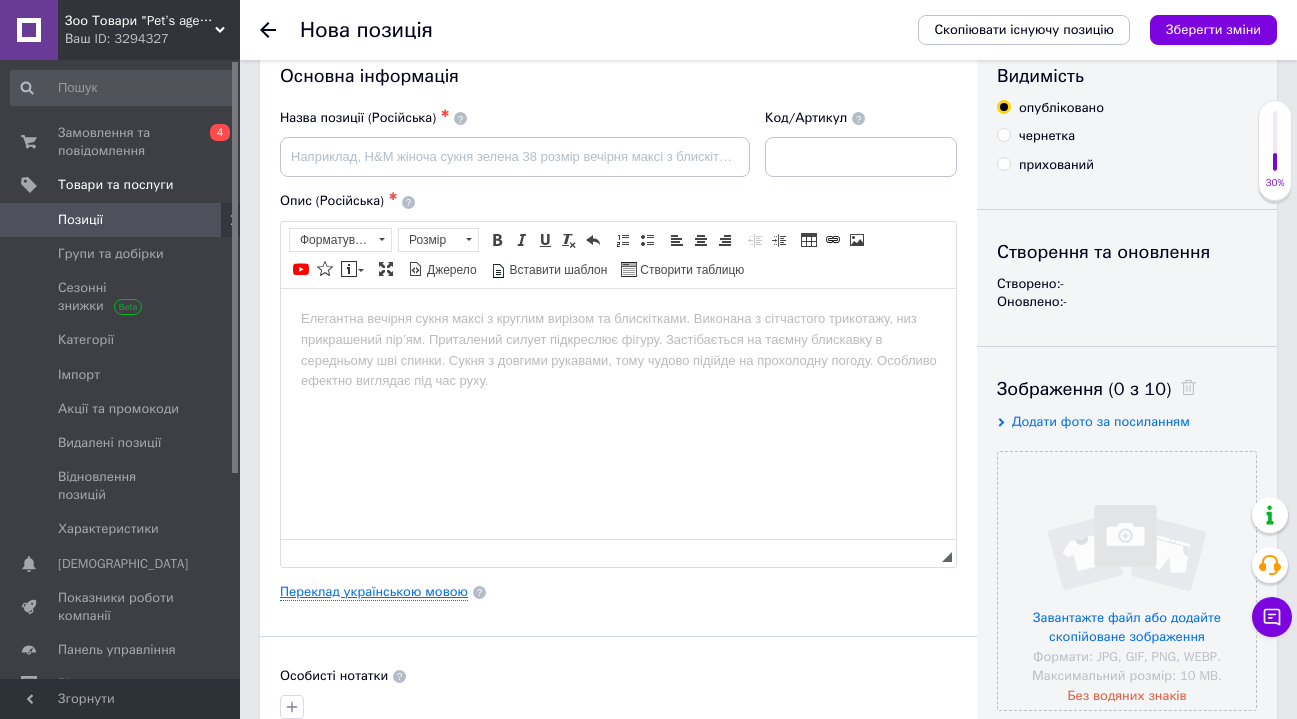 click on "Переклад українською мовою" at bounding box center (374, 592) 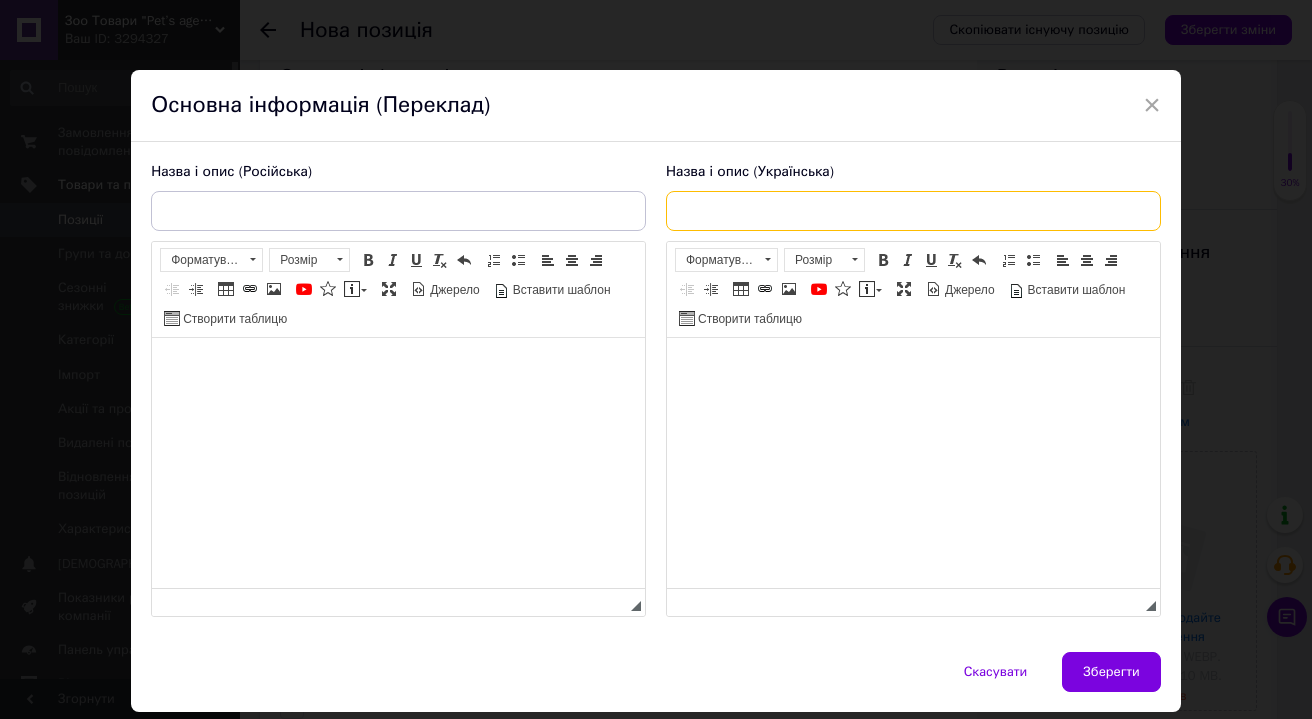 paste on "Світлодіодний світильник RGBW з променем сцени U'King ZQ07010 Чорний 10 Вт" 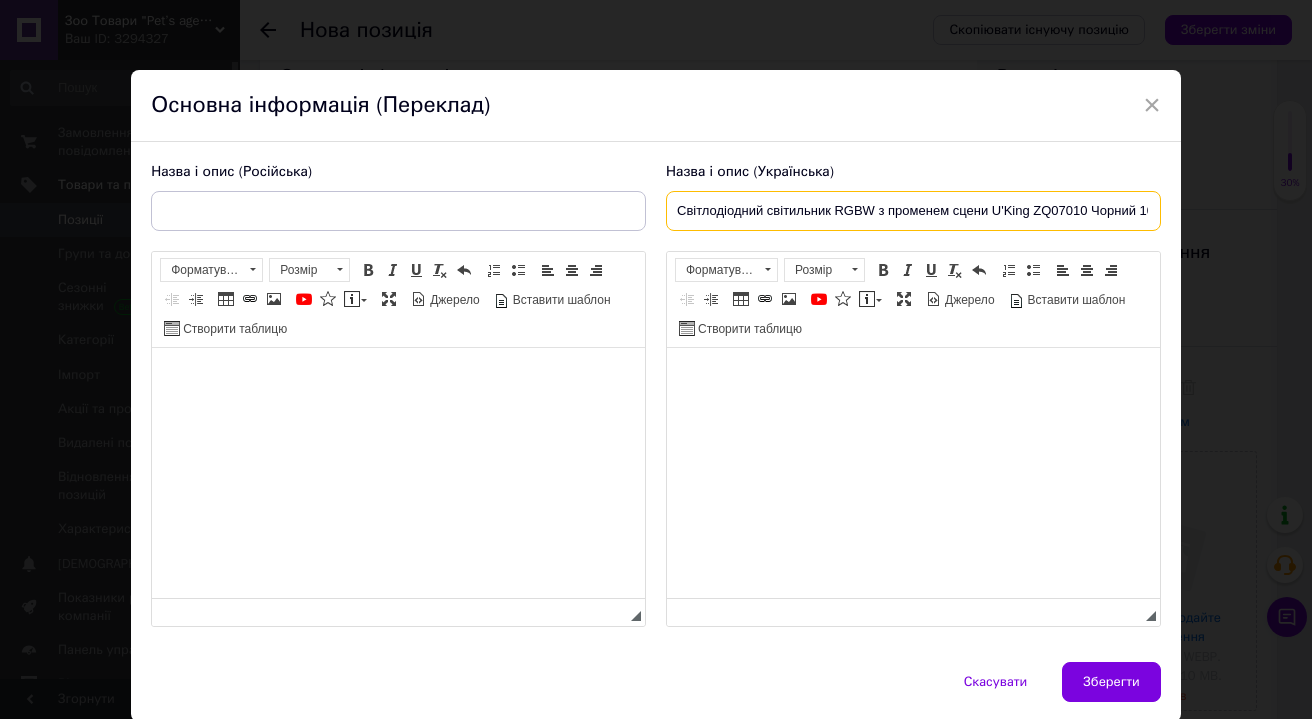 type on "Світлодіодний світильник RGBW з променем сцени U'King ZQ07010 Чорний 10 Вт" 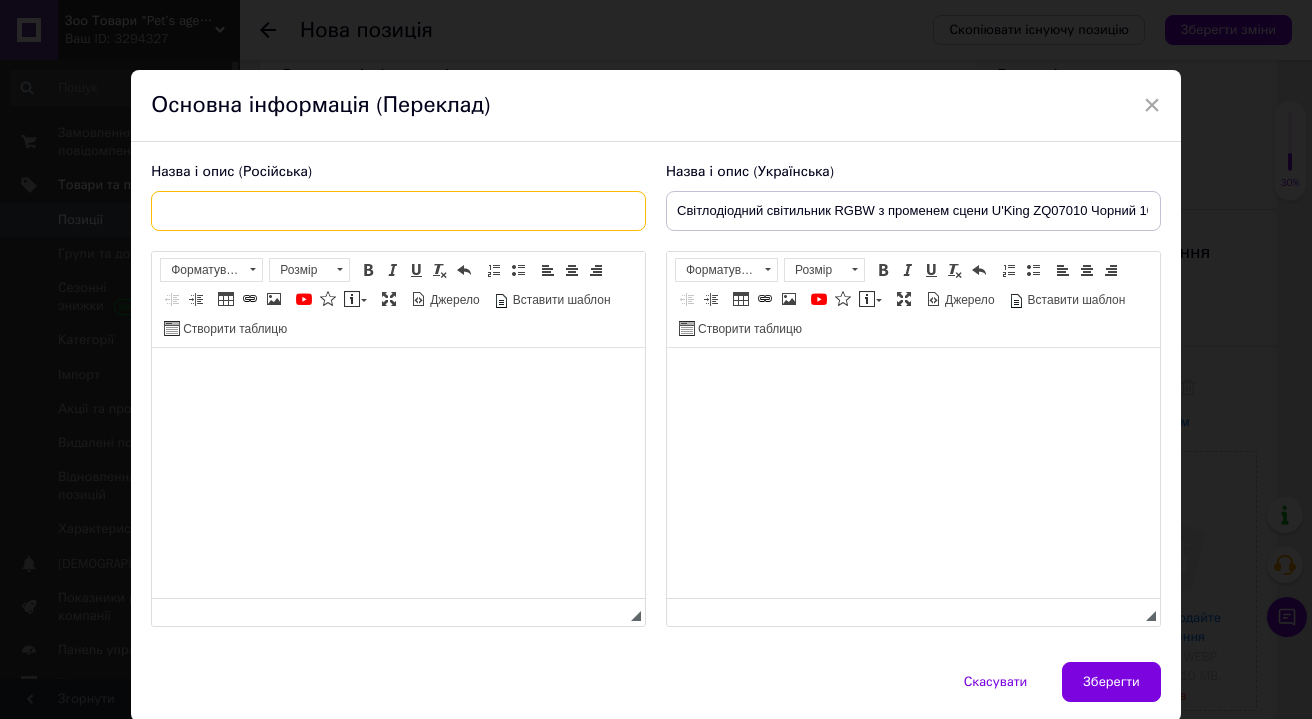 click at bounding box center (398, 211) 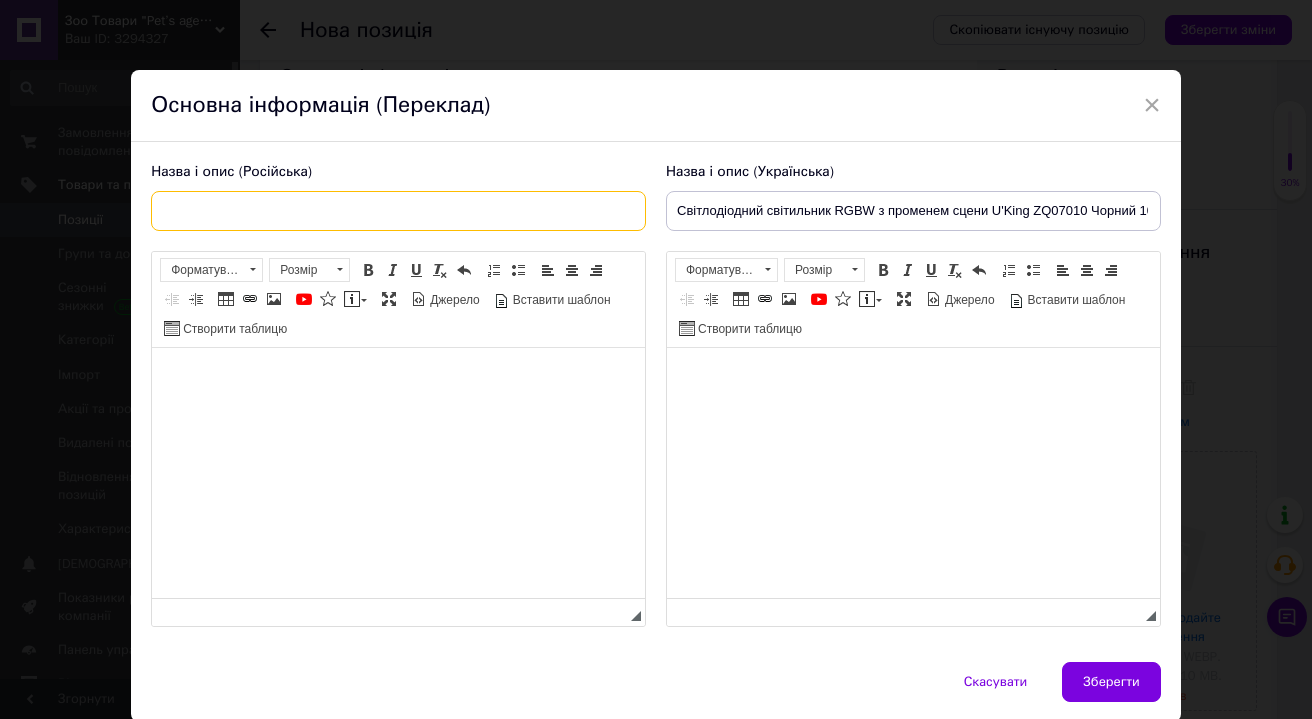 paste on "Светодиодный светильник RGBW с лучом сцены U'King ZQ07010 Черный 10 Вт" 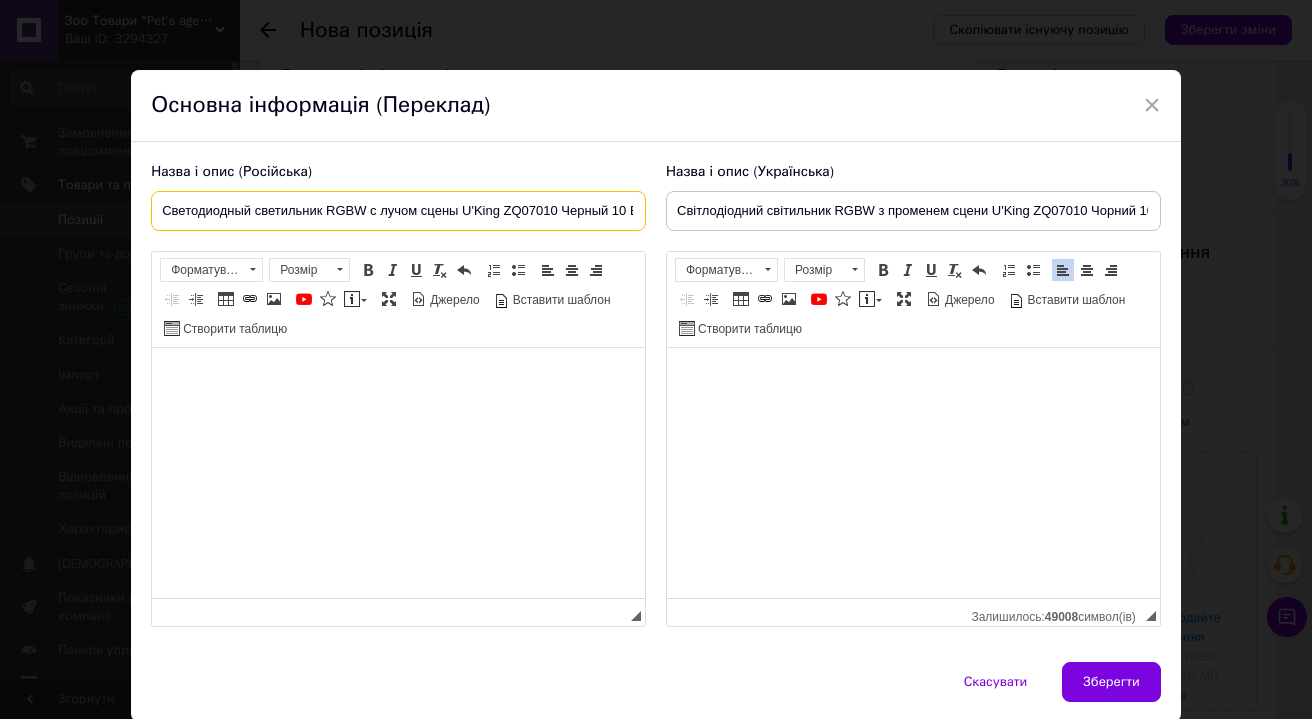 drag, startPoint x: 610, startPoint y: 207, endPoint x: 633, endPoint y: 209, distance: 23.086792 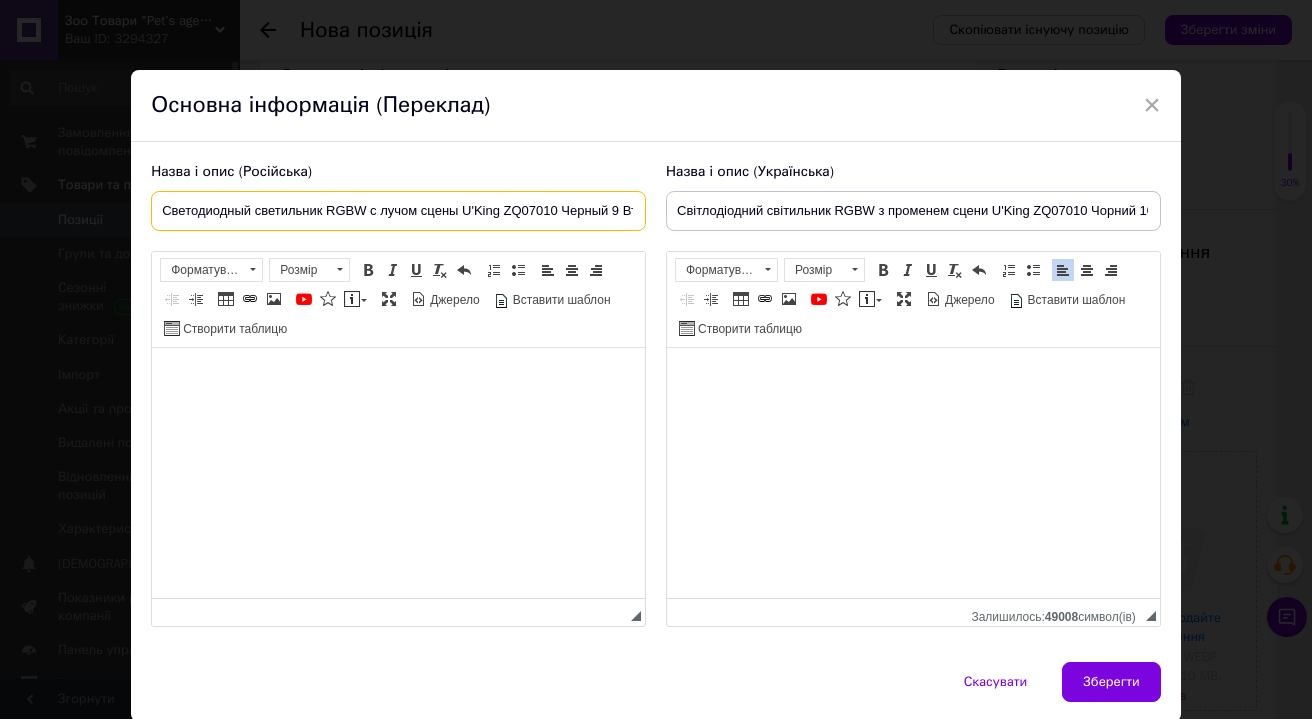 type on "Светодиодный светильник RGBW с лучом сцены U'King ZQ07010 Черный 9 Вт" 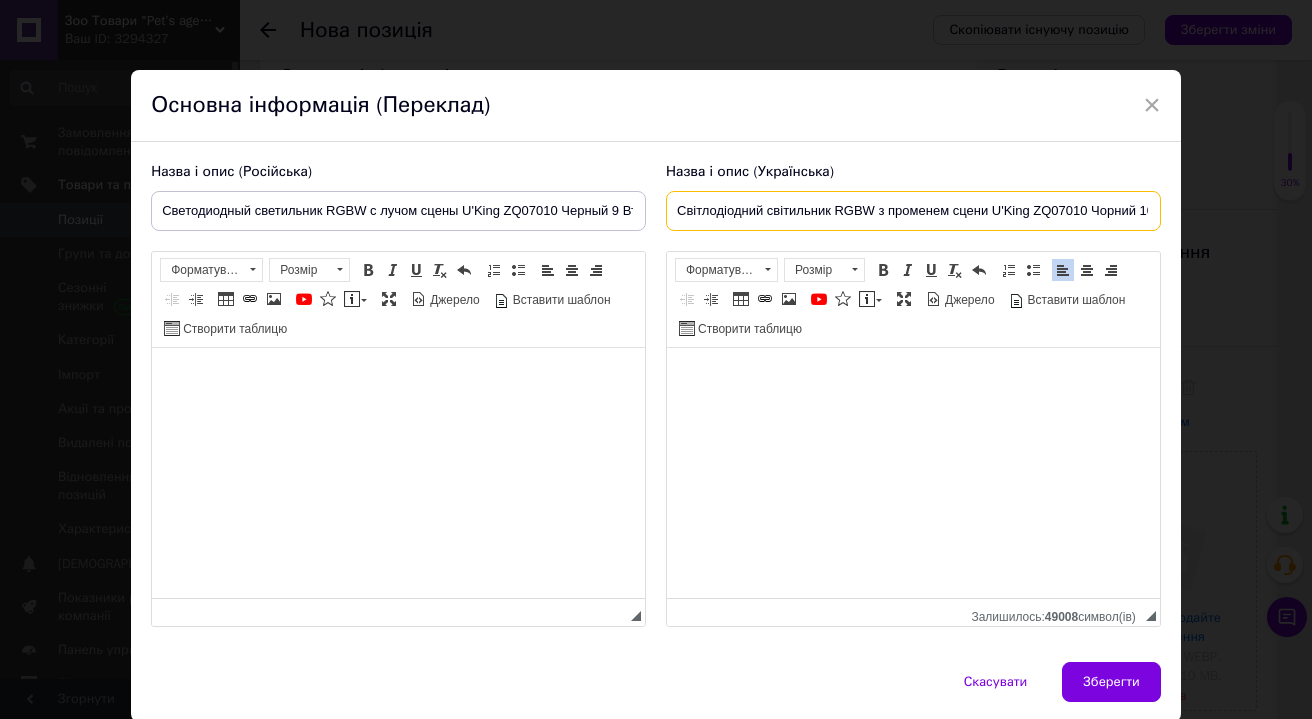 drag, startPoint x: 1140, startPoint y: 212, endPoint x: 1155, endPoint y: 214, distance: 15.132746 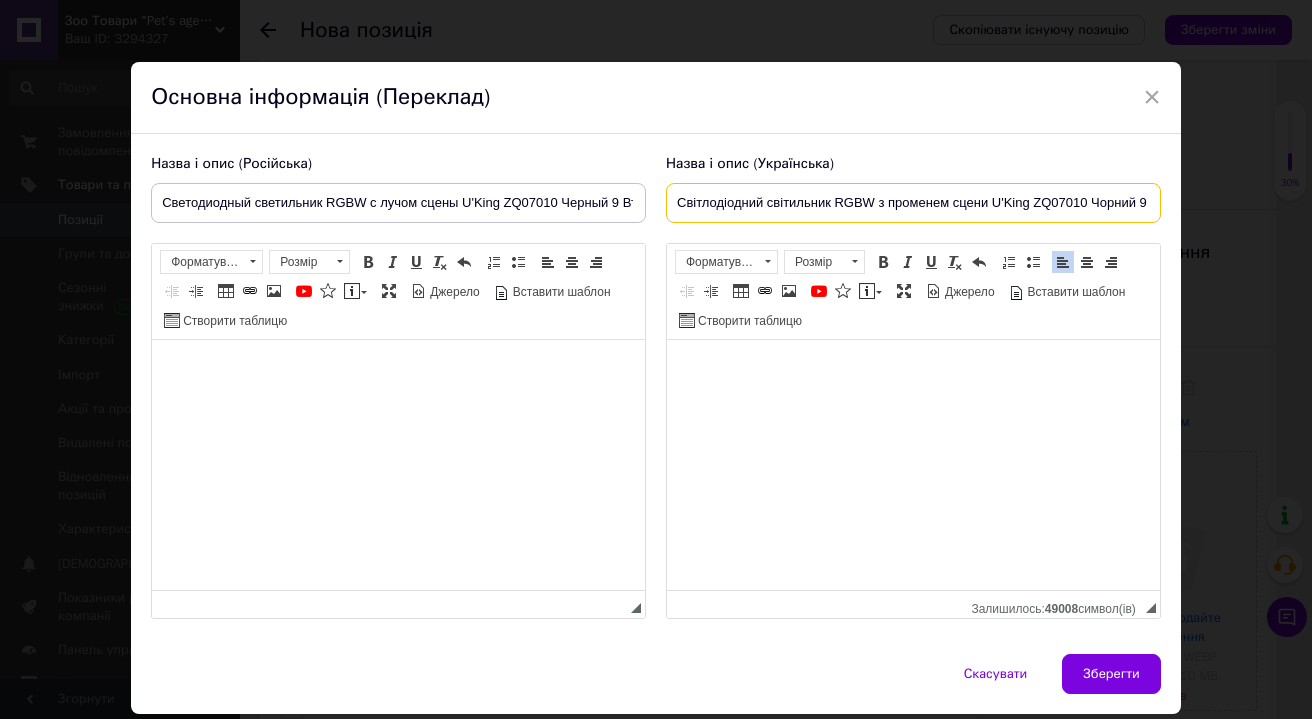 scroll, scrollTop: 0, scrollLeft: 0, axis: both 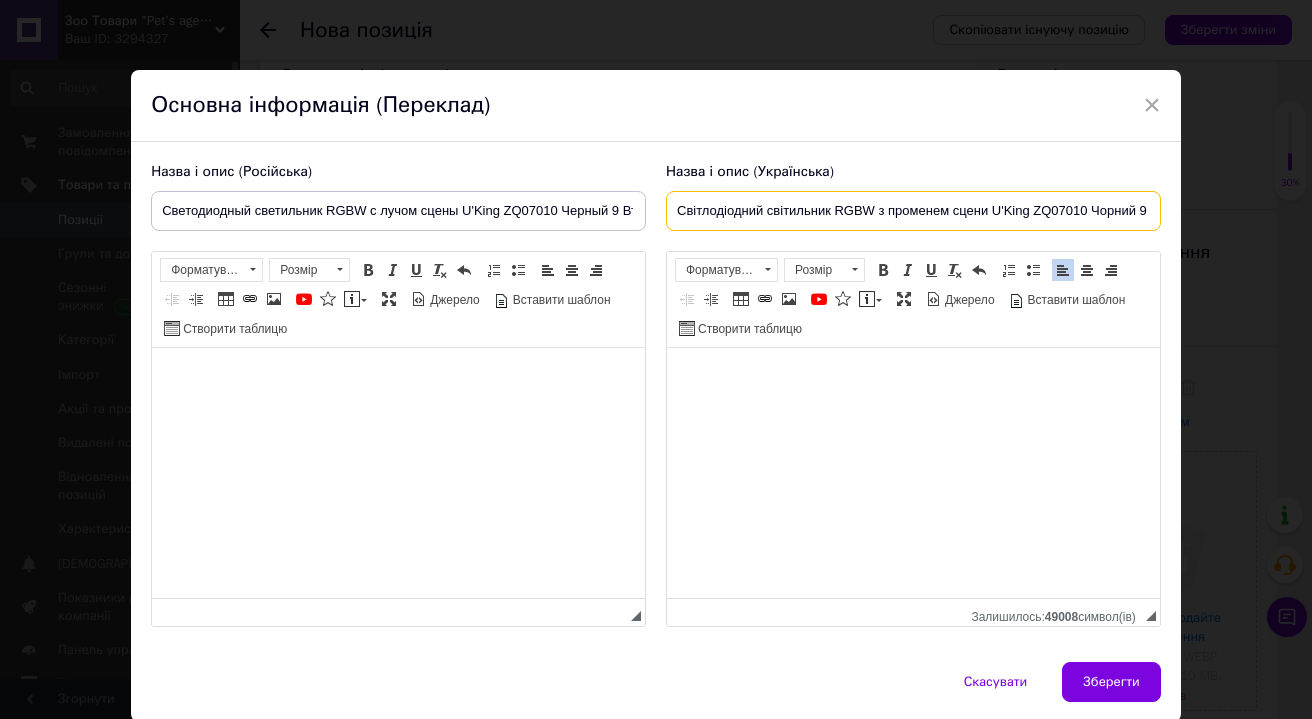 type on "Світлодіодний світильник RGBW з променем сцени U'King ZQ07010 Чорний 9 Вт" 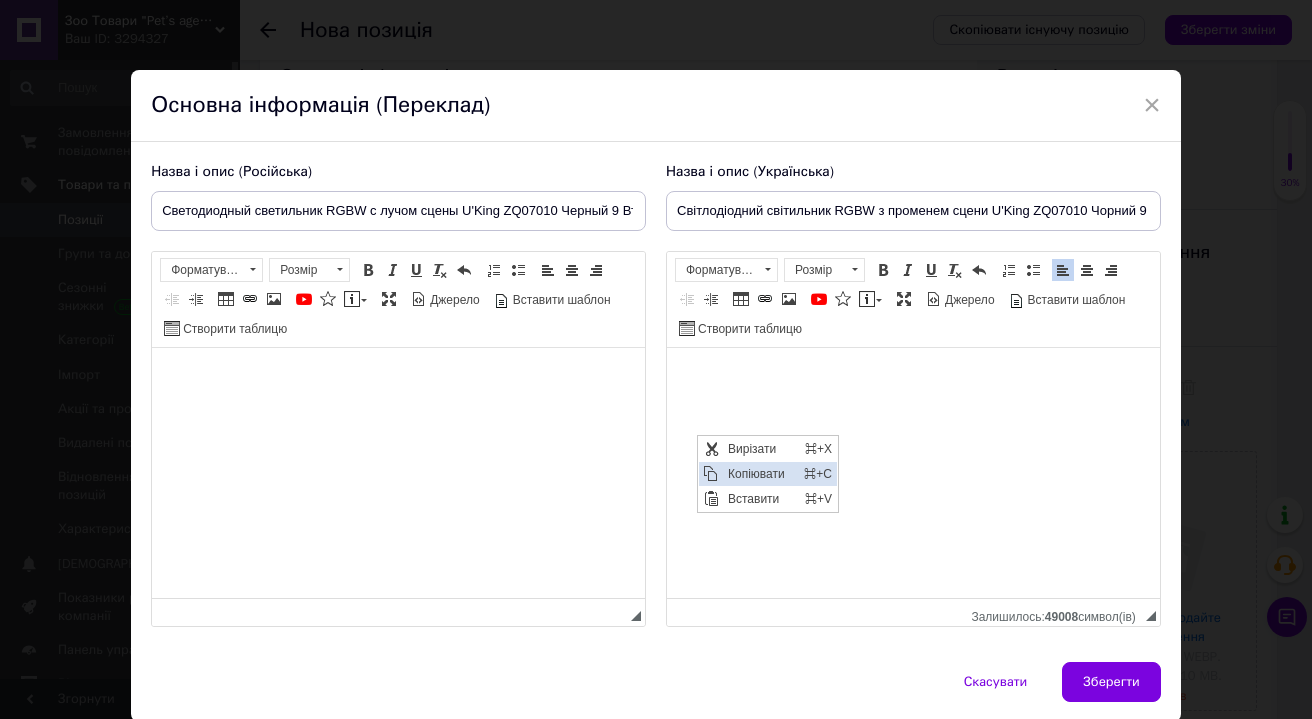 scroll, scrollTop: 0, scrollLeft: 0, axis: both 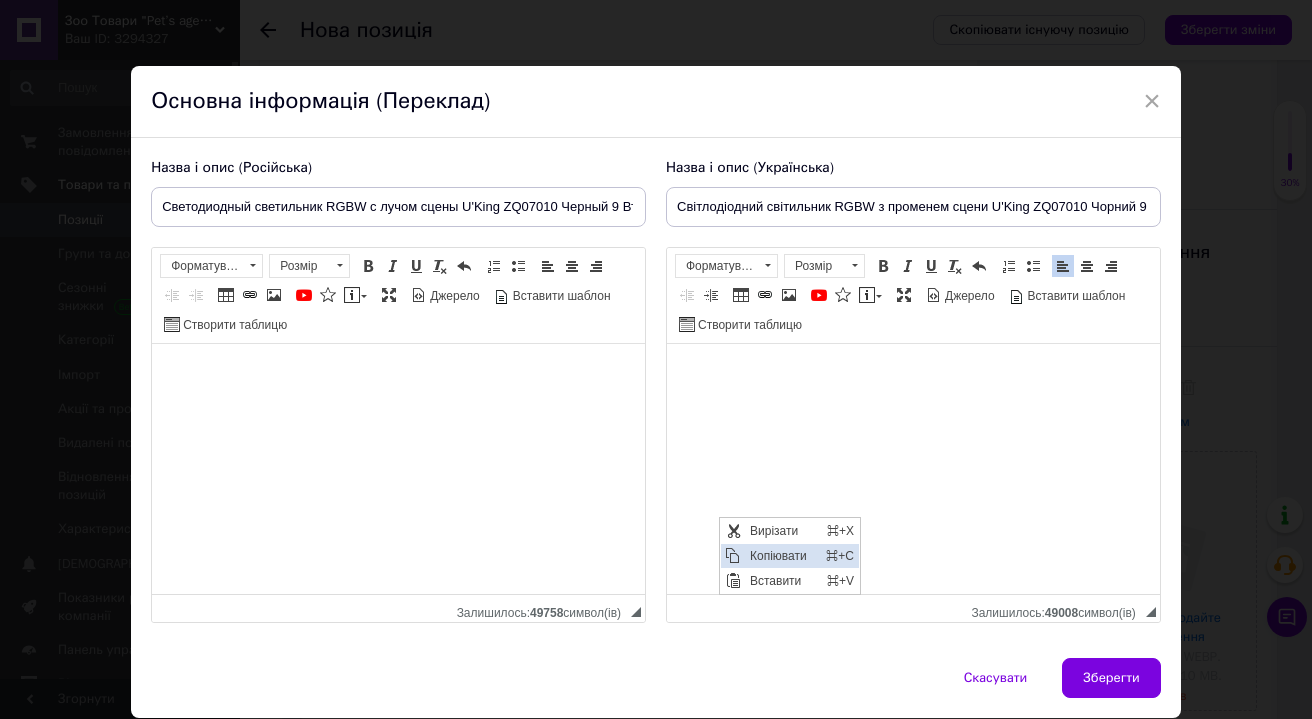 click on "Копіювати" at bounding box center [782, 556] 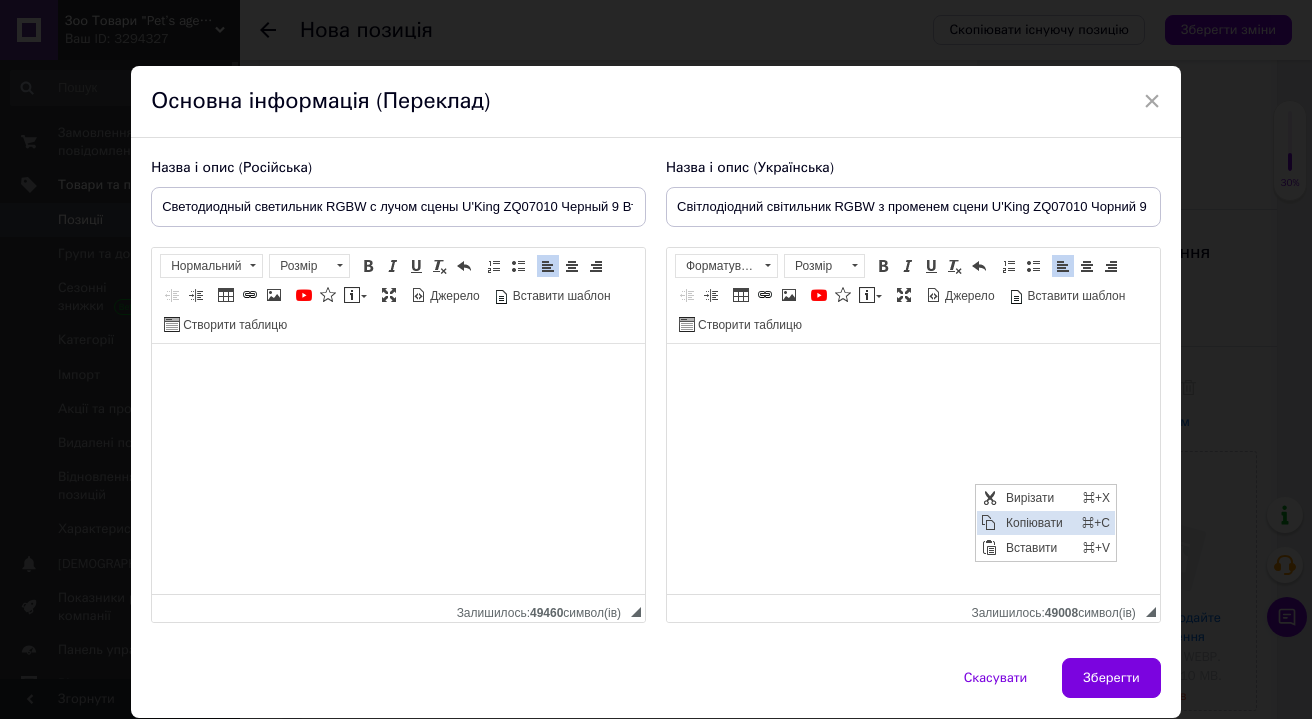 click at bounding box center (988, 523) 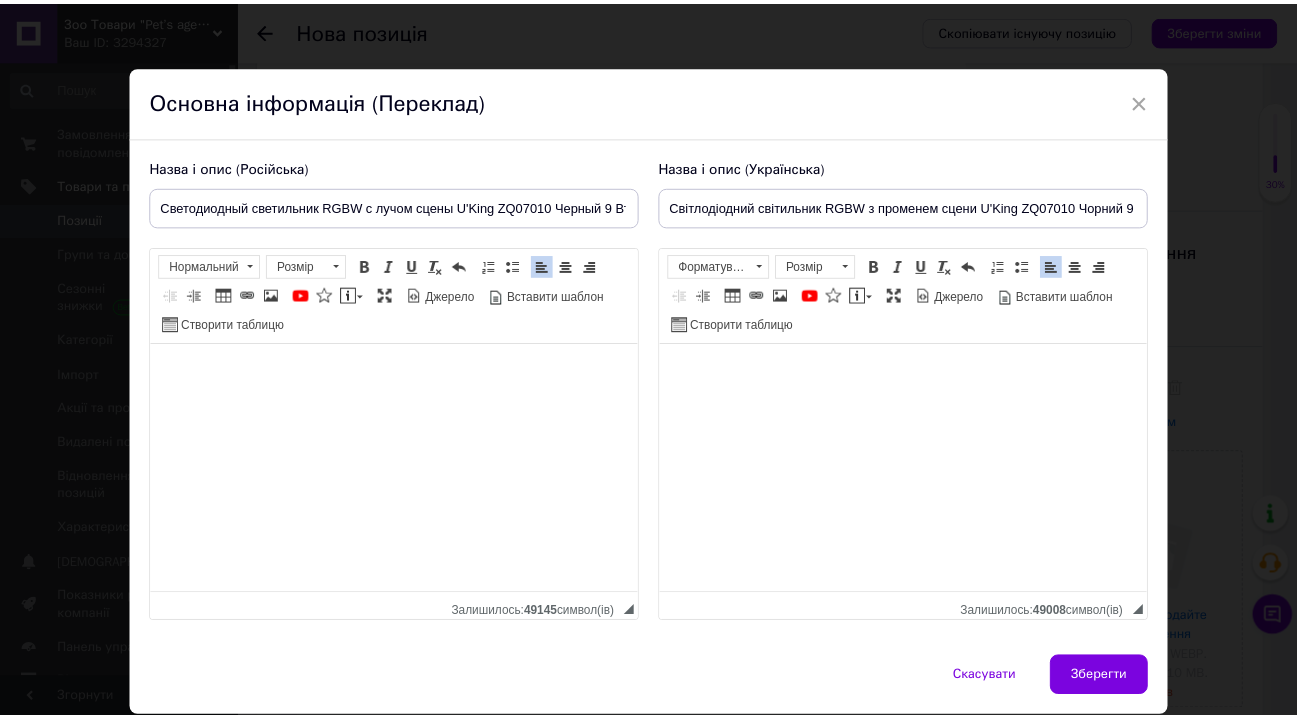 scroll, scrollTop: 49, scrollLeft: 0, axis: vertical 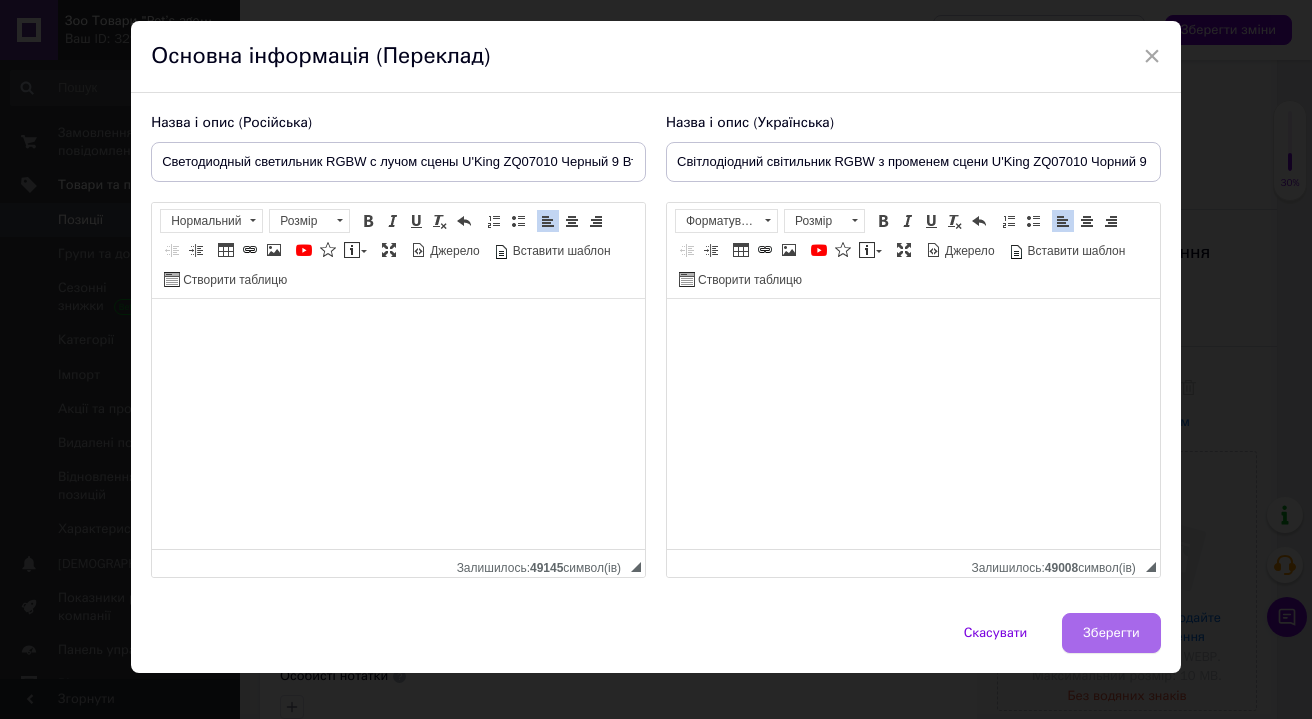 click on "Зберегти" at bounding box center [1111, 633] 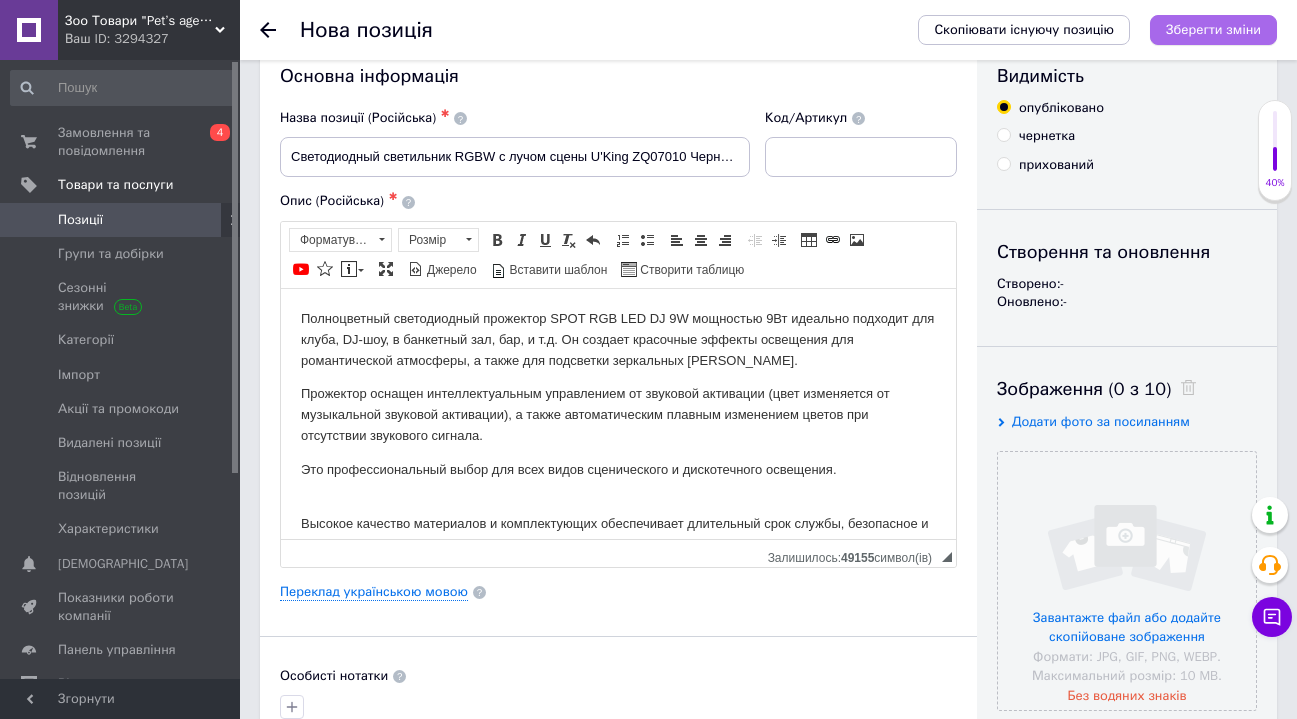 click on "Зберегти зміни" at bounding box center [1213, 29] 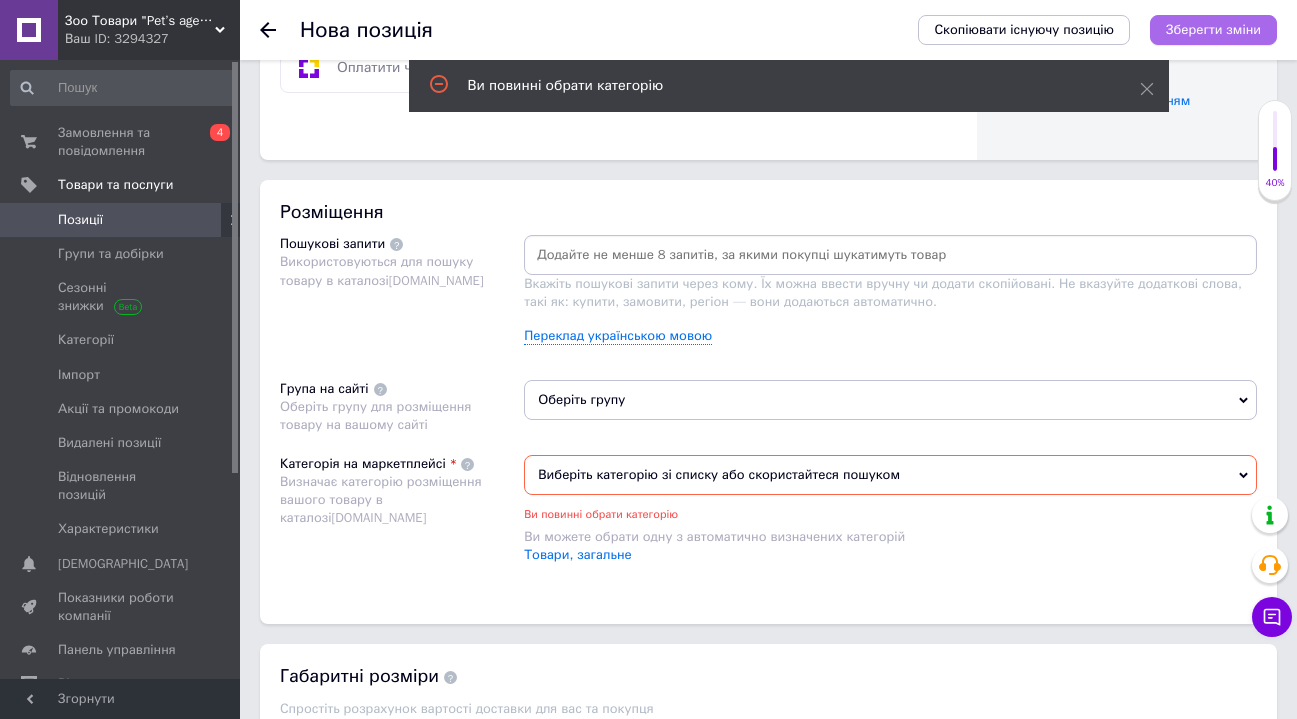 scroll, scrollTop: 1188, scrollLeft: 0, axis: vertical 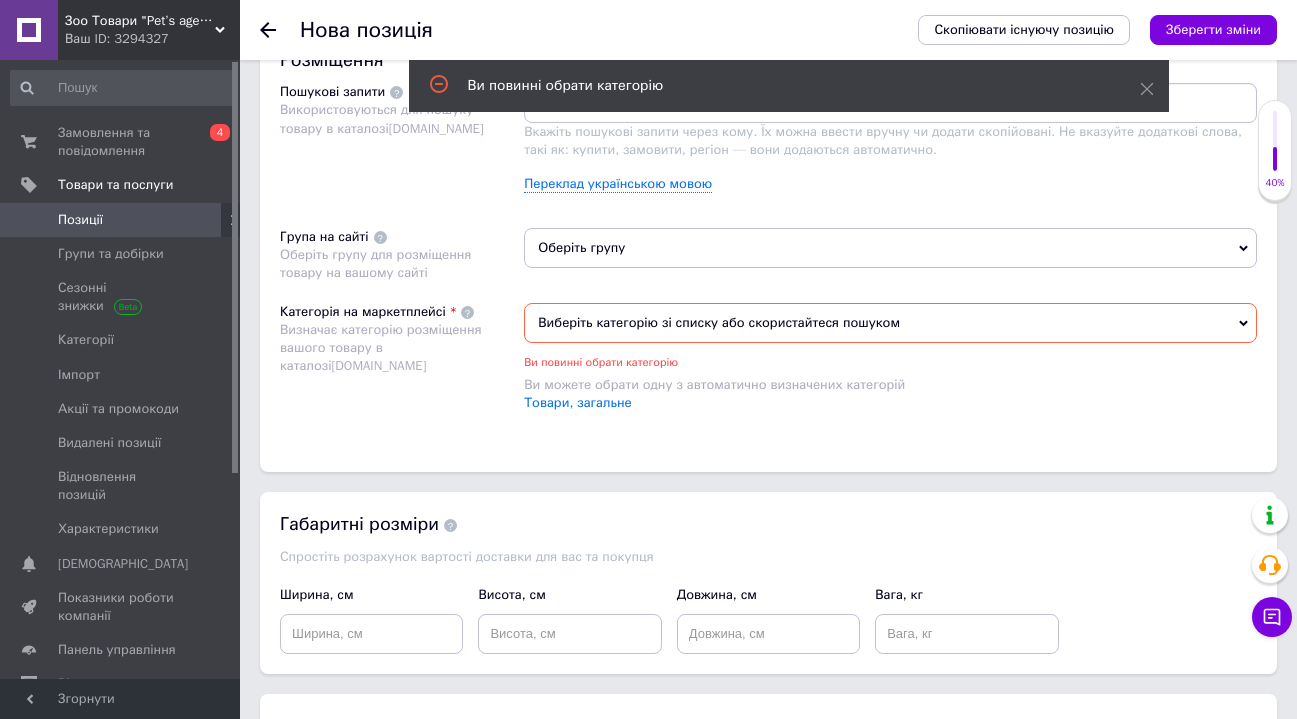 click on "Оберіть групу" at bounding box center (890, 248) 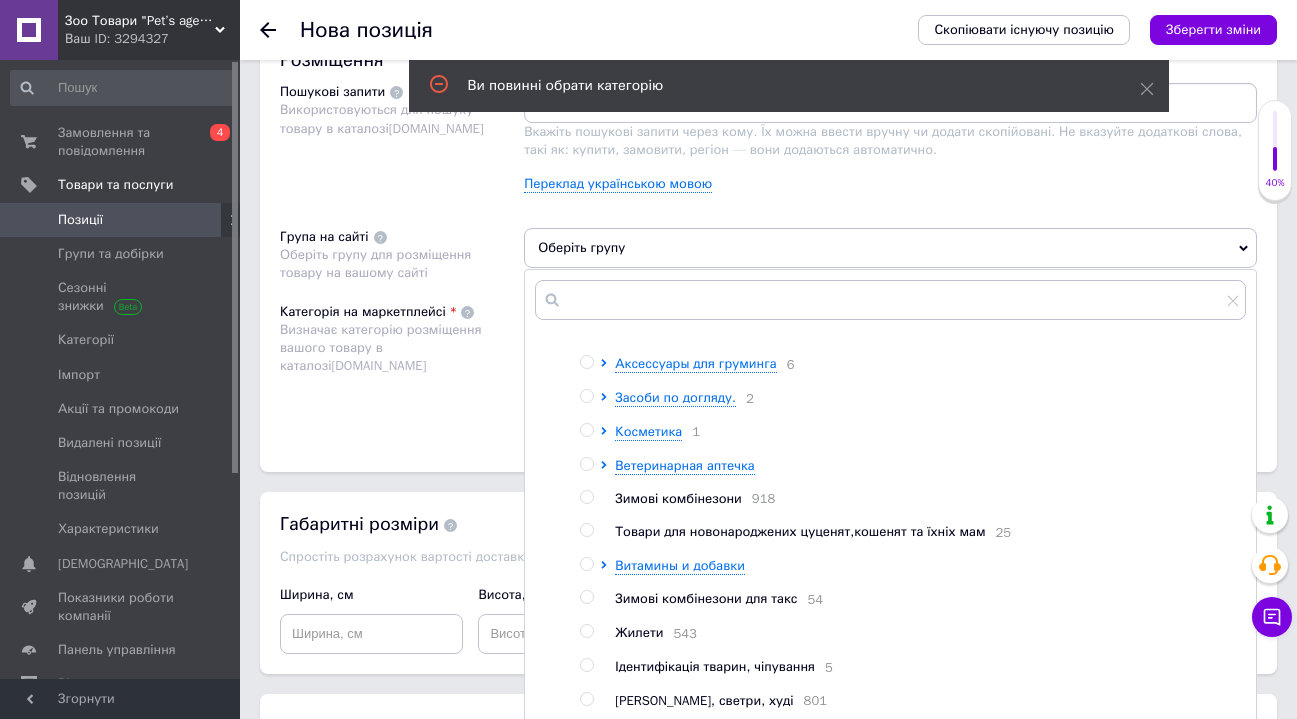 scroll, scrollTop: 333, scrollLeft: 0, axis: vertical 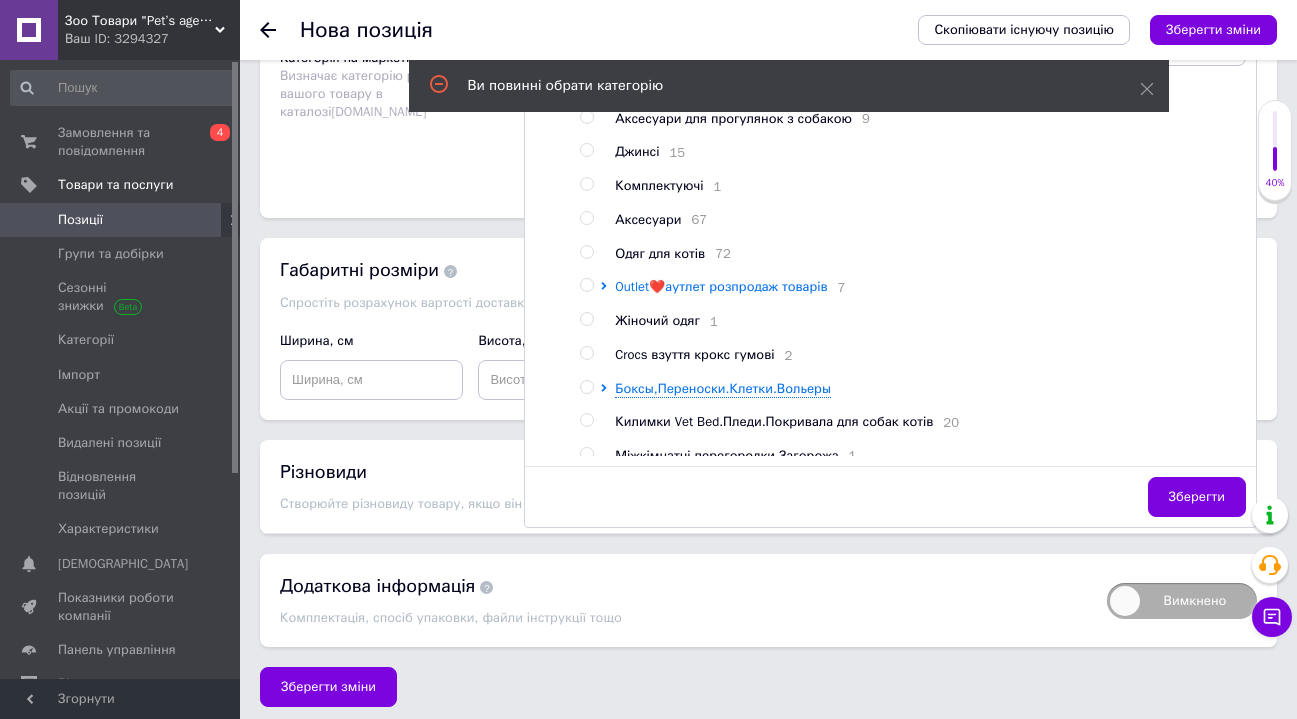 click on "Outlet❤️аутлет розпродаж товарів" at bounding box center (721, 286) 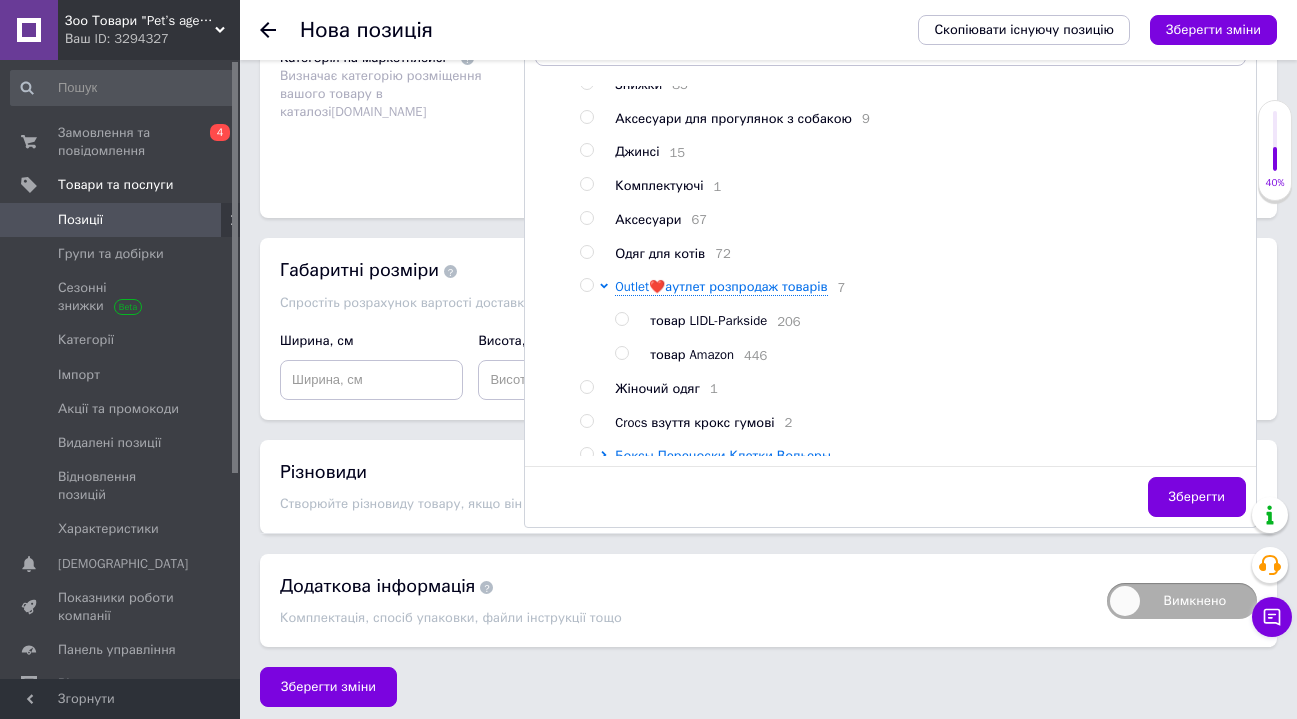 click at bounding box center (621, 353) 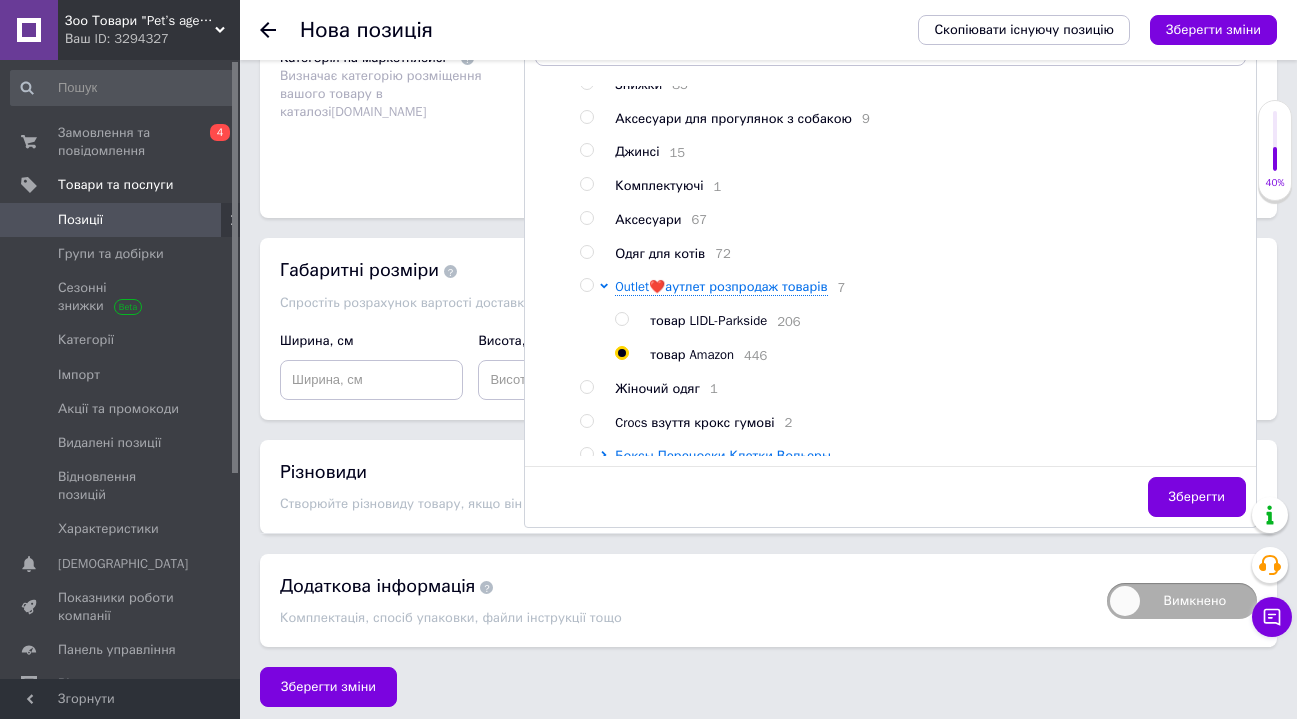 radio on "true" 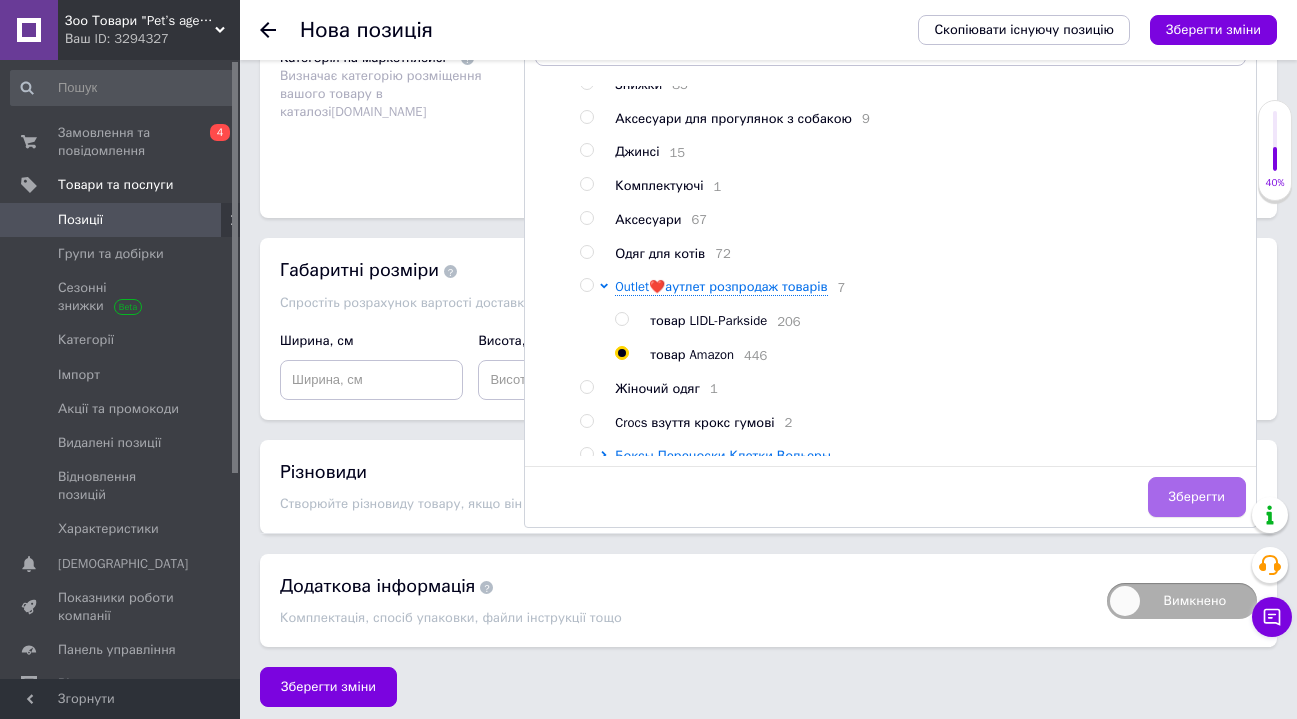 click on "Зберегти" at bounding box center [1197, 497] 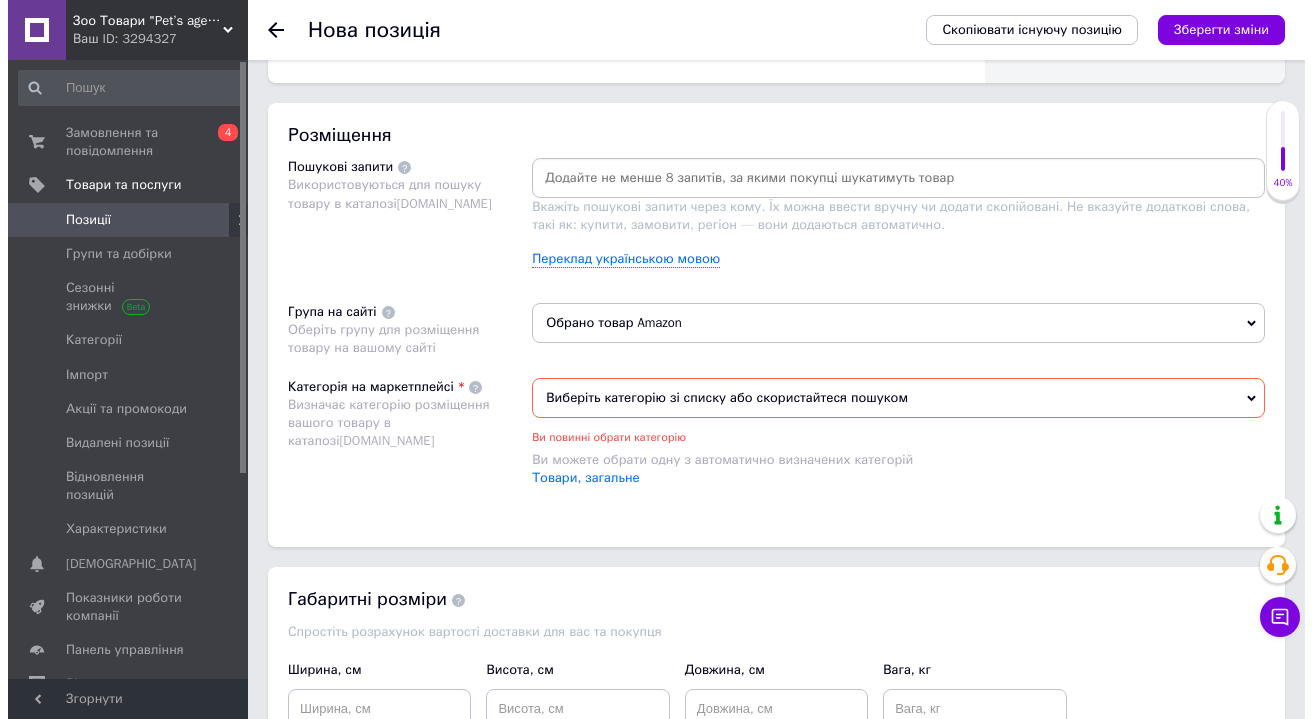 scroll, scrollTop: 1095, scrollLeft: 0, axis: vertical 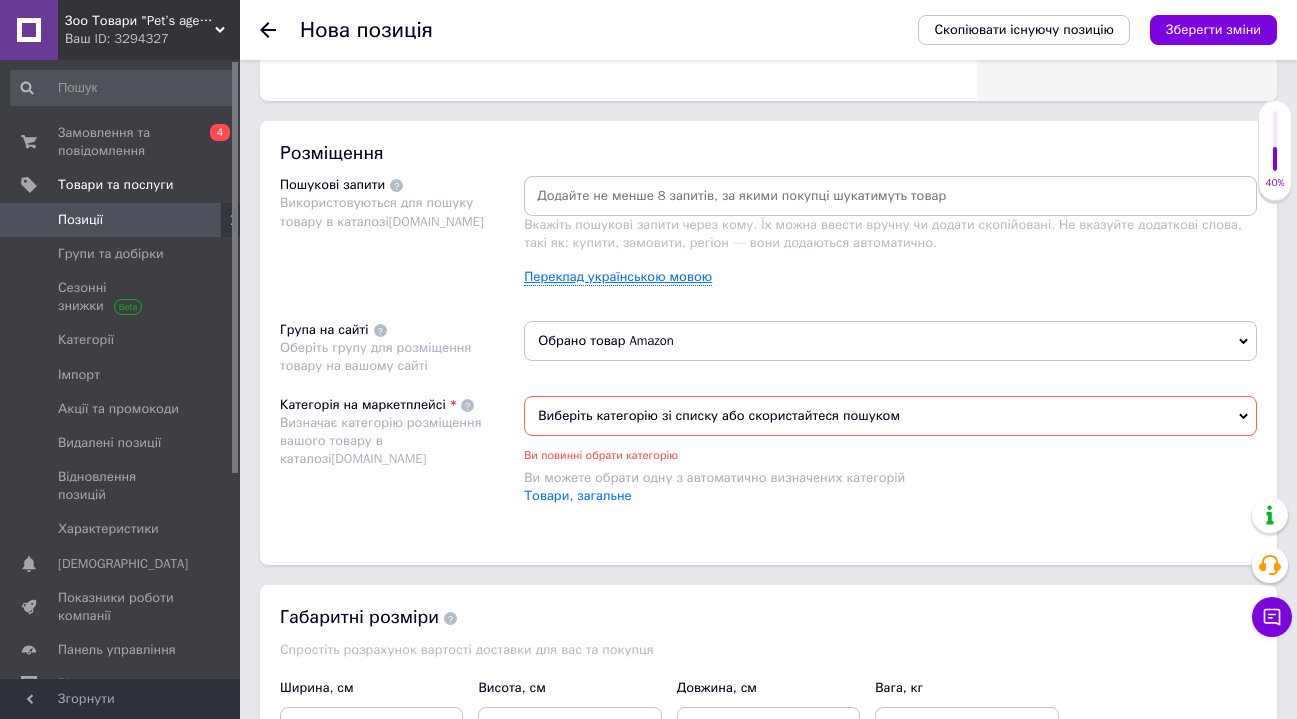 click on "Переклад українською мовою" at bounding box center [618, 277] 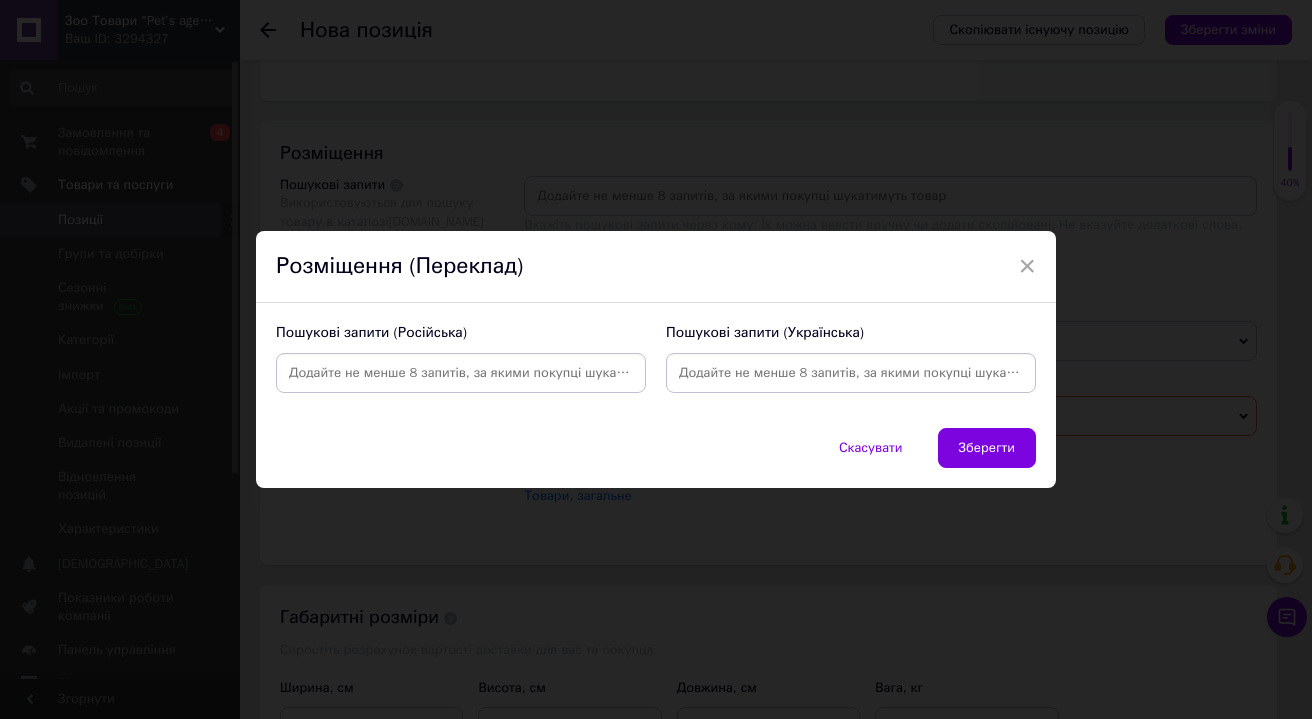 click at bounding box center (851, 373) 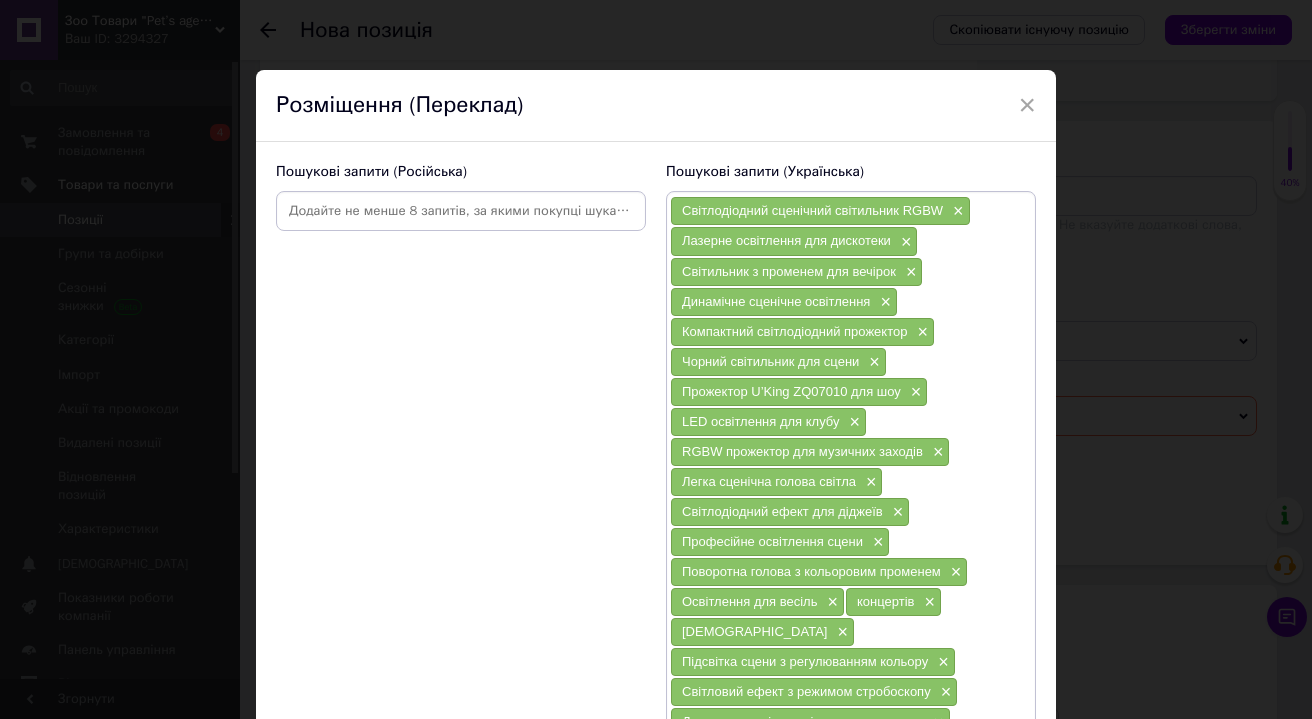 scroll, scrollTop: 276, scrollLeft: 0, axis: vertical 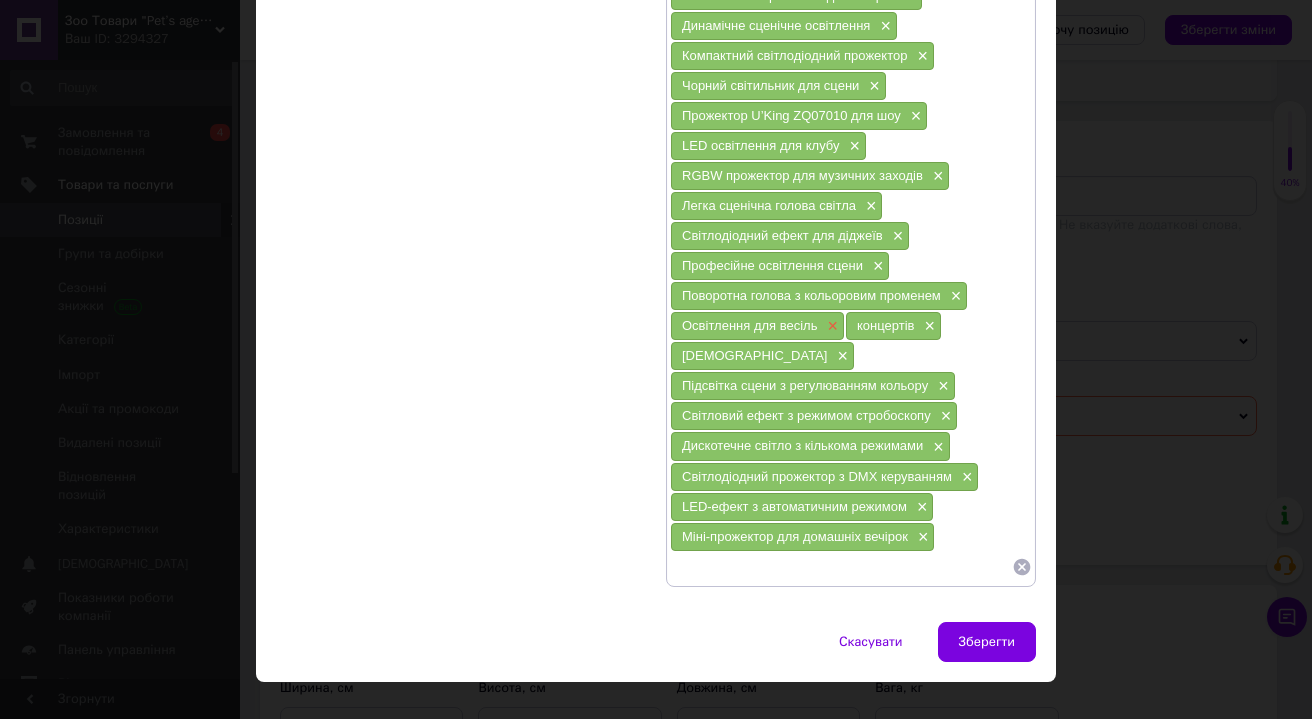 click on "×" at bounding box center (830, 326) 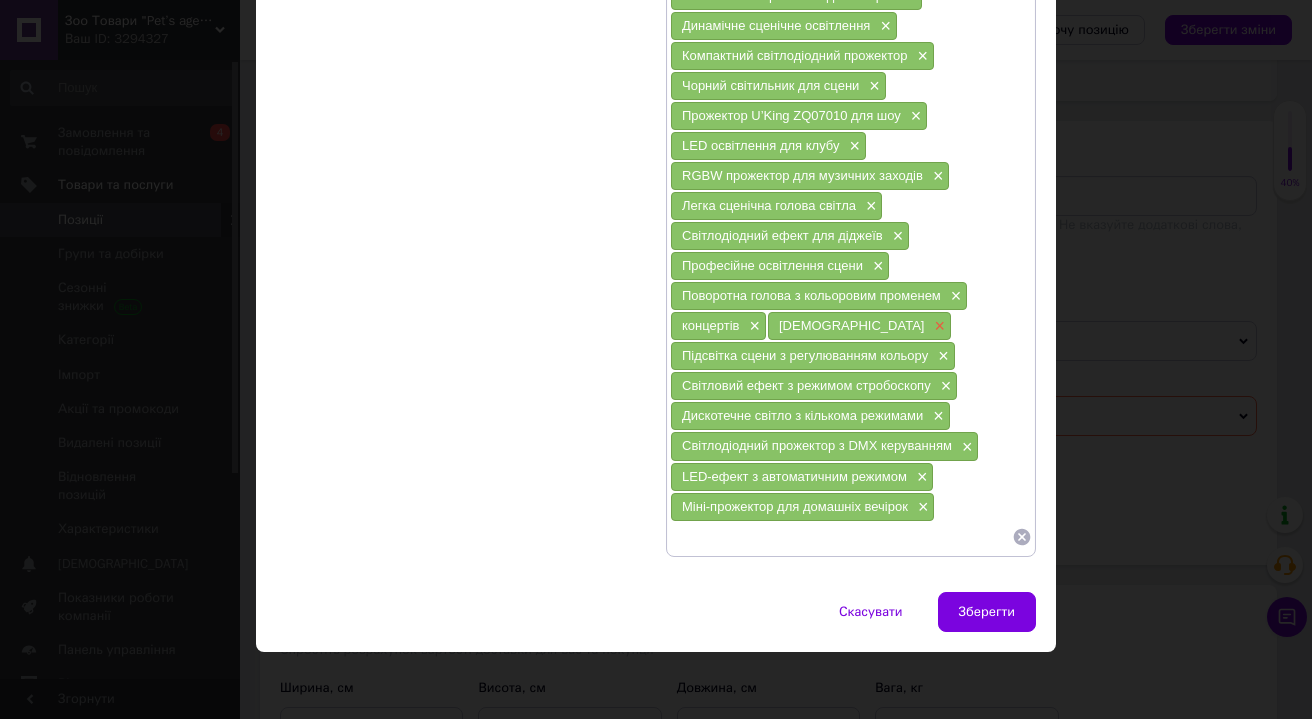 click on "×" at bounding box center [937, 326] 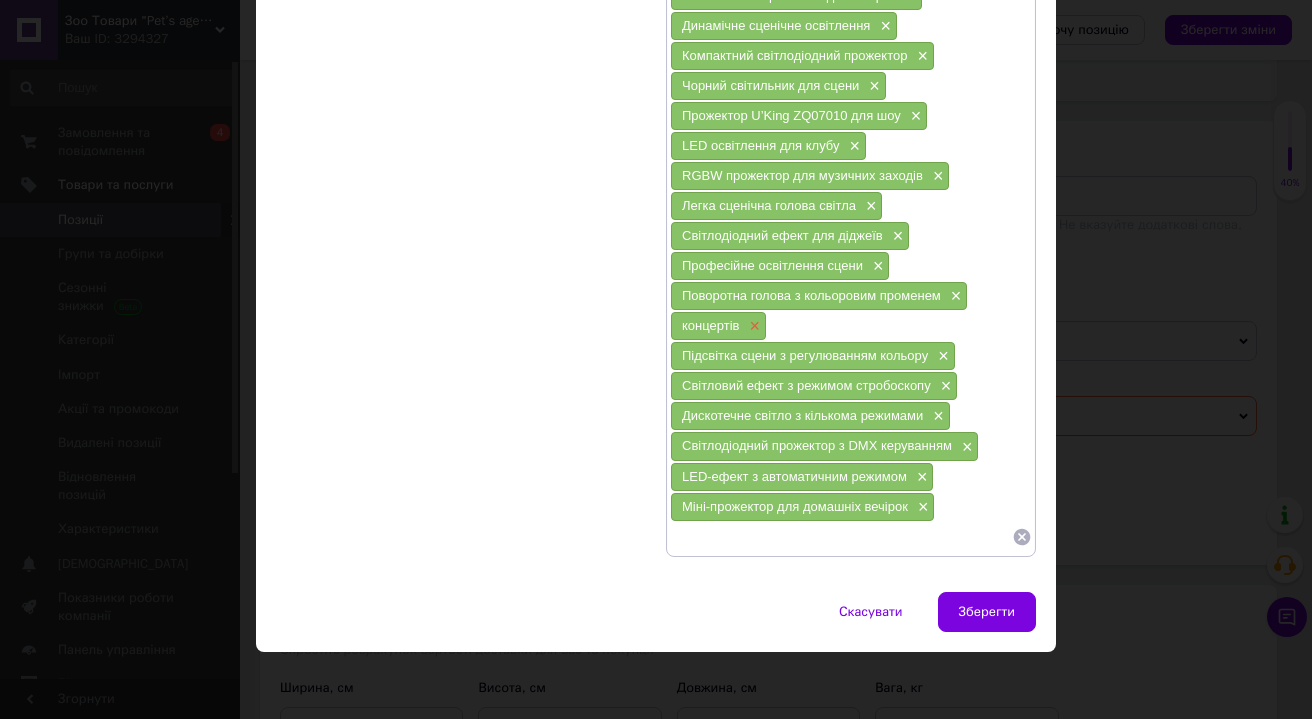 click on "×" at bounding box center (752, 326) 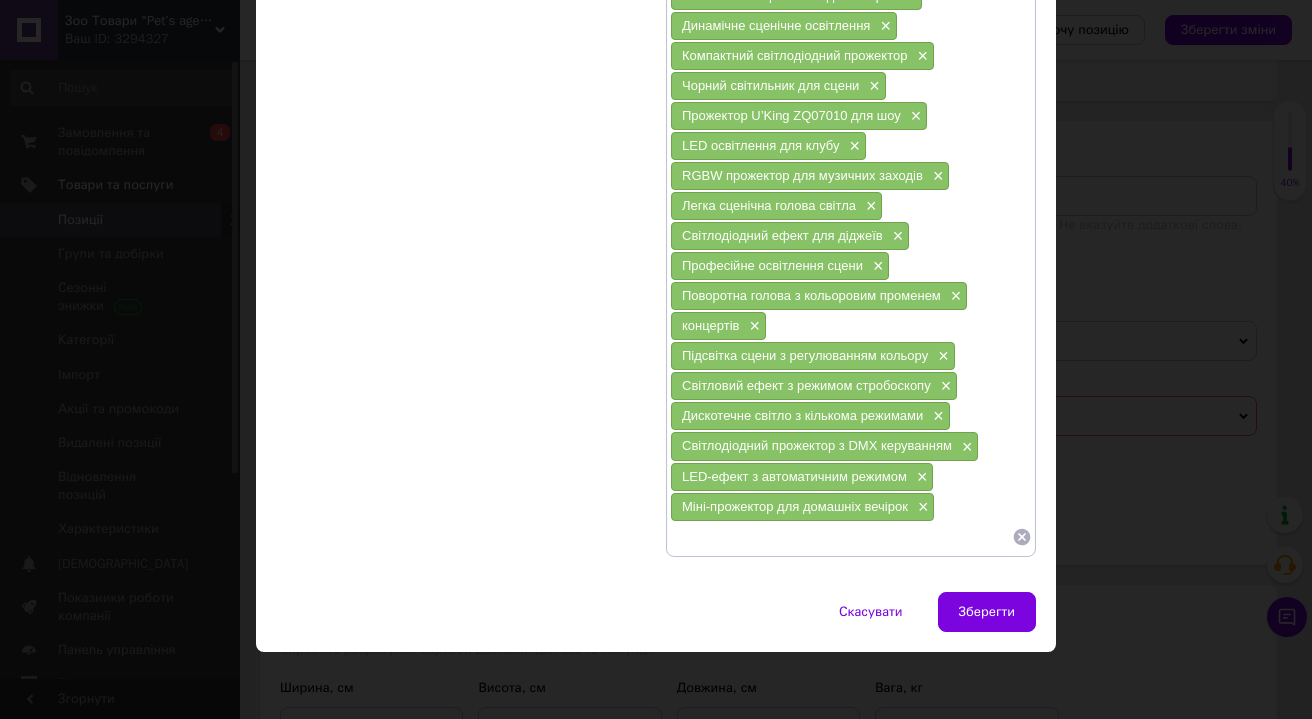 scroll, scrollTop: 246, scrollLeft: 0, axis: vertical 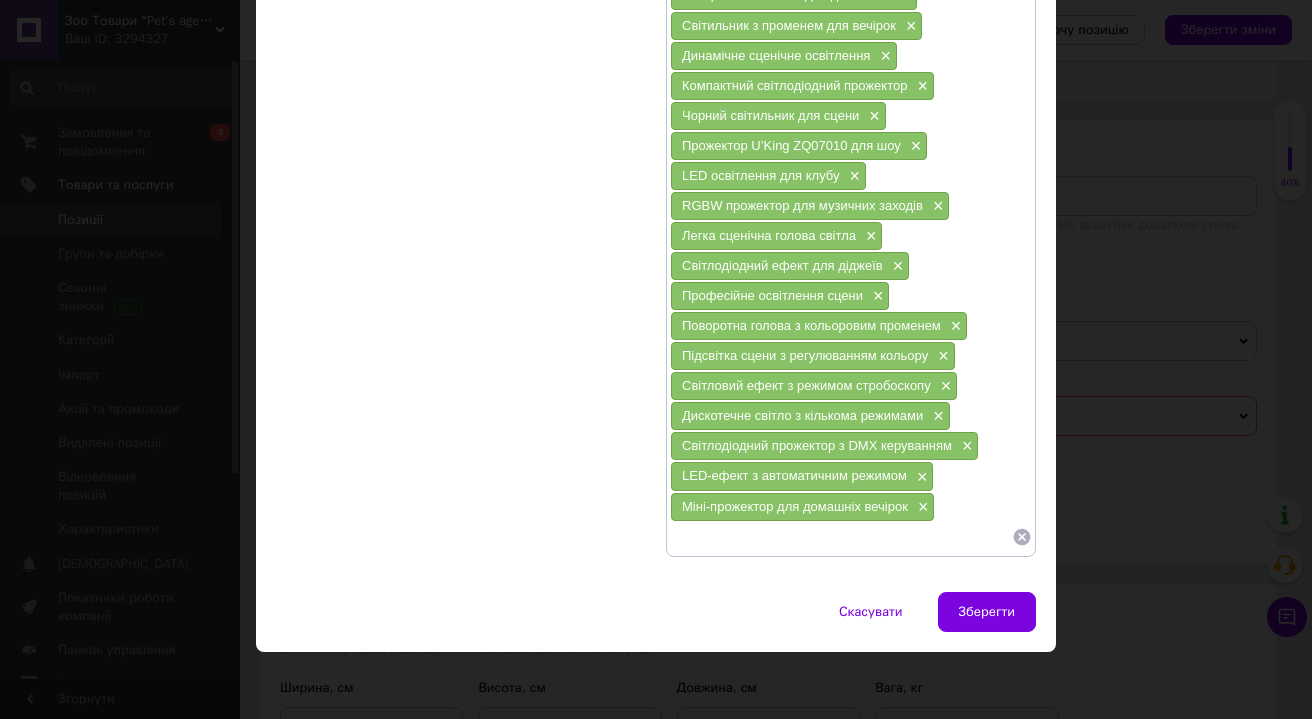 click at bounding box center (841, 537) 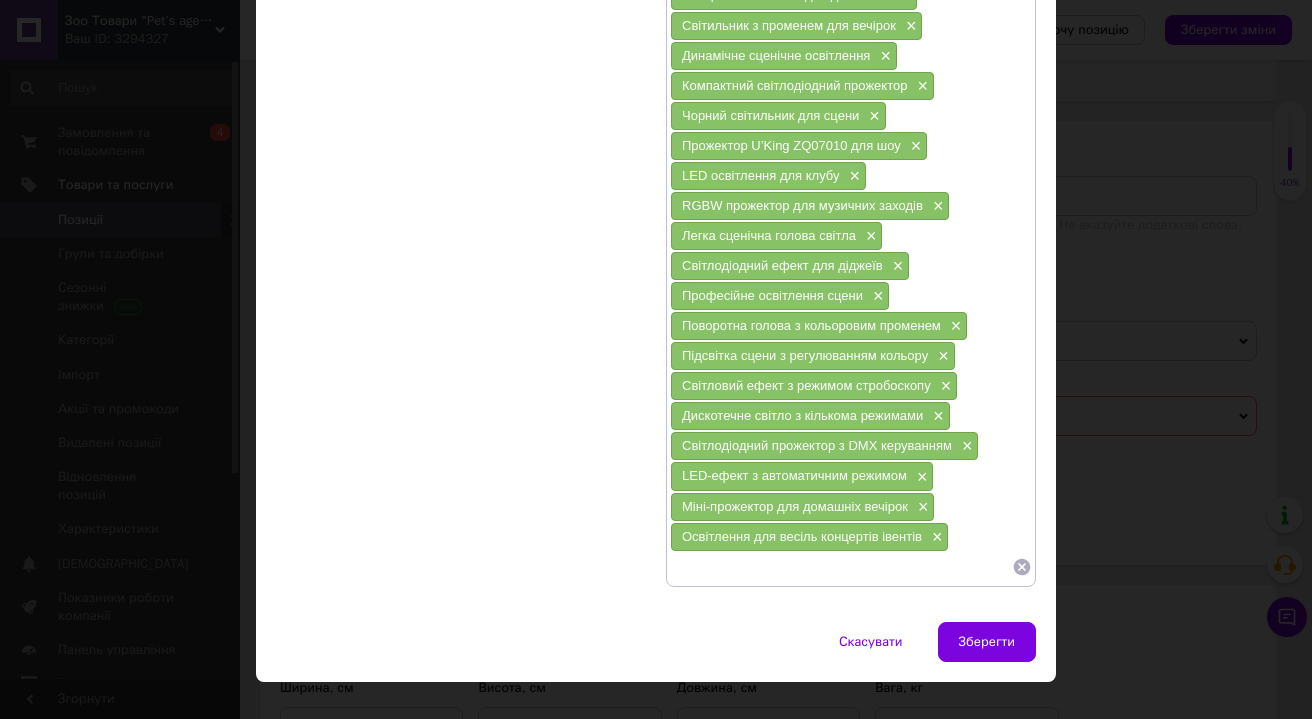 scroll, scrollTop: 0, scrollLeft: 0, axis: both 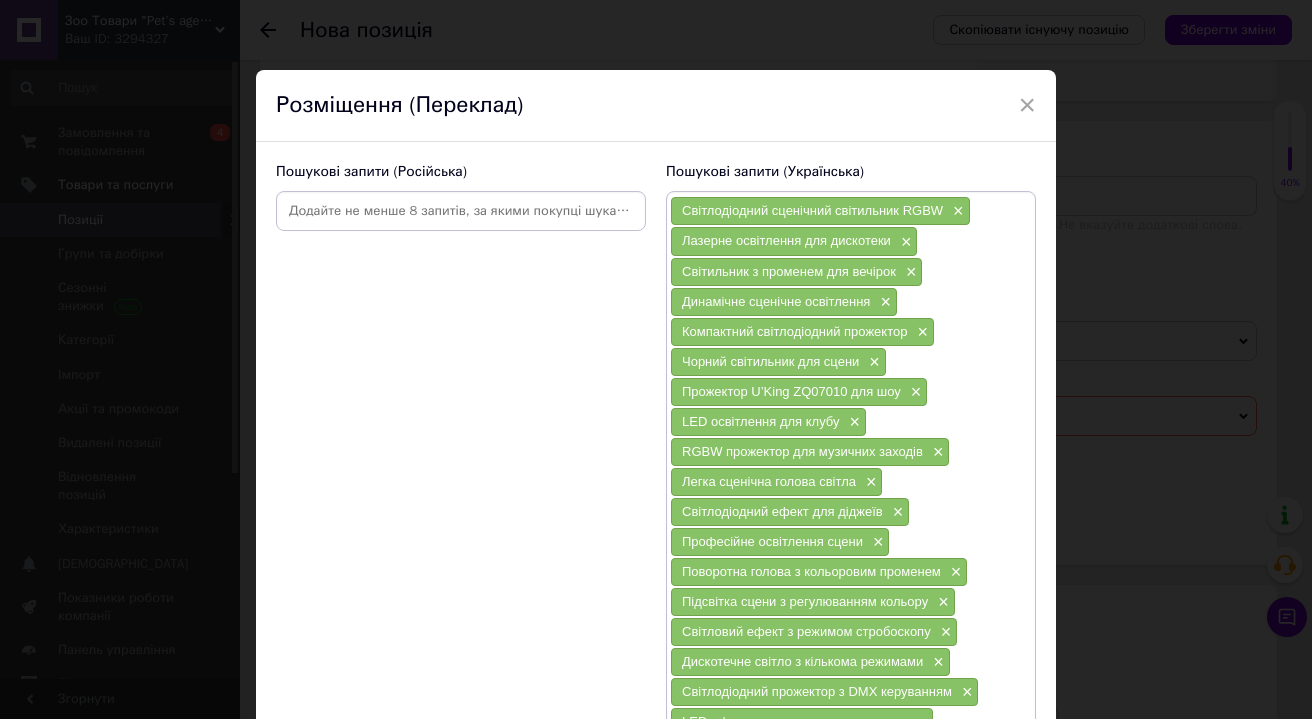 click at bounding box center (461, 211) 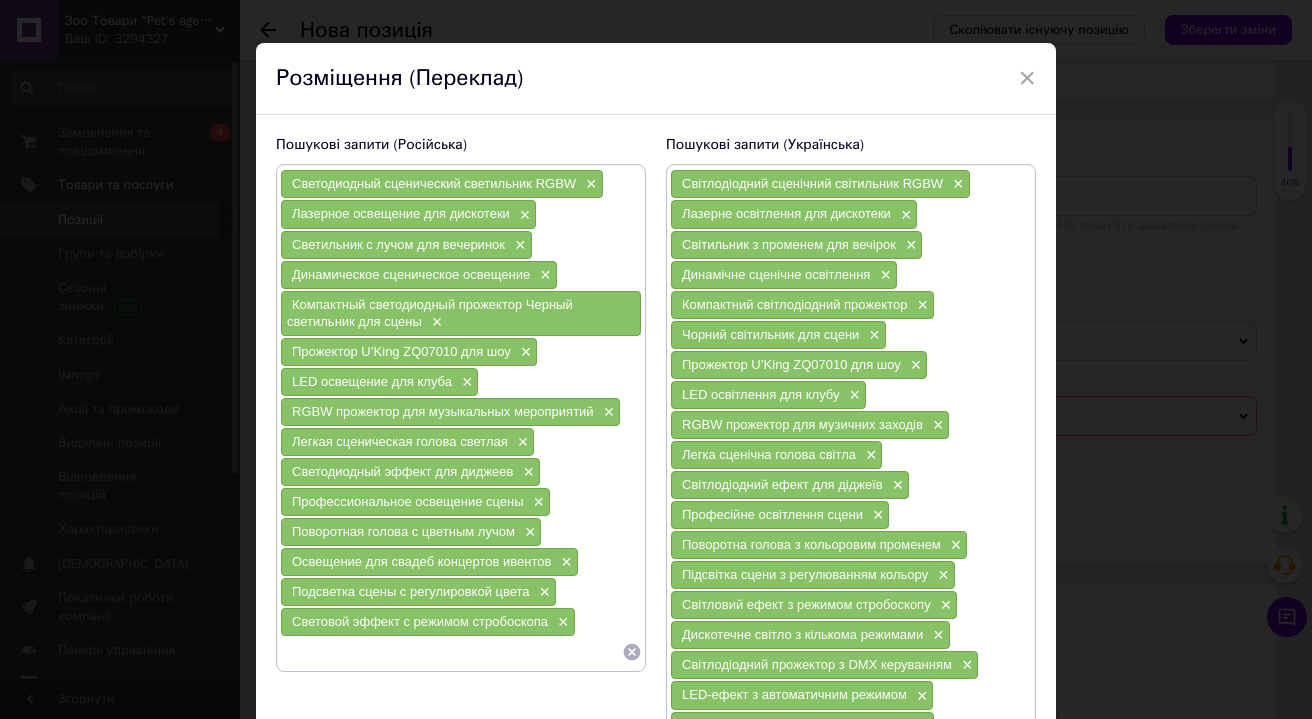 scroll, scrollTop: 101, scrollLeft: 0, axis: vertical 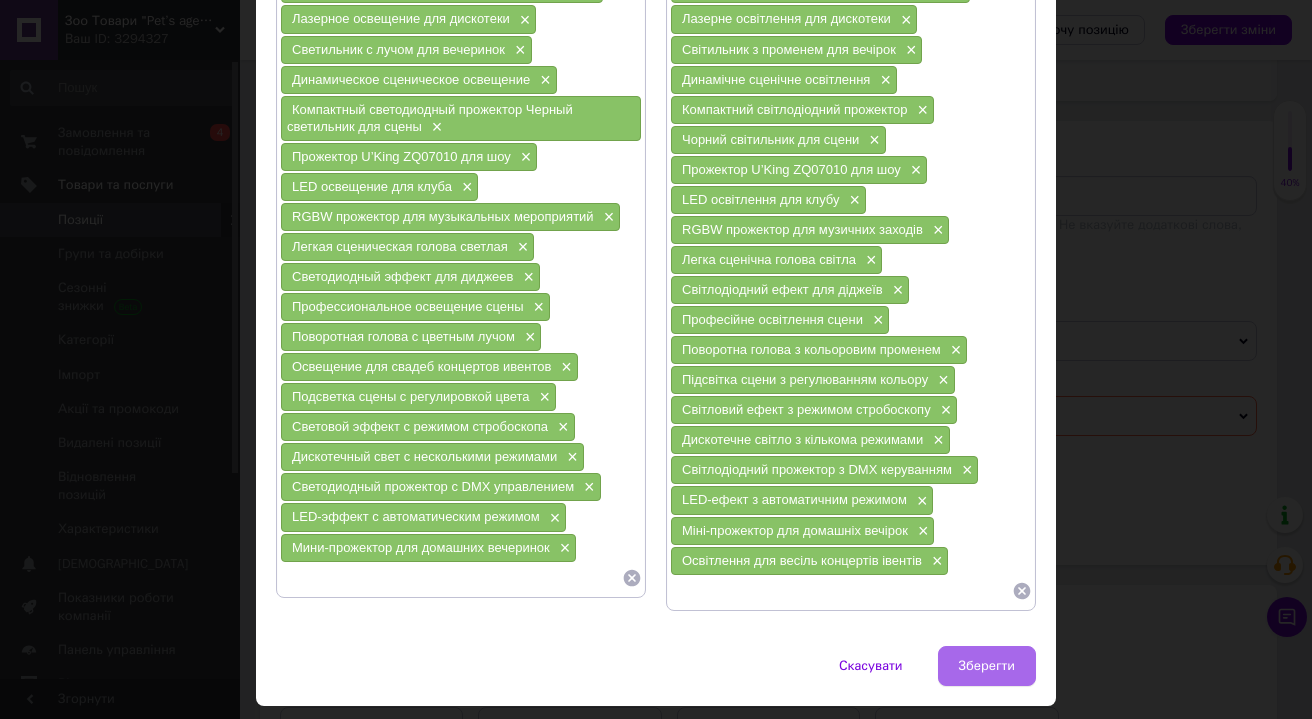 click on "Зберегти" at bounding box center [987, 666] 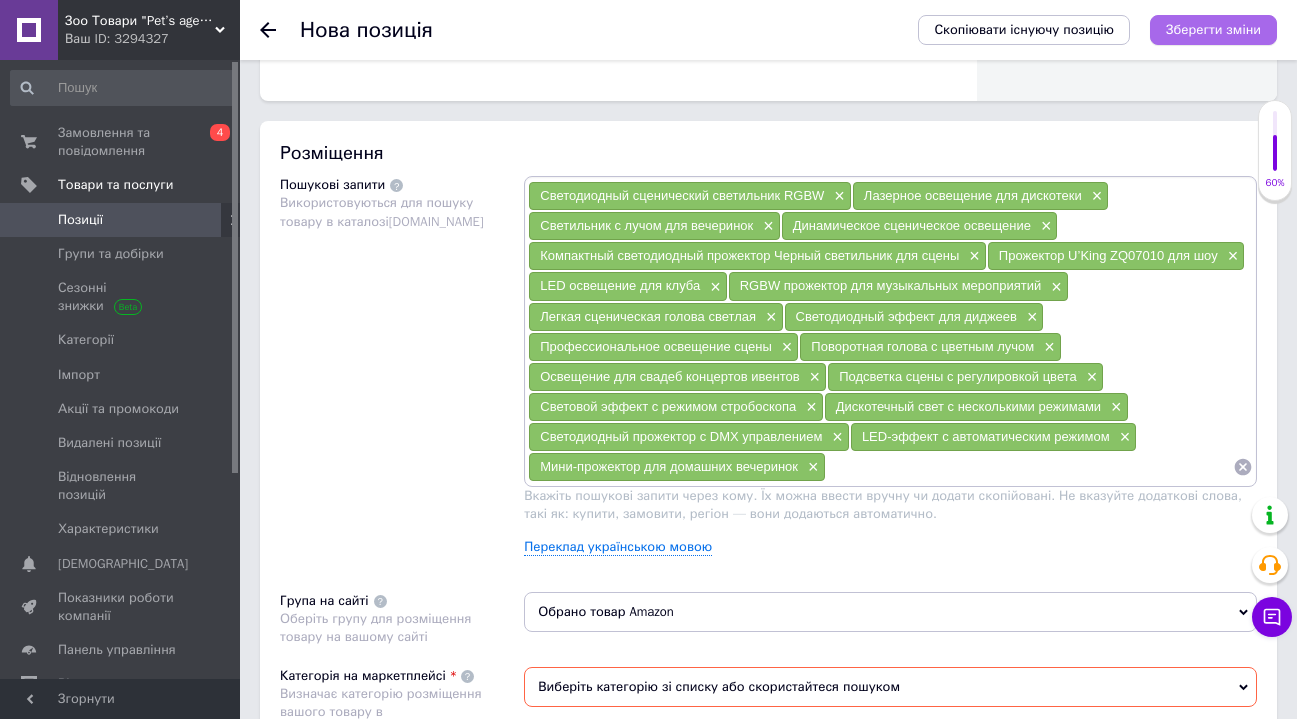 click on "Зберегти зміни" at bounding box center [1213, 29] 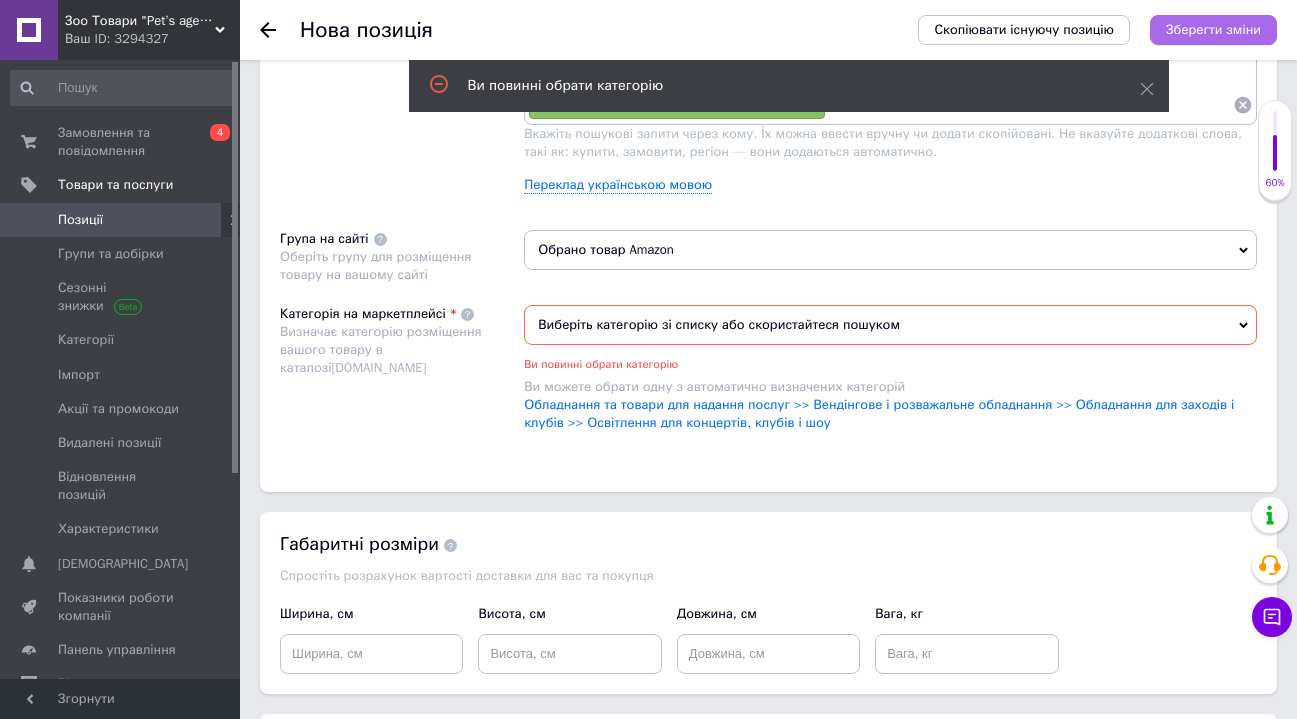 scroll, scrollTop: 1458, scrollLeft: 0, axis: vertical 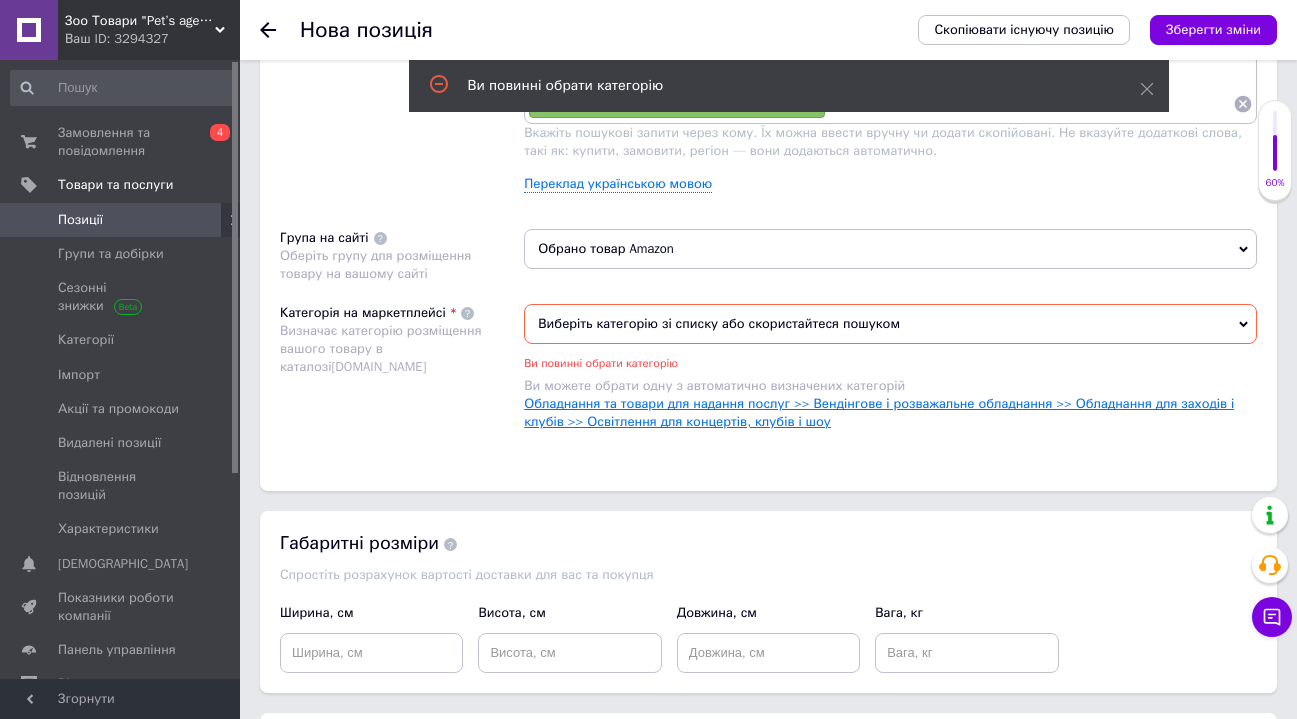 click on "Обладнання та товари для надання послуг >> Вендінгове і розважальне обладнання >> Обладнання для заходів і клубів >> Освітлення для концертів, клубів і шоу" at bounding box center [879, 412] 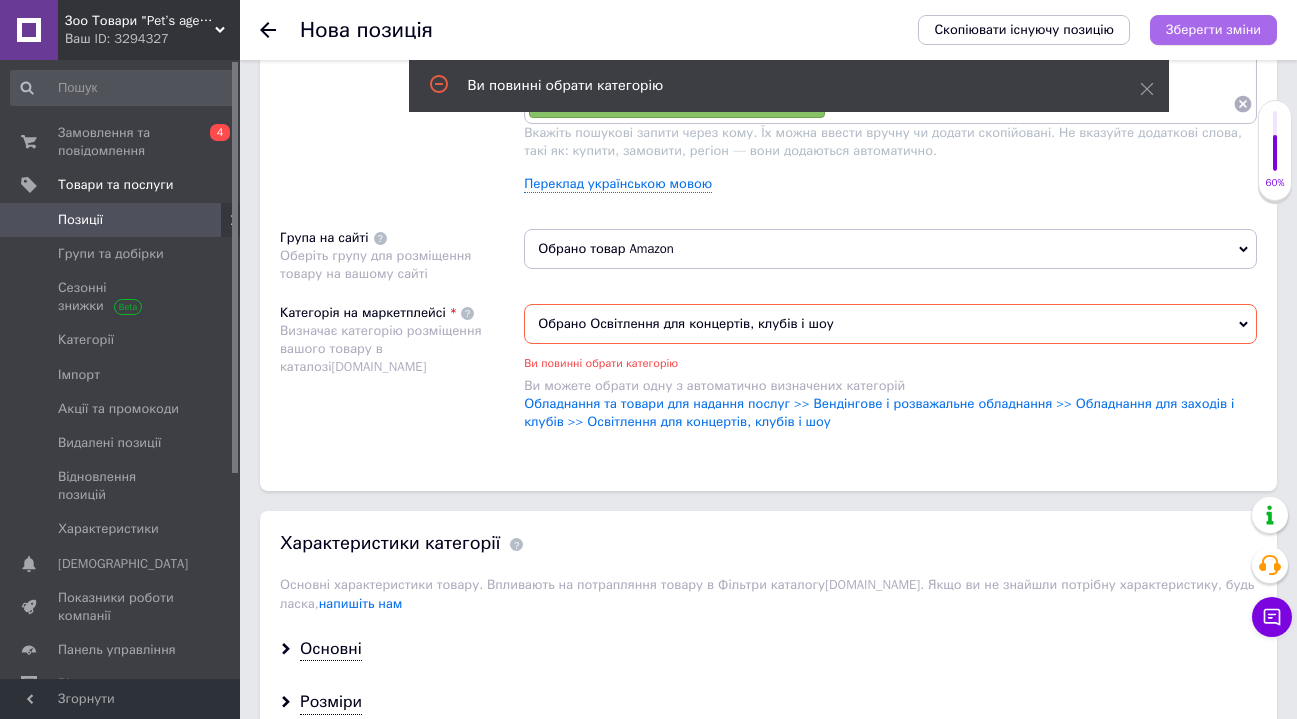 click on "Зберегти зміни" at bounding box center (1213, 29) 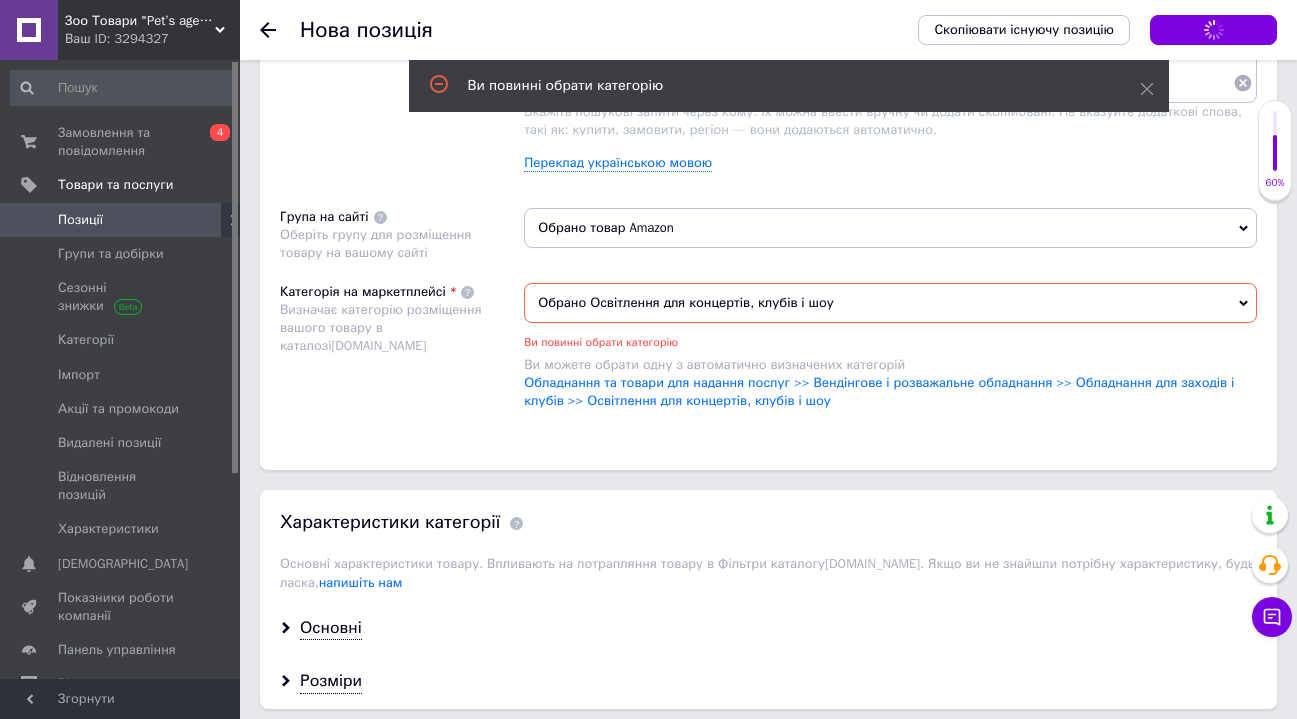 scroll, scrollTop: 1625, scrollLeft: 0, axis: vertical 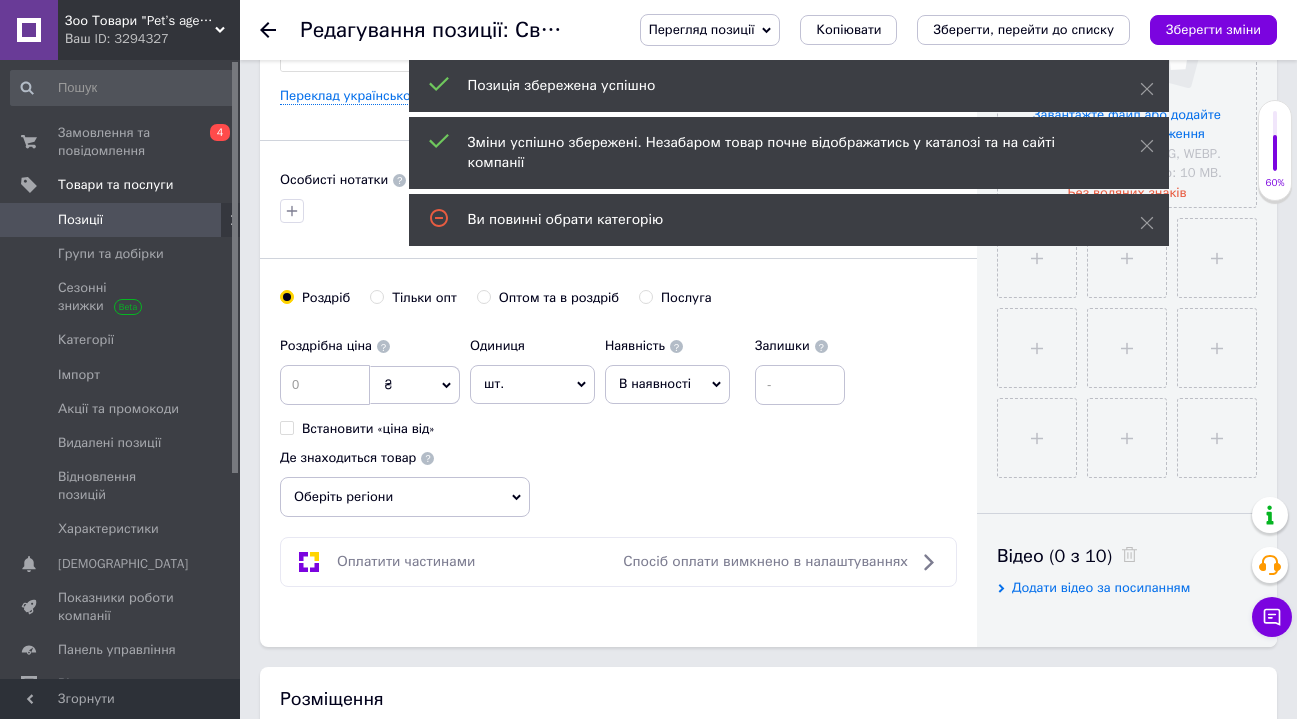 click on "В наявності" at bounding box center (667, 384) 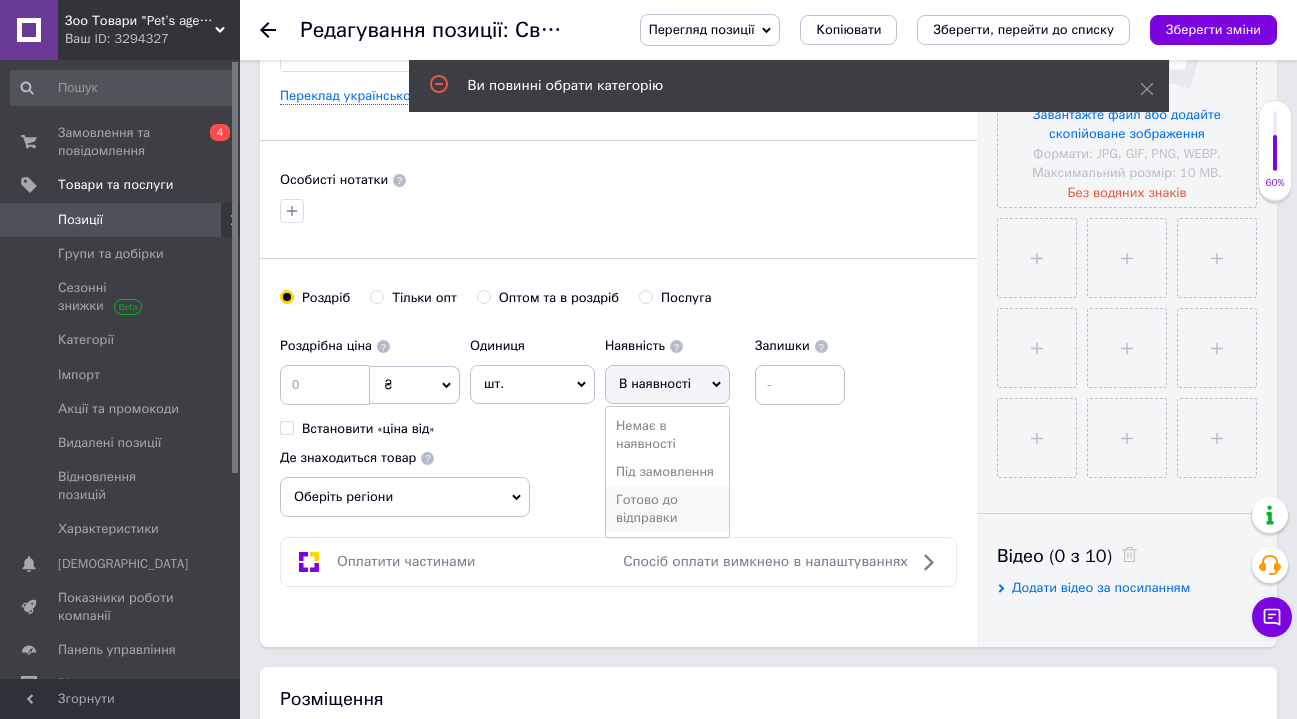 click on "Готово до відправки" at bounding box center (667, 509) 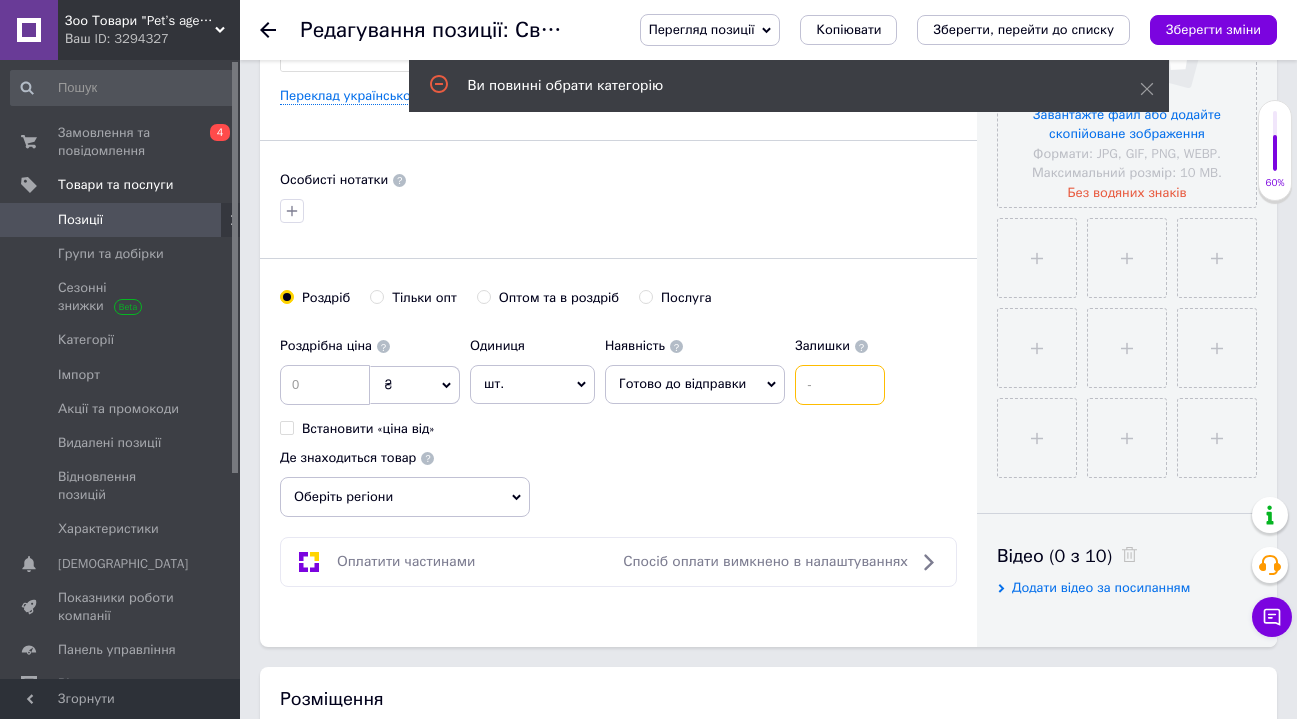 click at bounding box center [840, 385] 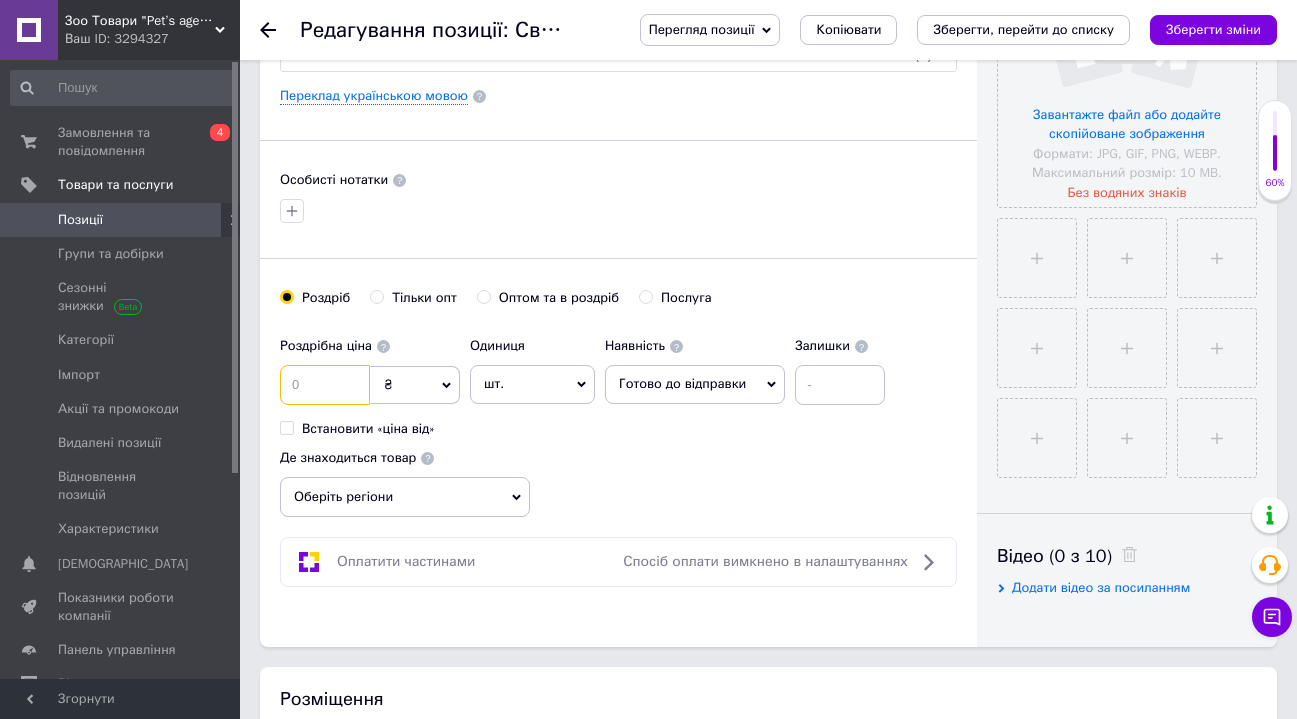 click at bounding box center [325, 385] 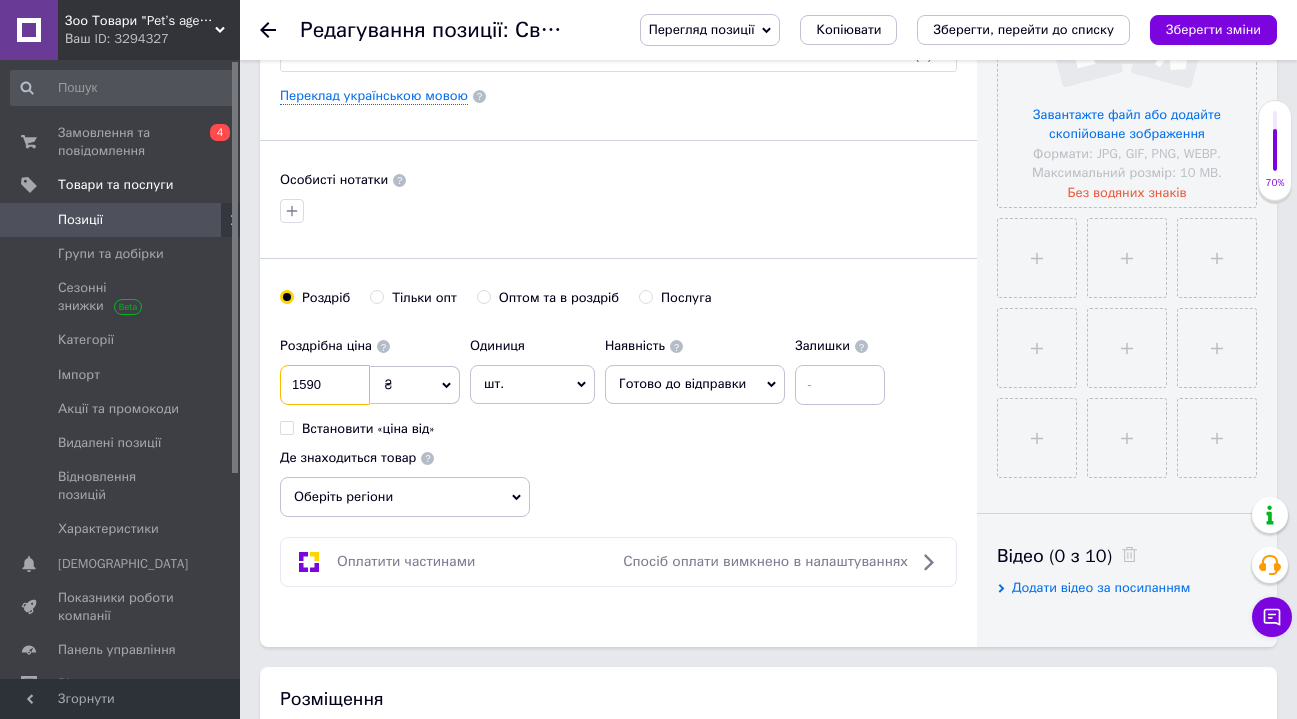 type on "1590" 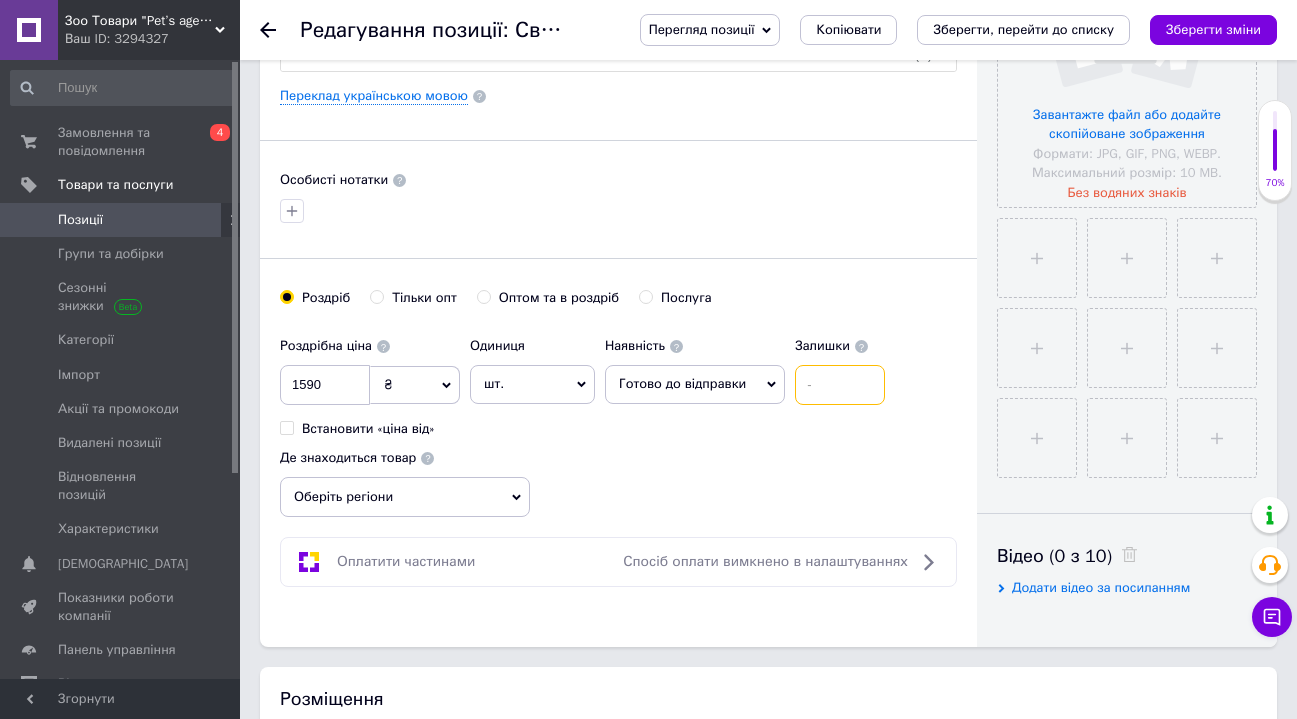 click at bounding box center (840, 385) 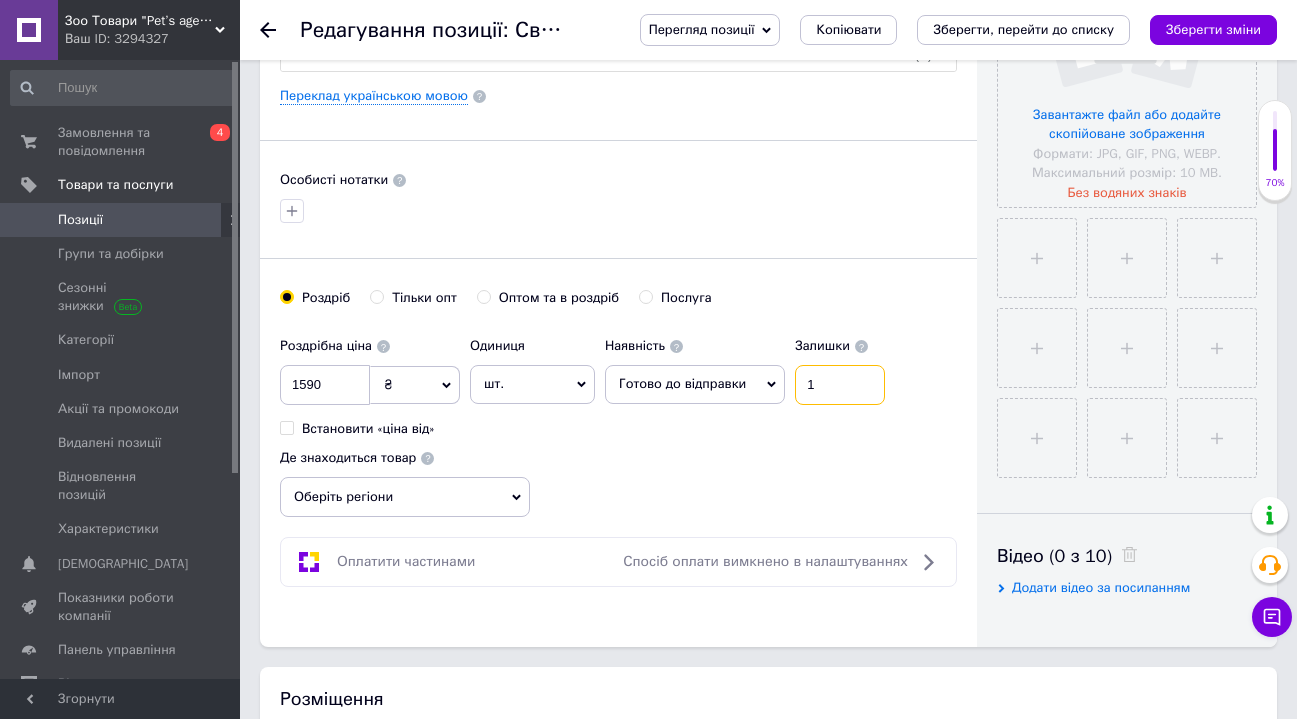 type on "1" 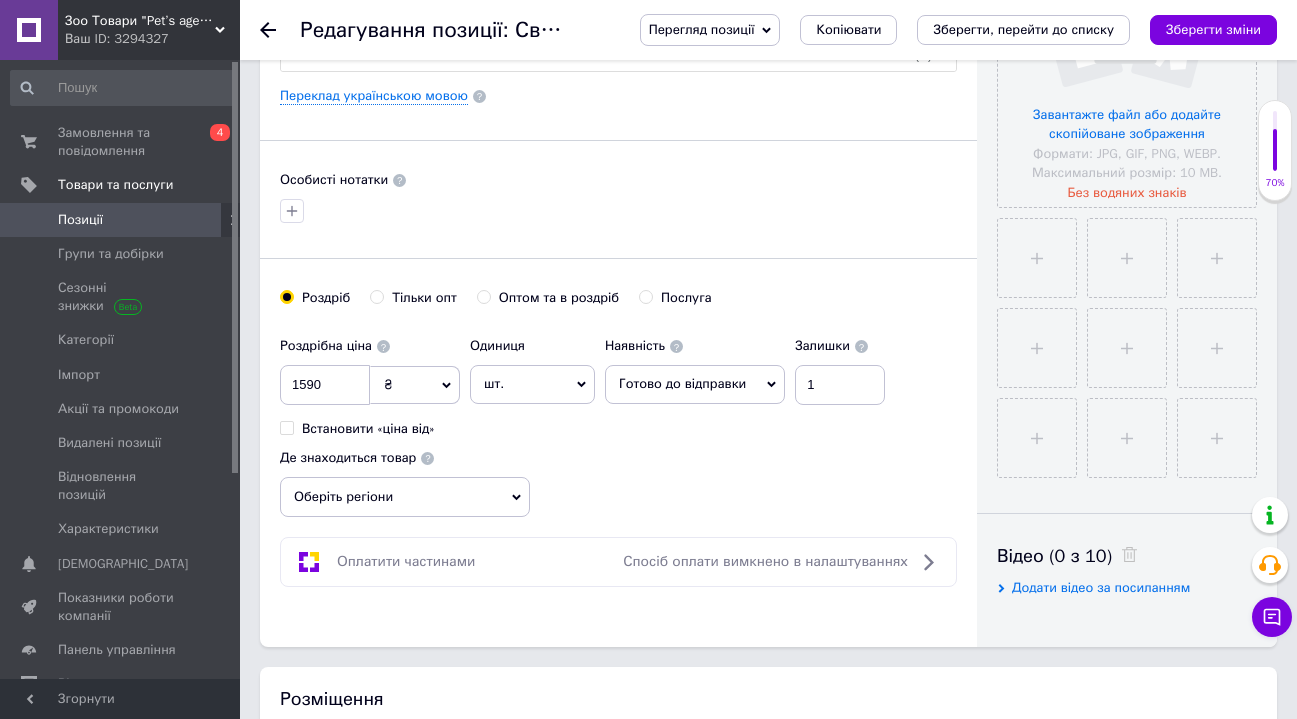 click on "Оберіть регіони" at bounding box center [405, 497] 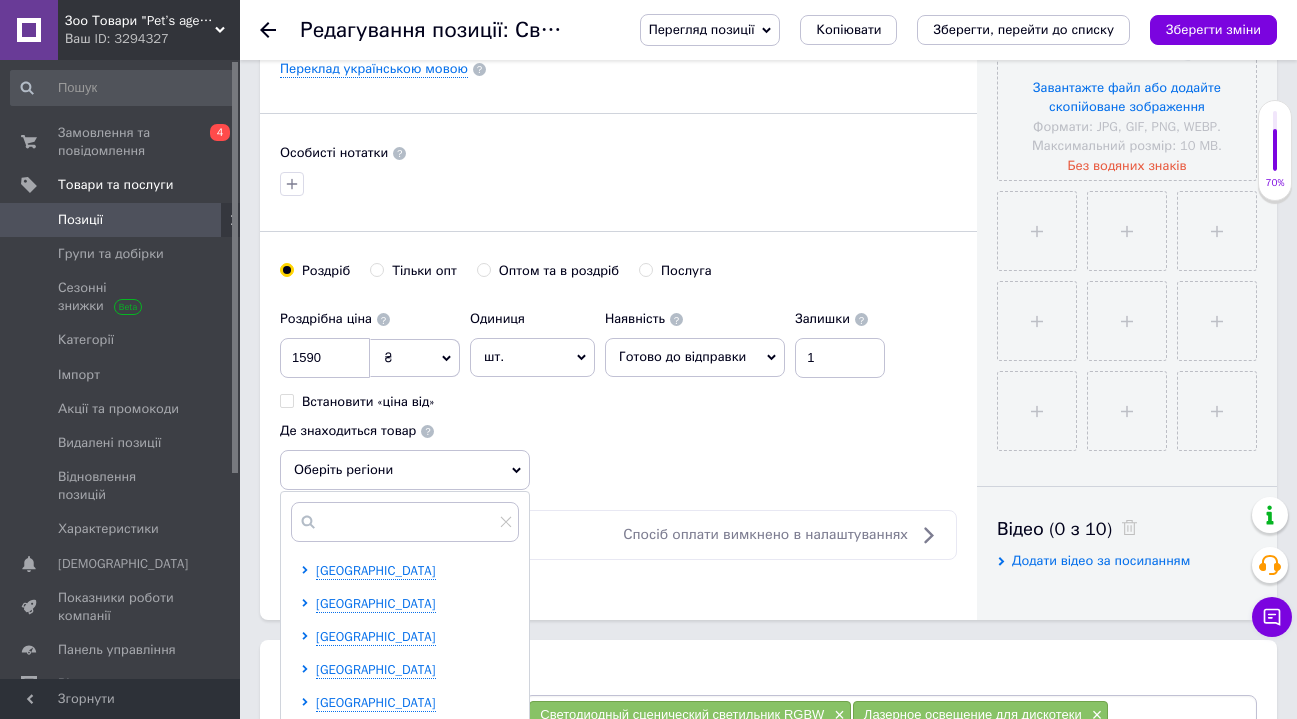 scroll, scrollTop: 718, scrollLeft: 0, axis: vertical 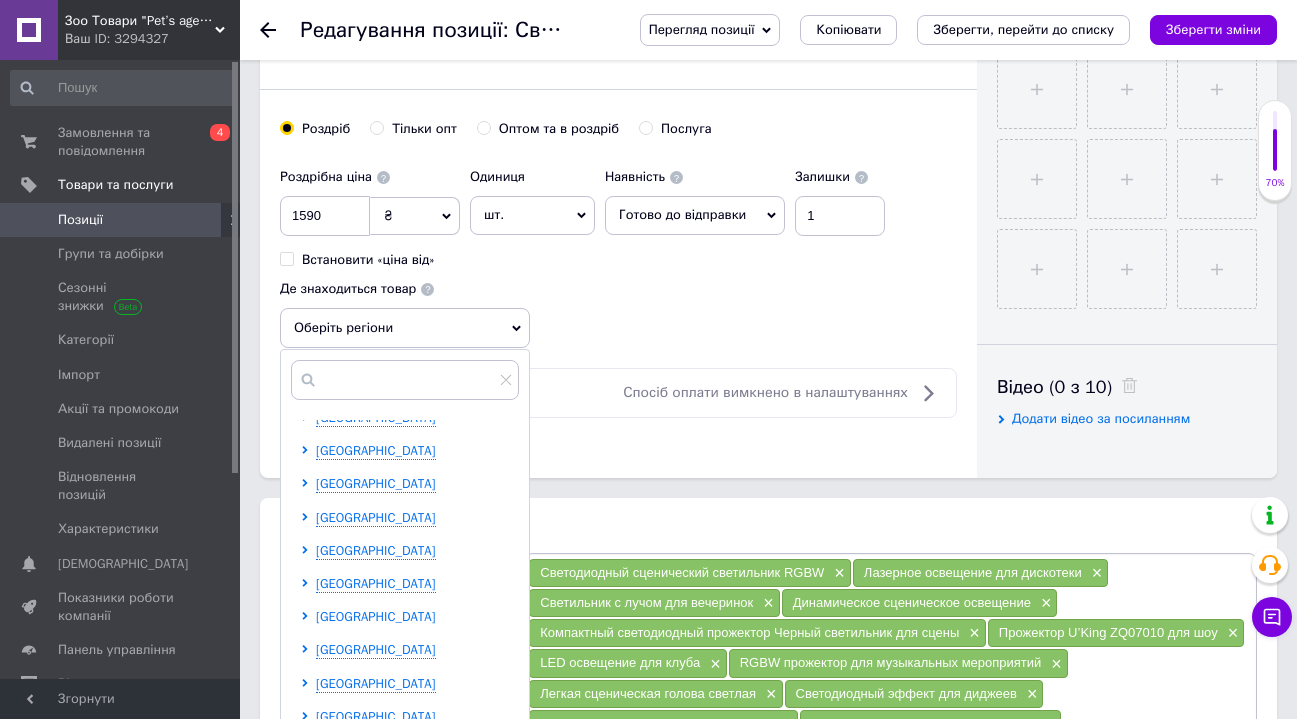 click on "[GEOGRAPHIC_DATA]" at bounding box center [376, 616] 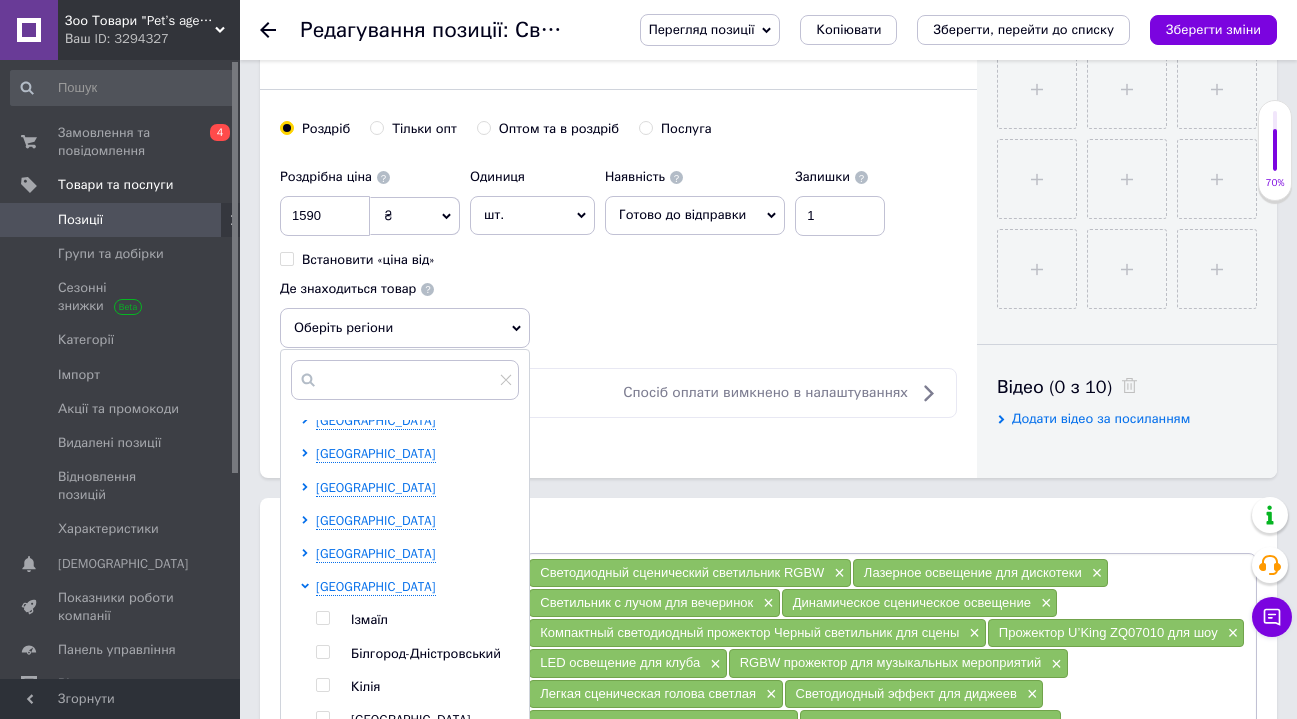 scroll, scrollTop: 319, scrollLeft: 0, axis: vertical 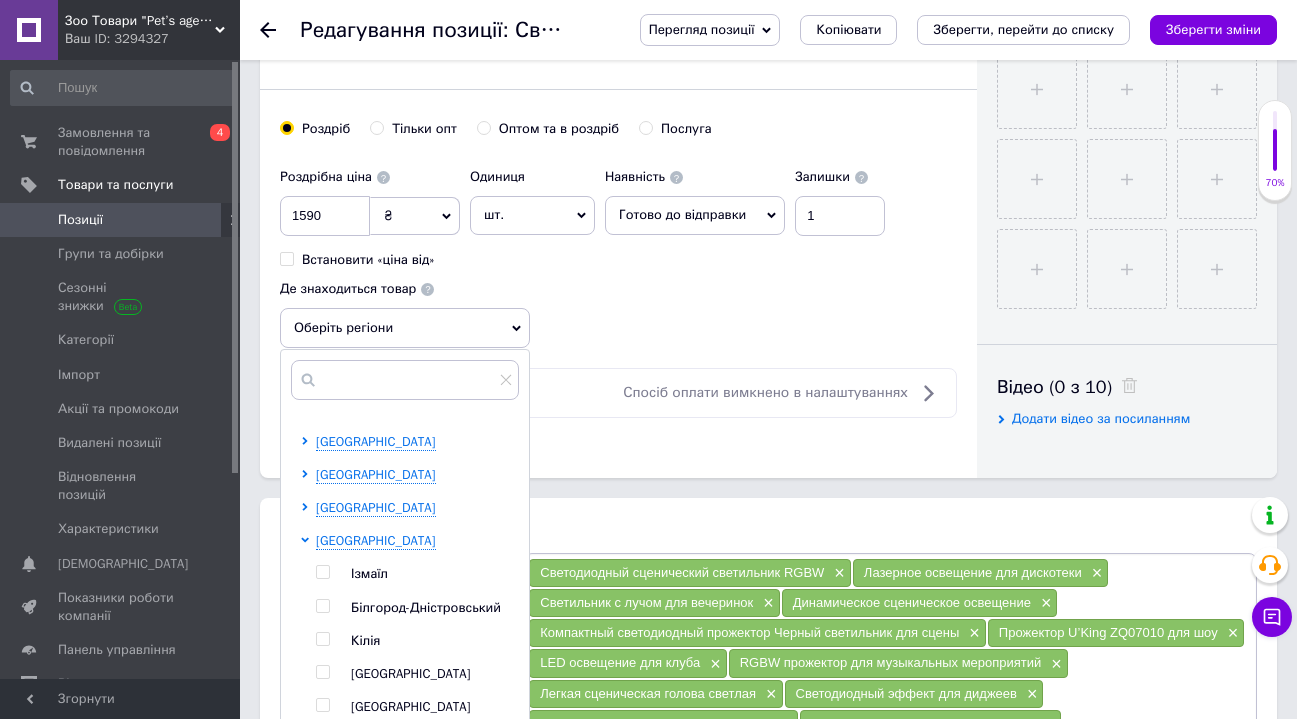 click at bounding box center [322, 672] 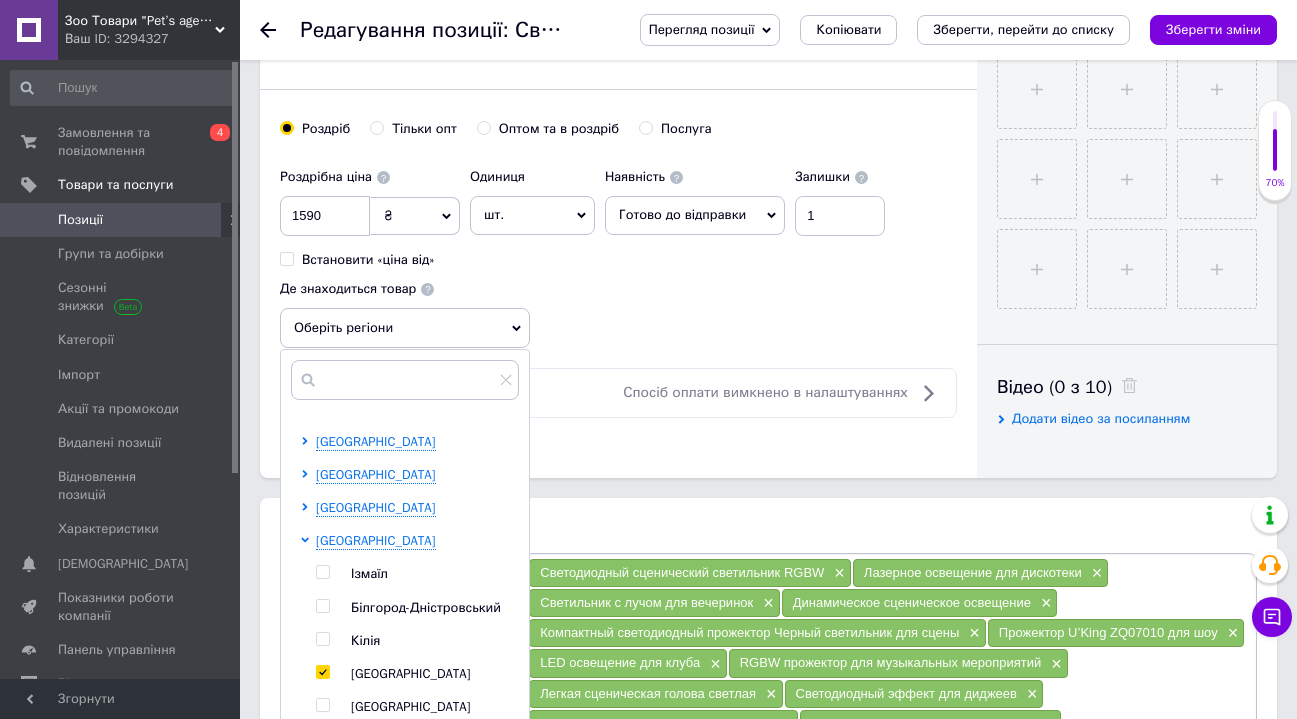 checkbox on "true" 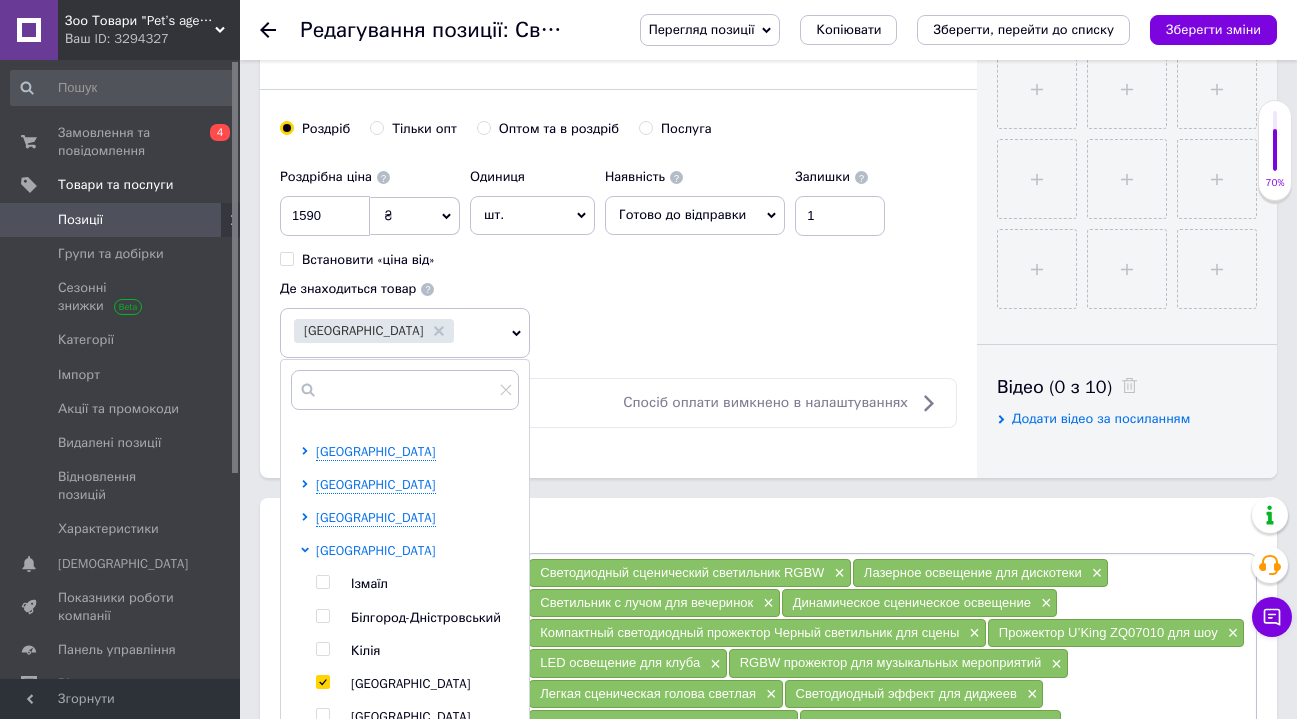 click on "[GEOGRAPHIC_DATA]" at bounding box center [376, 550] 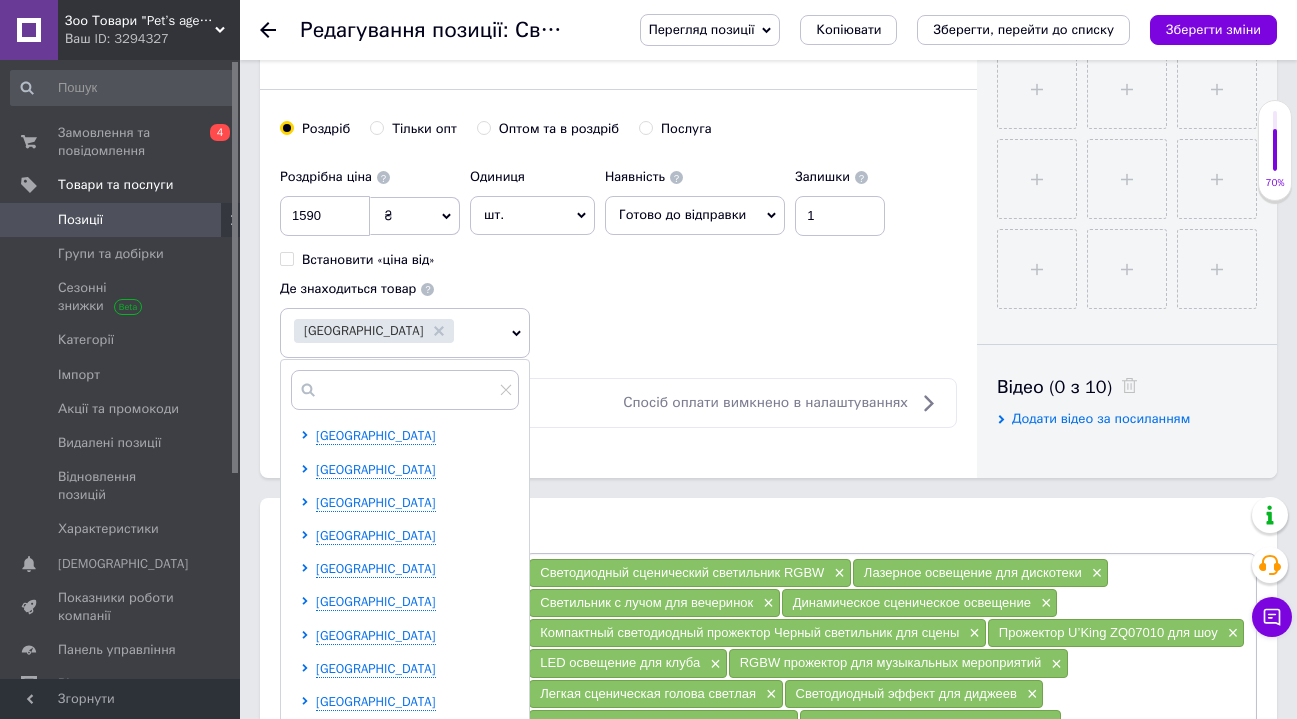 scroll, scrollTop: 0, scrollLeft: 0, axis: both 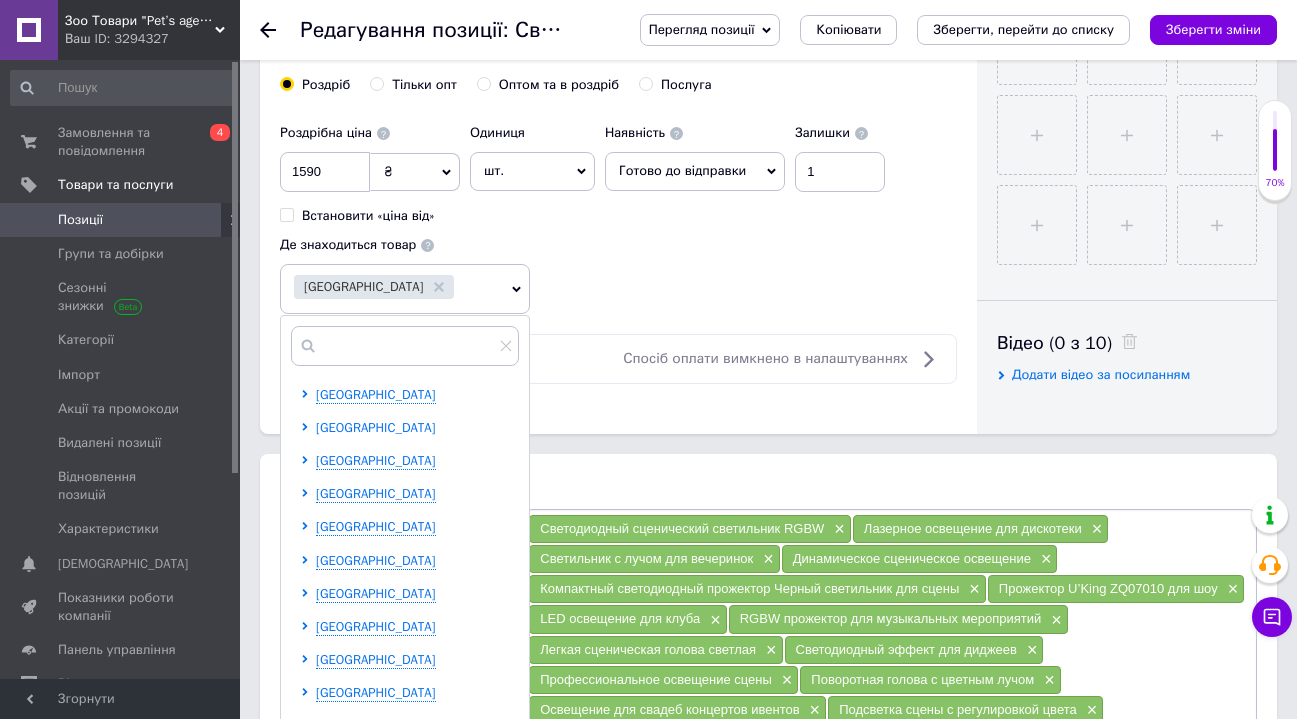 click on "[GEOGRAPHIC_DATA]" at bounding box center [376, 427] 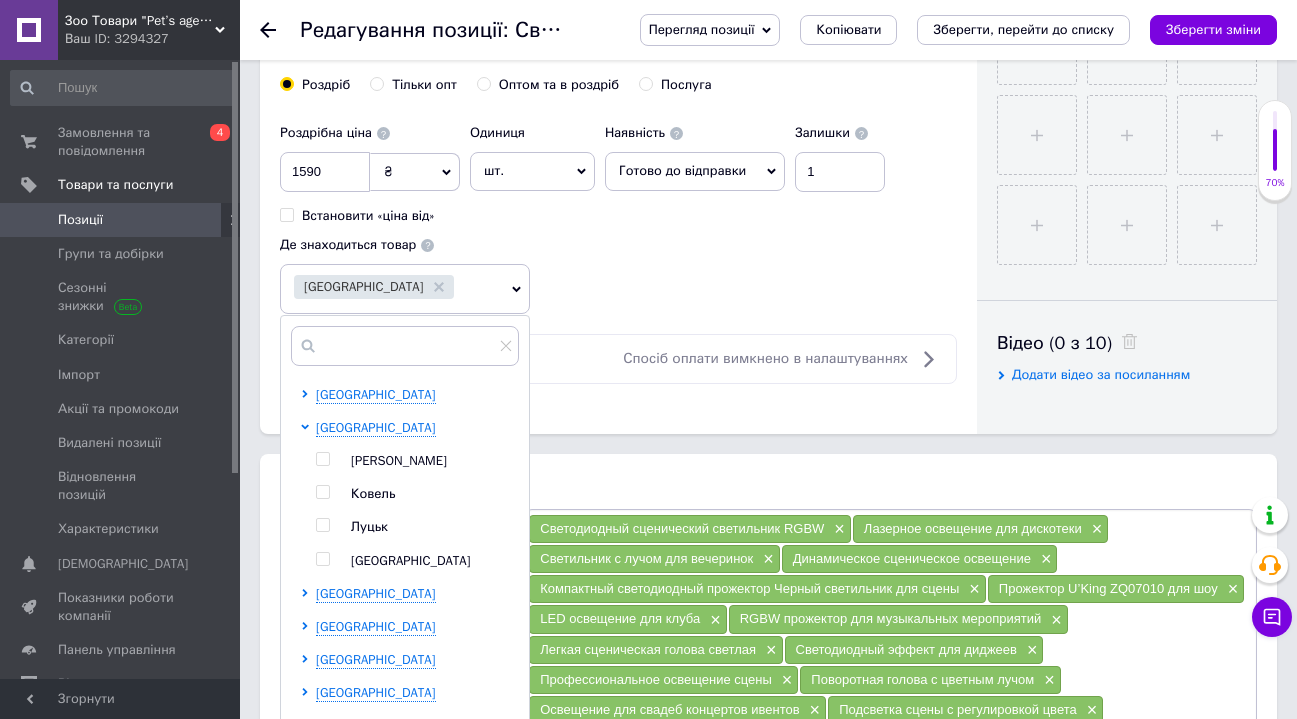 click at bounding box center [322, 525] 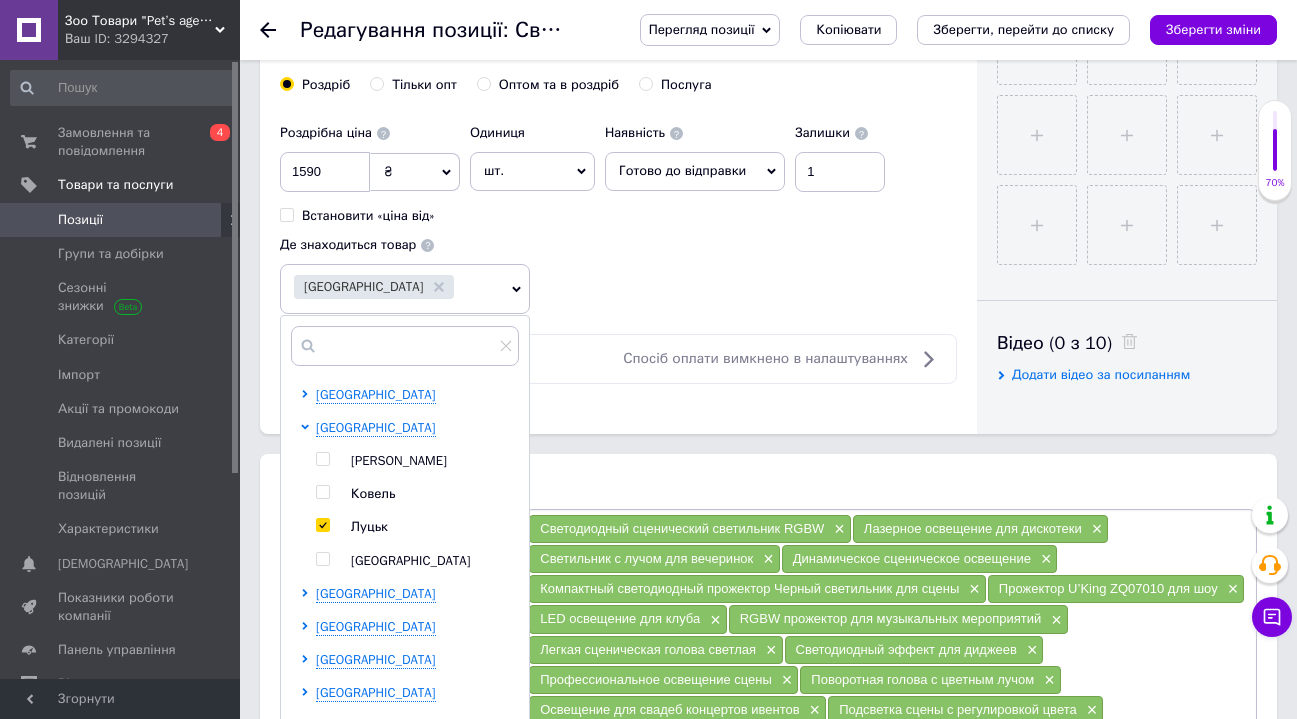 checkbox on "true" 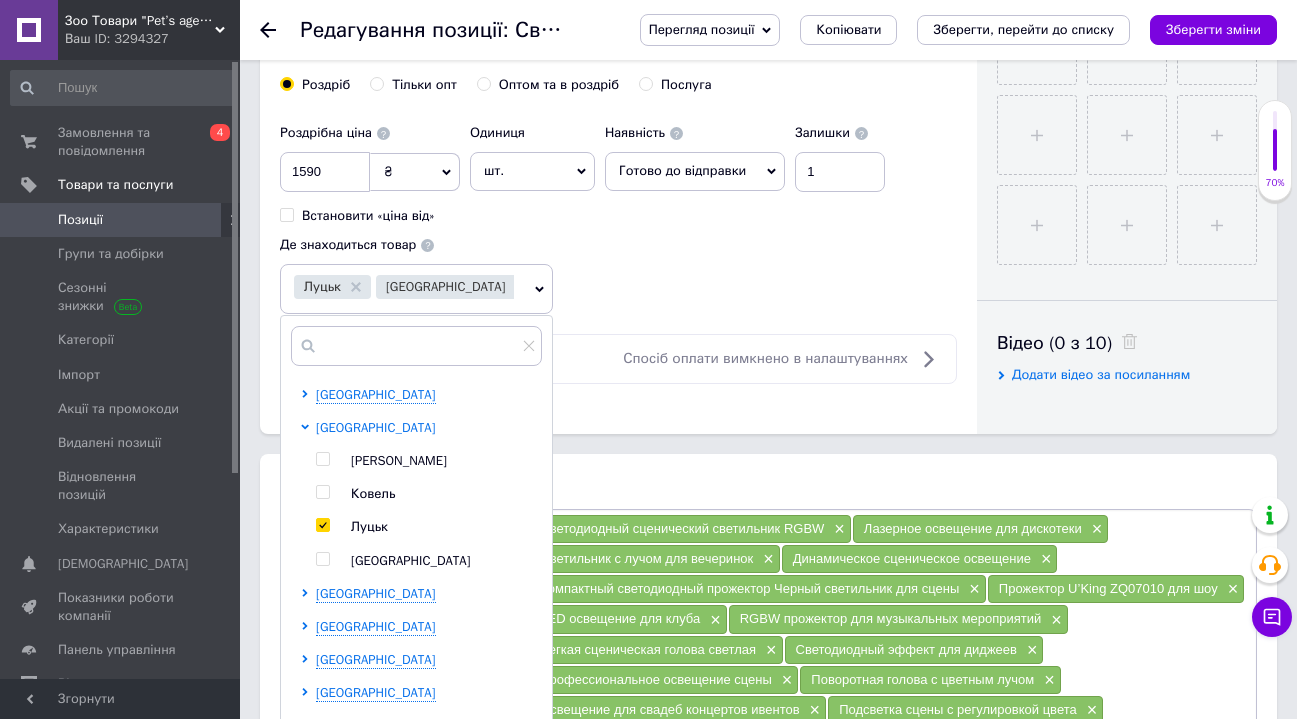 click on "[GEOGRAPHIC_DATA]" at bounding box center (376, 427) 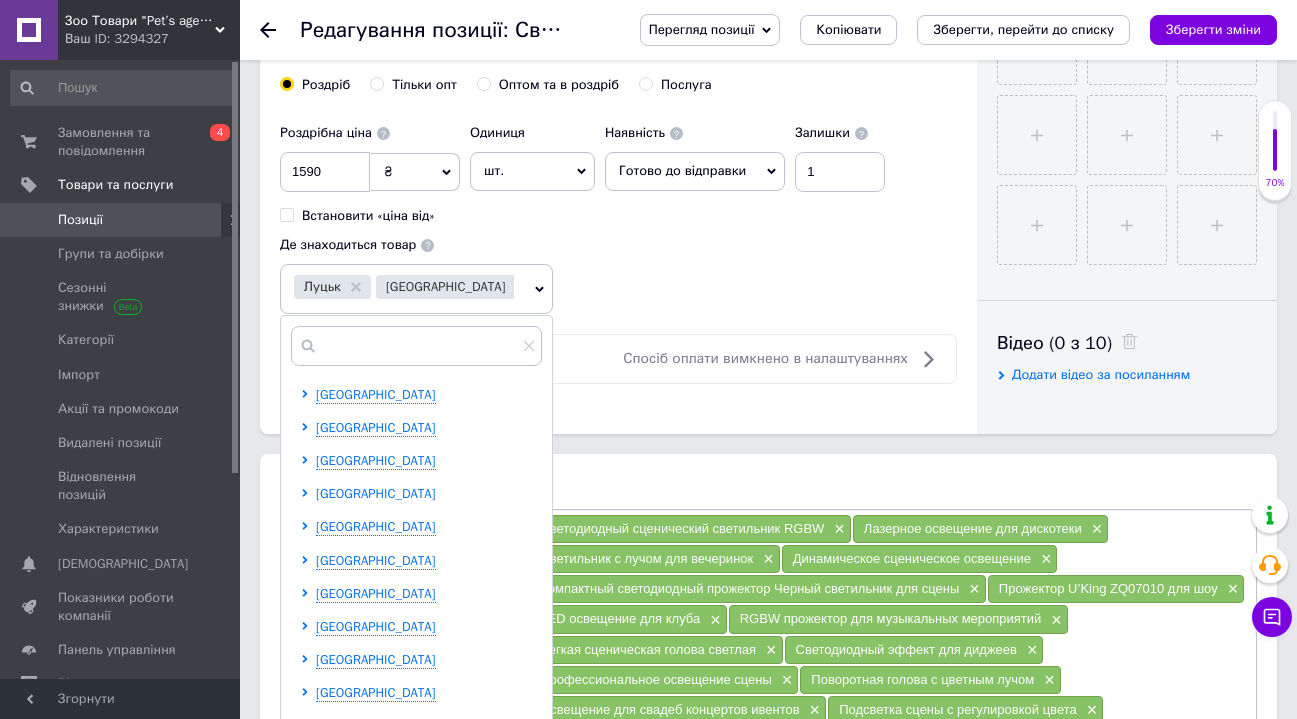 click on "[GEOGRAPHIC_DATA]" at bounding box center (376, 493) 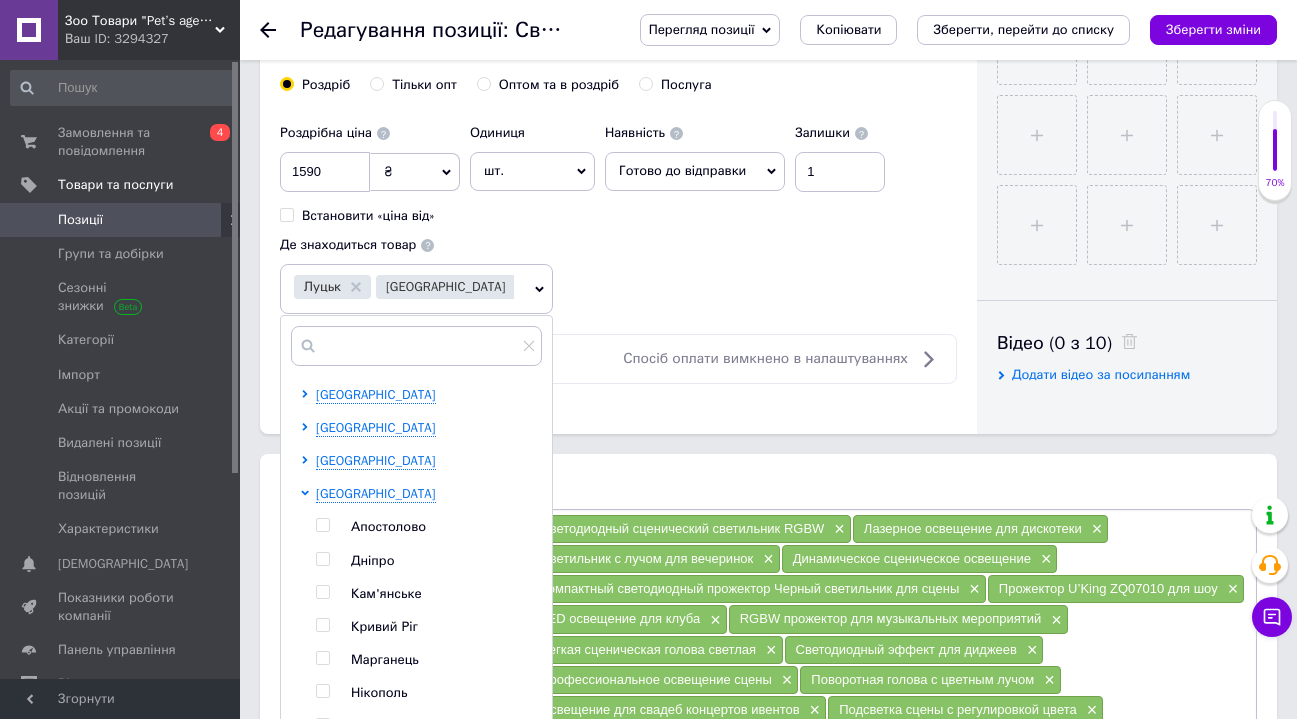 click at bounding box center (322, 559) 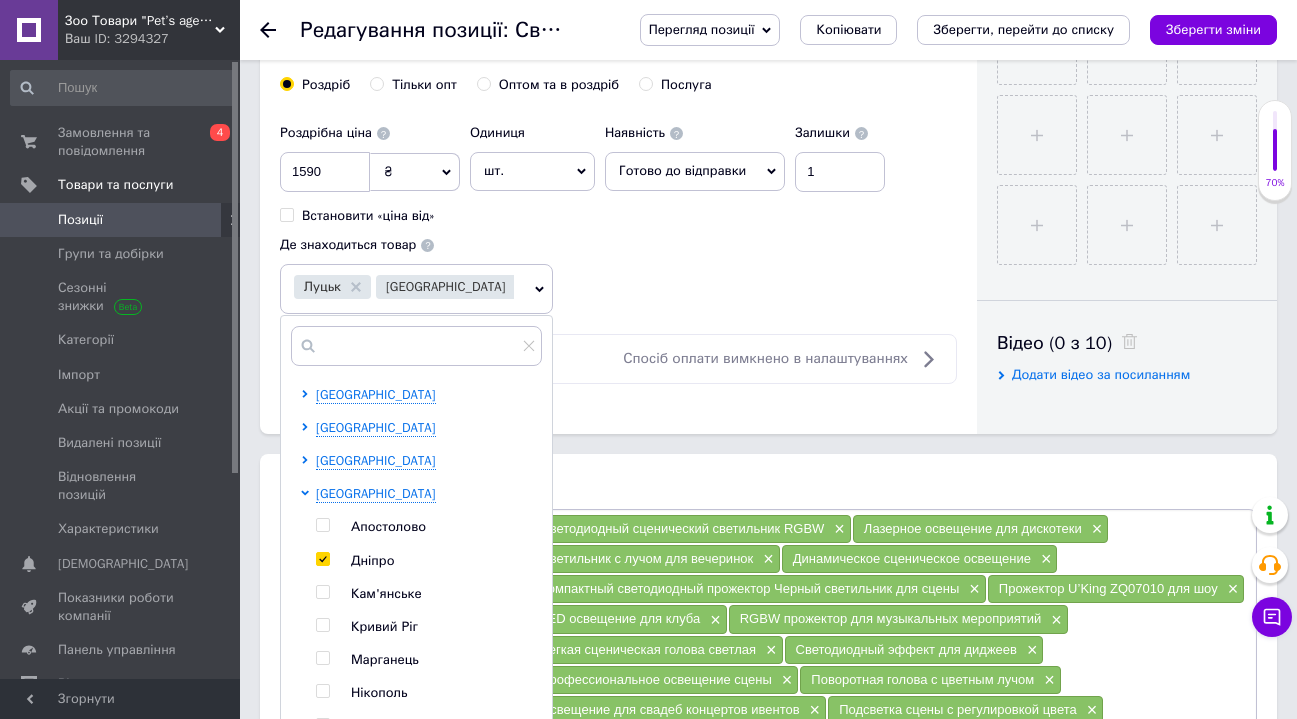 checkbox on "true" 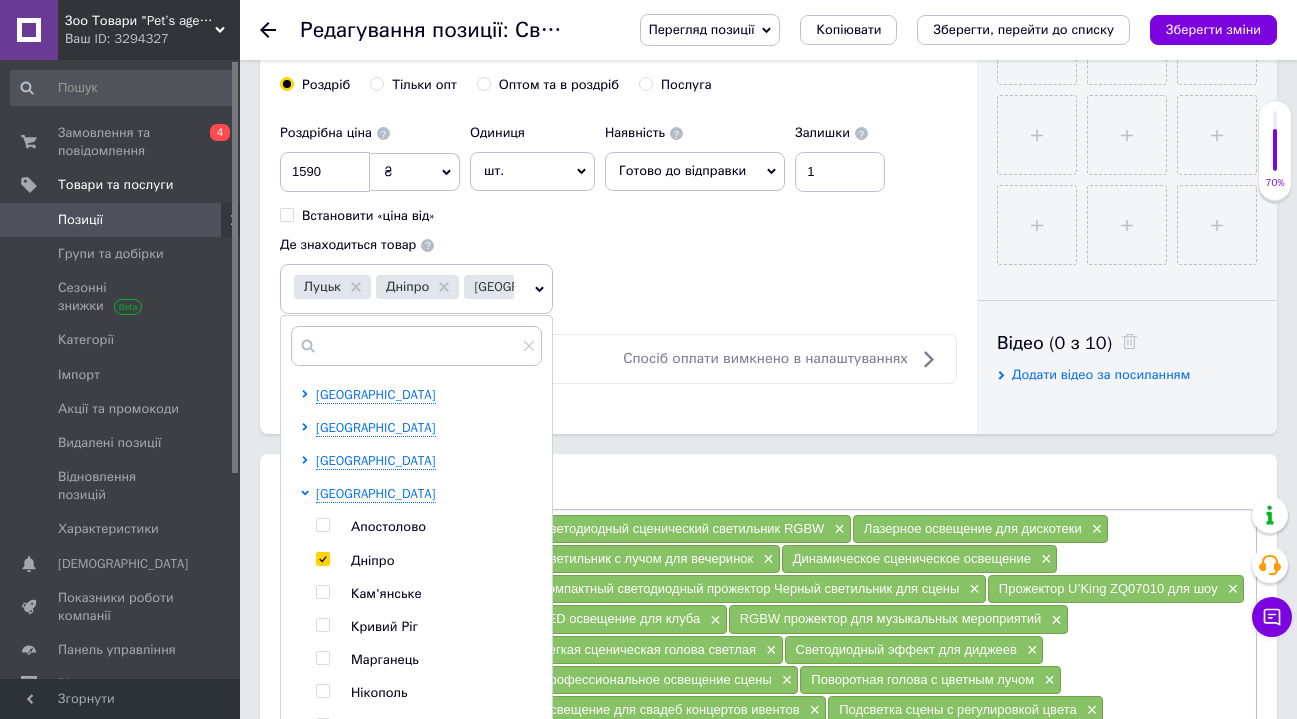 click on "Основна інформація Назва позиції (Російська) ✱ Светодиодный светильник RGBW с лучом сцены U'King ZQ07010 Черный 9 Вт Код/Артикул Опис (Російська) ✱ Полноцветный светодиодный прожектор SPOT RGB LED DJ 9W мощностью 9Вт идеально подходит для клуба, DJ-шоу, в банкетный зал, бар, и т.д. Он создает красочные эффекты освещения для романтической атмосферы, а также для подсветки зеркальных [PERSON_NAME].
Это профессиональный выбор для всех видов сценического и дискотечного освещения.
Смешивание 3-х цветов создает неограниченную цветовую гамму.
Панель інструментів редактора" at bounding box center [768, 781] 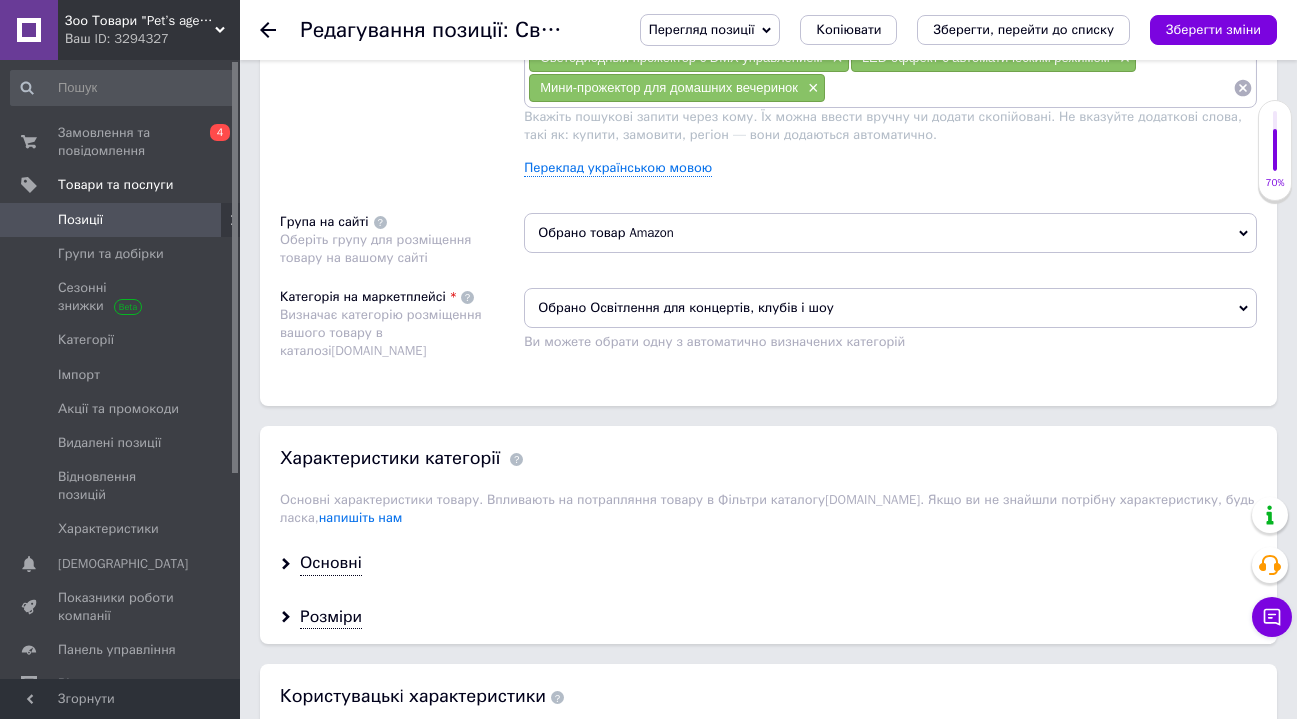 scroll, scrollTop: 1657, scrollLeft: 0, axis: vertical 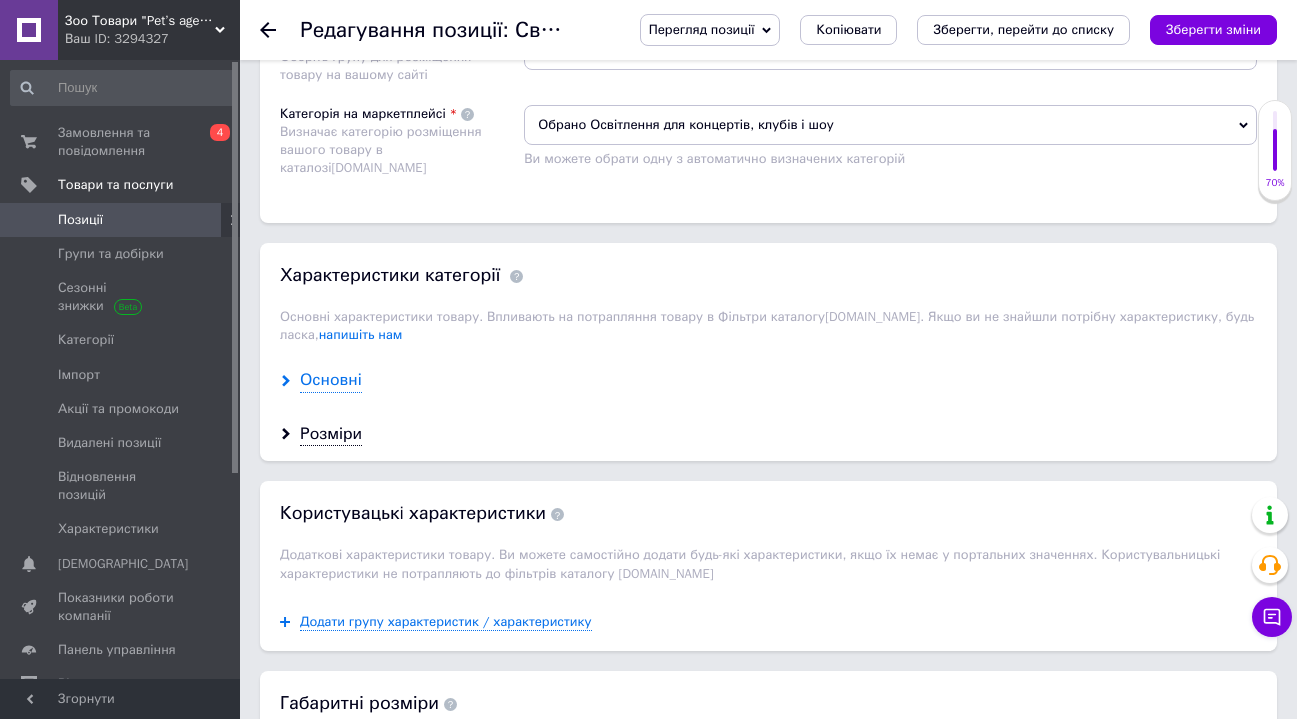 click on "Основні" at bounding box center [331, 380] 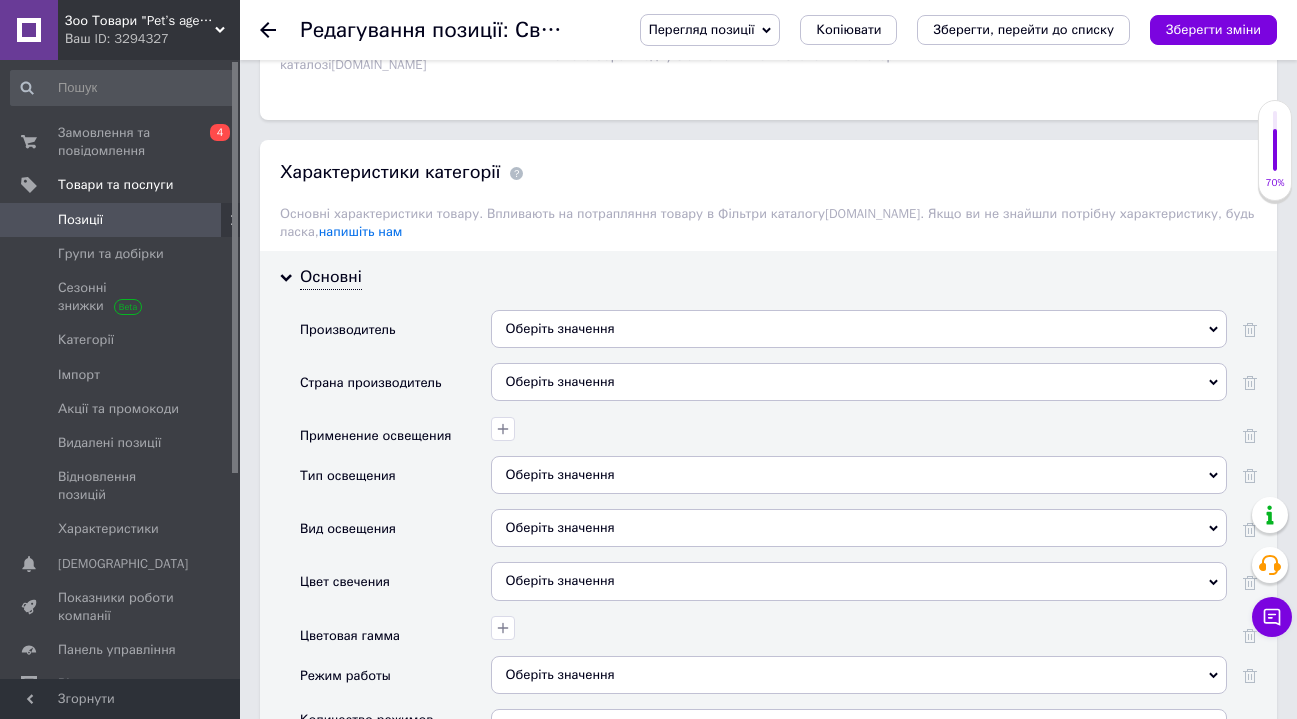 scroll, scrollTop: 1836, scrollLeft: 0, axis: vertical 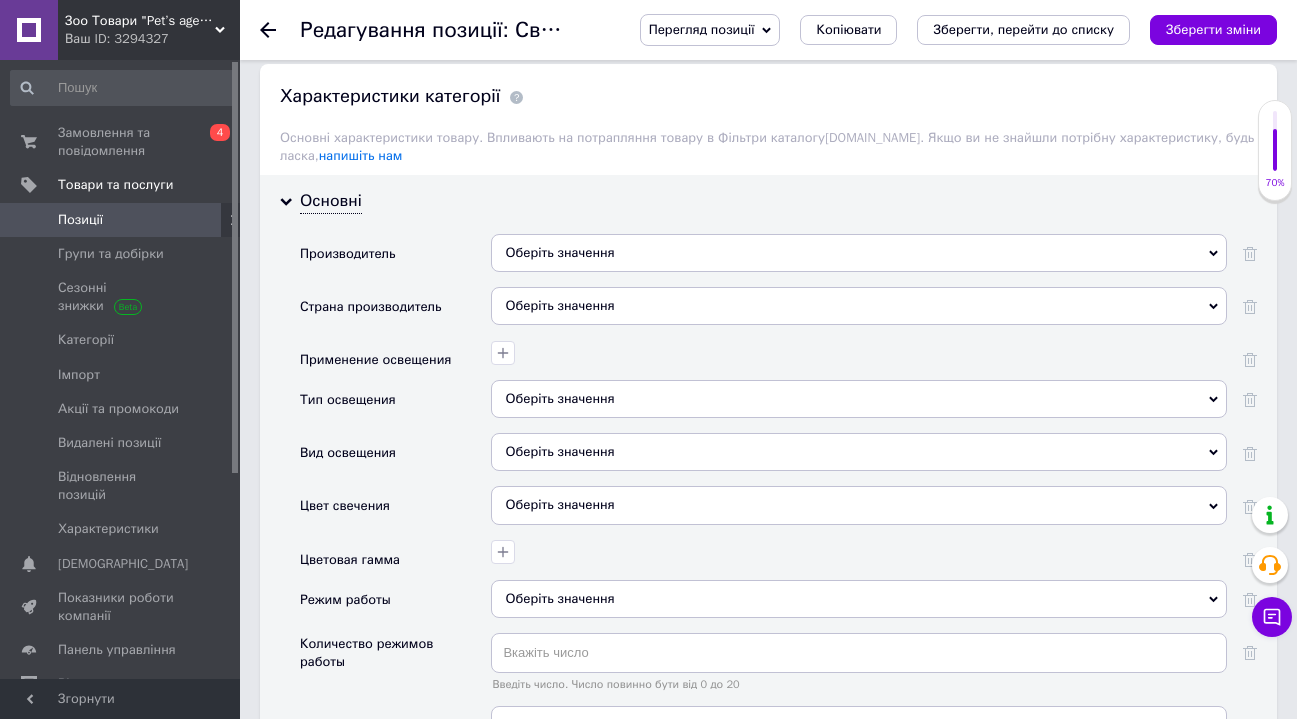 click on "Оберіть значення" at bounding box center [859, 306] 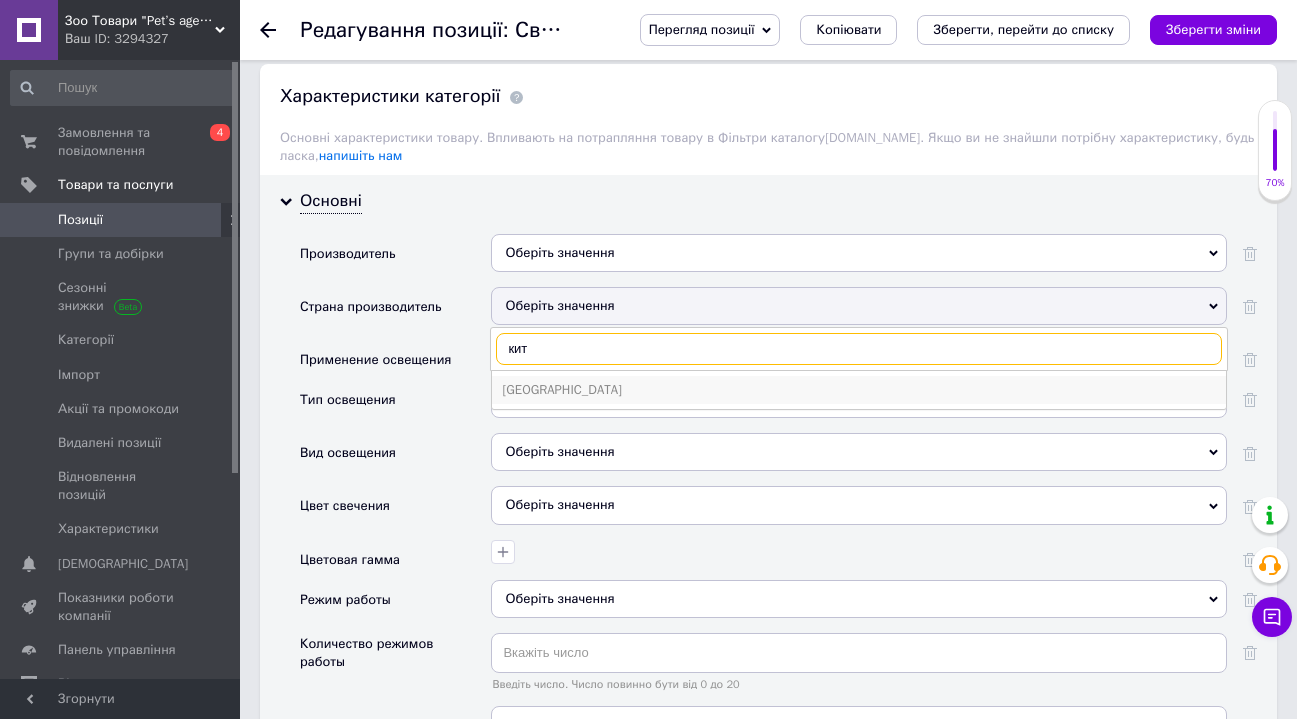 type on "кит" 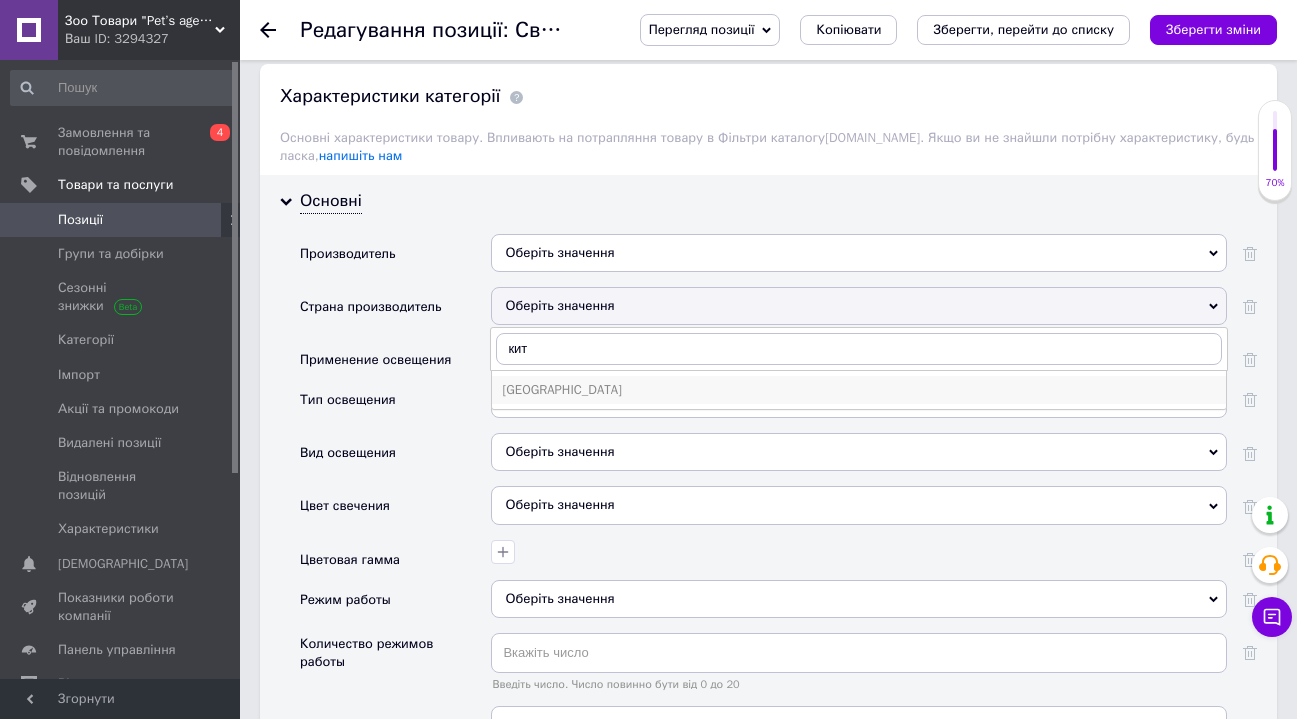 click on "[GEOGRAPHIC_DATA]" at bounding box center (859, 390) 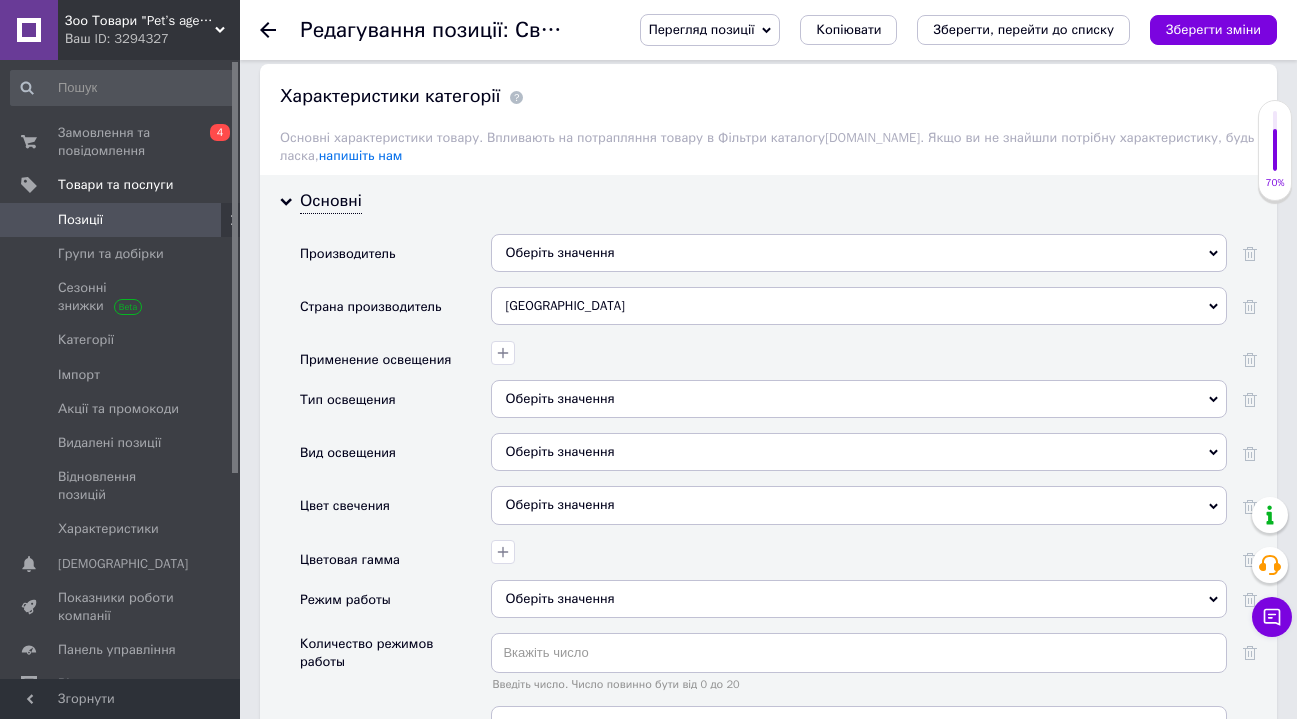 click on "Оберіть значення" at bounding box center [859, 399] 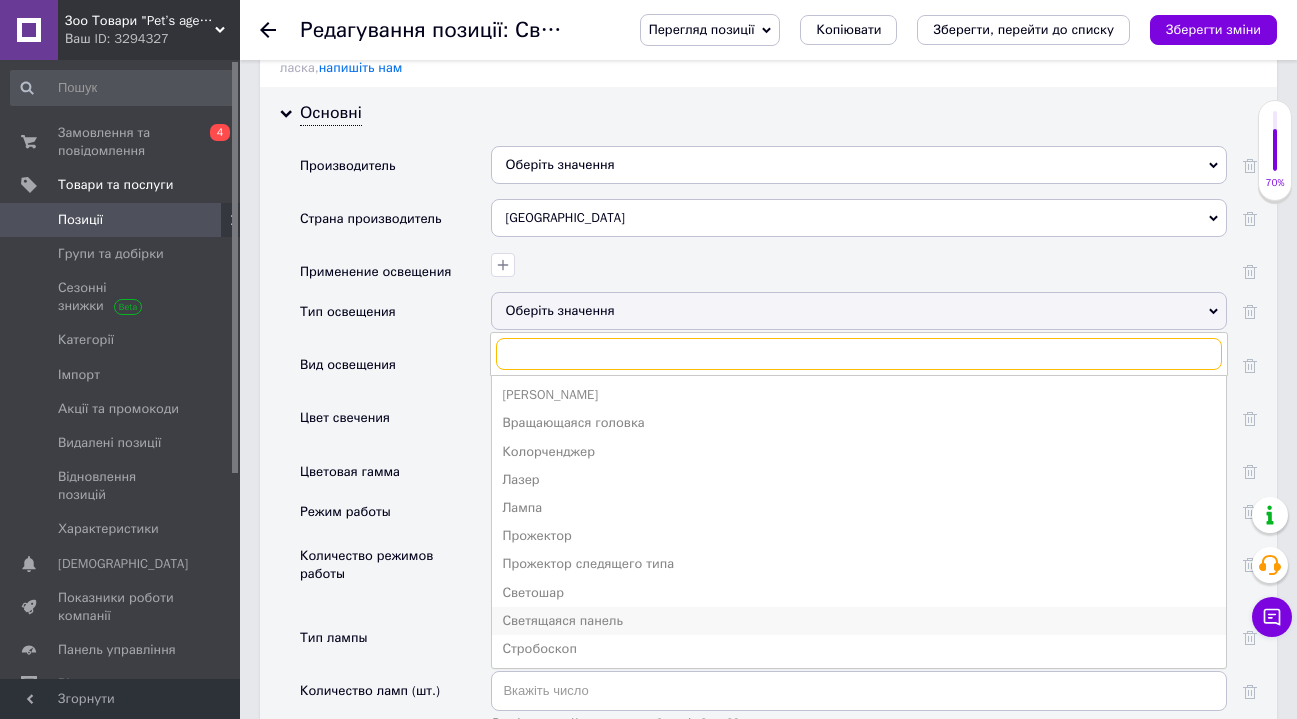 scroll, scrollTop: 1928, scrollLeft: 0, axis: vertical 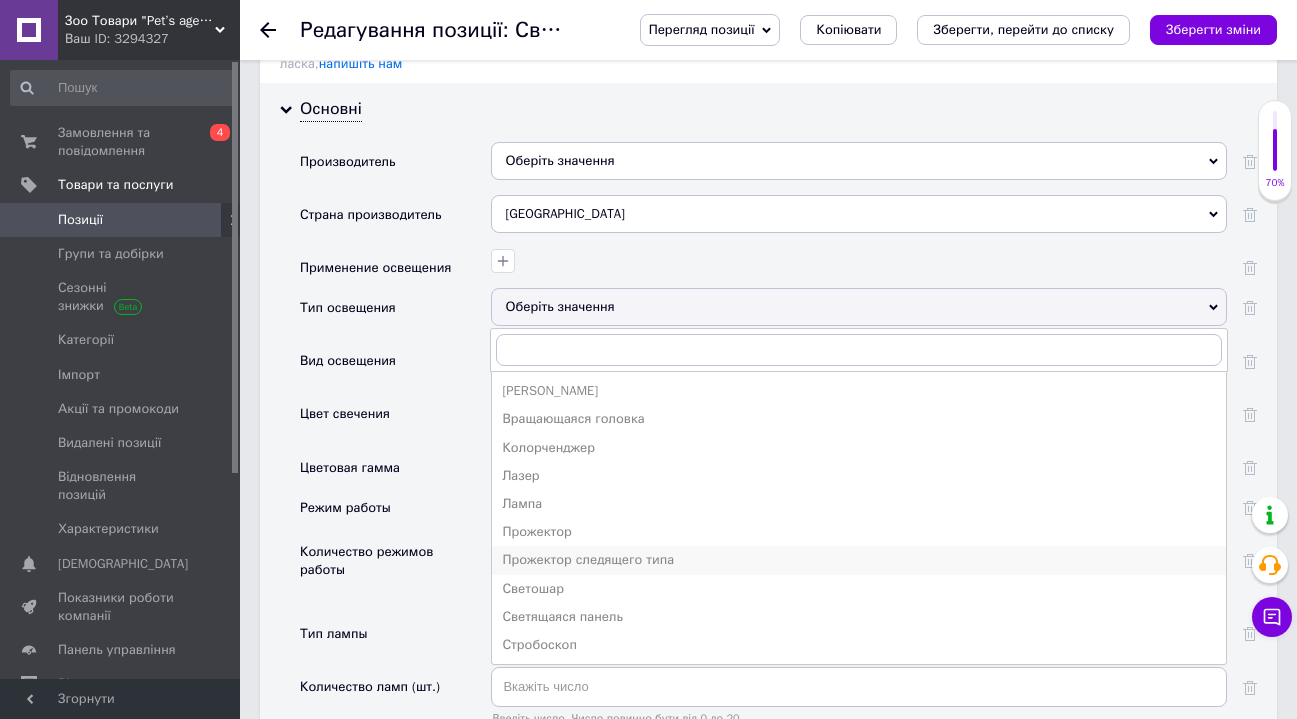 click on "Прожектор следящего типа" at bounding box center (859, 560) 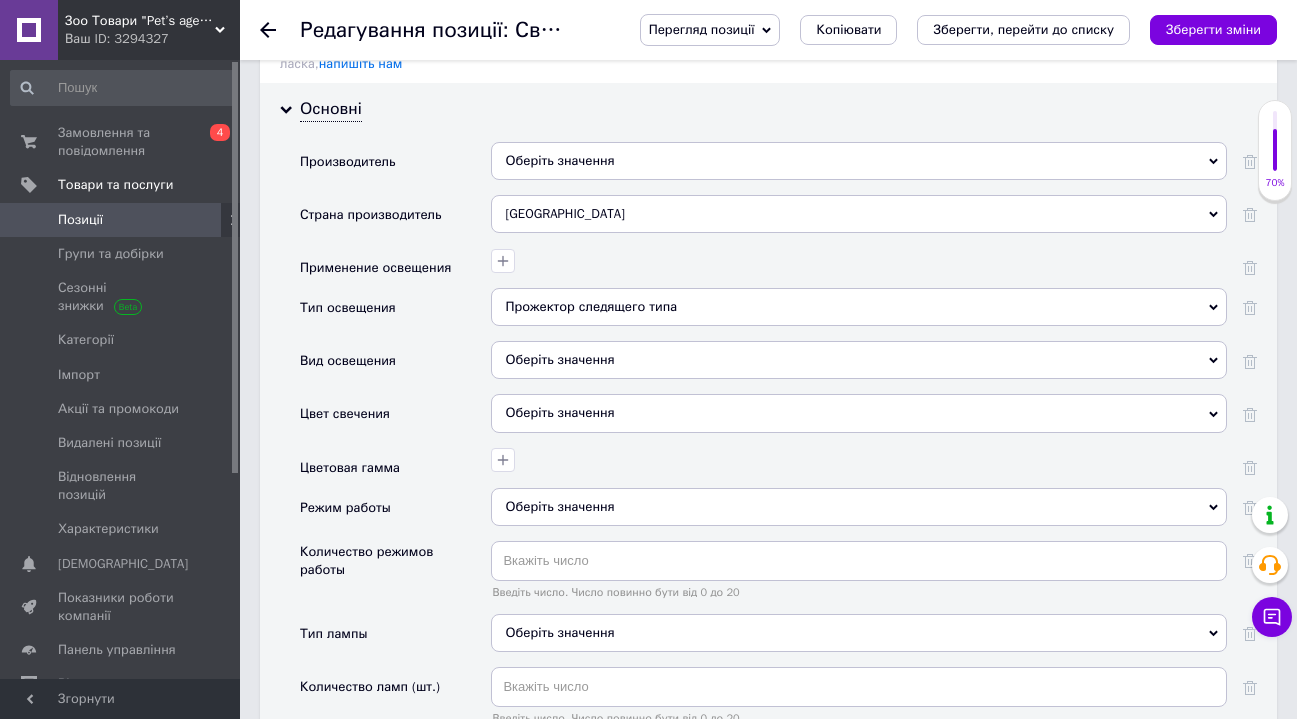 click on "Оберіть значення" at bounding box center (859, 360) 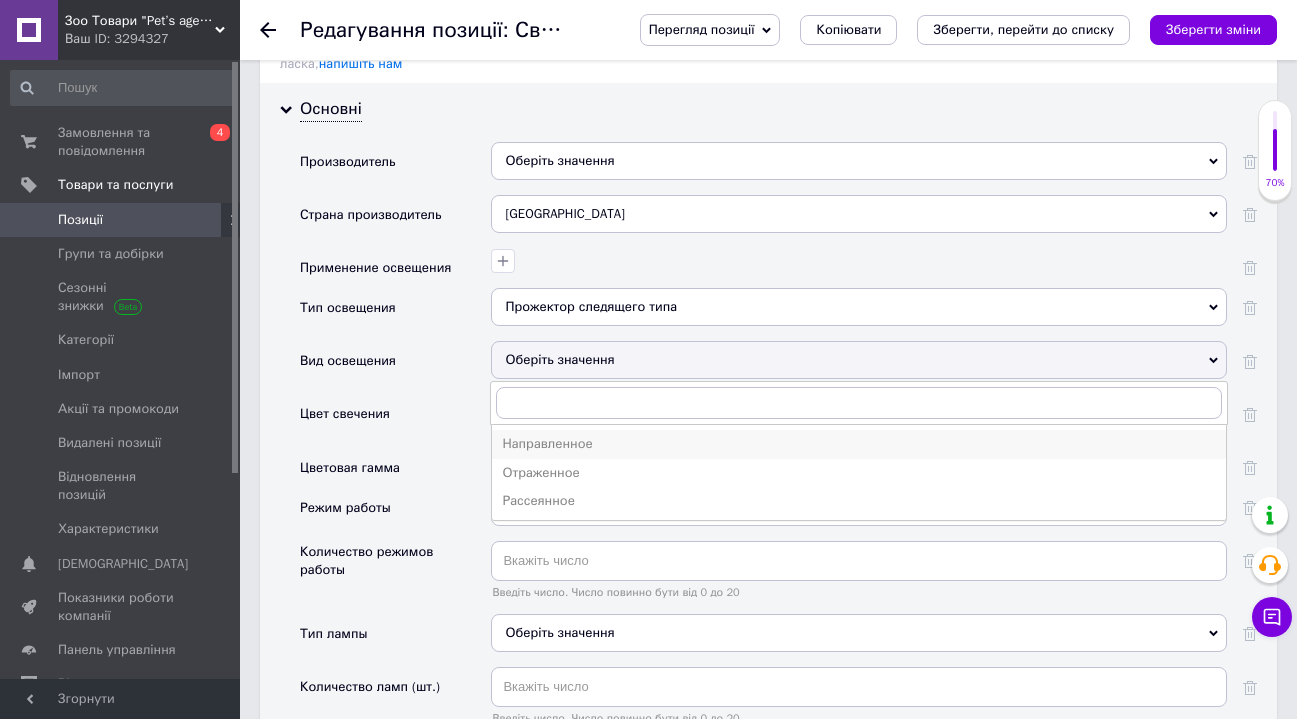 click on "Направленное" at bounding box center [859, 444] 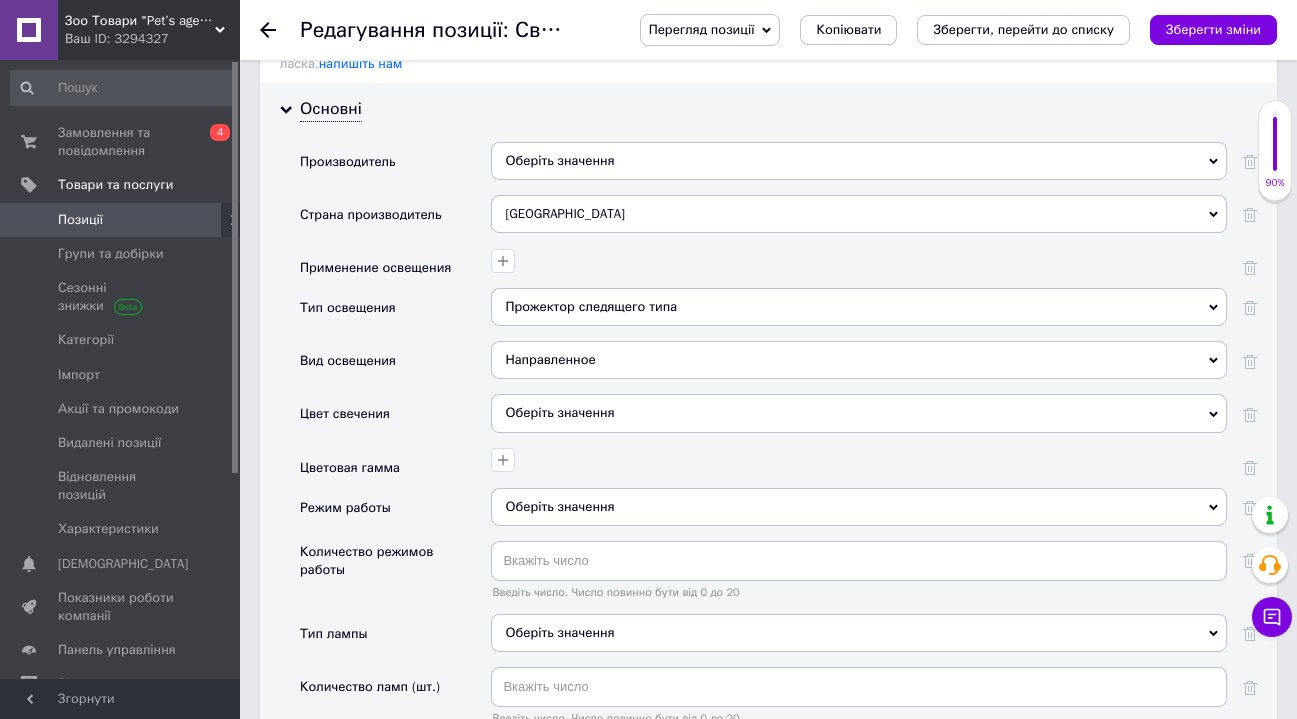click on "Оберіть значення" at bounding box center (859, 413) 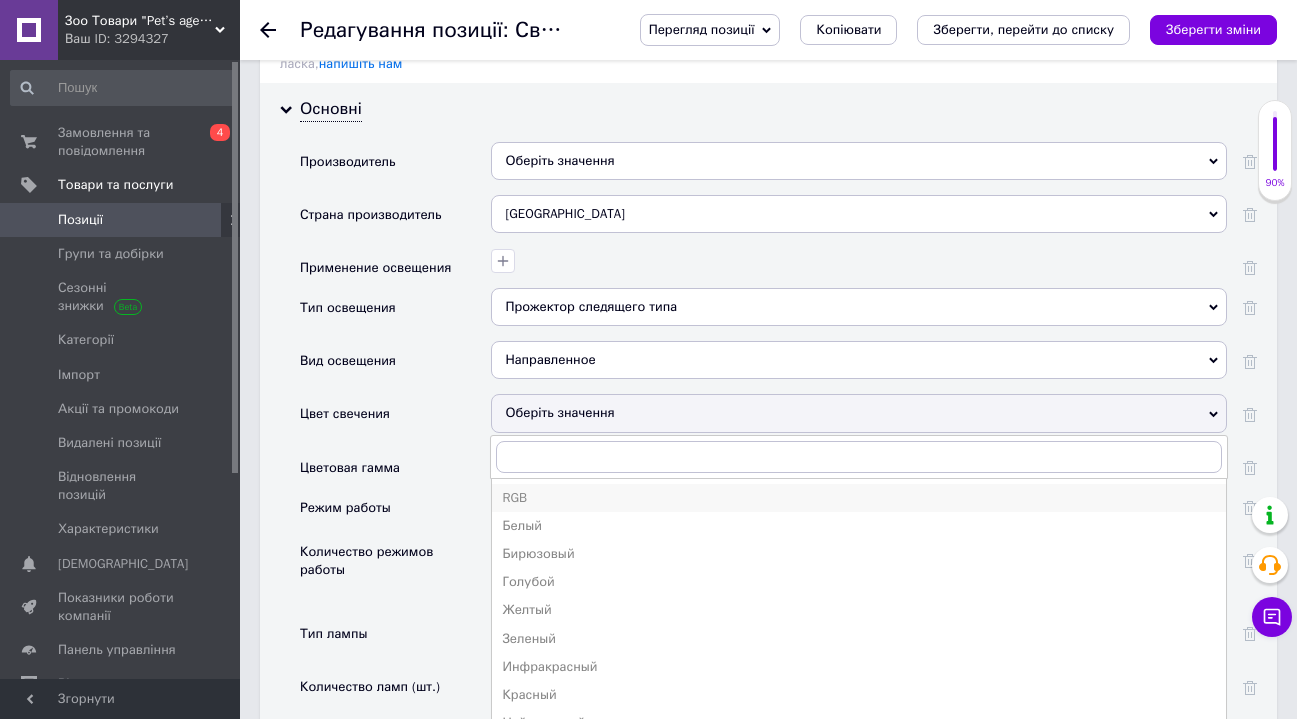 click on "RGB" at bounding box center [859, 498] 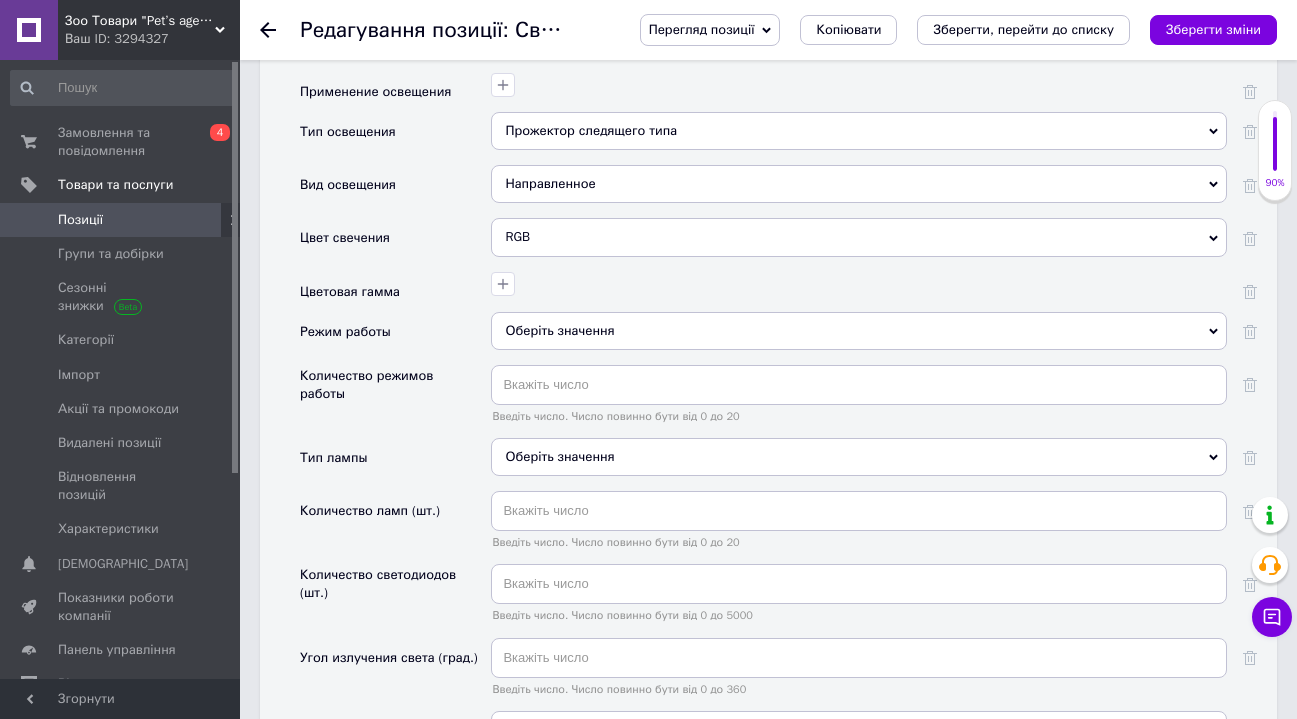 scroll, scrollTop: 2151, scrollLeft: 0, axis: vertical 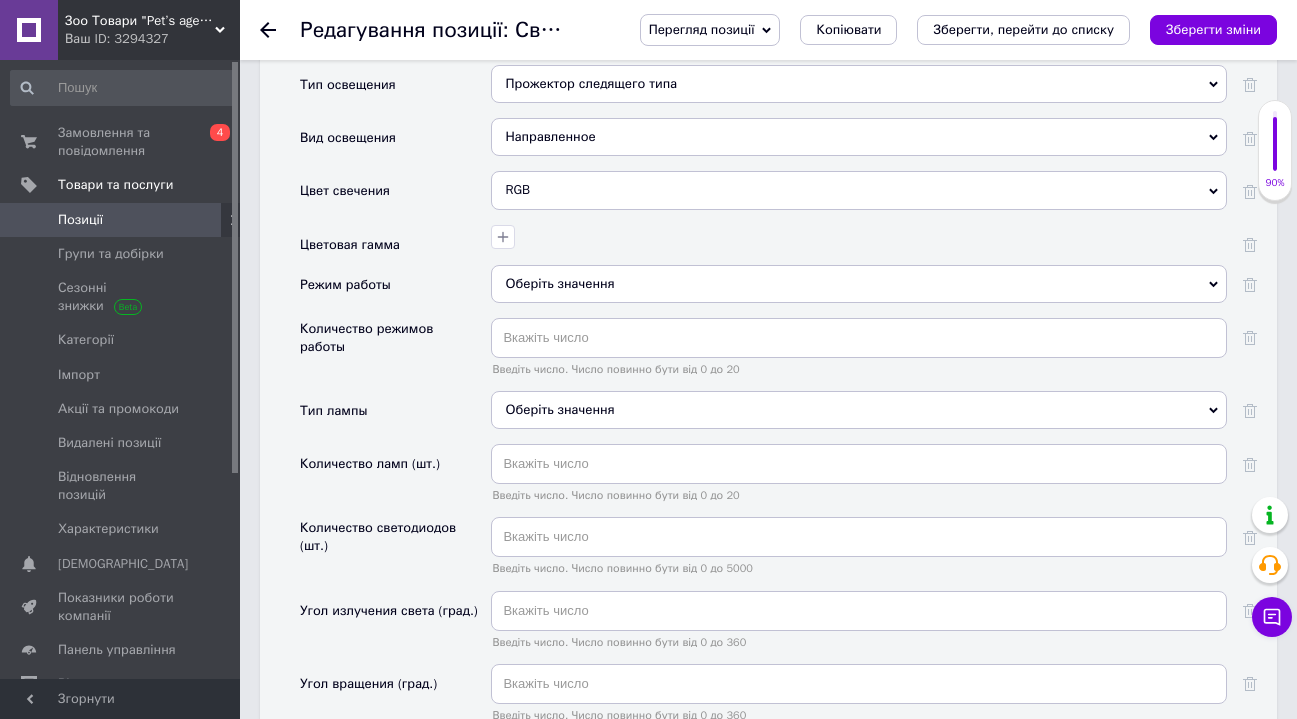 click on "Оберіть значення" at bounding box center [859, 410] 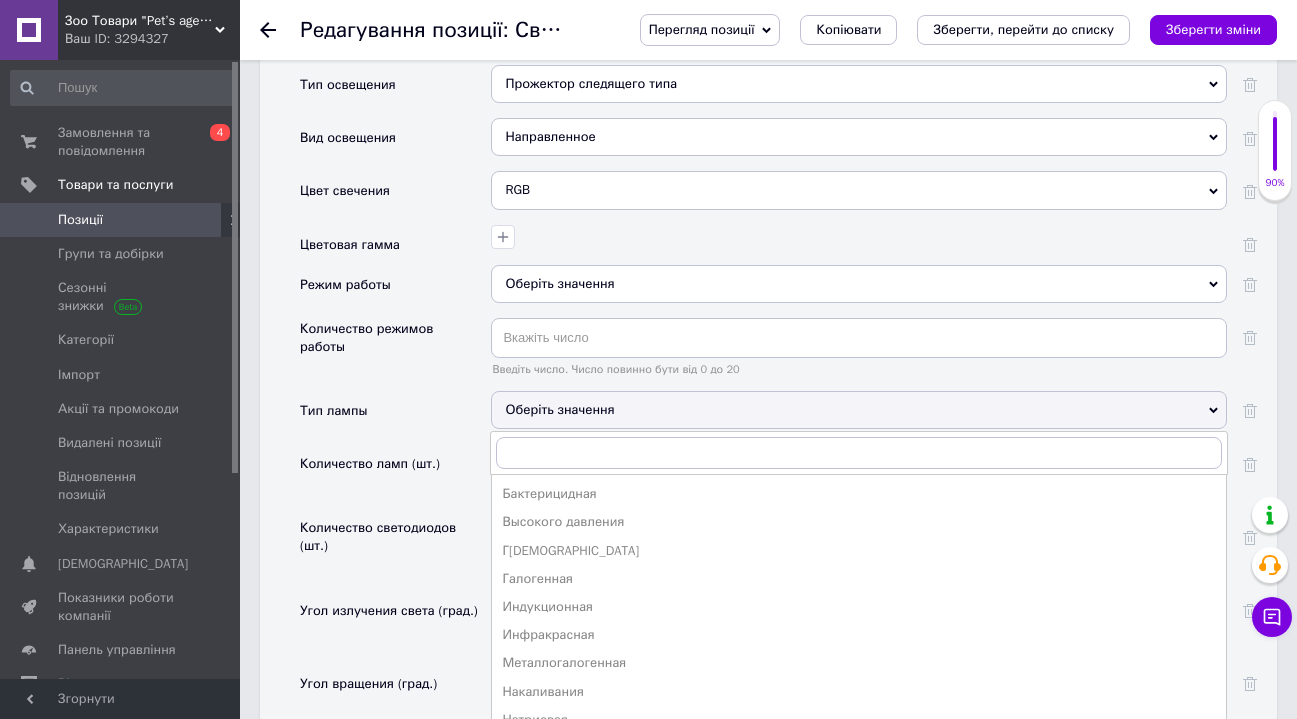 click on "Оберіть значення" at bounding box center [859, 410] 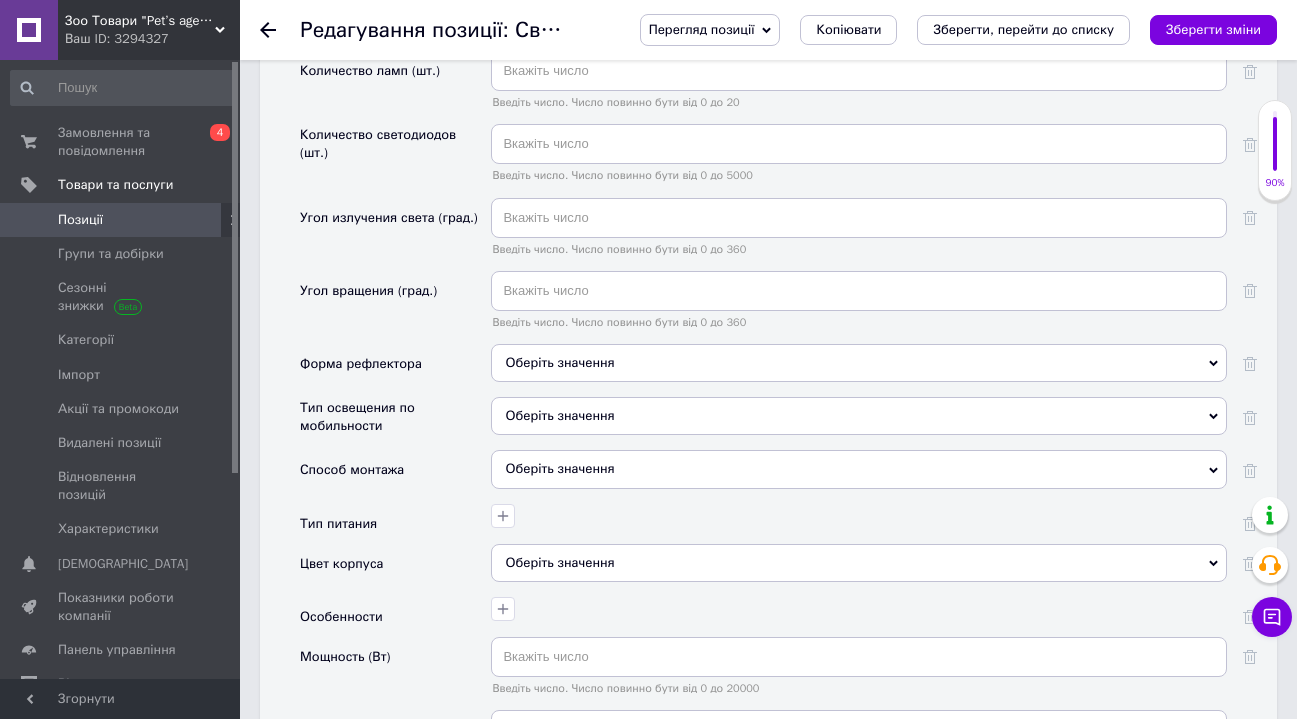 scroll, scrollTop: 2581, scrollLeft: 0, axis: vertical 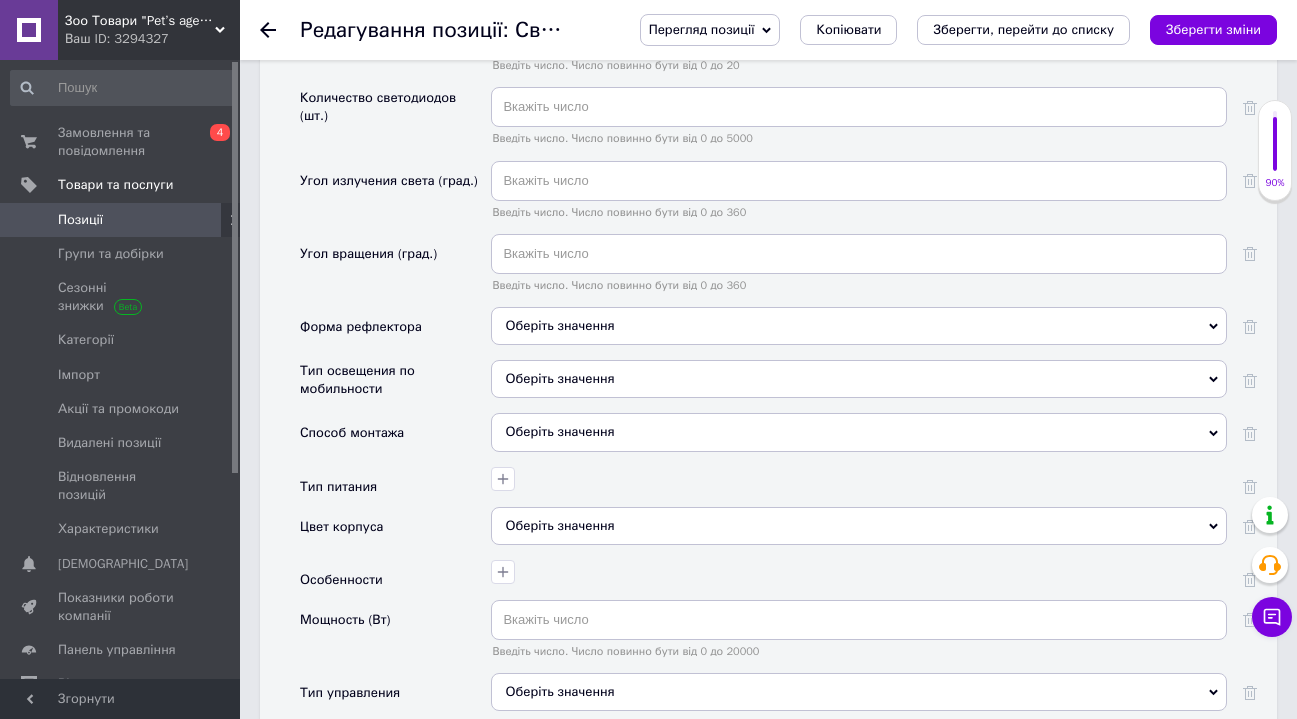click on "Оберіть значення" at bounding box center [859, 432] 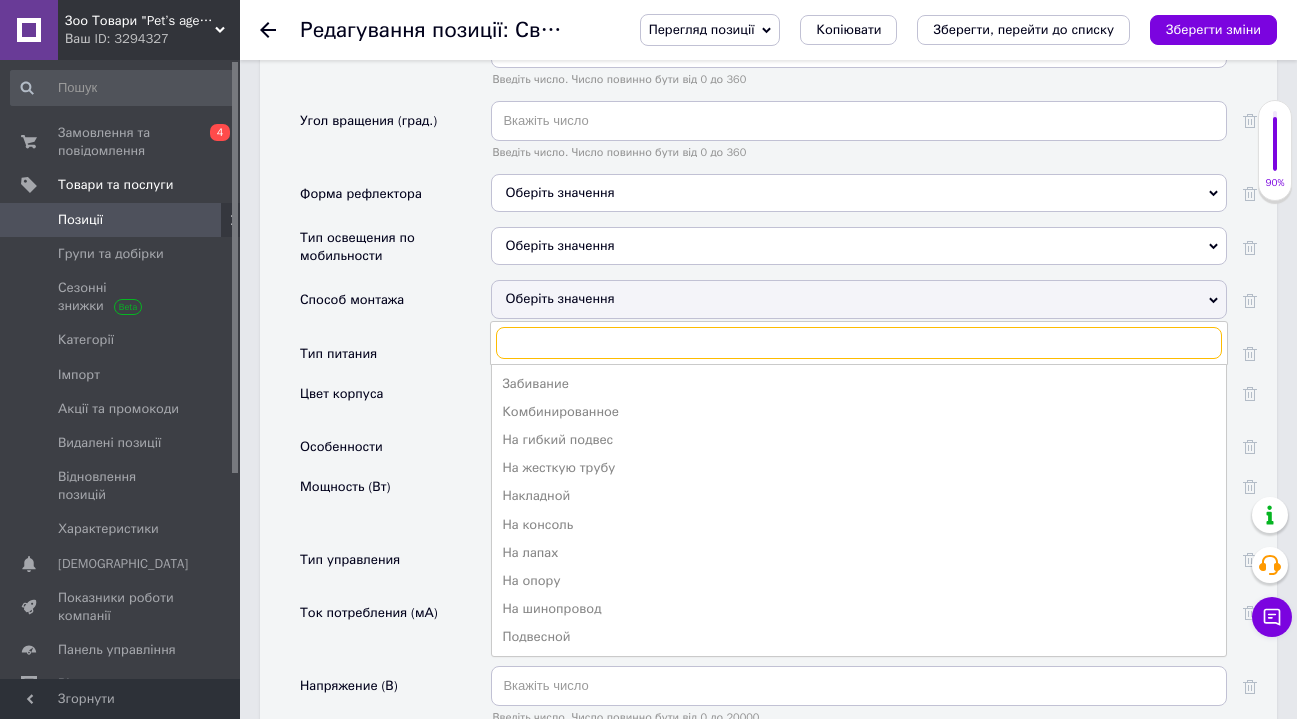scroll, scrollTop: 2718, scrollLeft: 0, axis: vertical 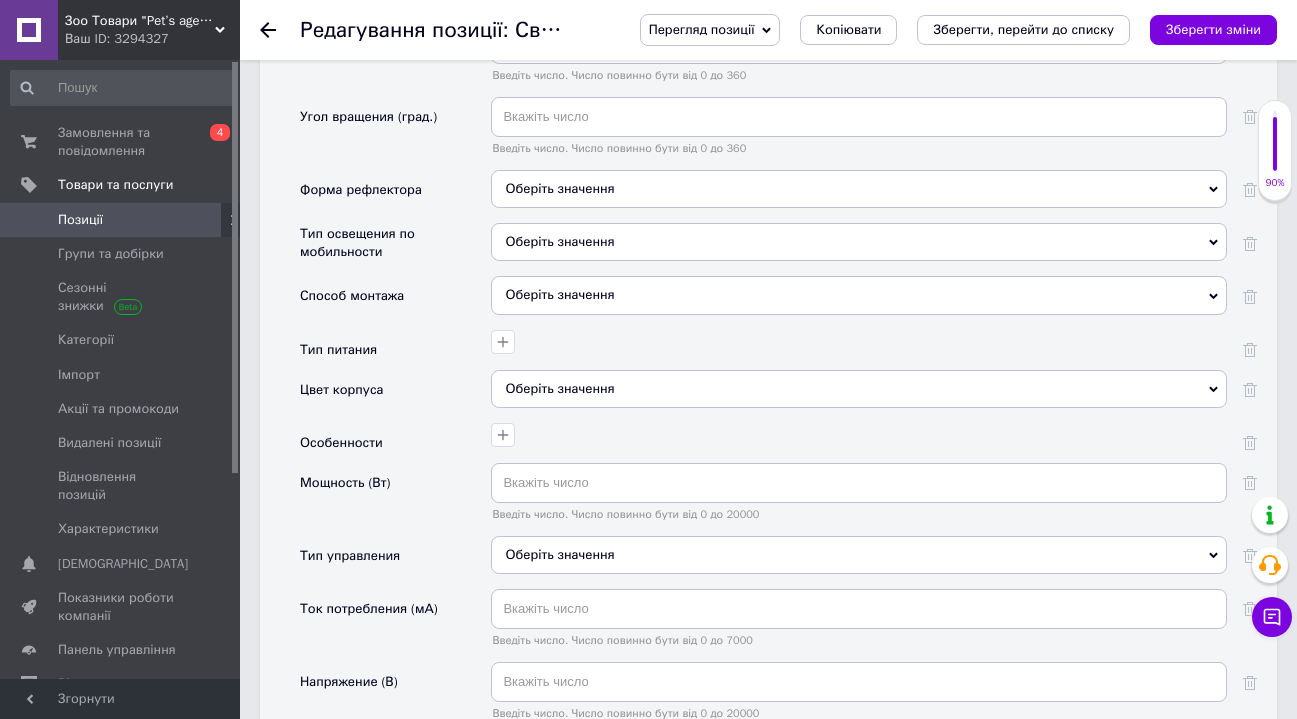 click on "Особенности" at bounding box center (395, 443) 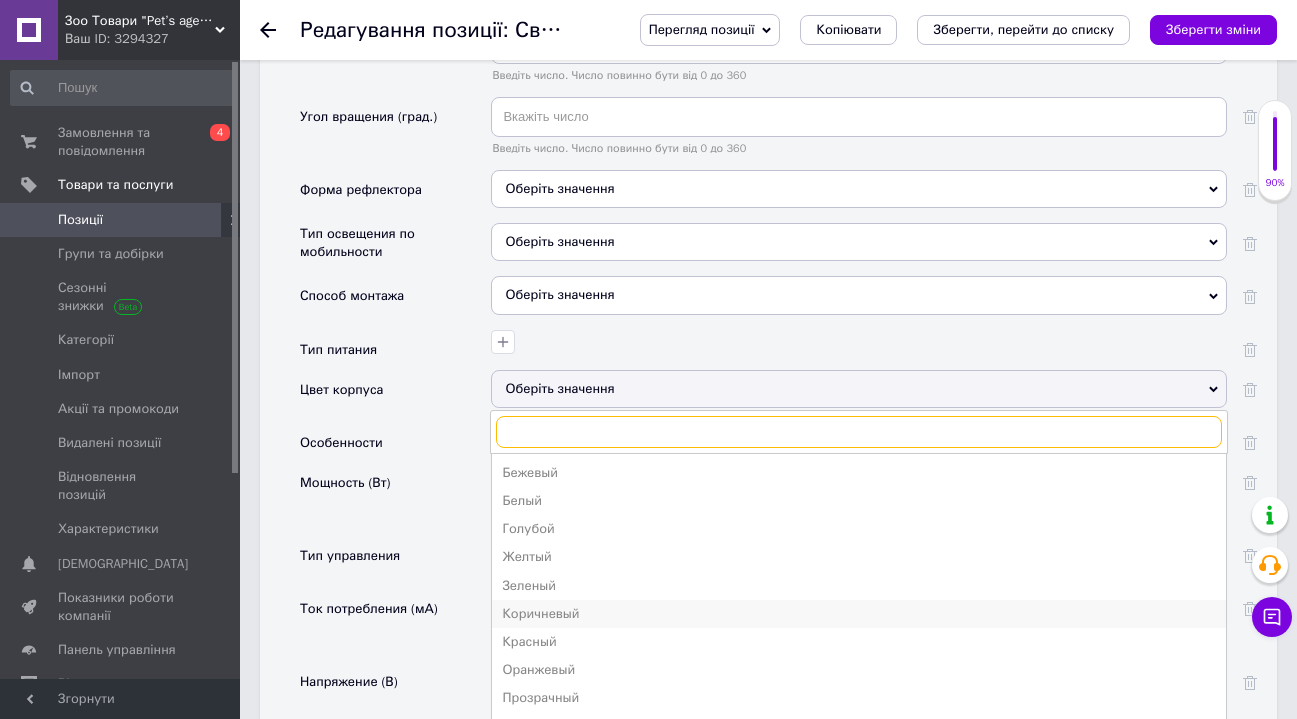 scroll, scrollTop: 104, scrollLeft: 0, axis: vertical 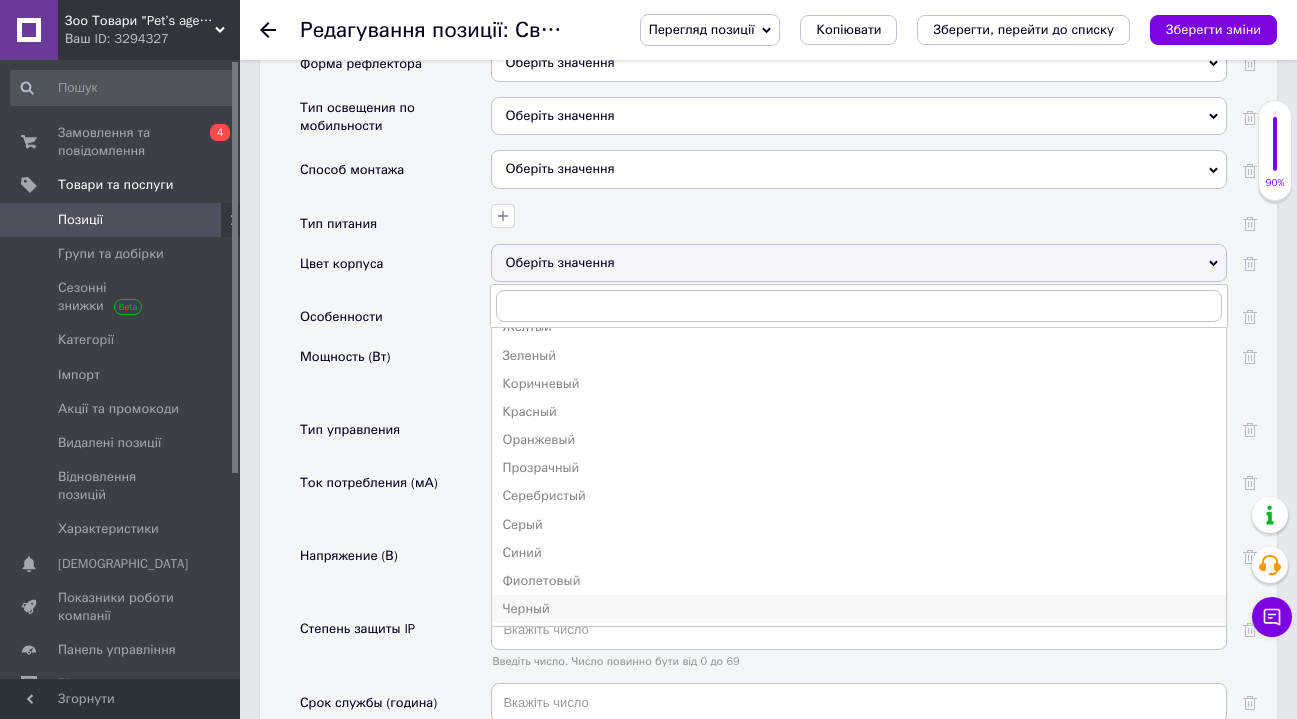 click on "Черный" at bounding box center (859, 609) 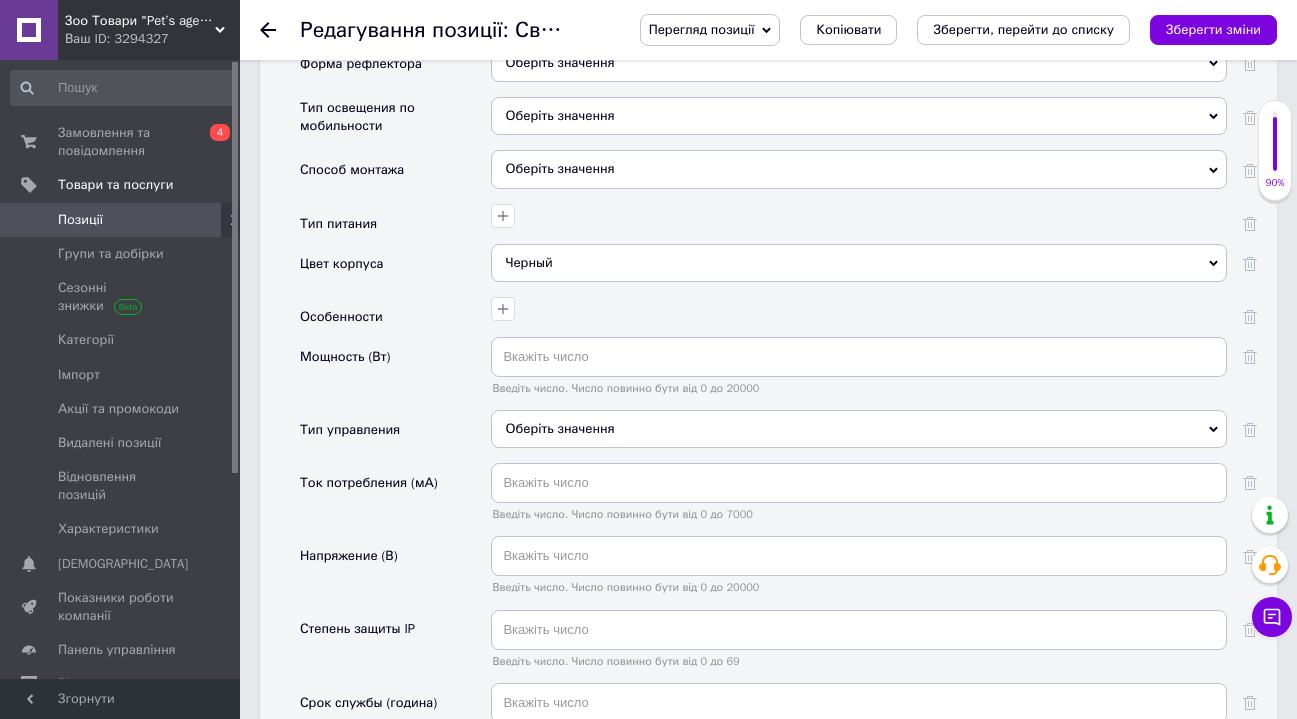 click on "Оберіть значення" at bounding box center [859, 429] 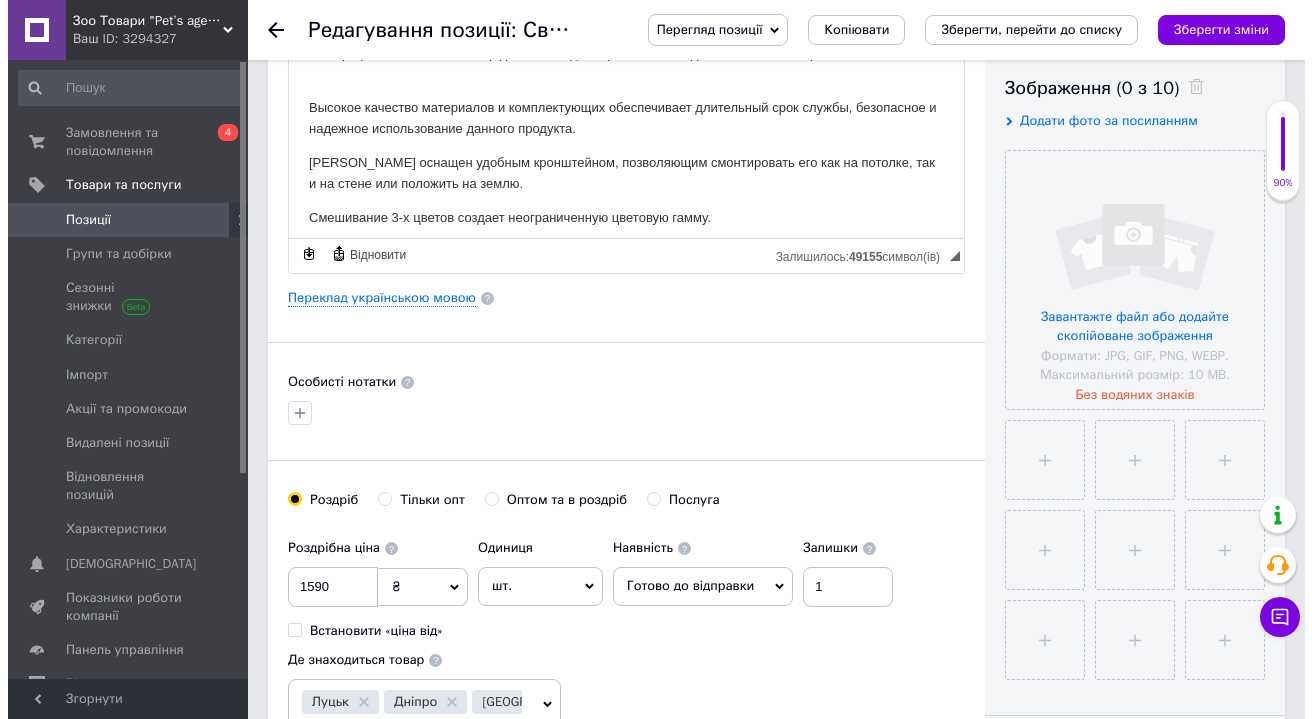 scroll, scrollTop: 288, scrollLeft: 0, axis: vertical 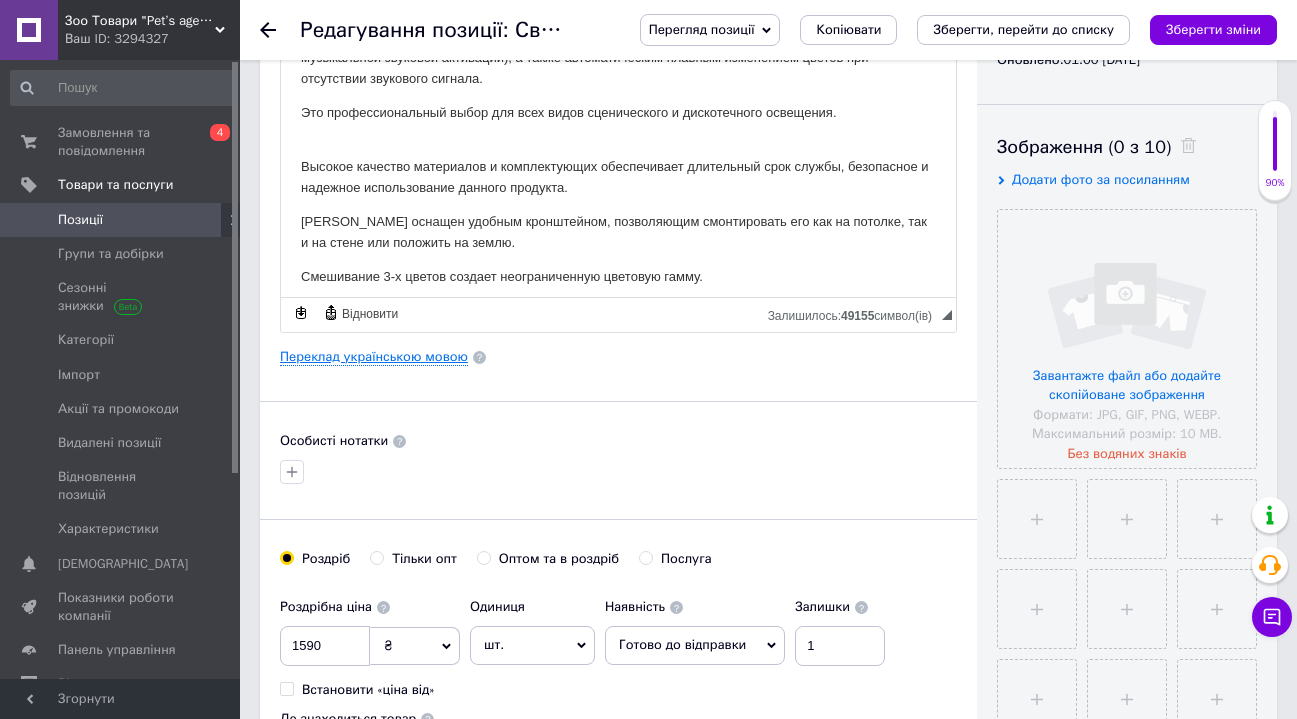 click on "Переклад українською мовою" at bounding box center [374, 357] 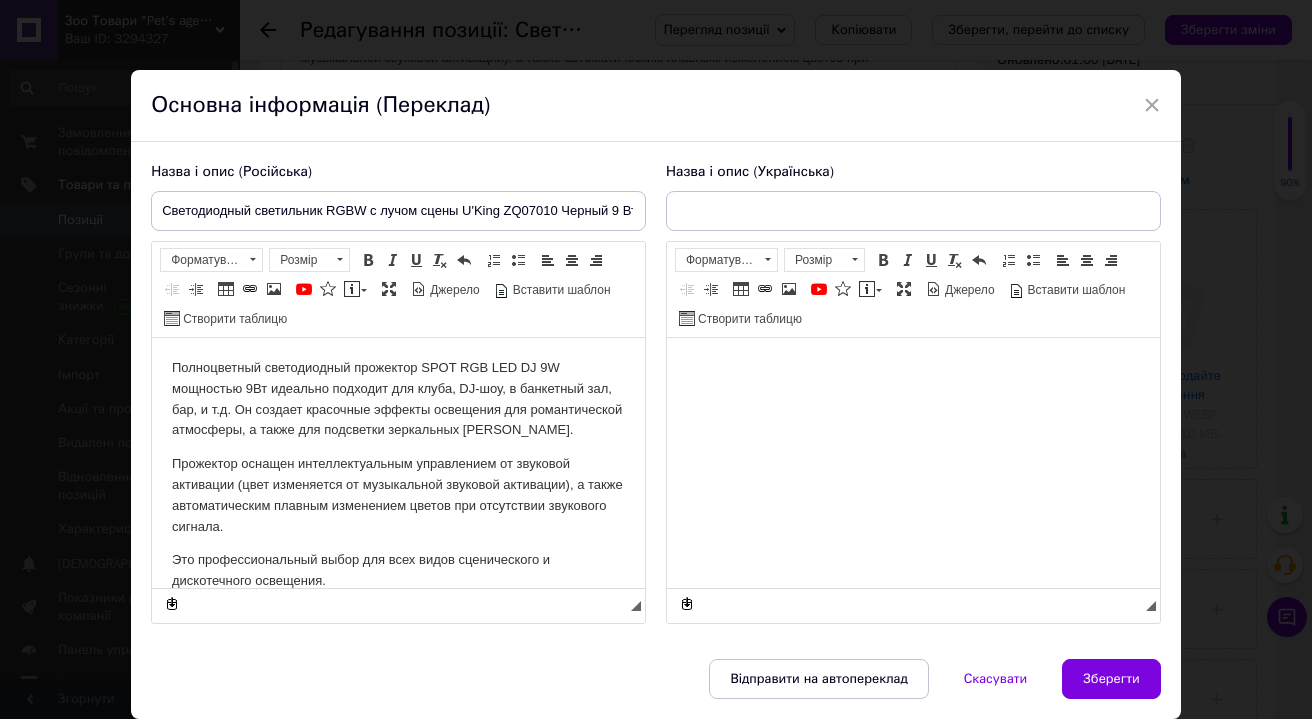 scroll, scrollTop: 0, scrollLeft: 0, axis: both 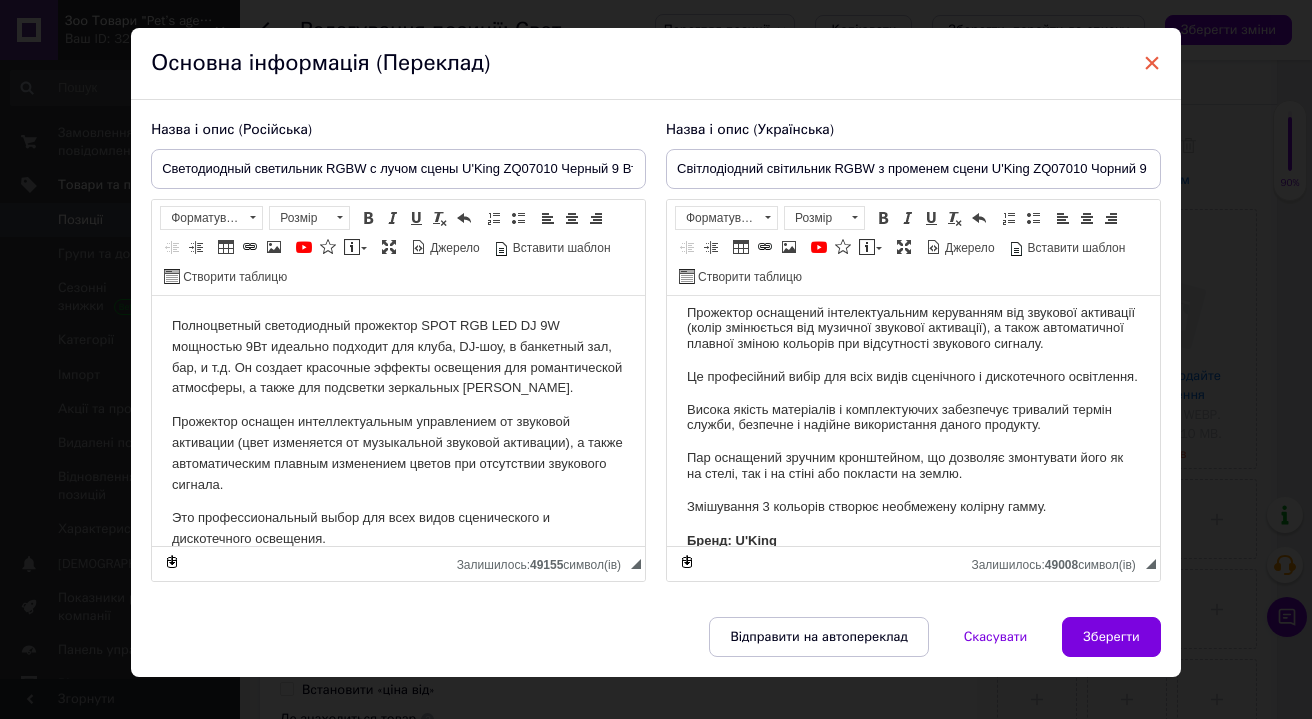 click on "×" at bounding box center [1152, 63] 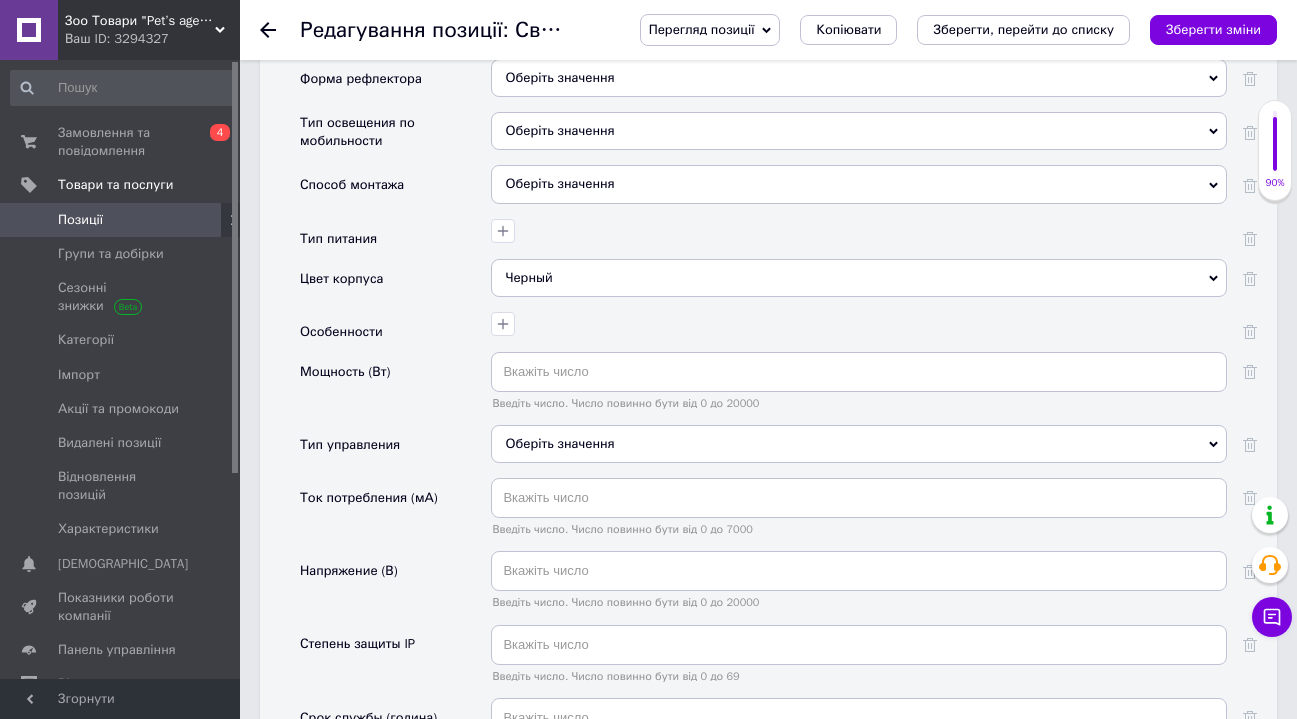 scroll, scrollTop: 2813, scrollLeft: 0, axis: vertical 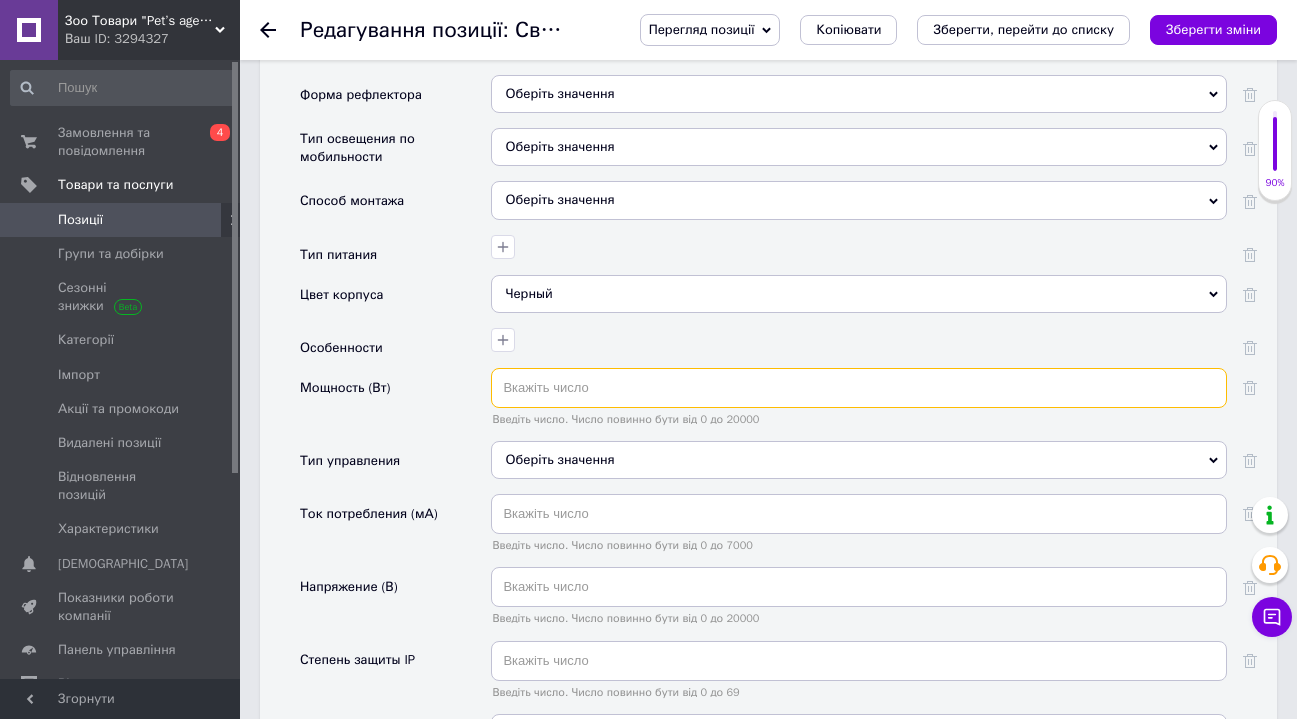 click at bounding box center (859, 388) 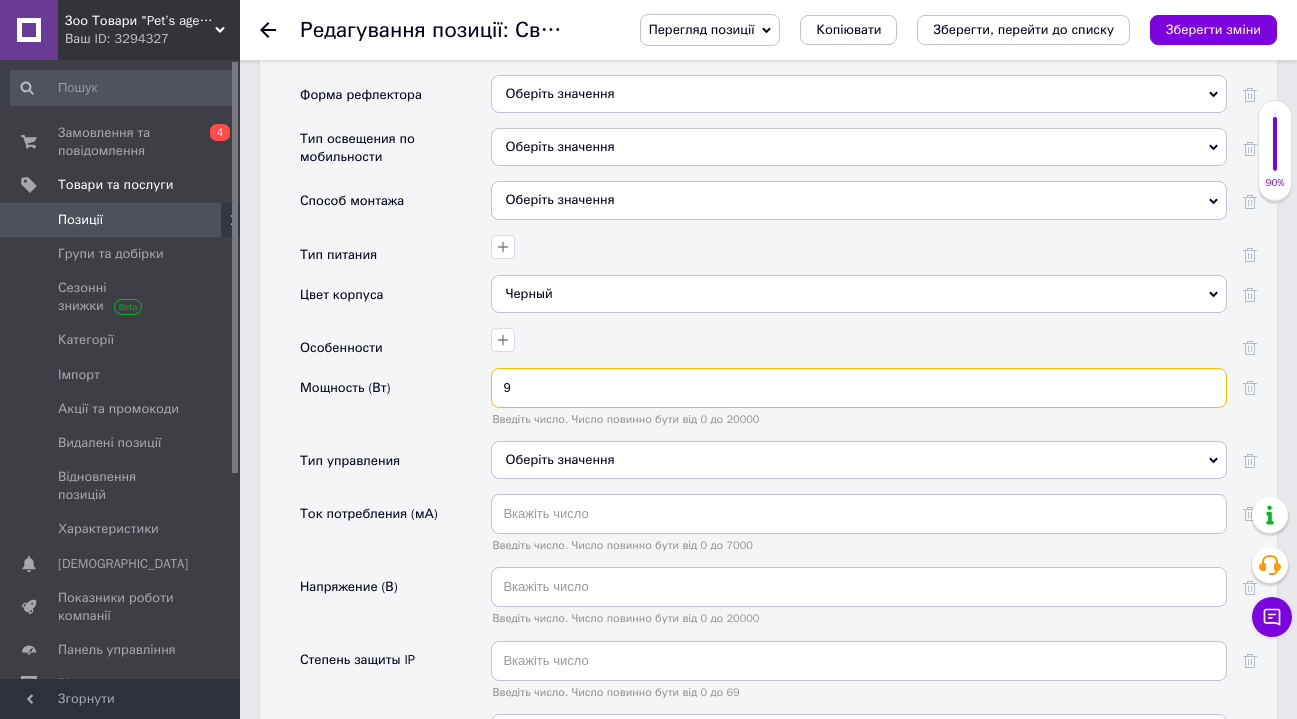 type on "9" 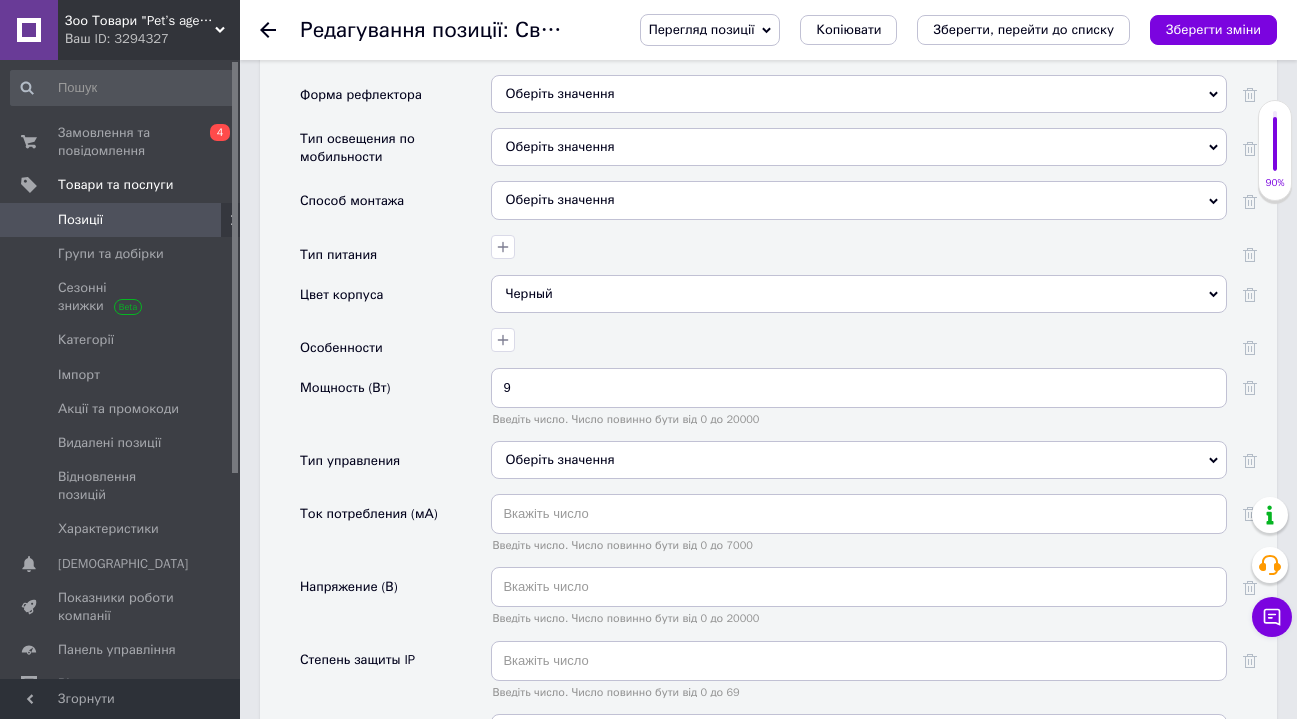 click on "Оберіть значення" at bounding box center [859, 460] 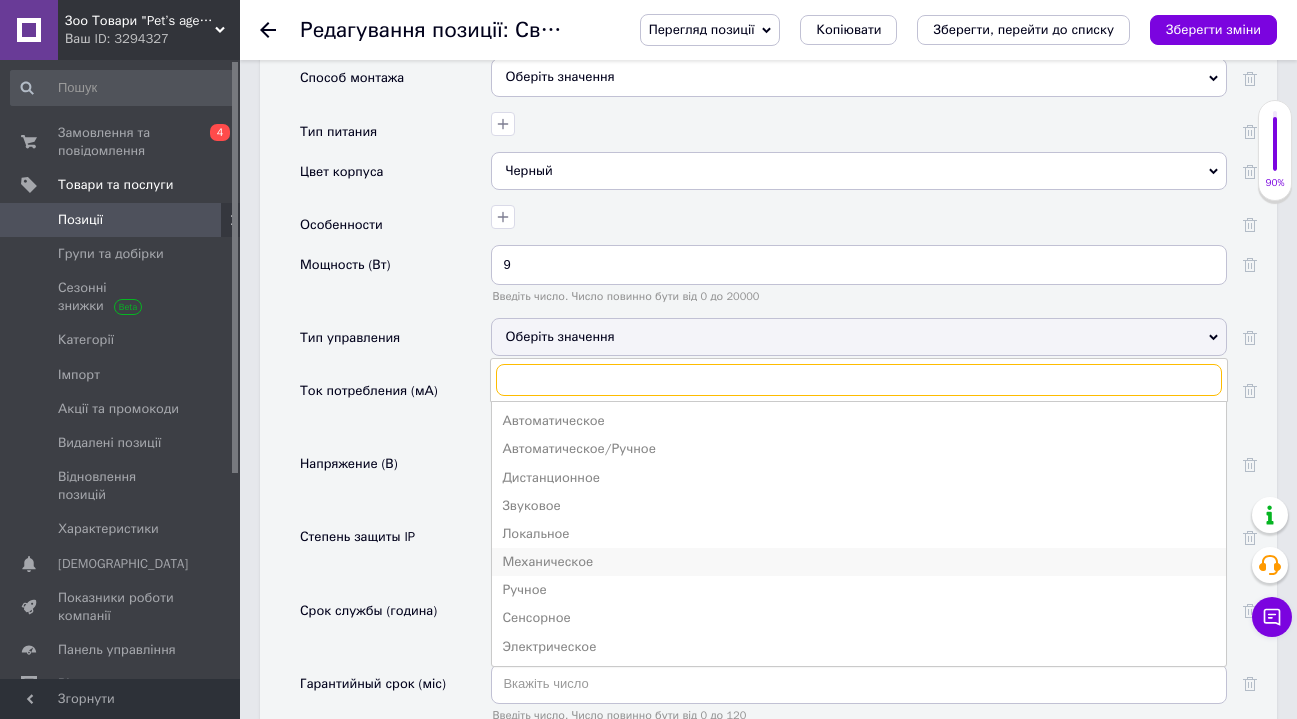 scroll, scrollTop: 2940, scrollLeft: 0, axis: vertical 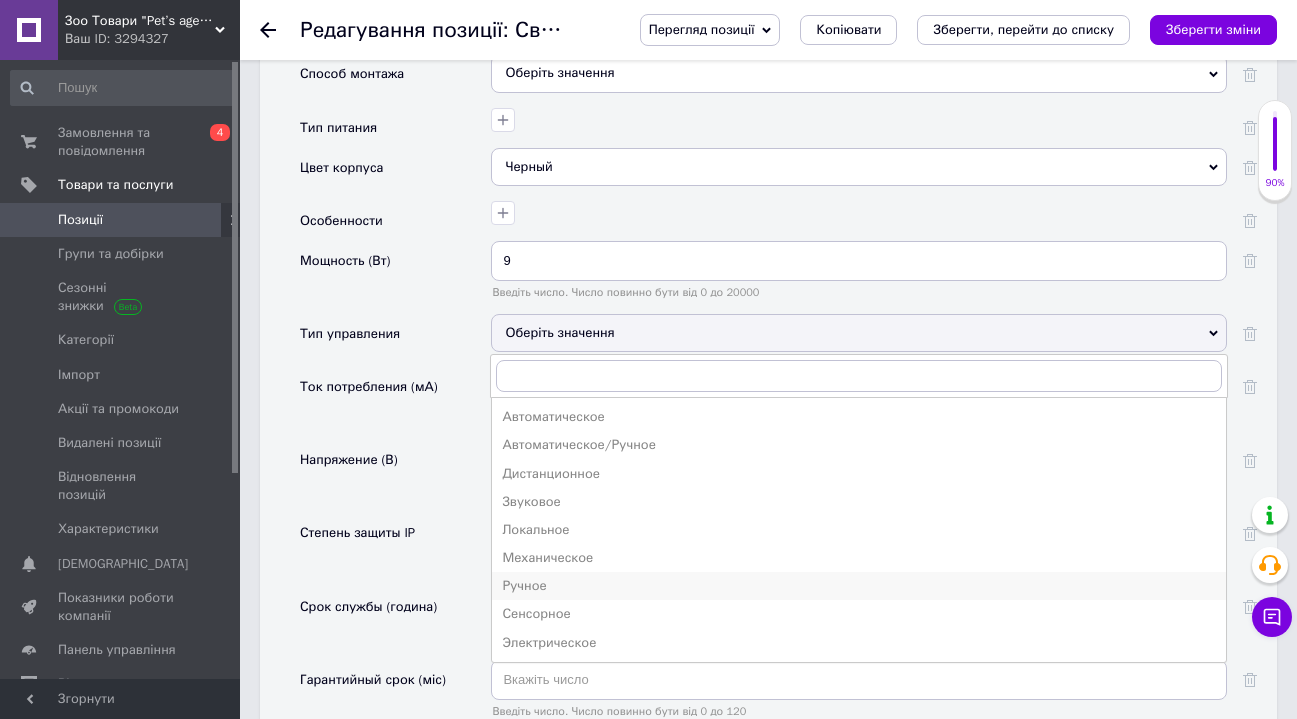 click on "Ручное" at bounding box center (859, 586) 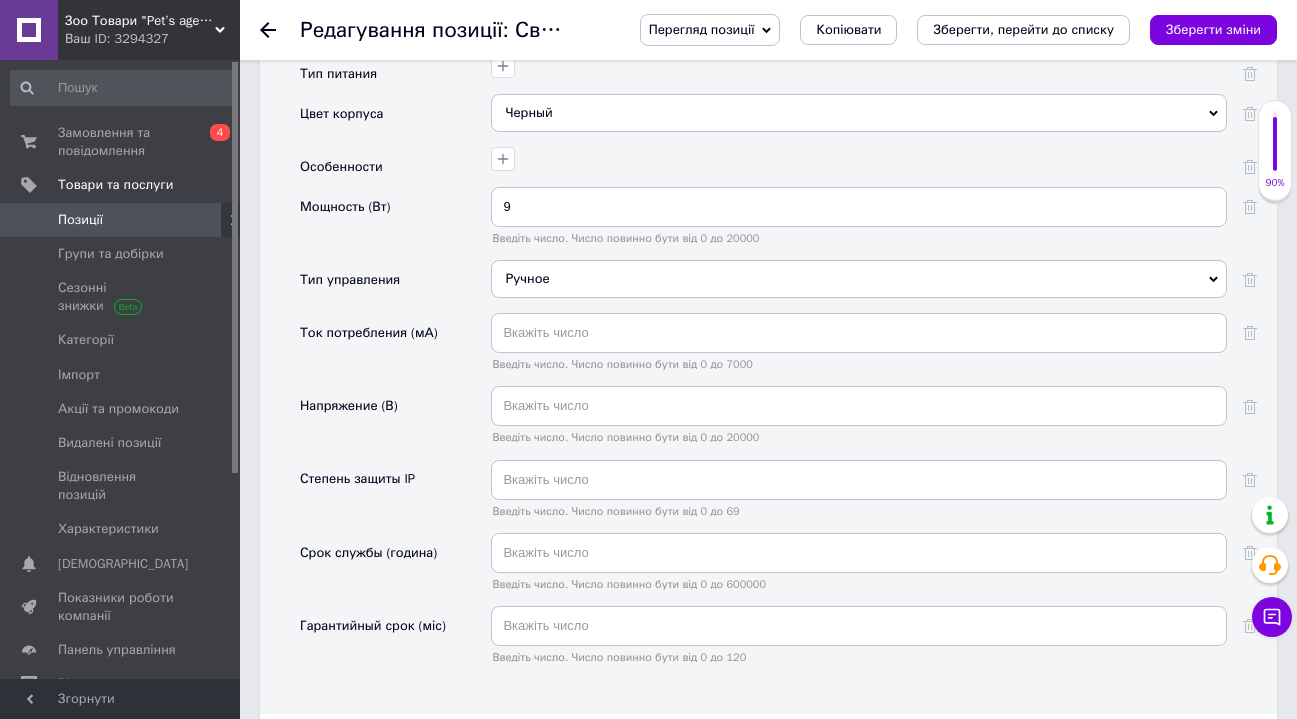 scroll, scrollTop: 2943, scrollLeft: 0, axis: vertical 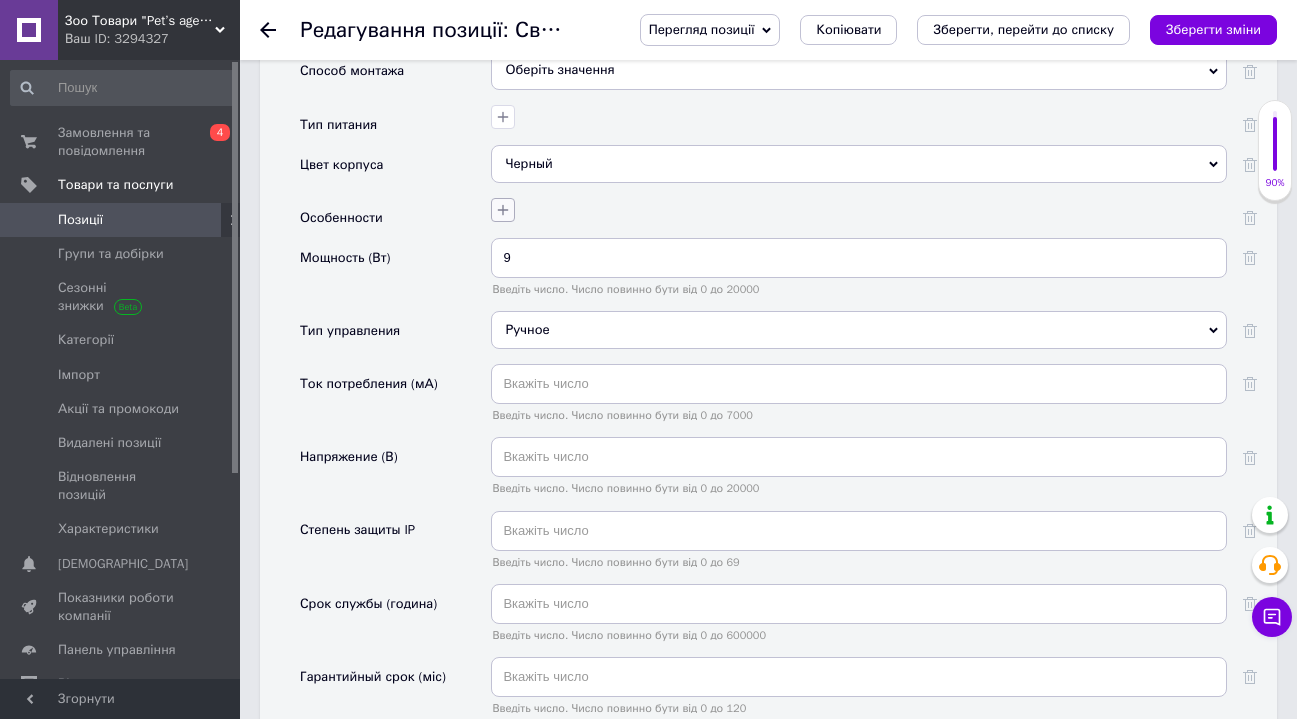 click 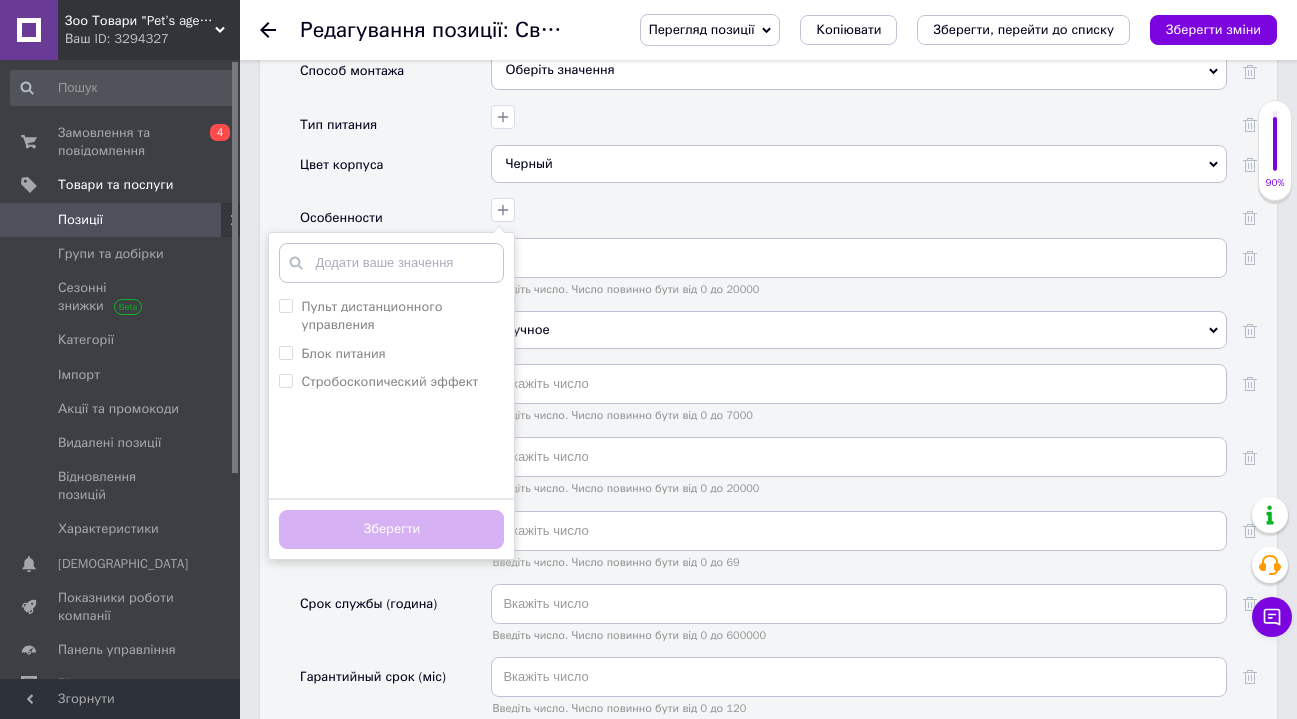 click on "Пульт дистанционного управления Блок питания Стробоскопический эффект Додати ваше значення   Зберегти" at bounding box center (856, 207) 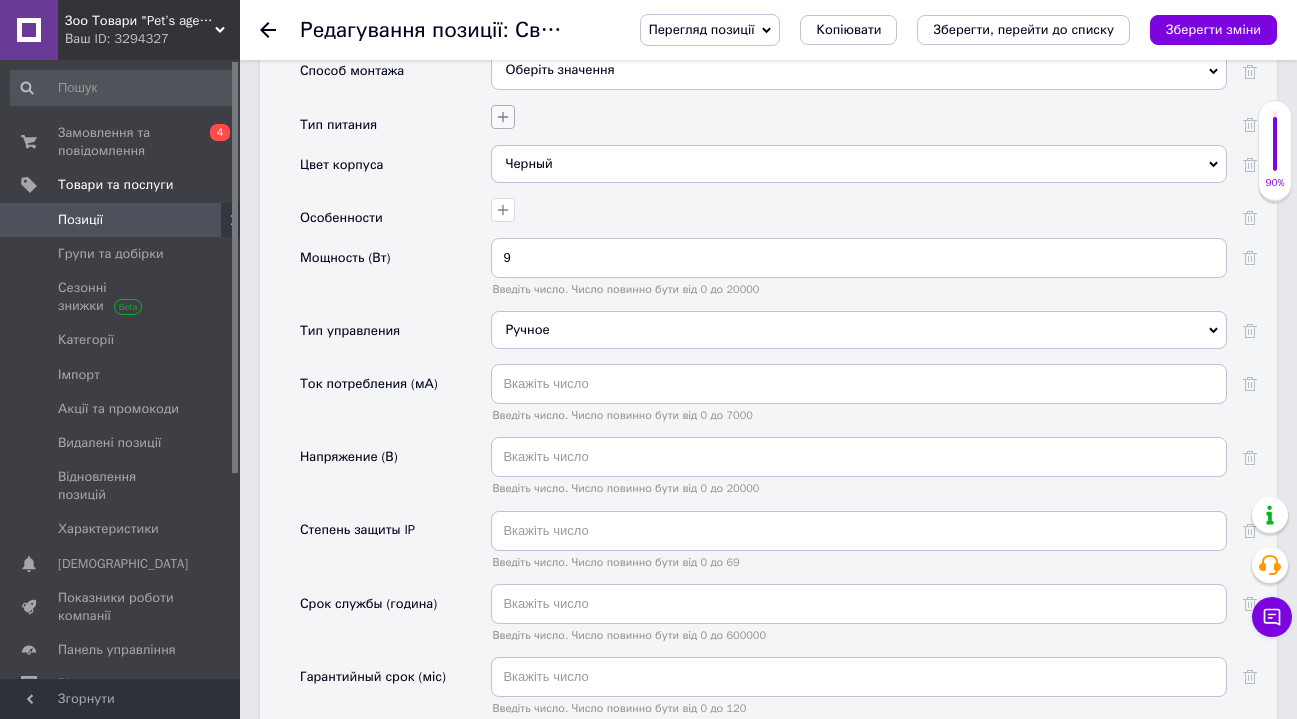 click 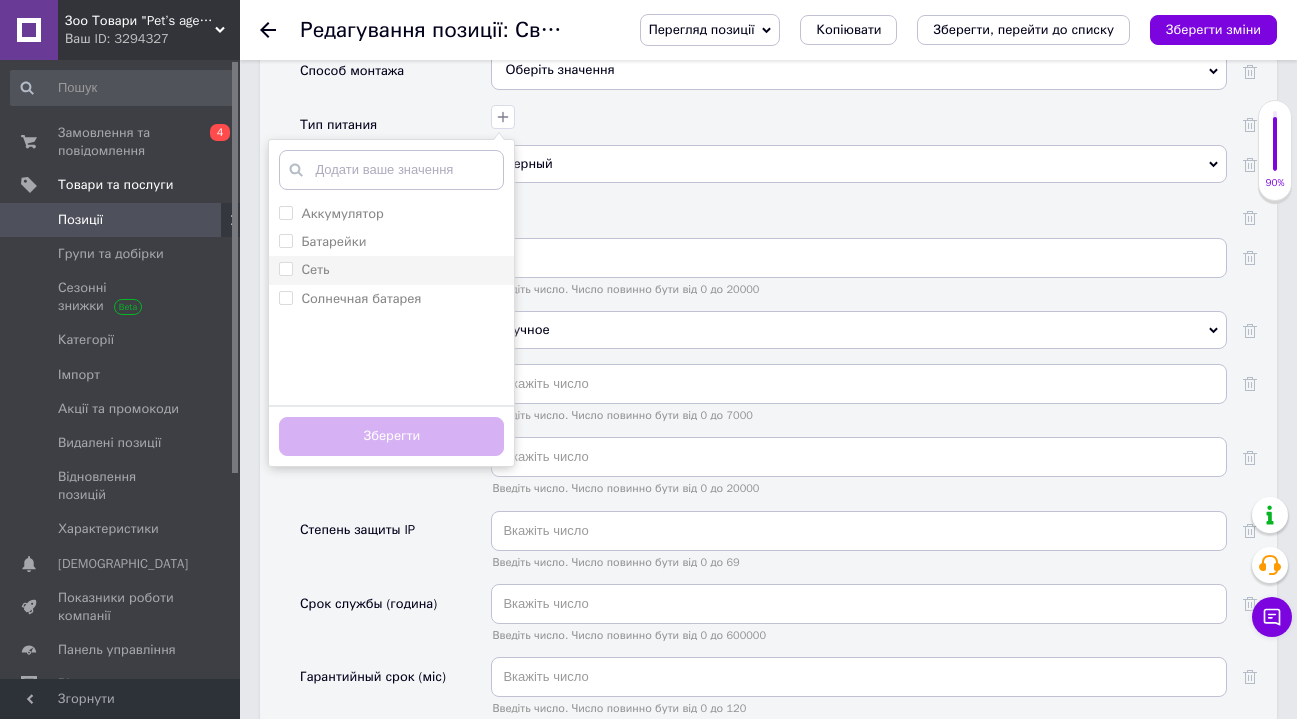 click on "Сеть" at bounding box center (285, 268) 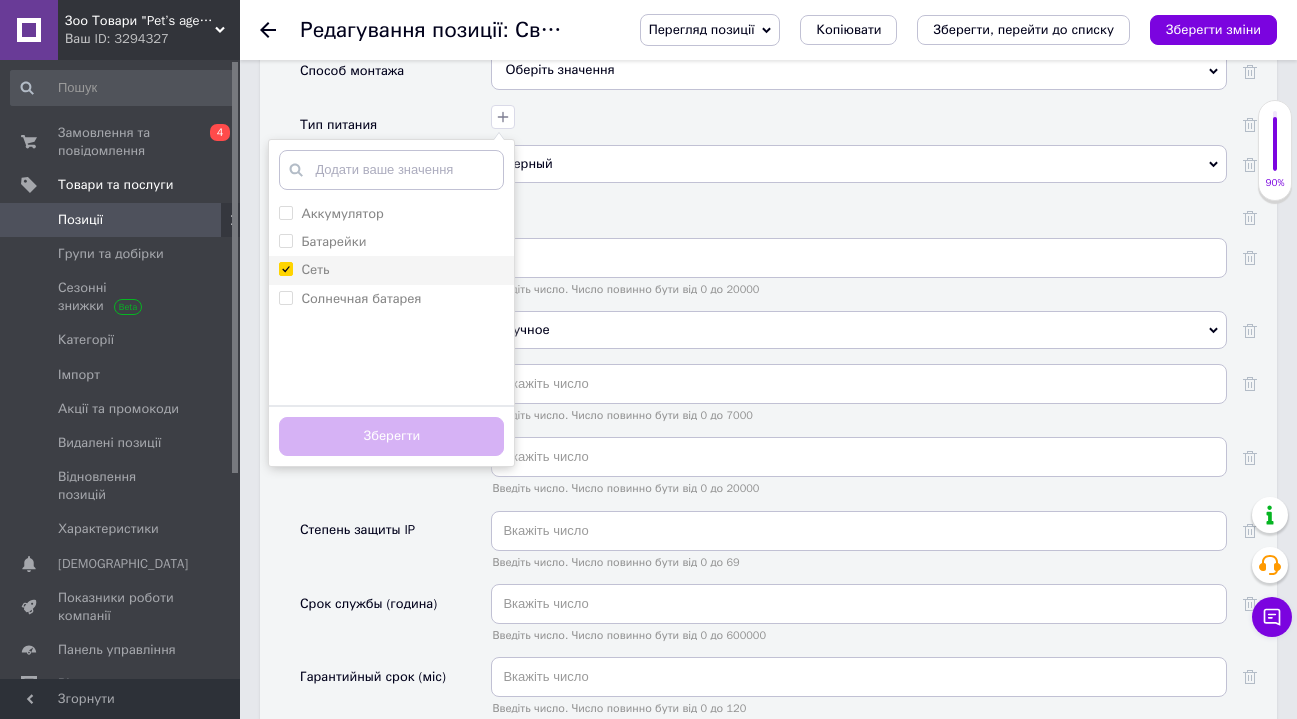 checkbox on "true" 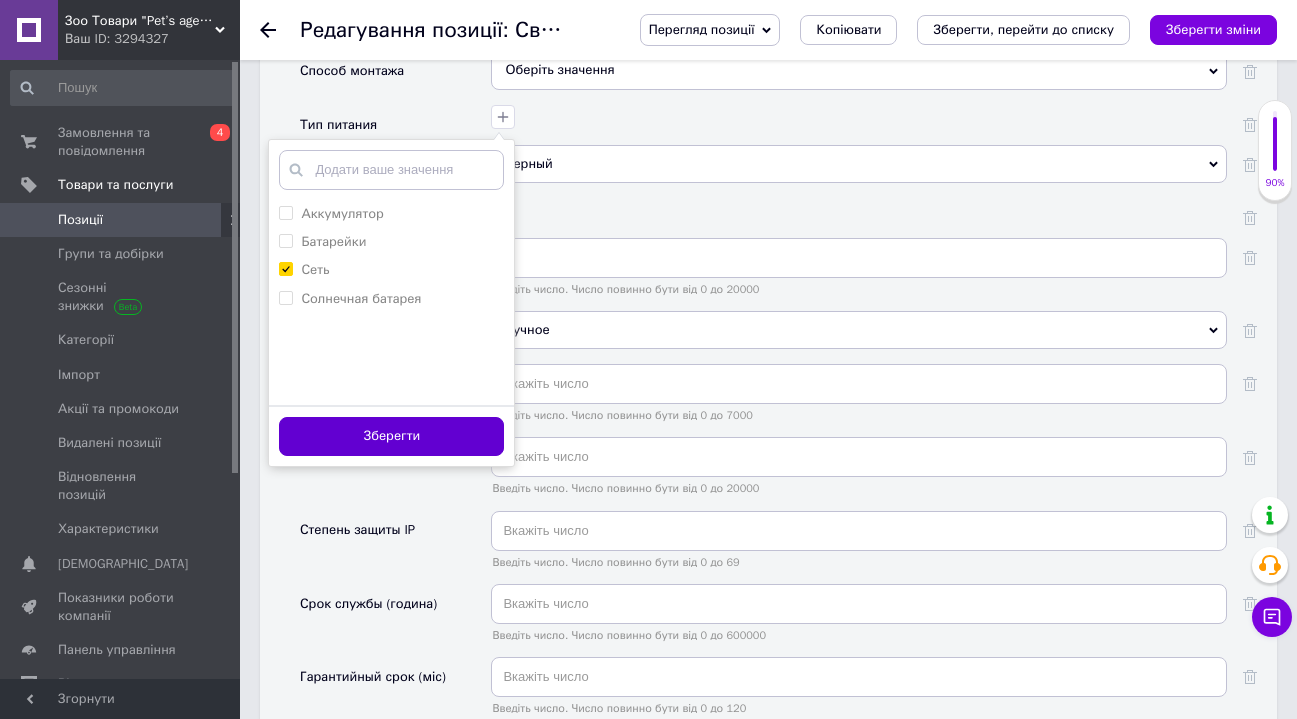 click on "Зберегти" at bounding box center [391, 436] 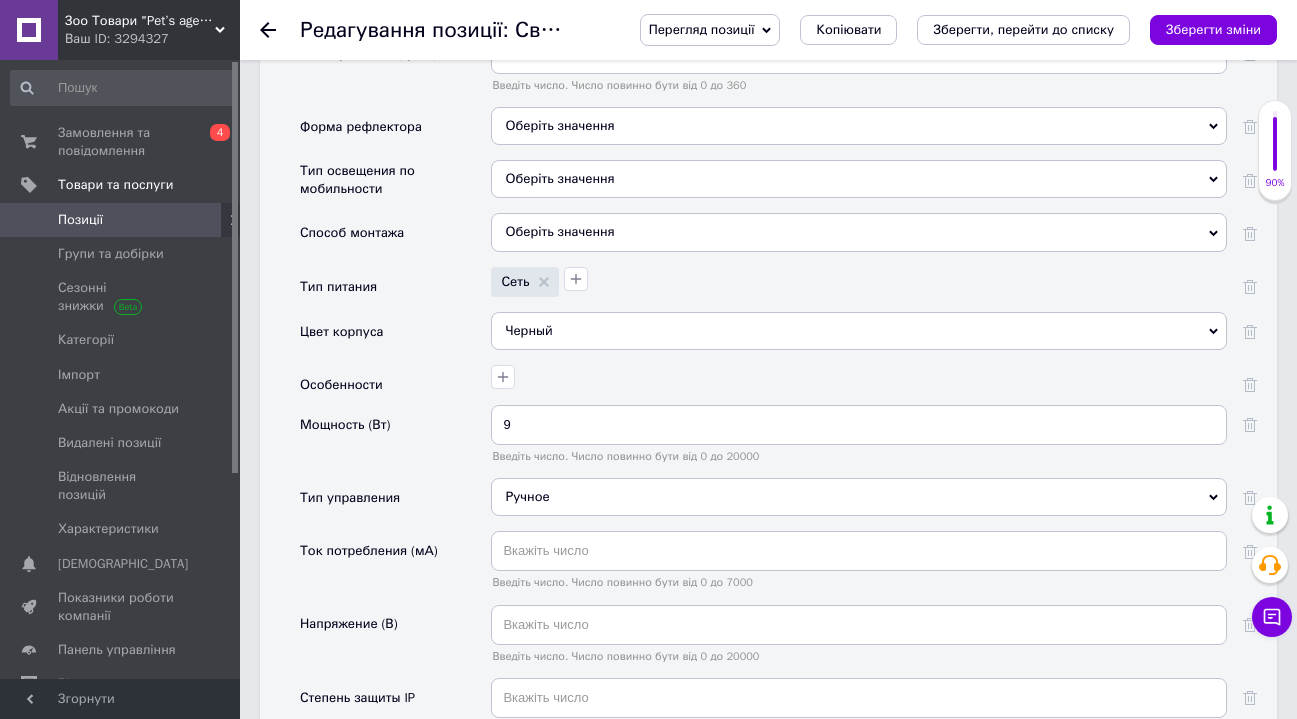 scroll, scrollTop: 2706, scrollLeft: 0, axis: vertical 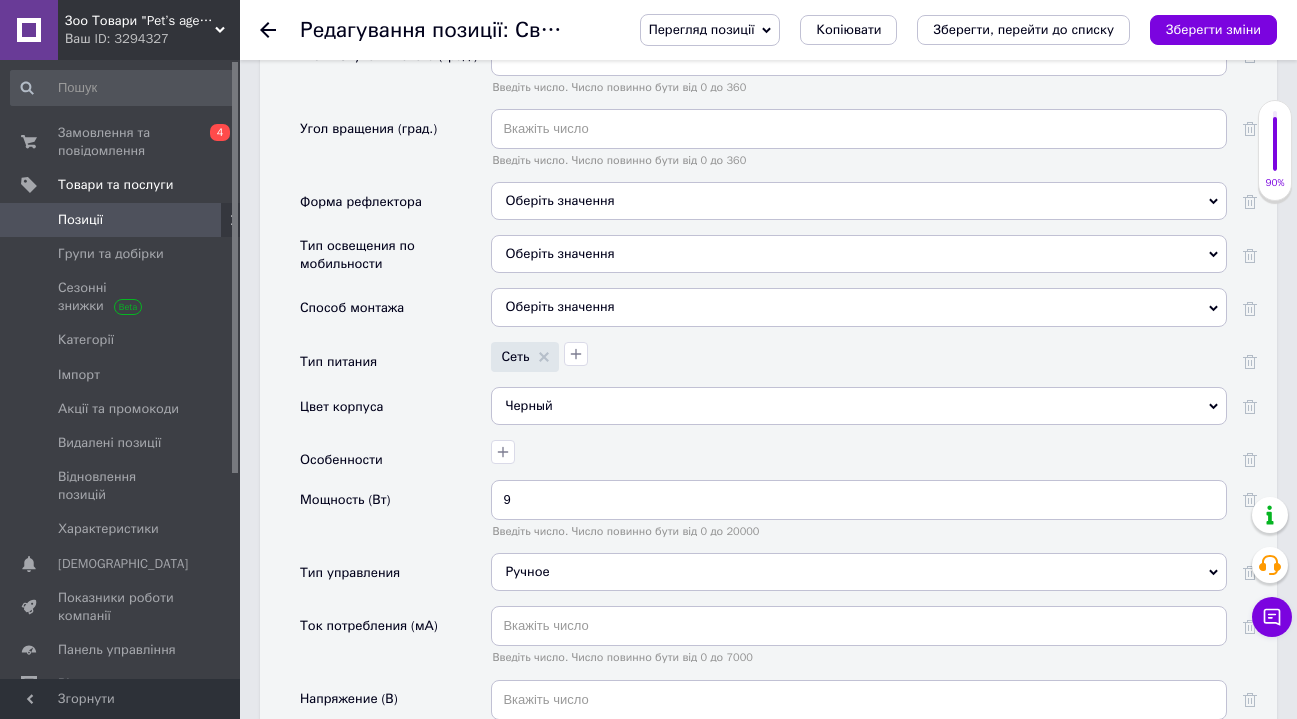 click on "Оберіть значення" at bounding box center (859, 307) 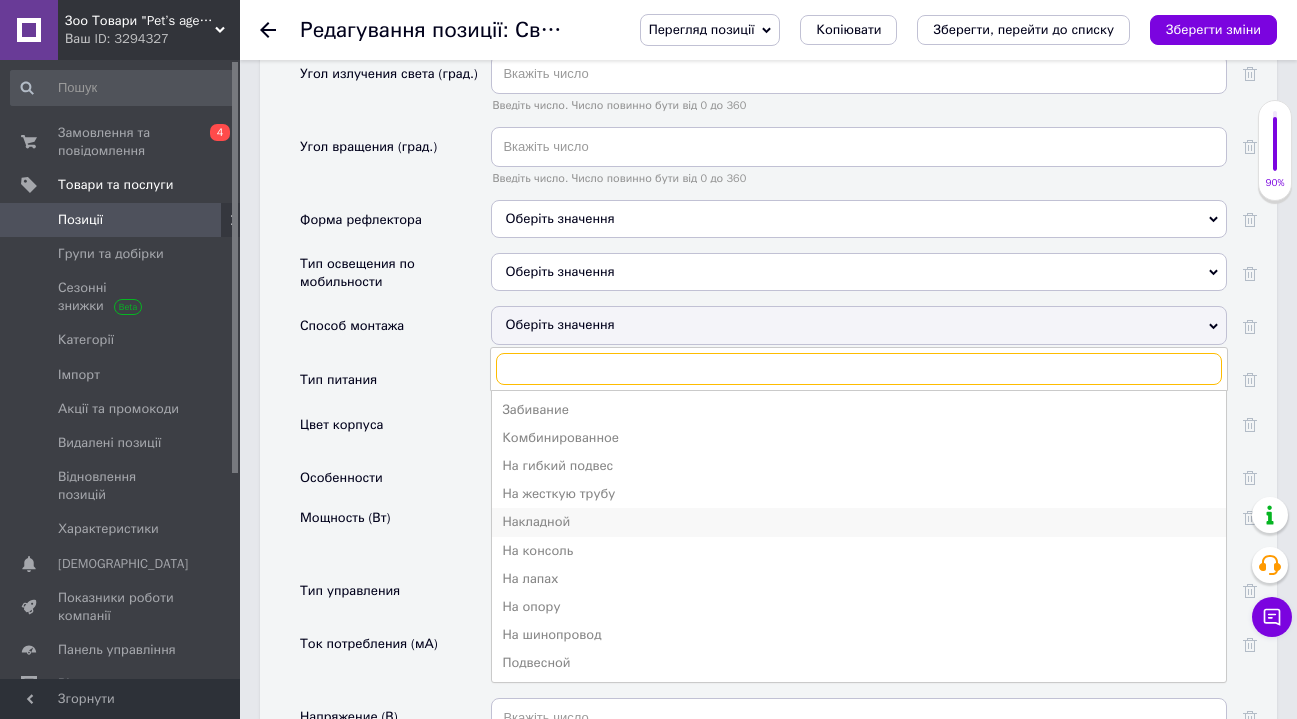 scroll, scrollTop: 2684, scrollLeft: 0, axis: vertical 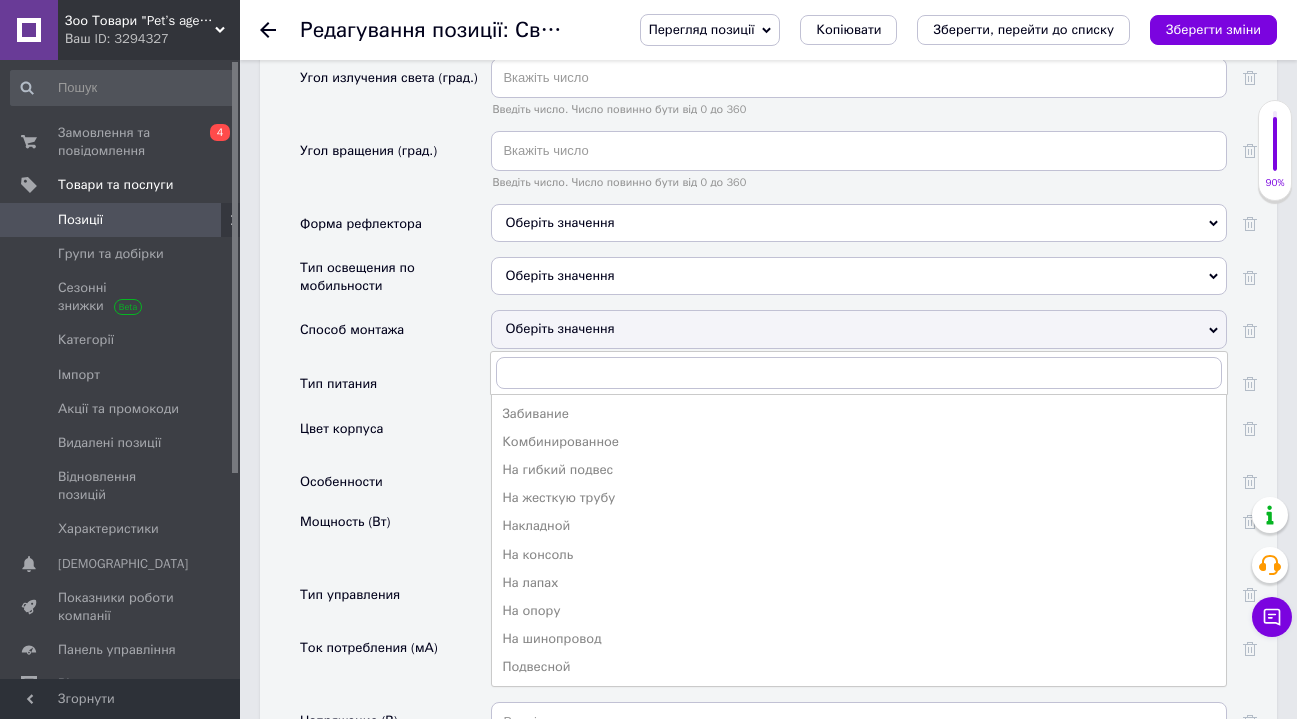 click on "Тип питания" at bounding box center [395, 386] 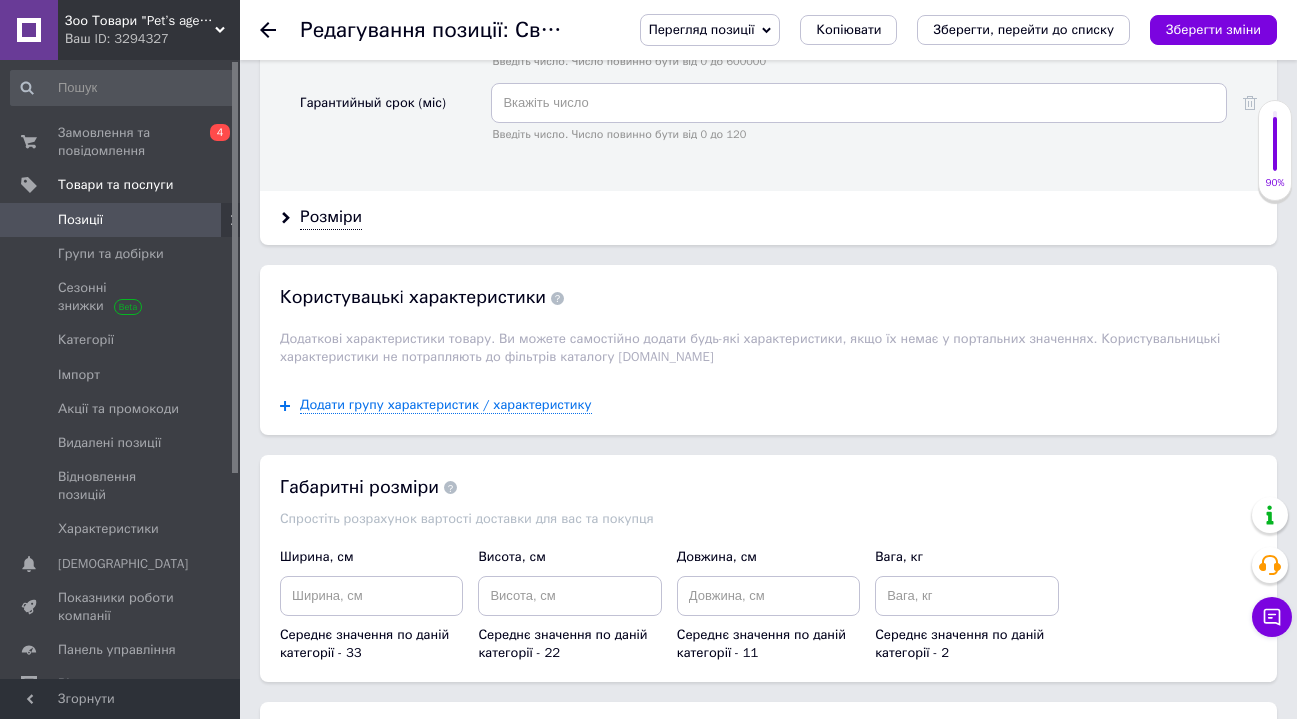 scroll, scrollTop: 3866, scrollLeft: 0, axis: vertical 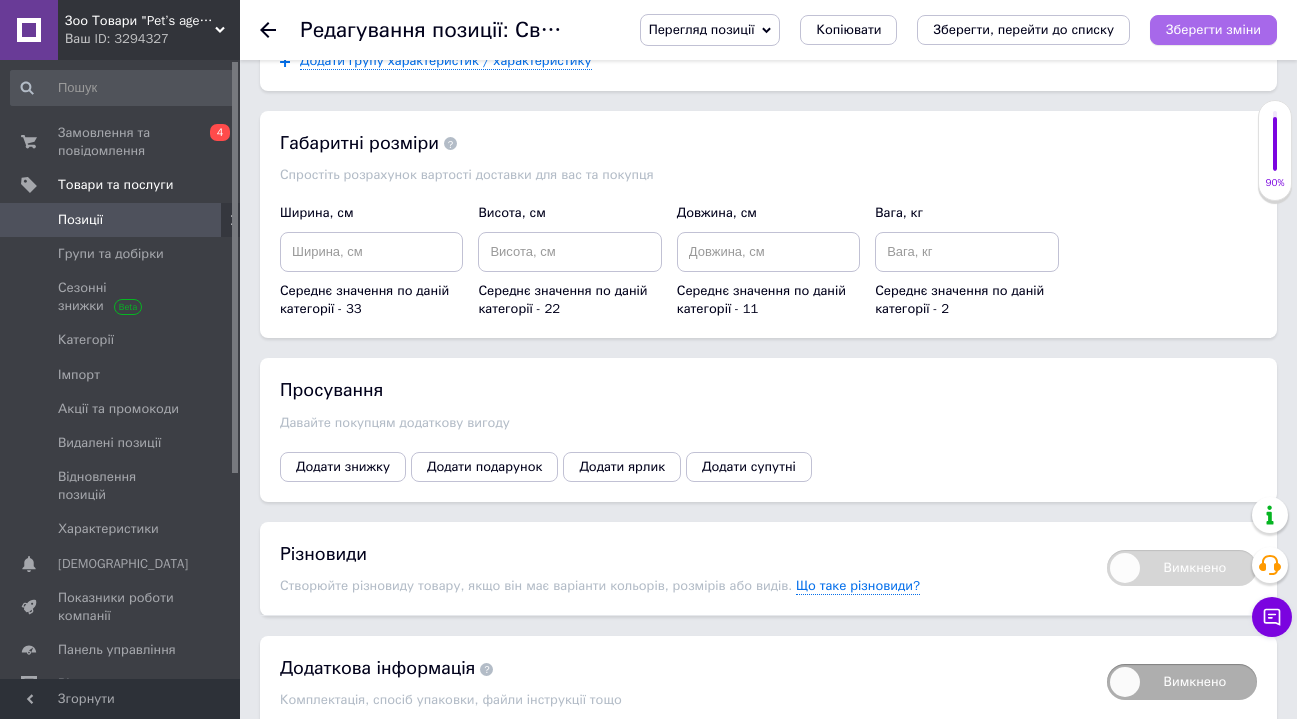 click on "Зберегти зміни" at bounding box center (1213, 29) 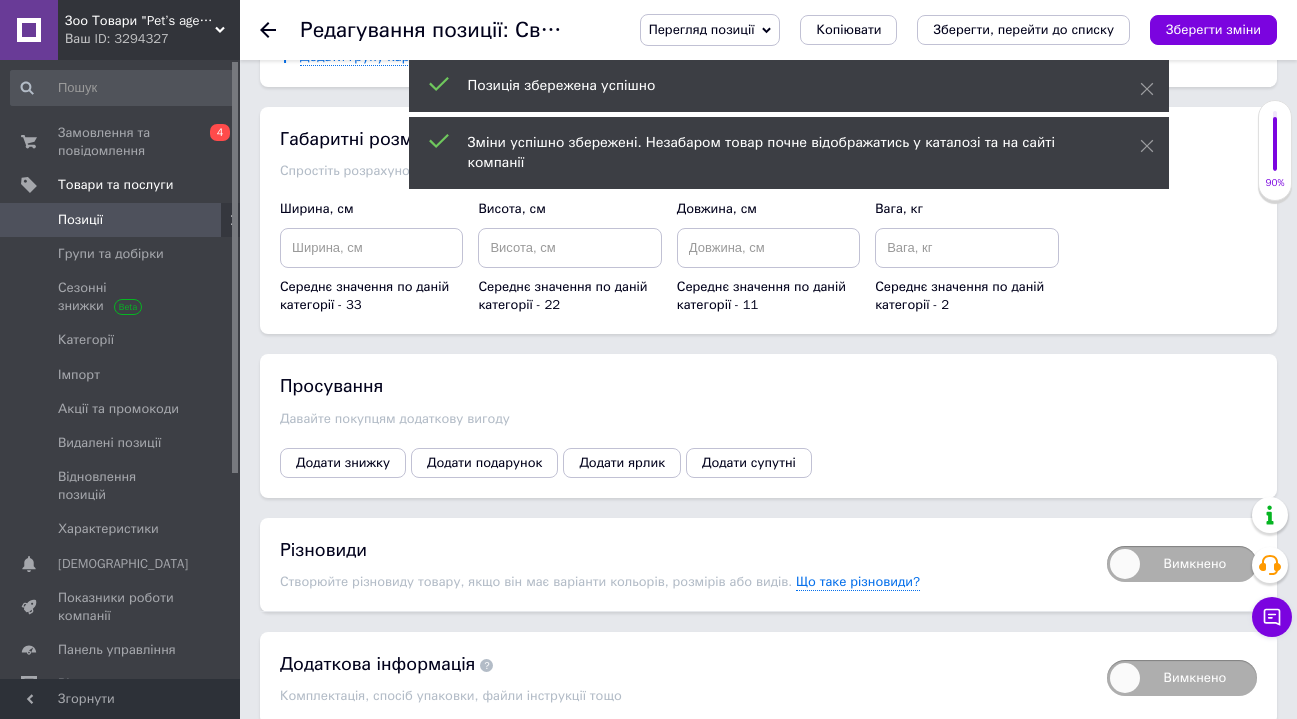 scroll, scrollTop: 3893, scrollLeft: 0, axis: vertical 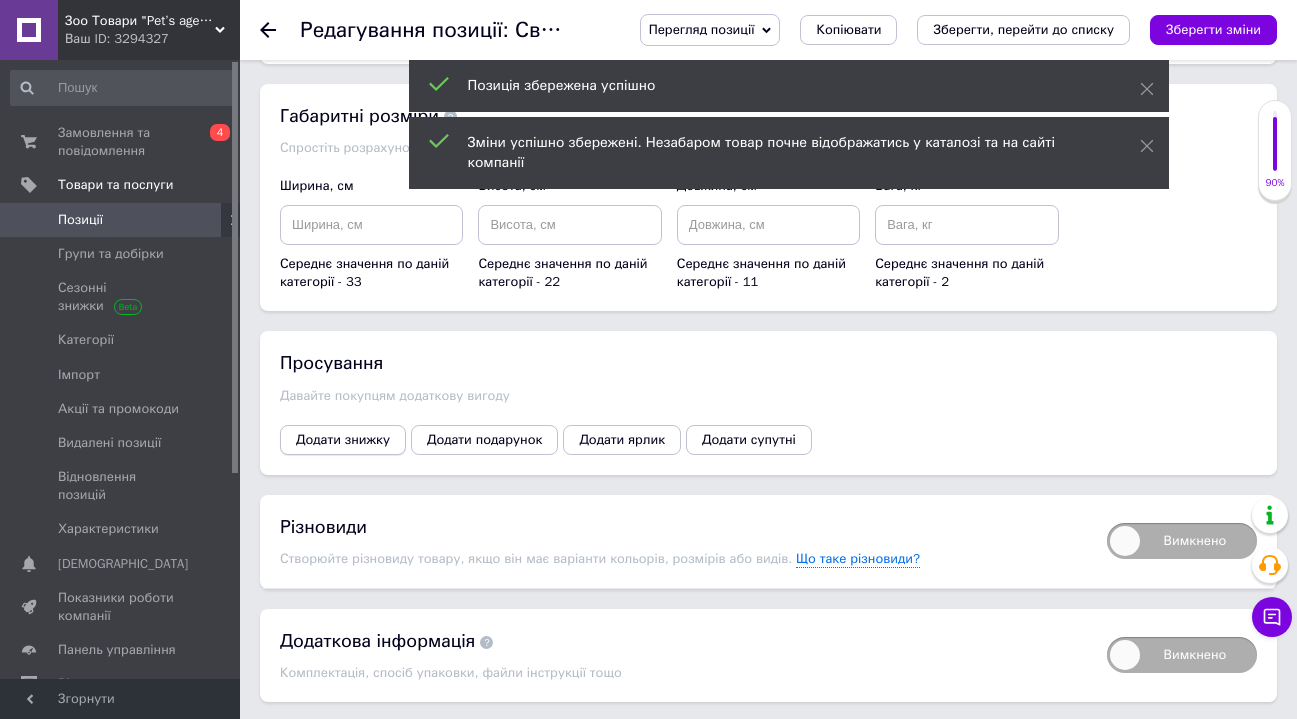 click on "Додати знижку" at bounding box center (343, 440) 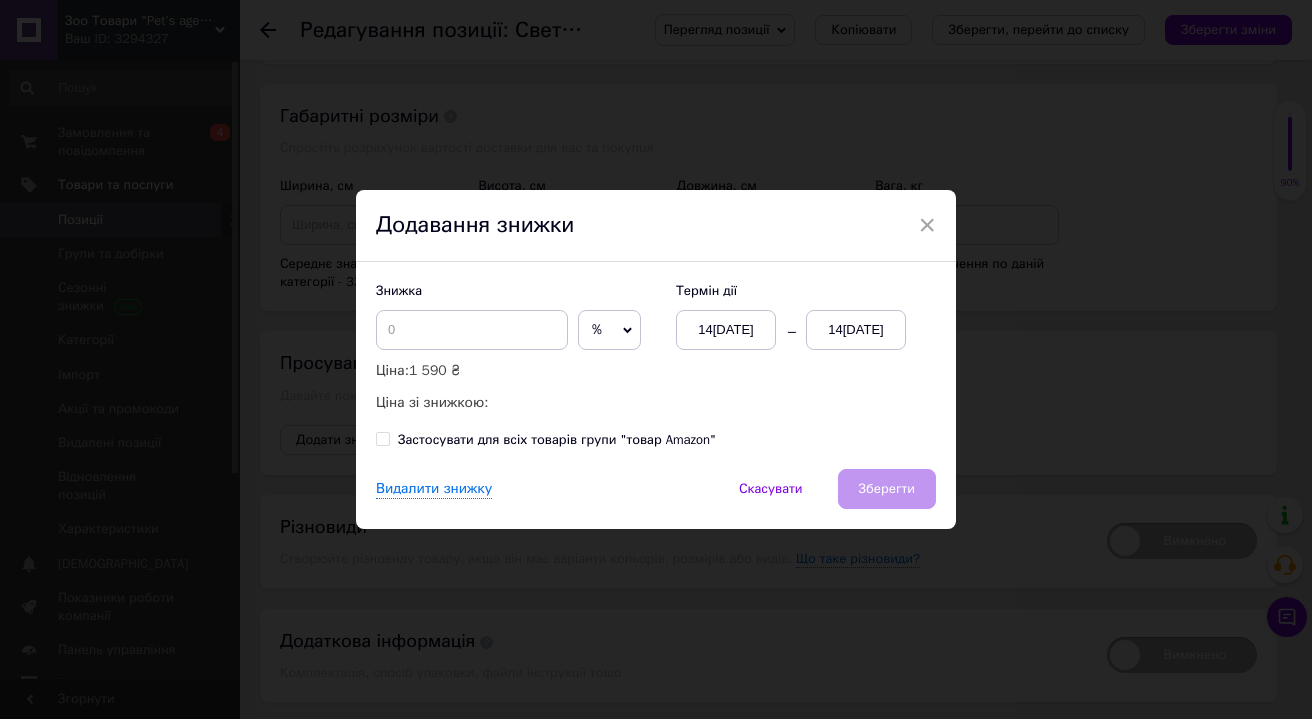 click on "14[DATE]" at bounding box center [856, 330] 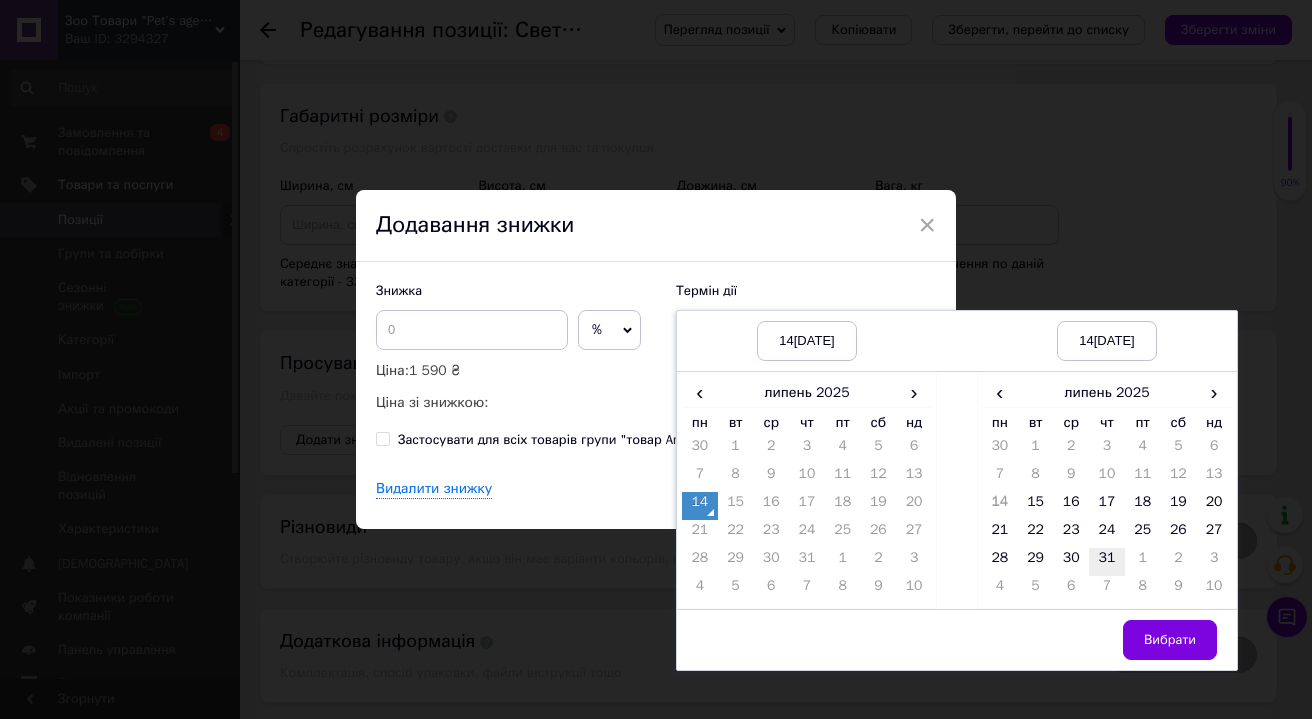 click on "31" at bounding box center [1107, 562] 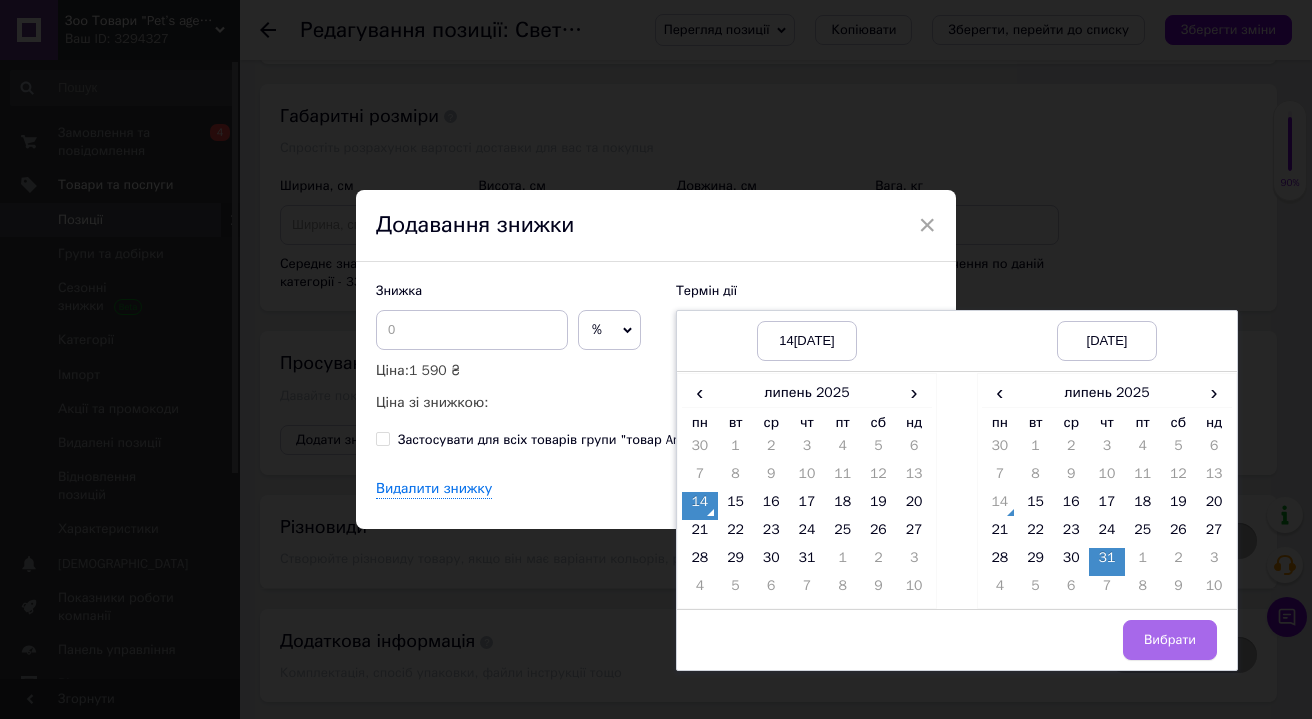 click on "Вибрати" at bounding box center (1170, 640) 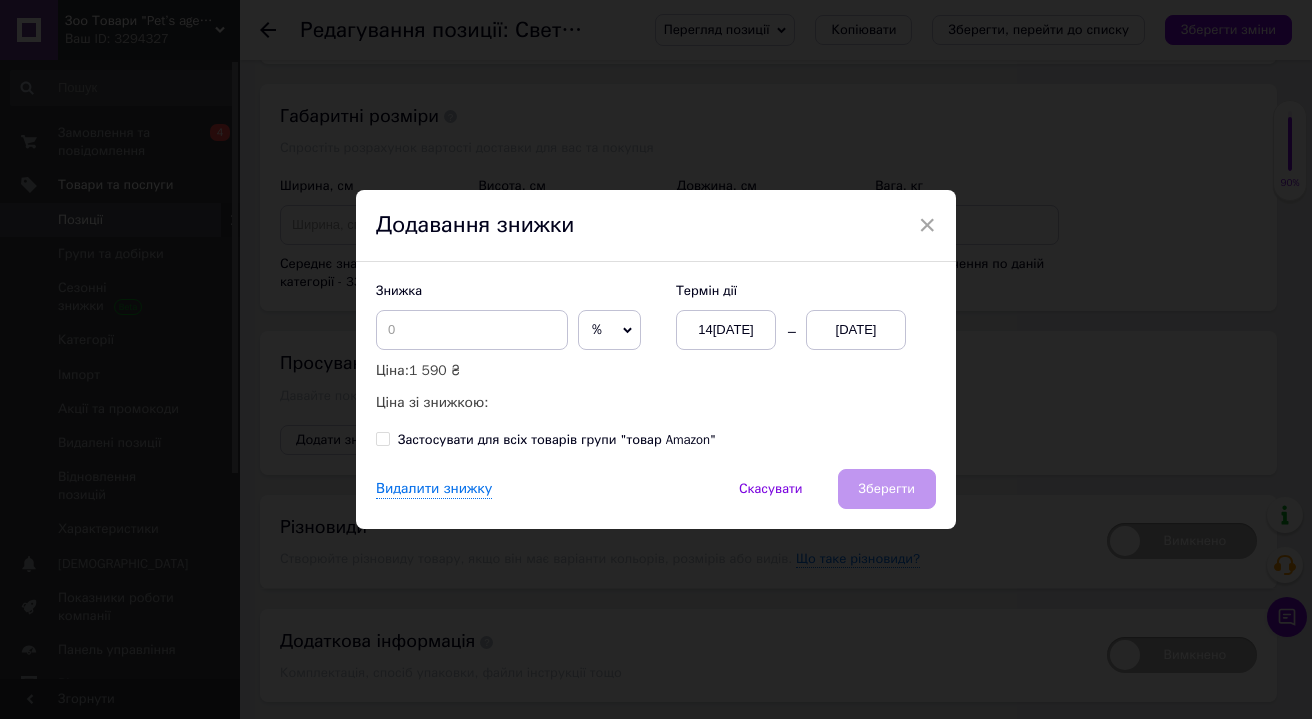 click on "%" at bounding box center [609, 330] 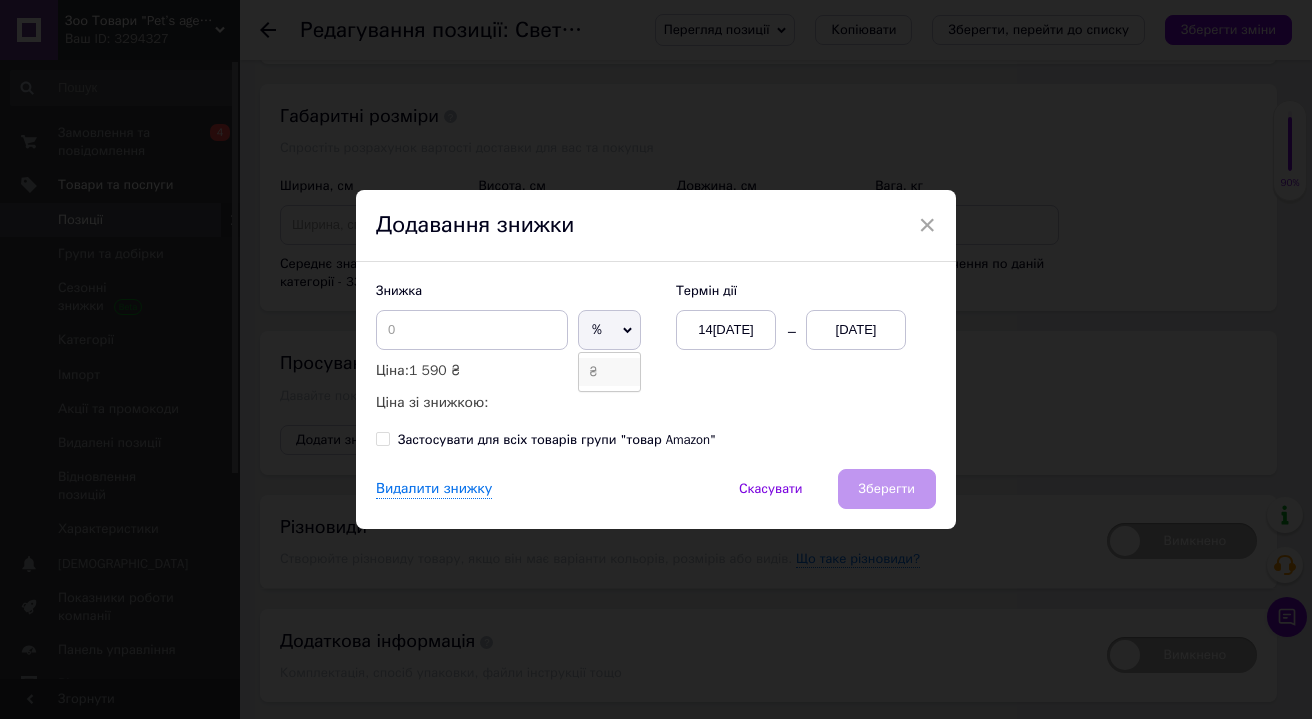 click on "₴" at bounding box center (609, 372) 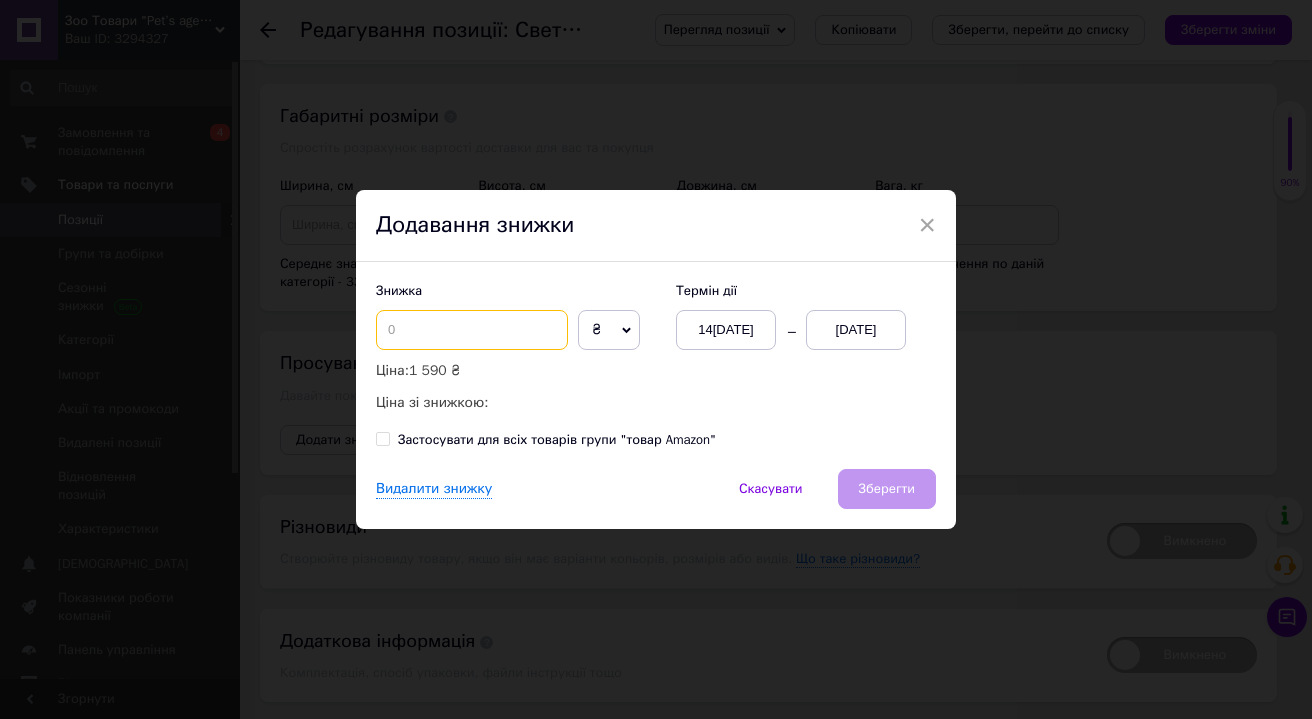 click at bounding box center [472, 330] 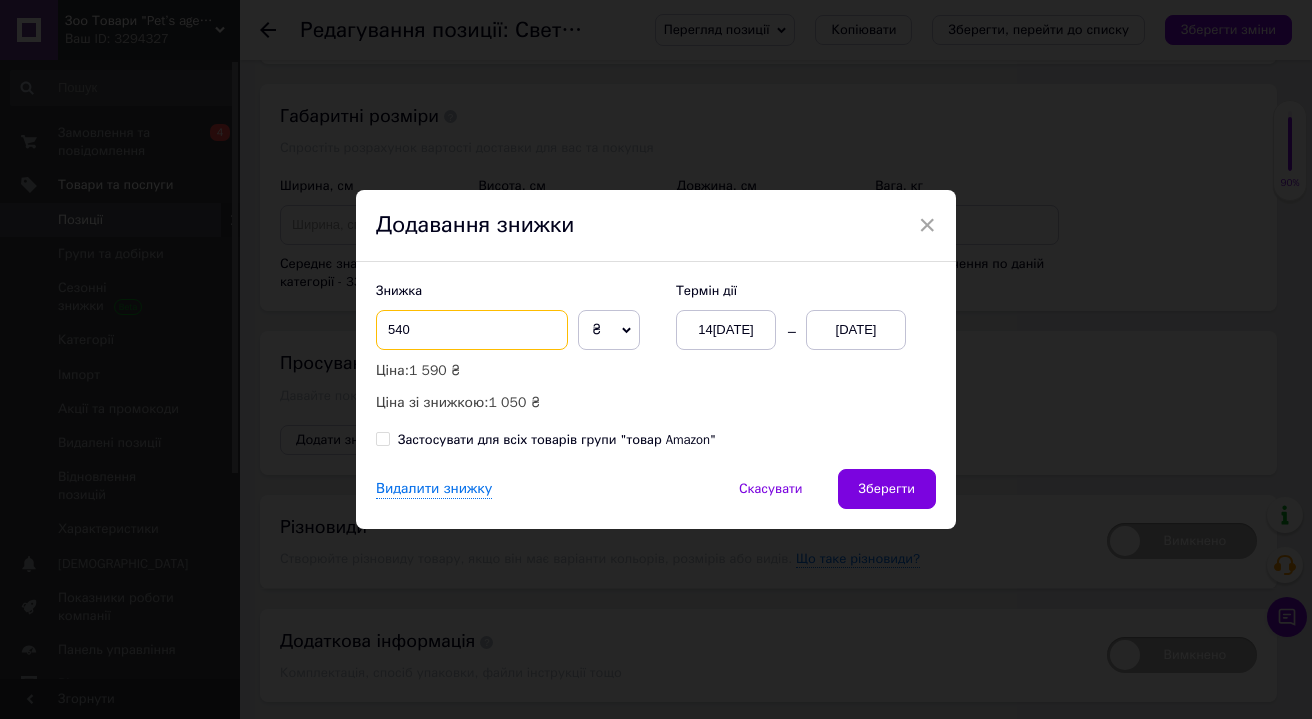click on "540" at bounding box center [472, 330] 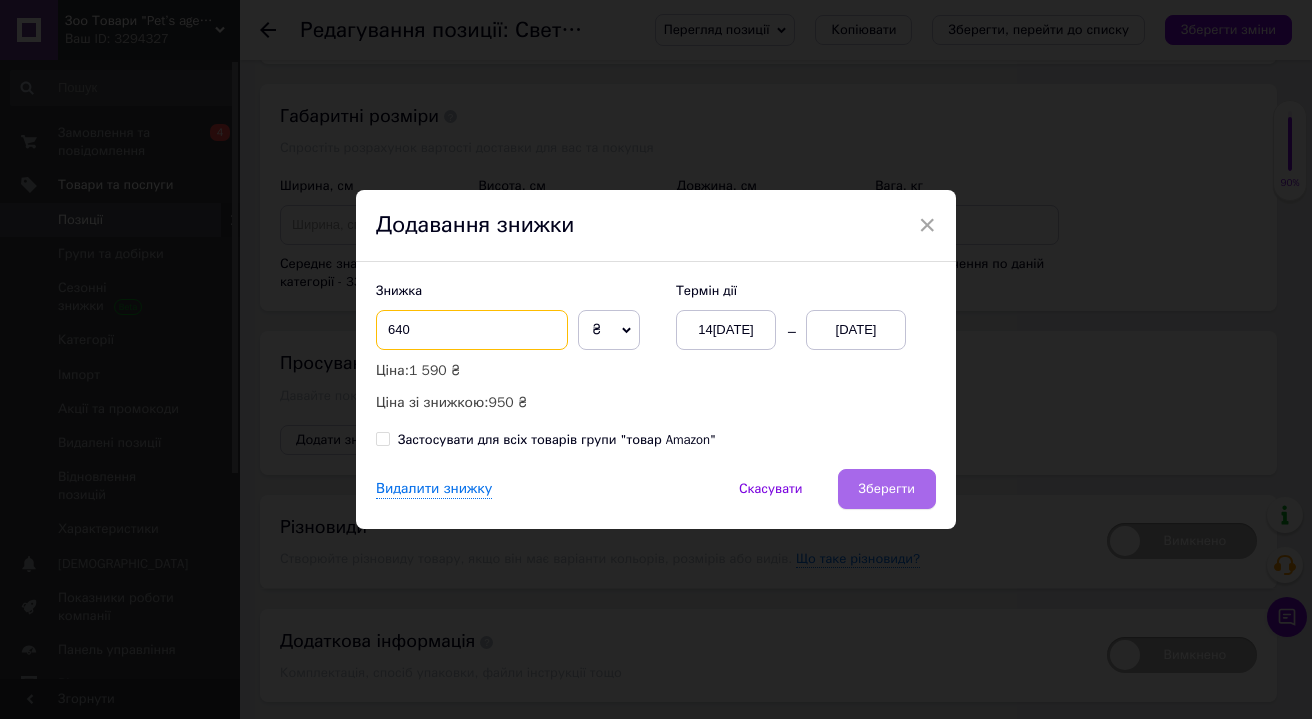 type on "640" 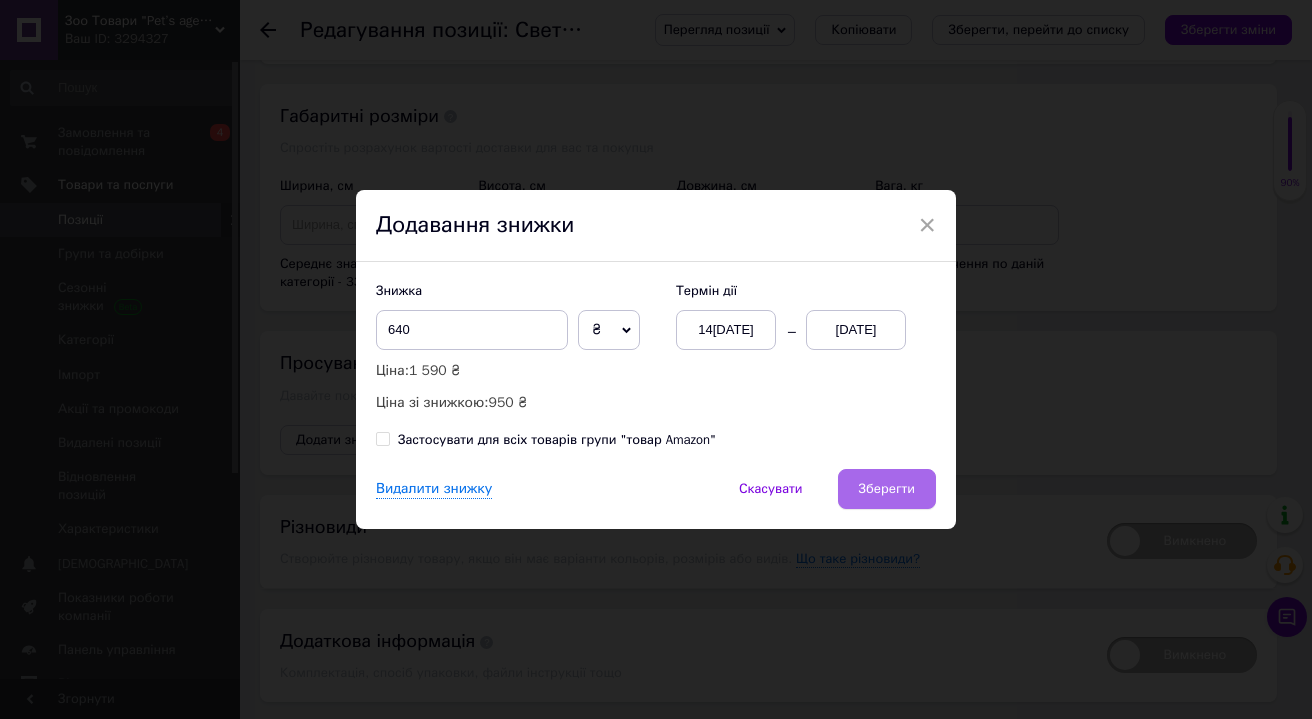 click on "Зберегти" at bounding box center [887, 489] 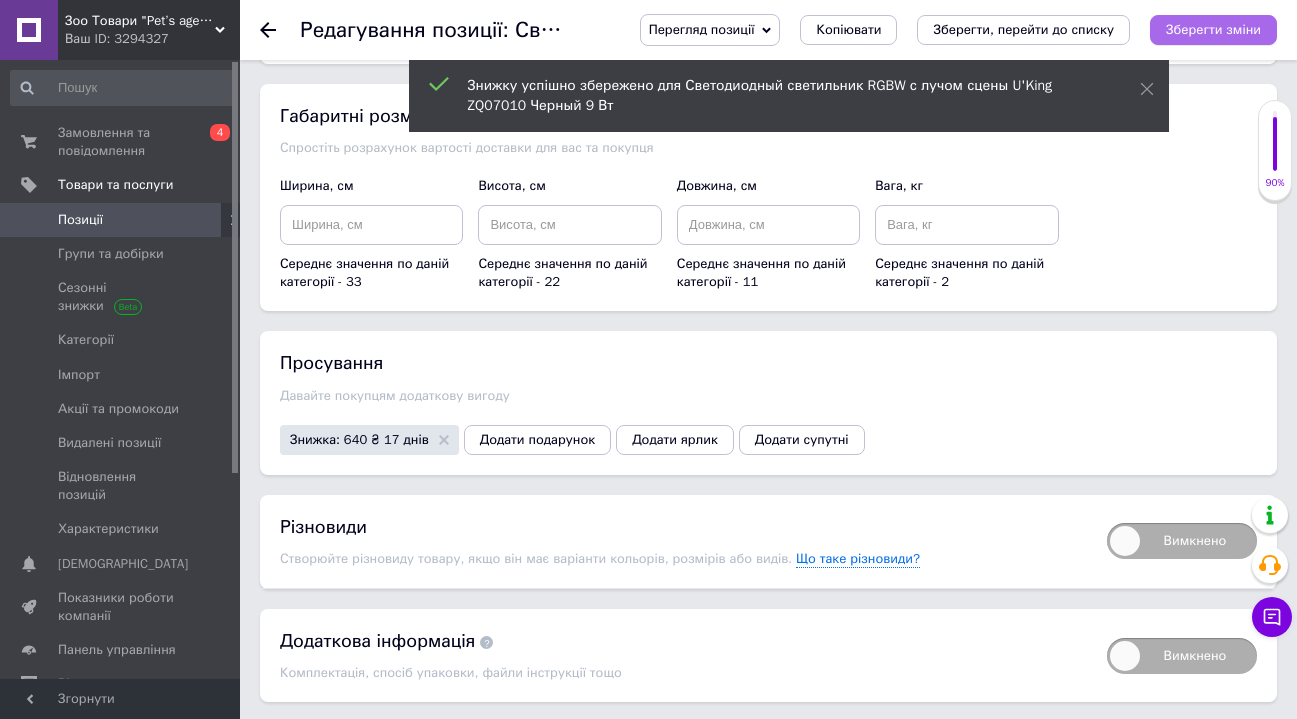 click on "Зберегти зміни" at bounding box center (1213, 29) 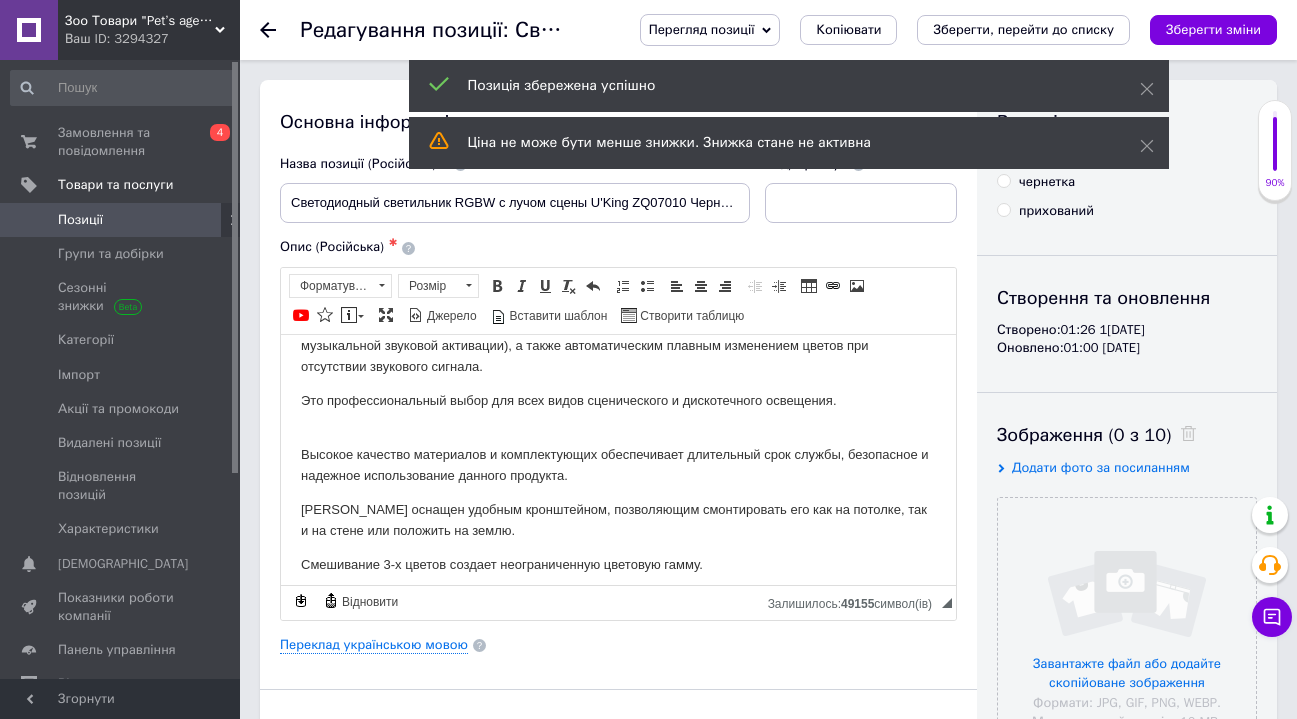 scroll, scrollTop: 0, scrollLeft: 0, axis: both 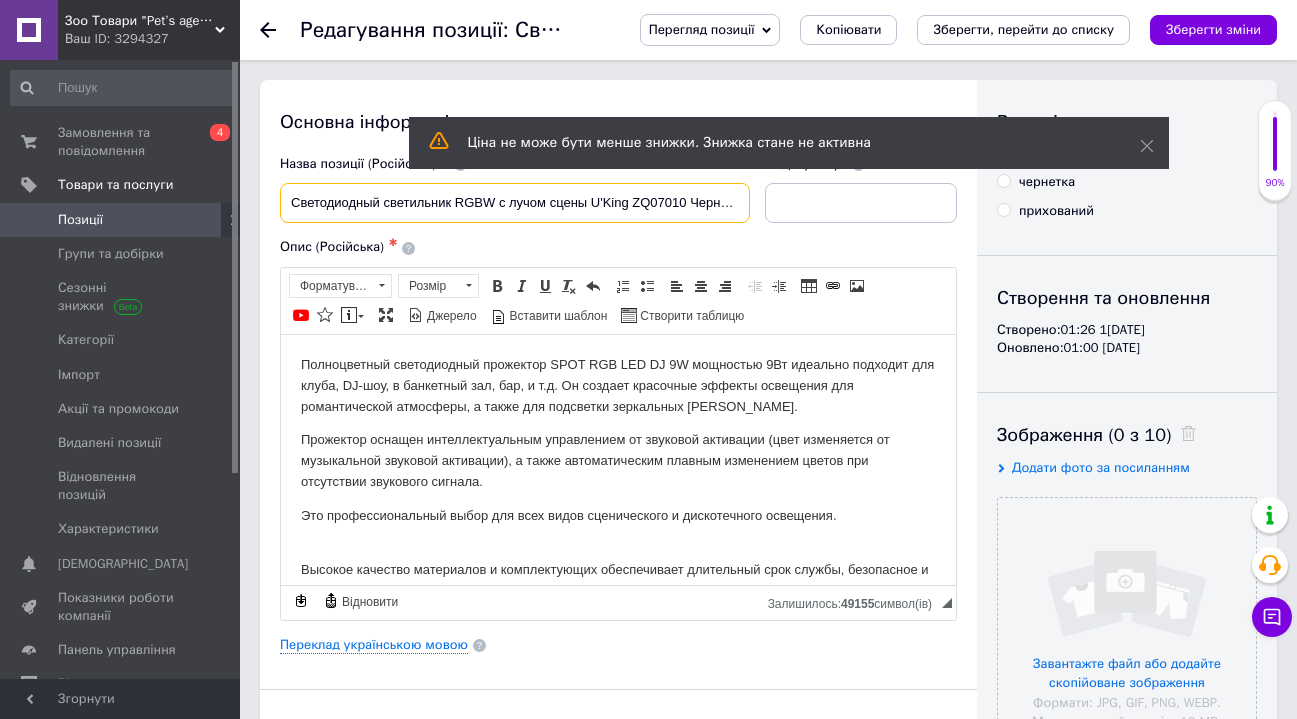 click on "Светодиодный светильник RGBW с лучом сцены U'King ZQ07010 Черный 9 Вт" at bounding box center (515, 203) 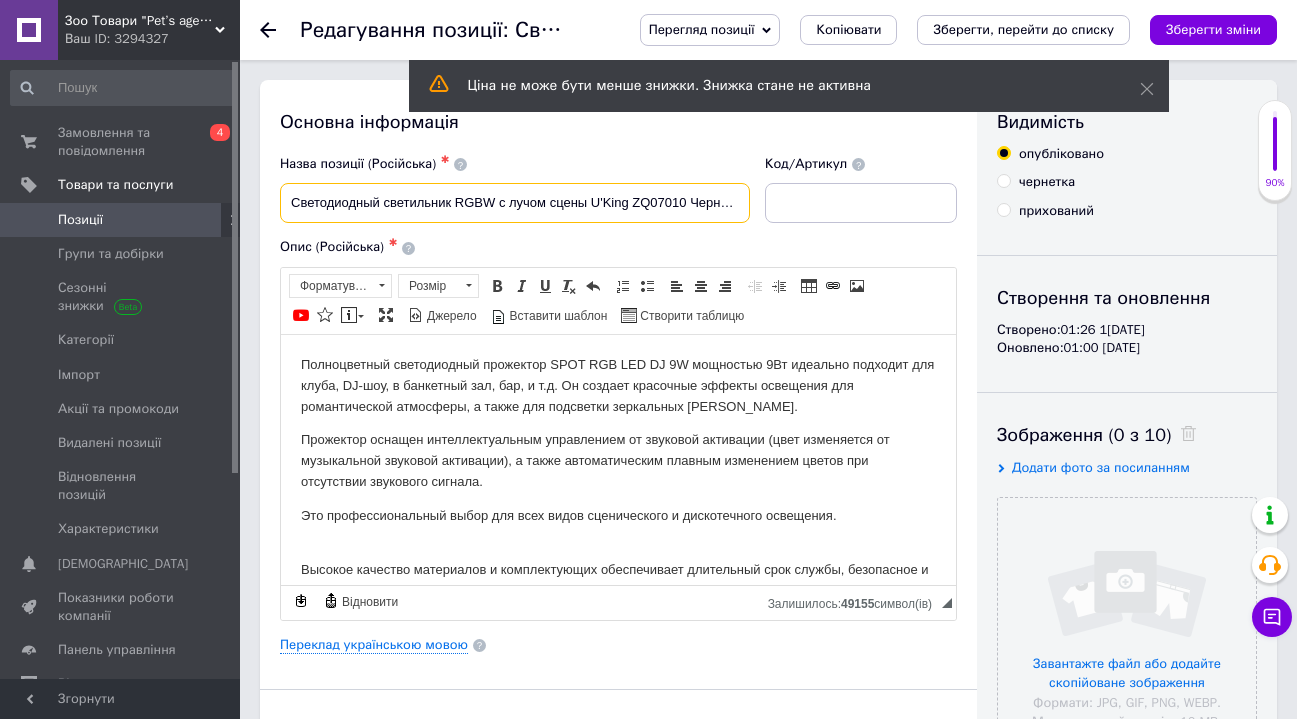 click on "Светодиодный светильник RGBW с лучом сцены U'King ZQ07010 Черный 9 Вт" at bounding box center (515, 203) 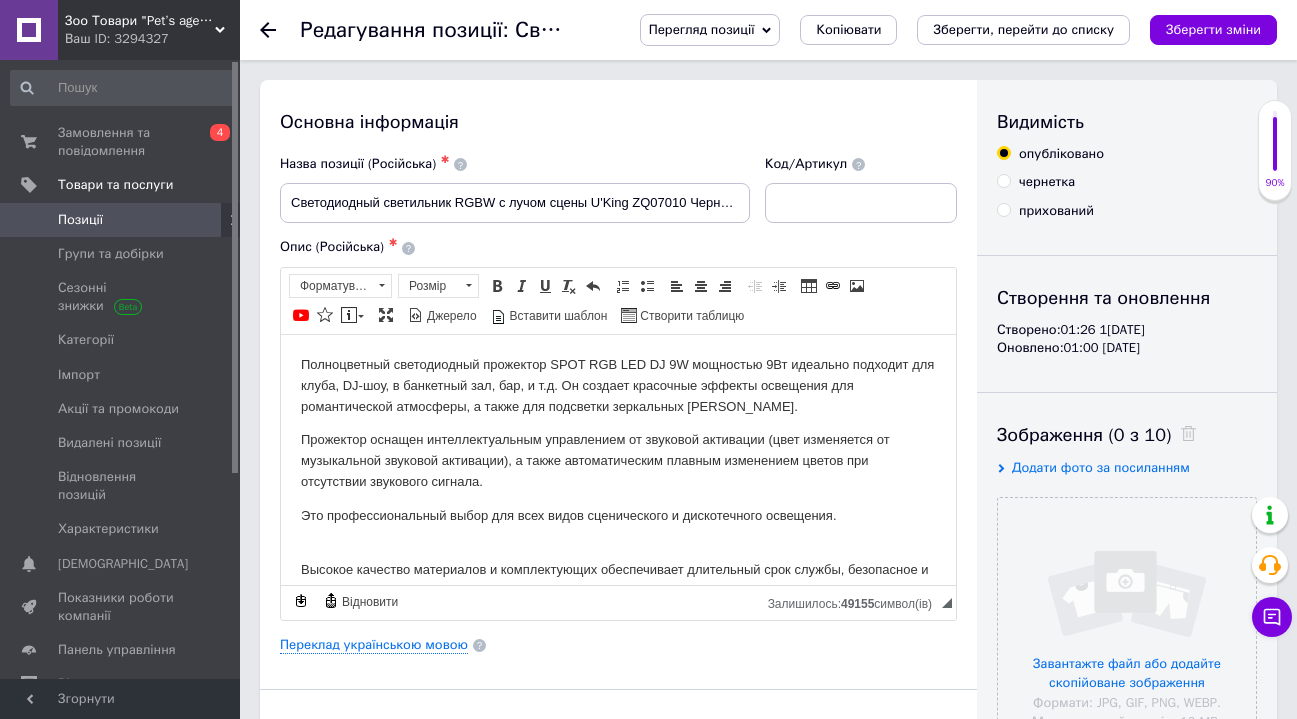 click on "Позиції" at bounding box center [123, 220] 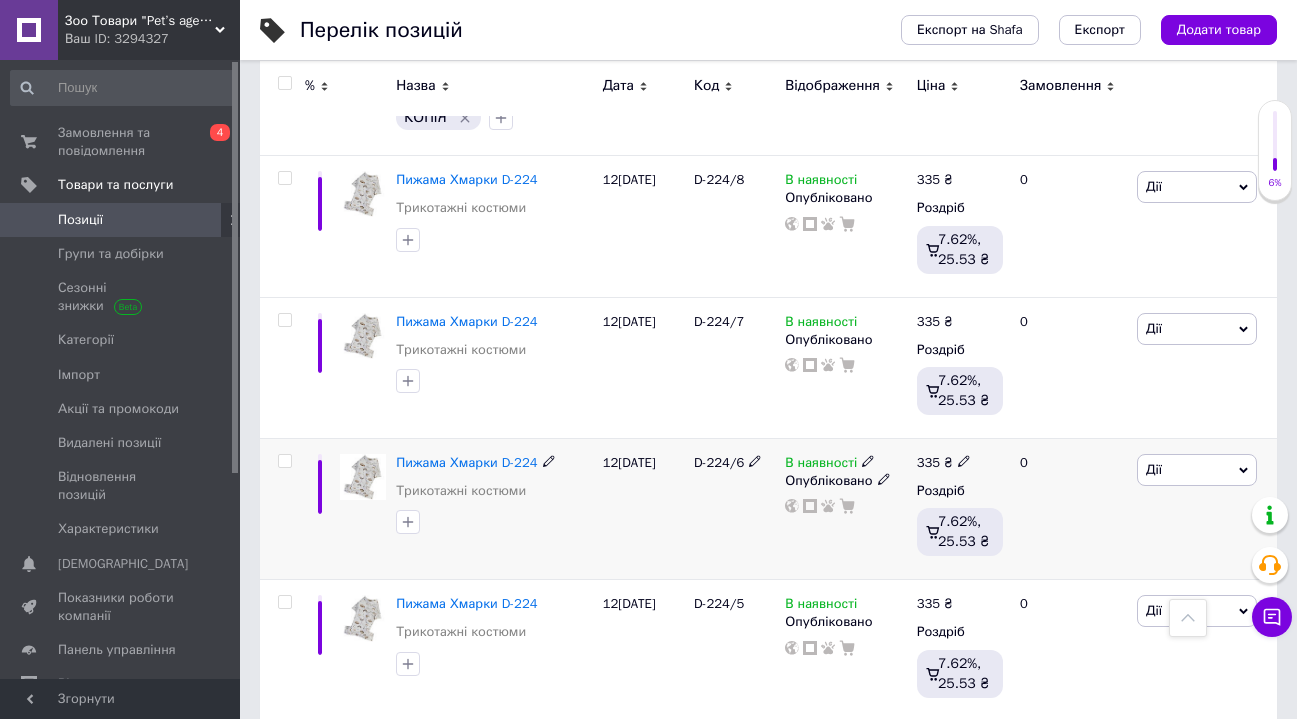 scroll, scrollTop: 3613, scrollLeft: 0, axis: vertical 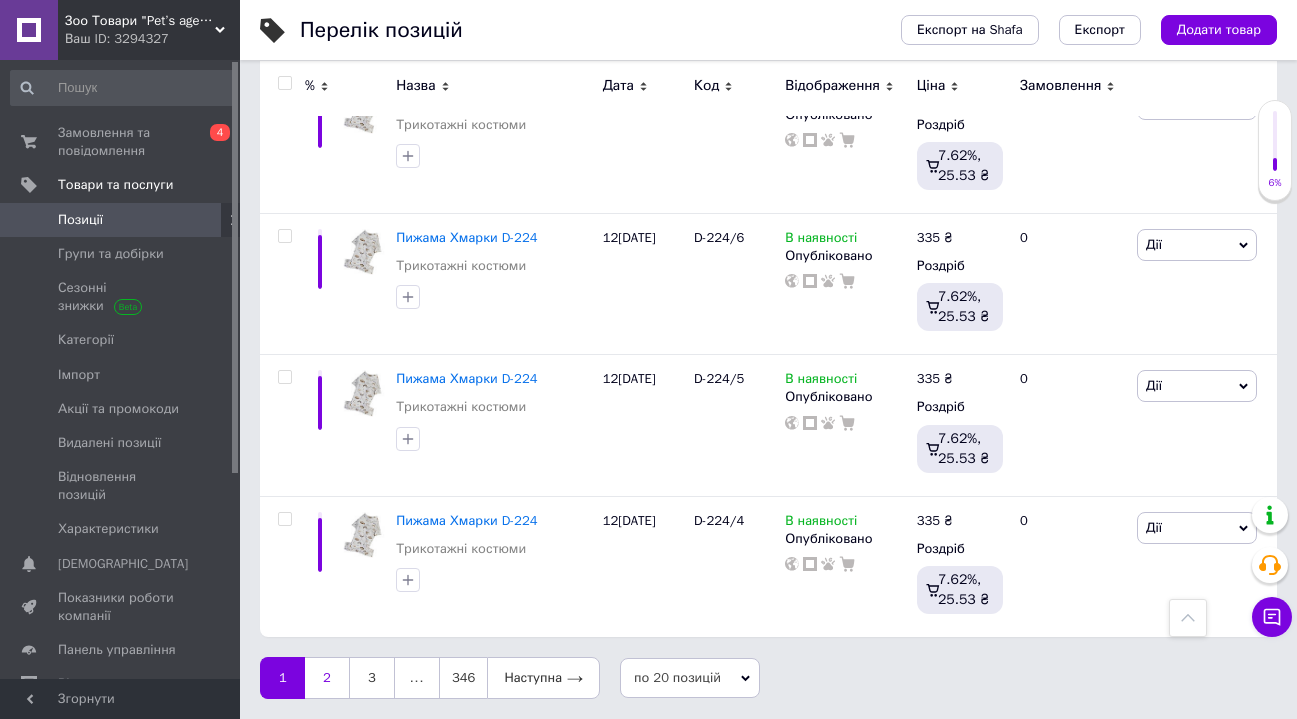 click on "2" at bounding box center (327, 678) 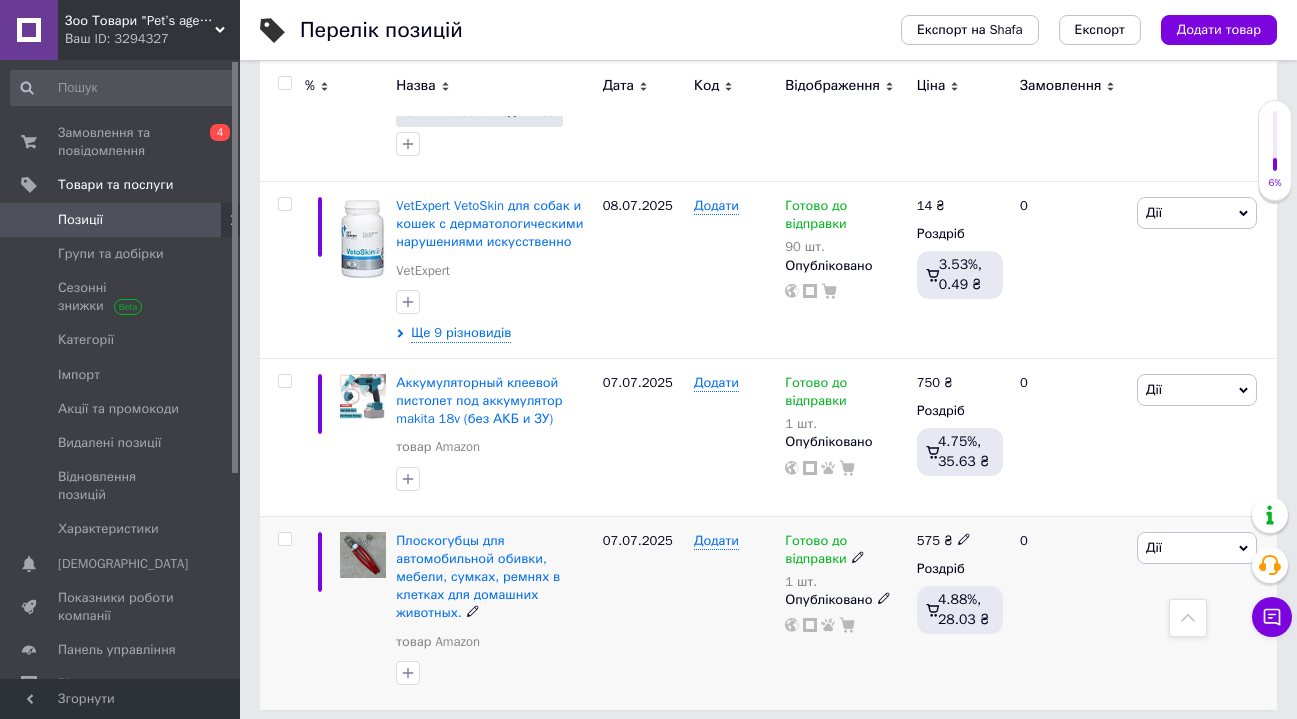 scroll, scrollTop: 2804, scrollLeft: 0, axis: vertical 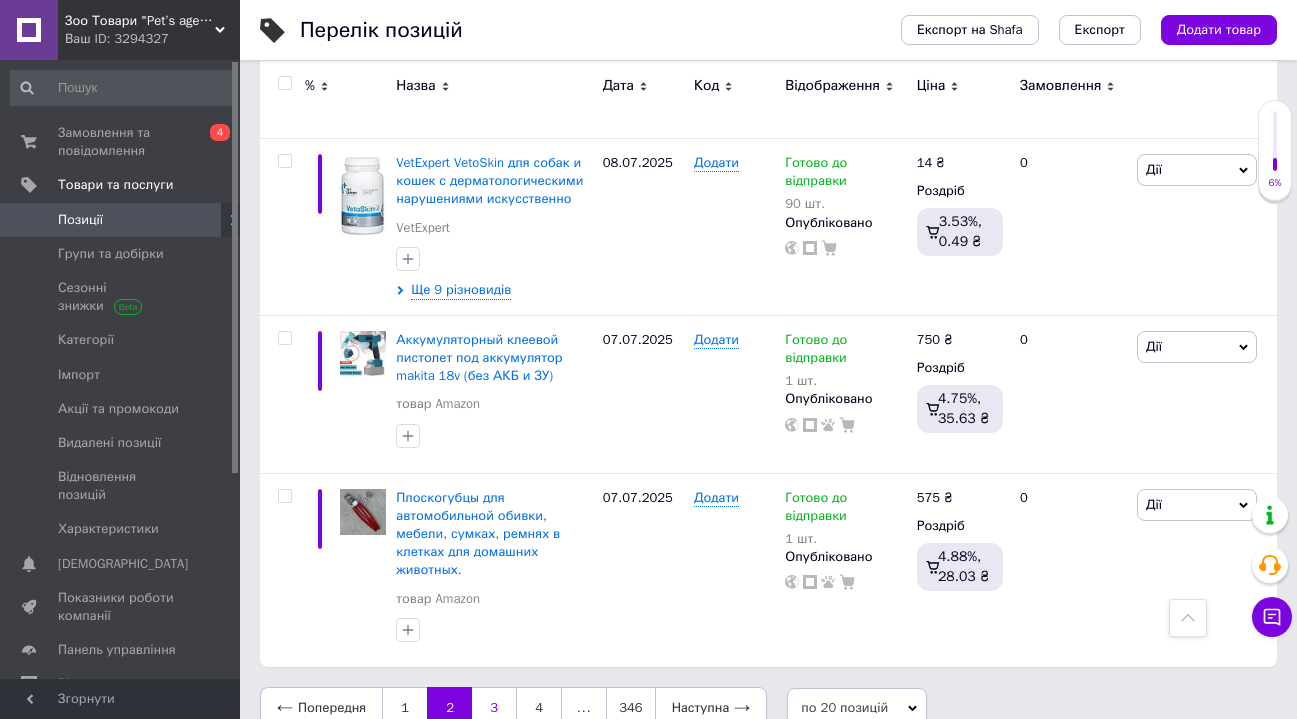 click on "3" at bounding box center (494, 708) 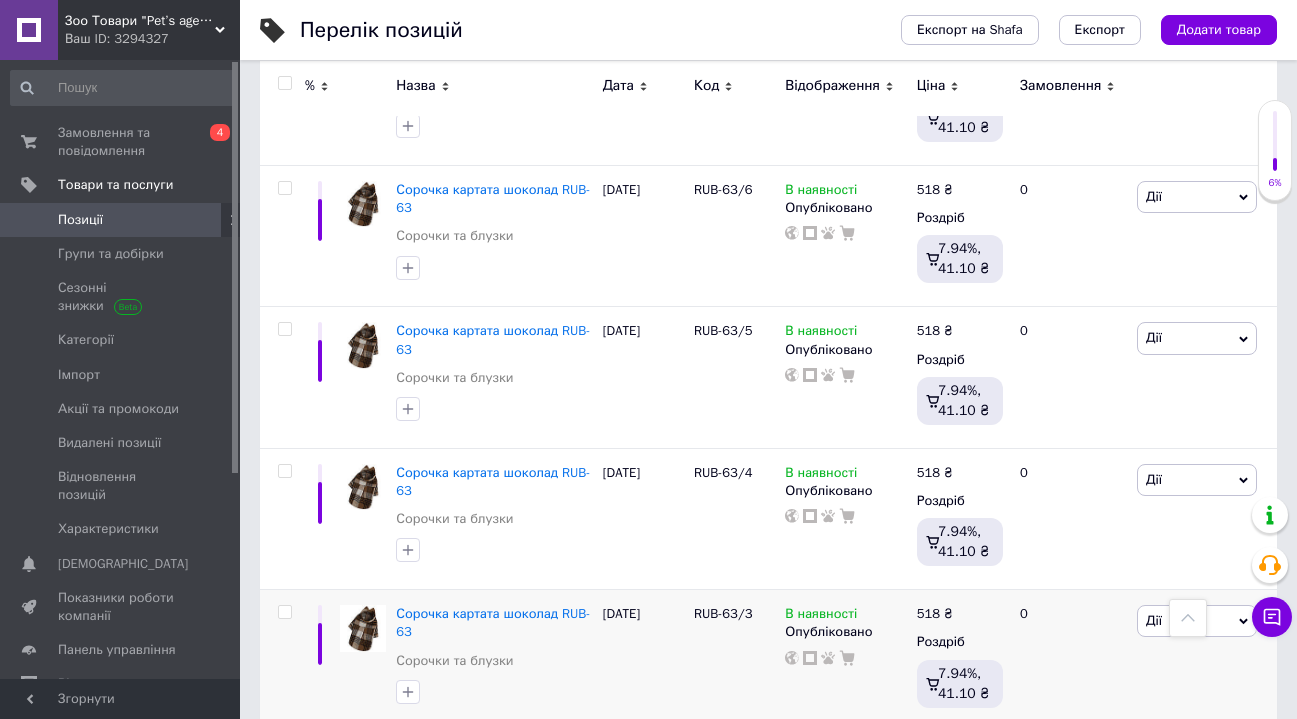 scroll, scrollTop: 3474, scrollLeft: 0, axis: vertical 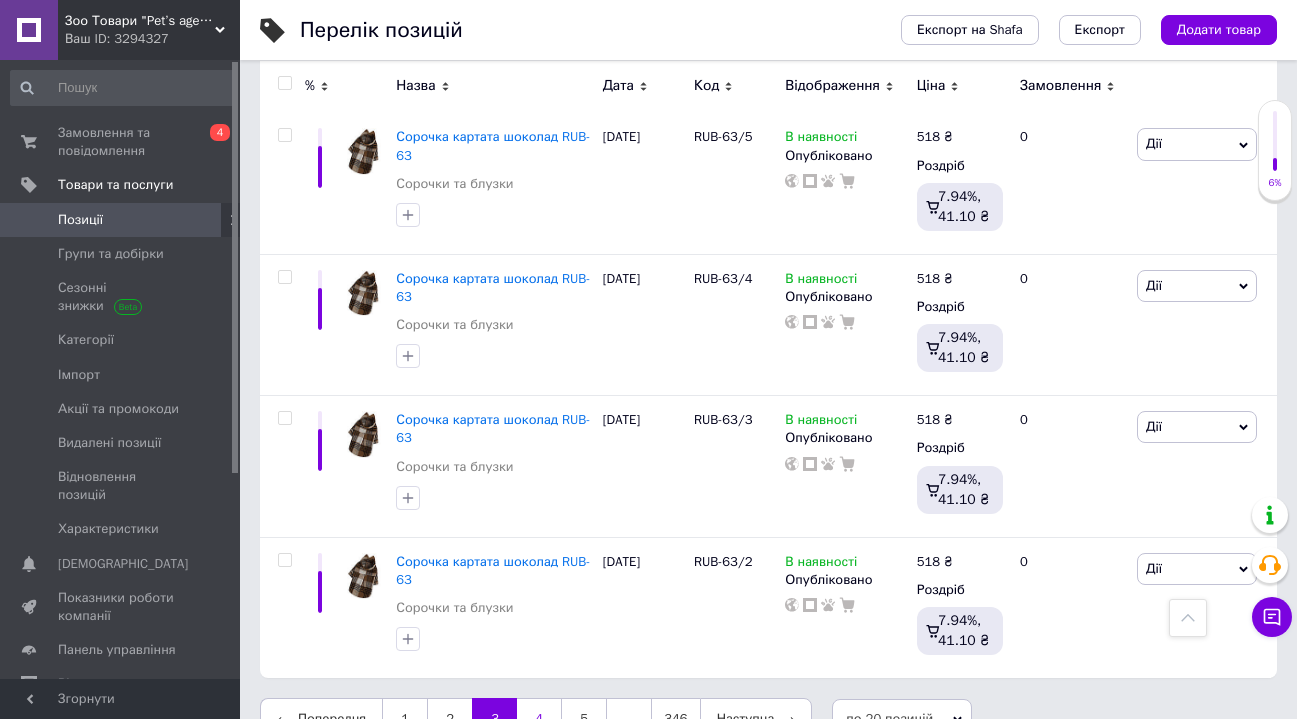 click on "4" at bounding box center [539, 719] 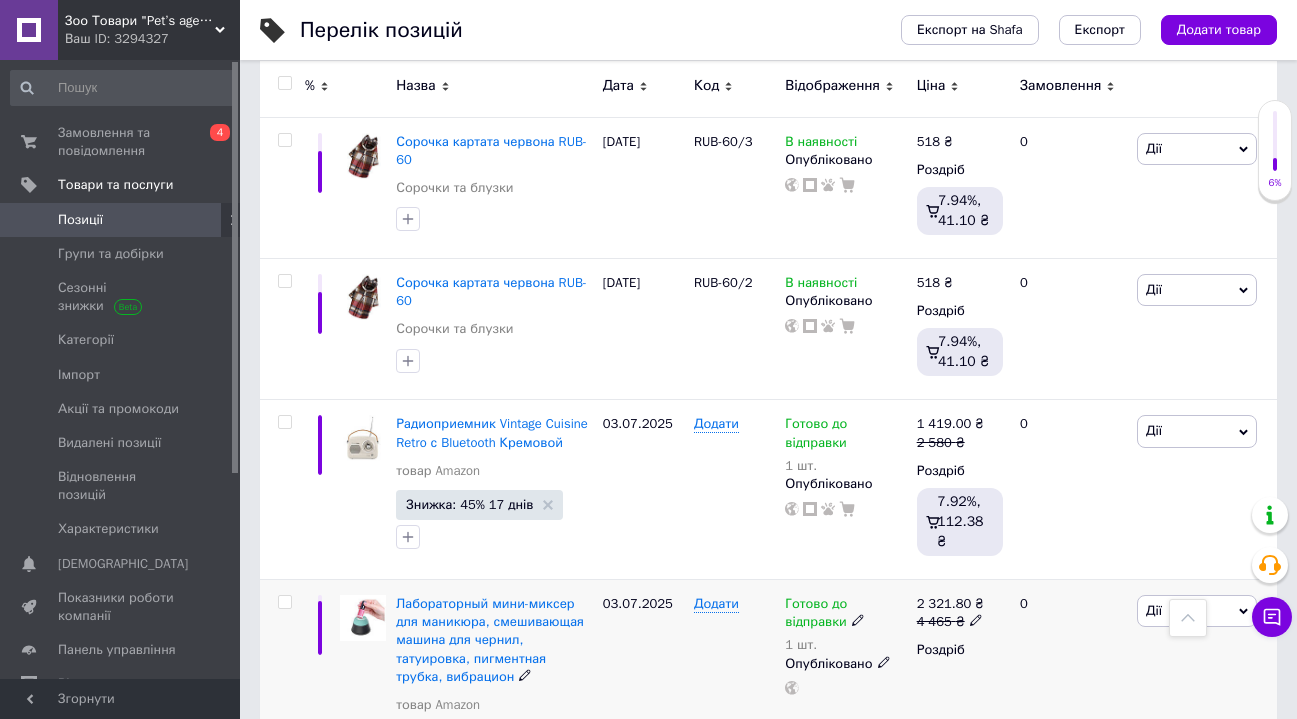 scroll, scrollTop: 2734, scrollLeft: 0, axis: vertical 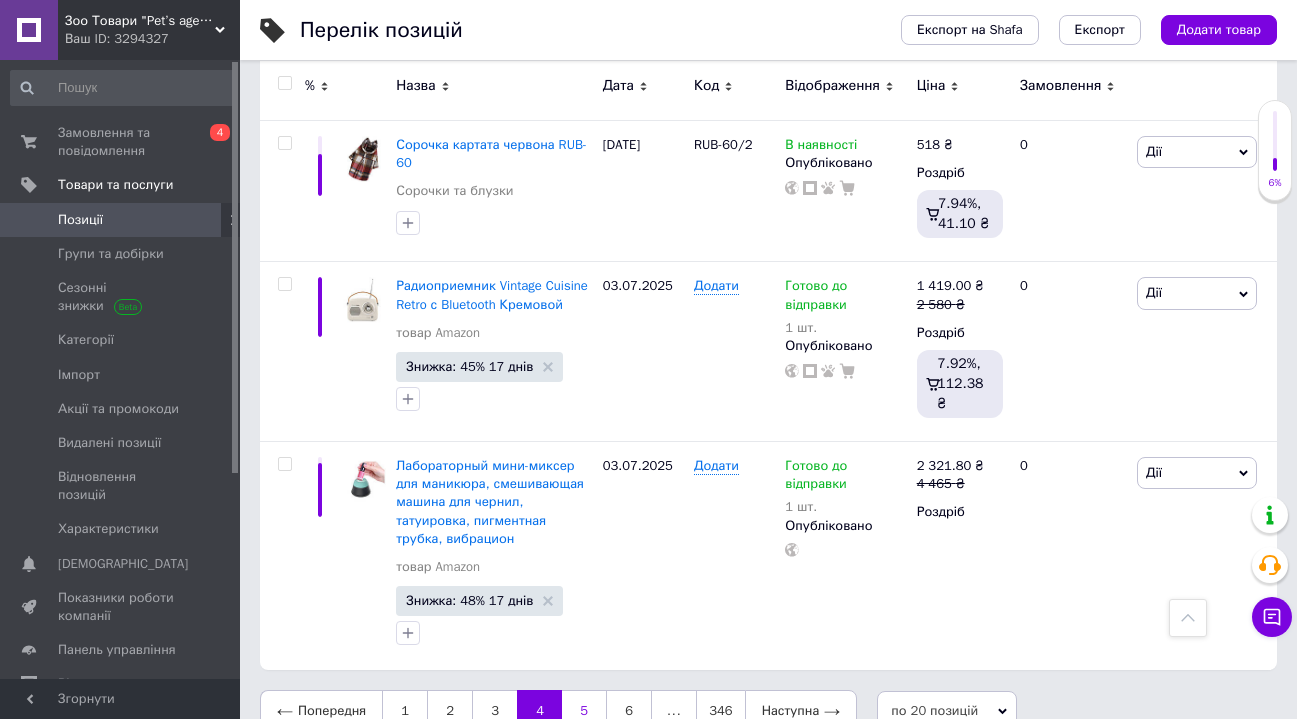 click on "5" at bounding box center (584, 711) 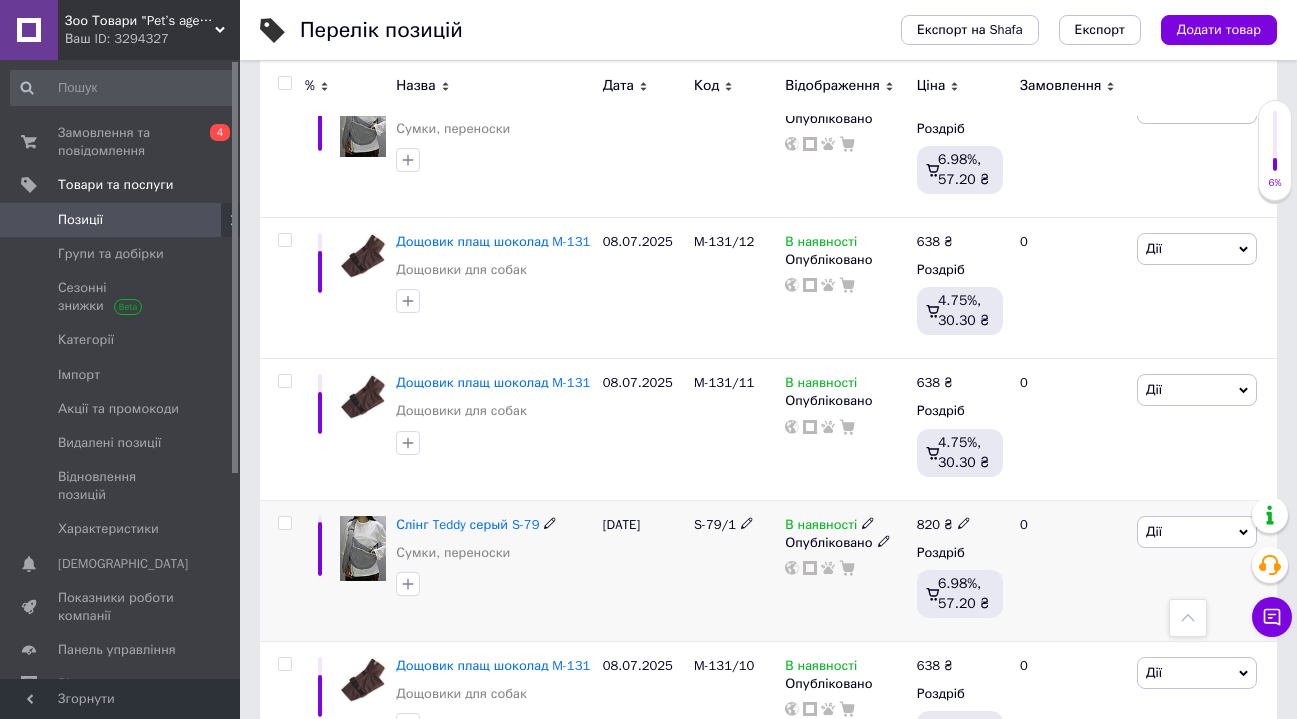 scroll, scrollTop: 2875, scrollLeft: 0, axis: vertical 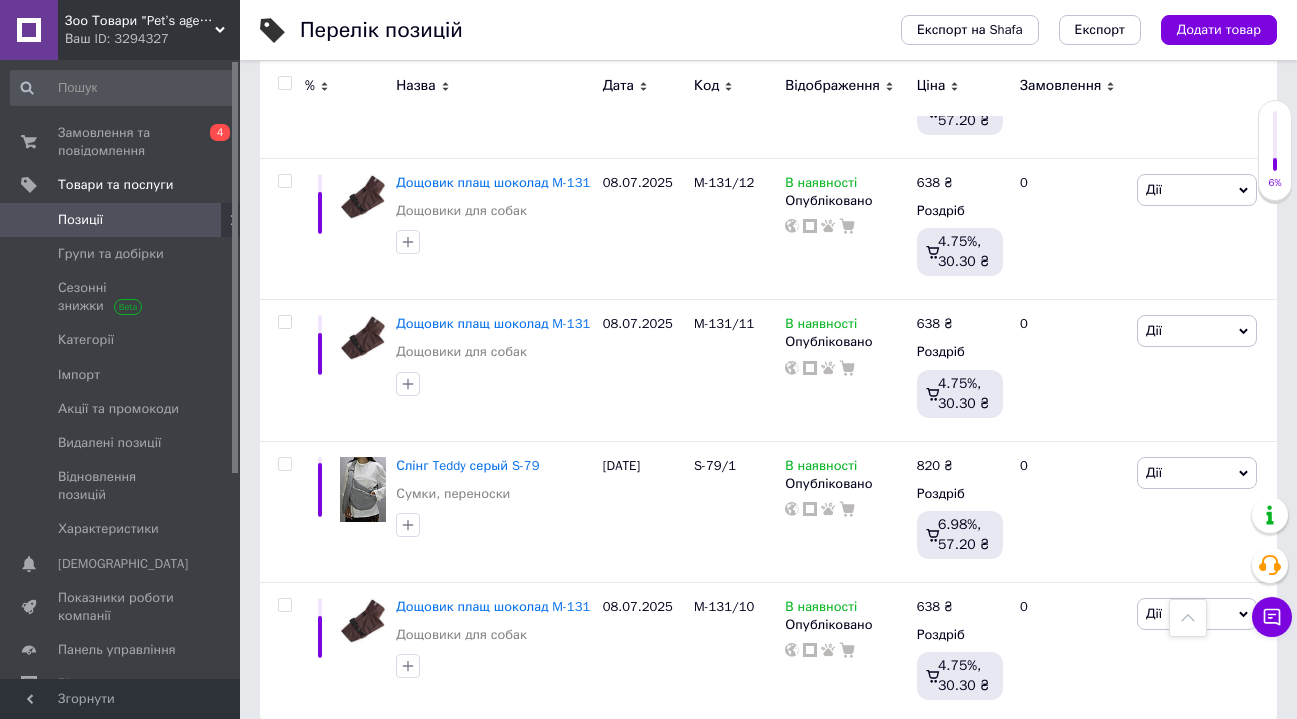click on "6" at bounding box center [629, 764] 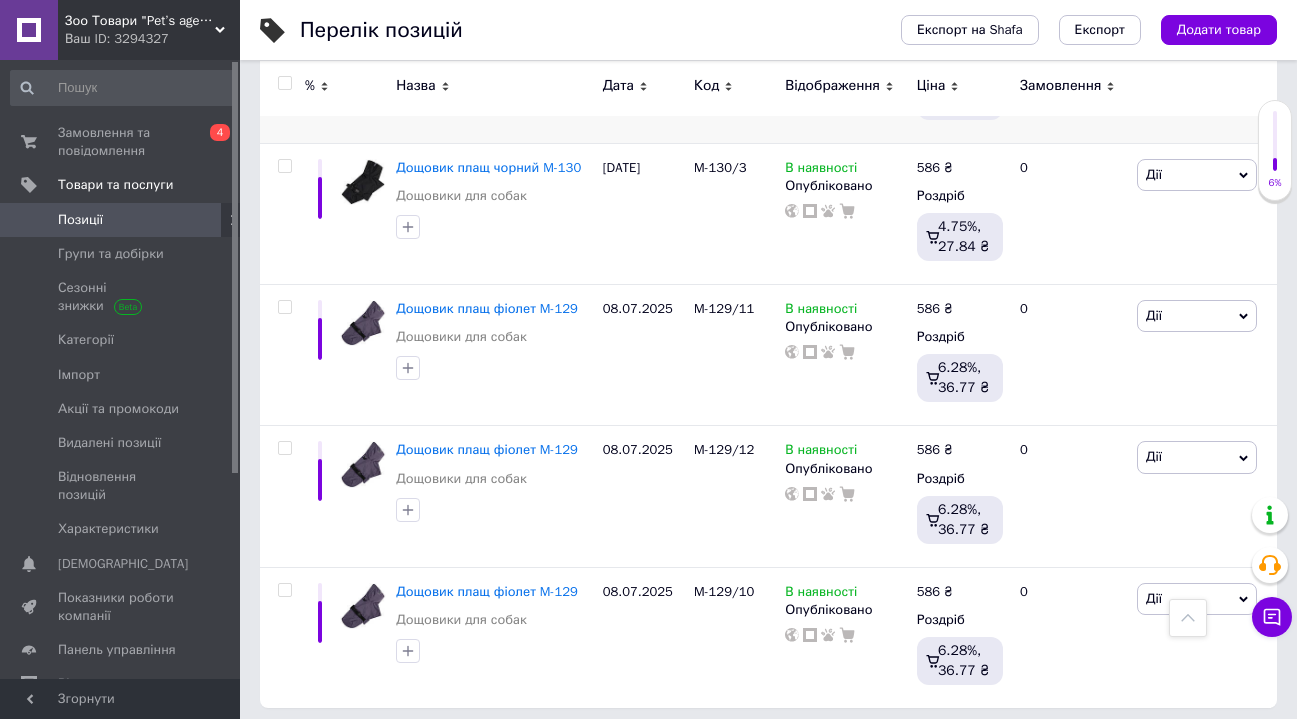 scroll, scrollTop: 2614, scrollLeft: 0, axis: vertical 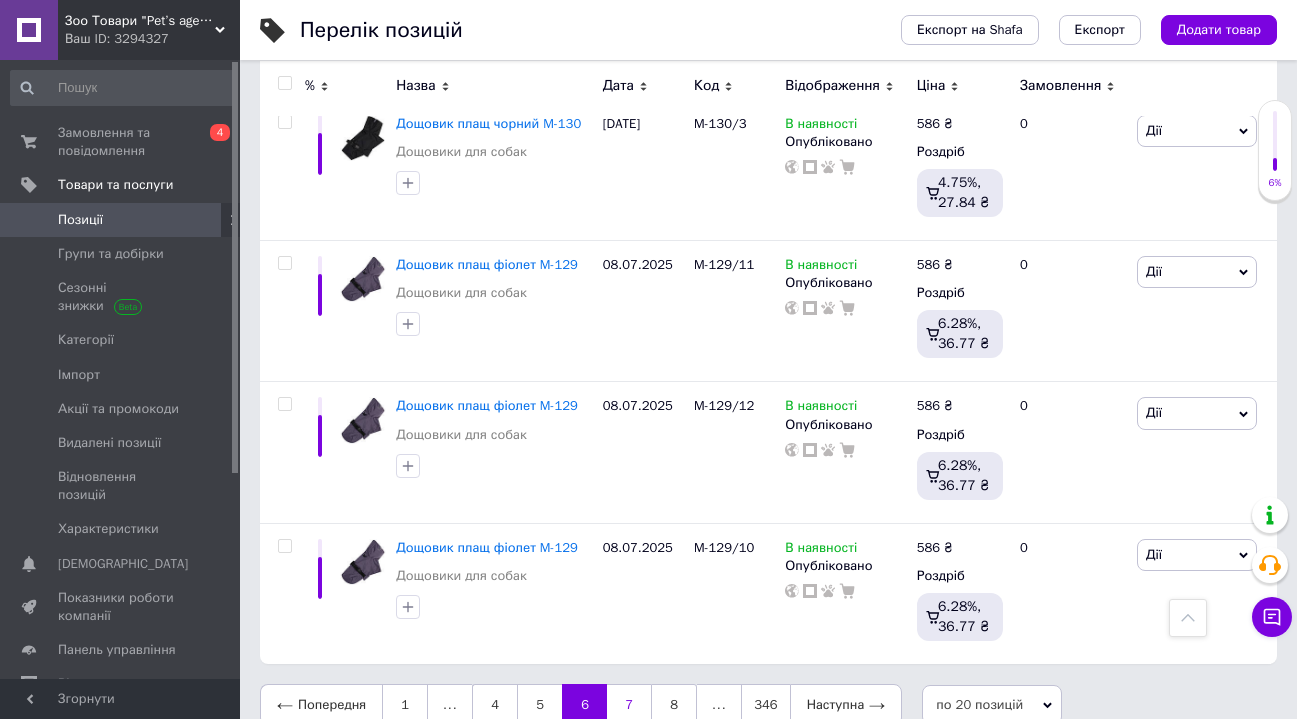 click on "7" at bounding box center [629, 705] 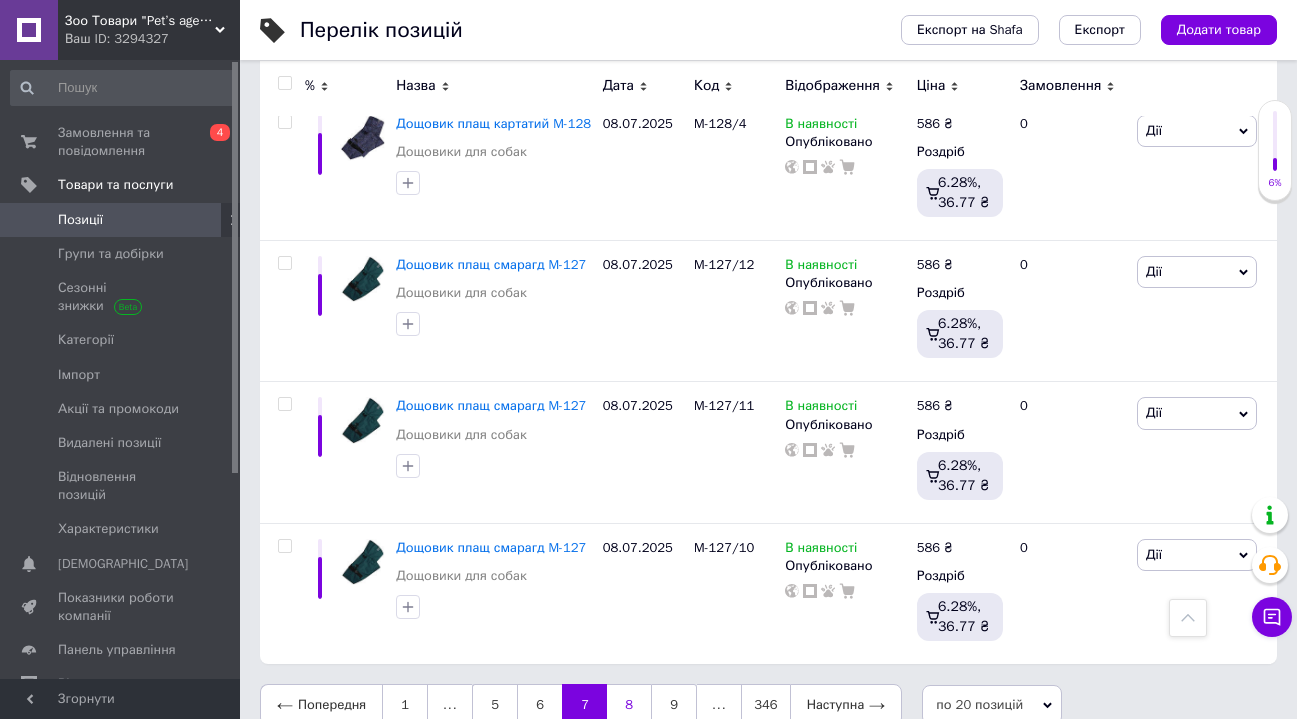 click on "8" at bounding box center (629, 705) 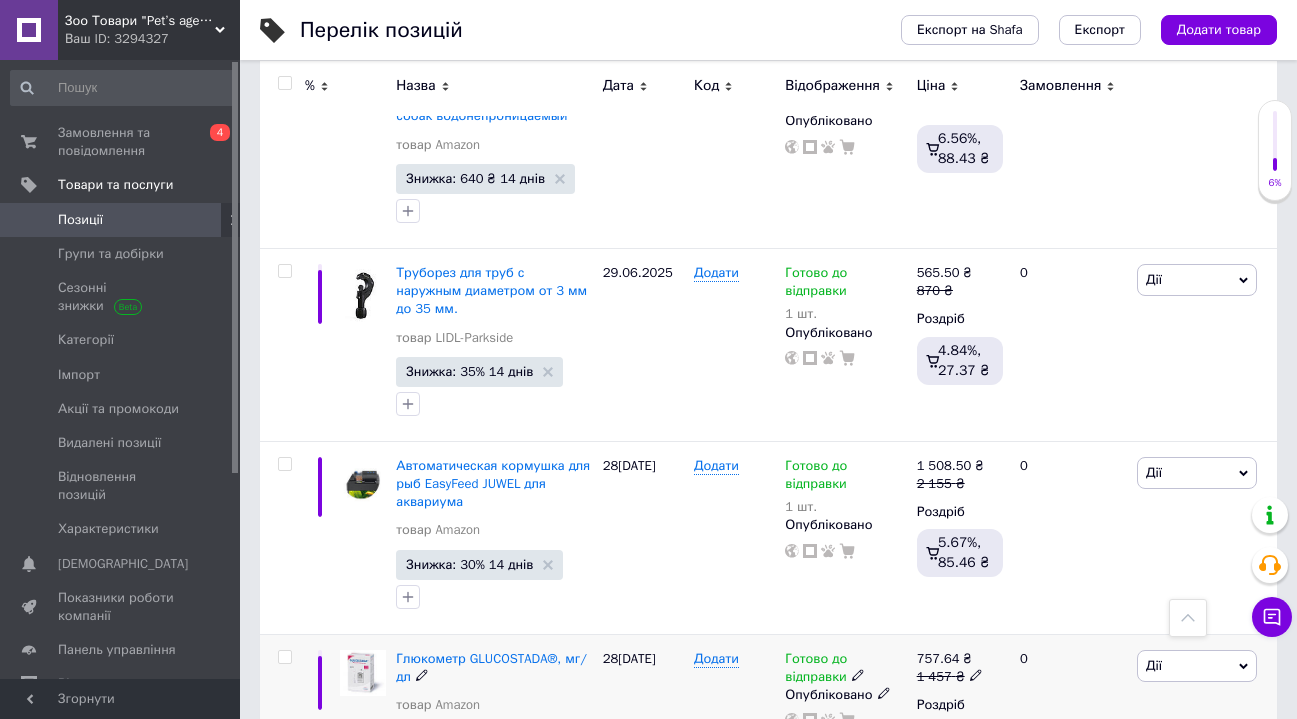 scroll, scrollTop: 3128, scrollLeft: 0, axis: vertical 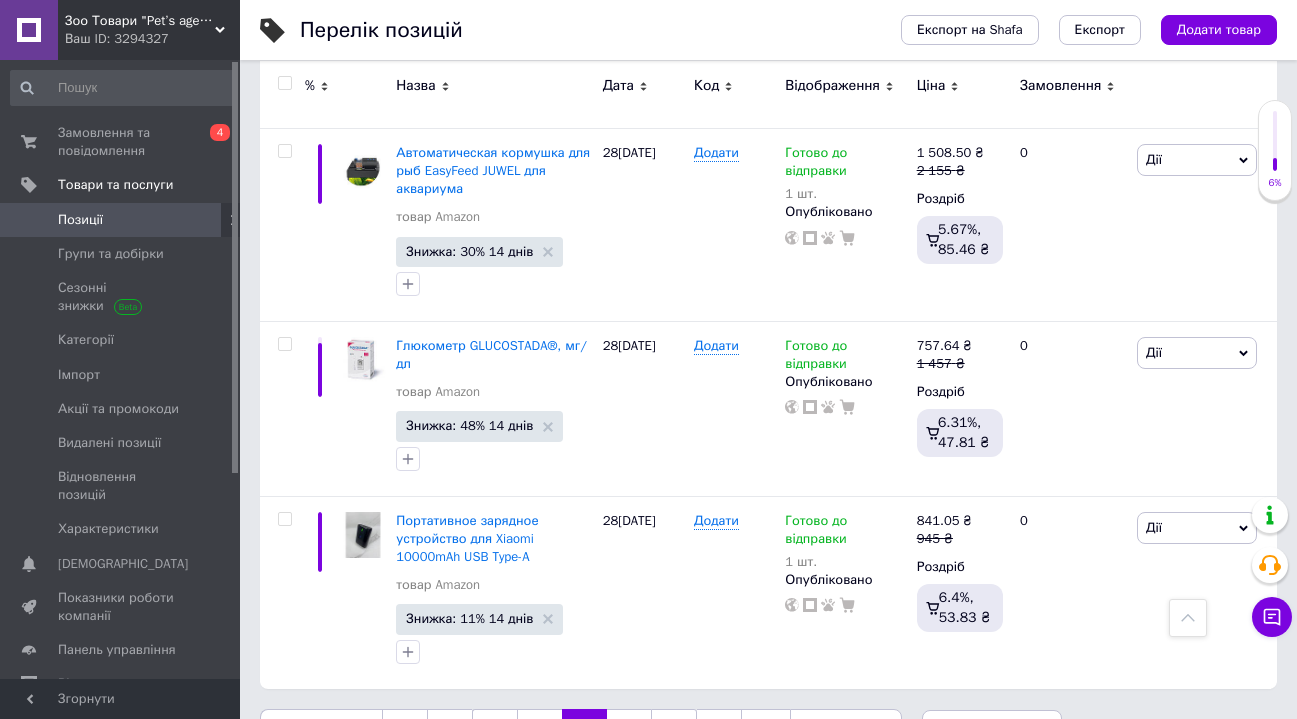 click on "9" at bounding box center (629, 730) 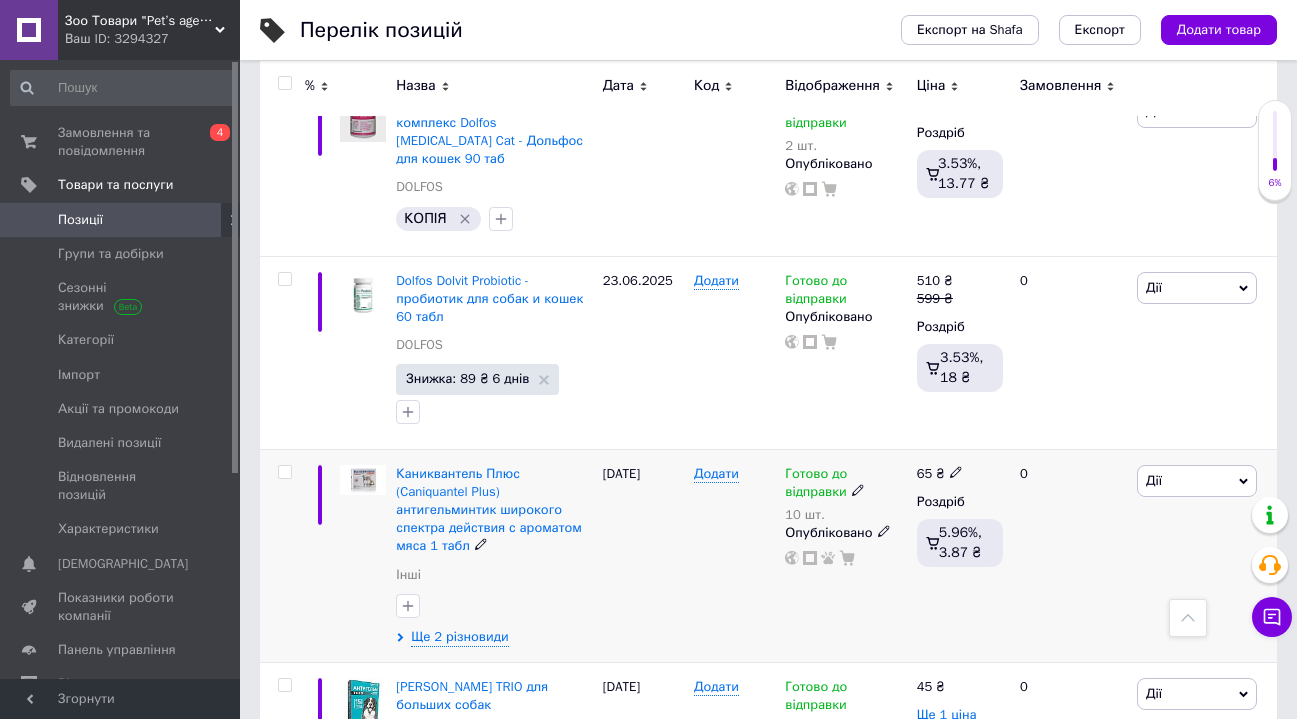 scroll, scrollTop: 2489, scrollLeft: 0, axis: vertical 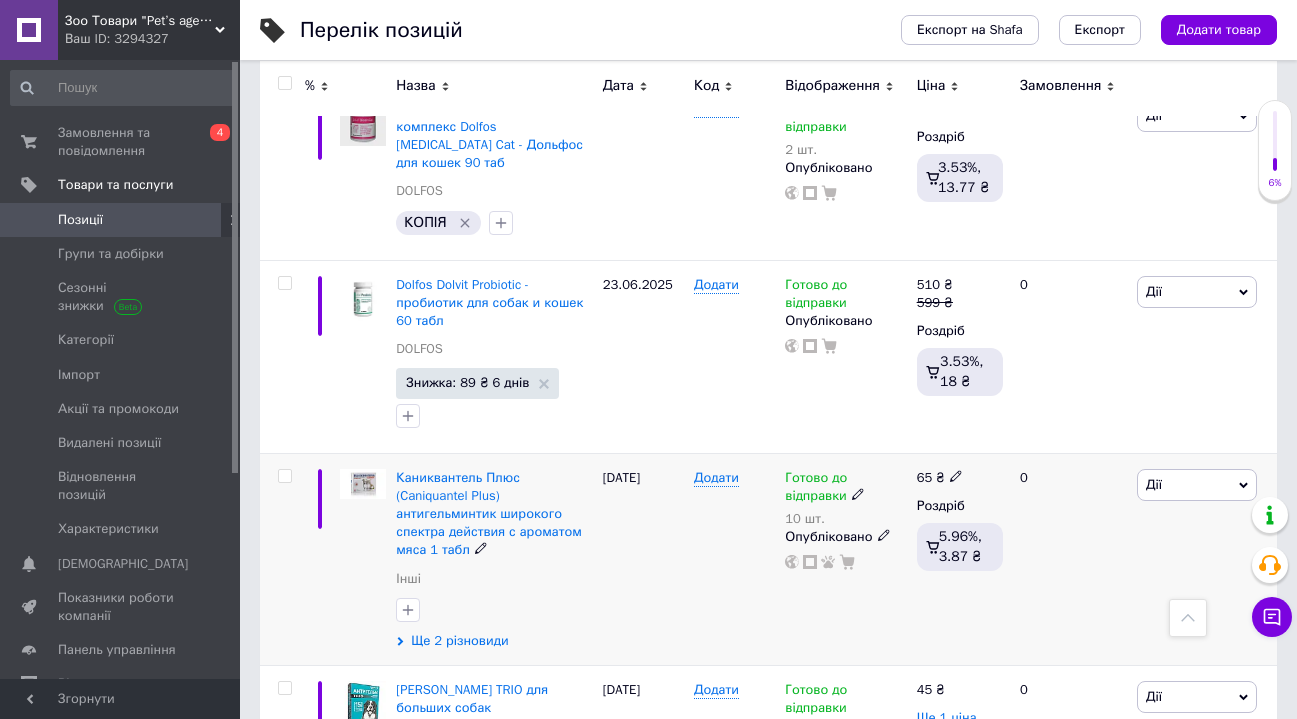 click on "Ще 2 різновиди" at bounding box center (459, 641) 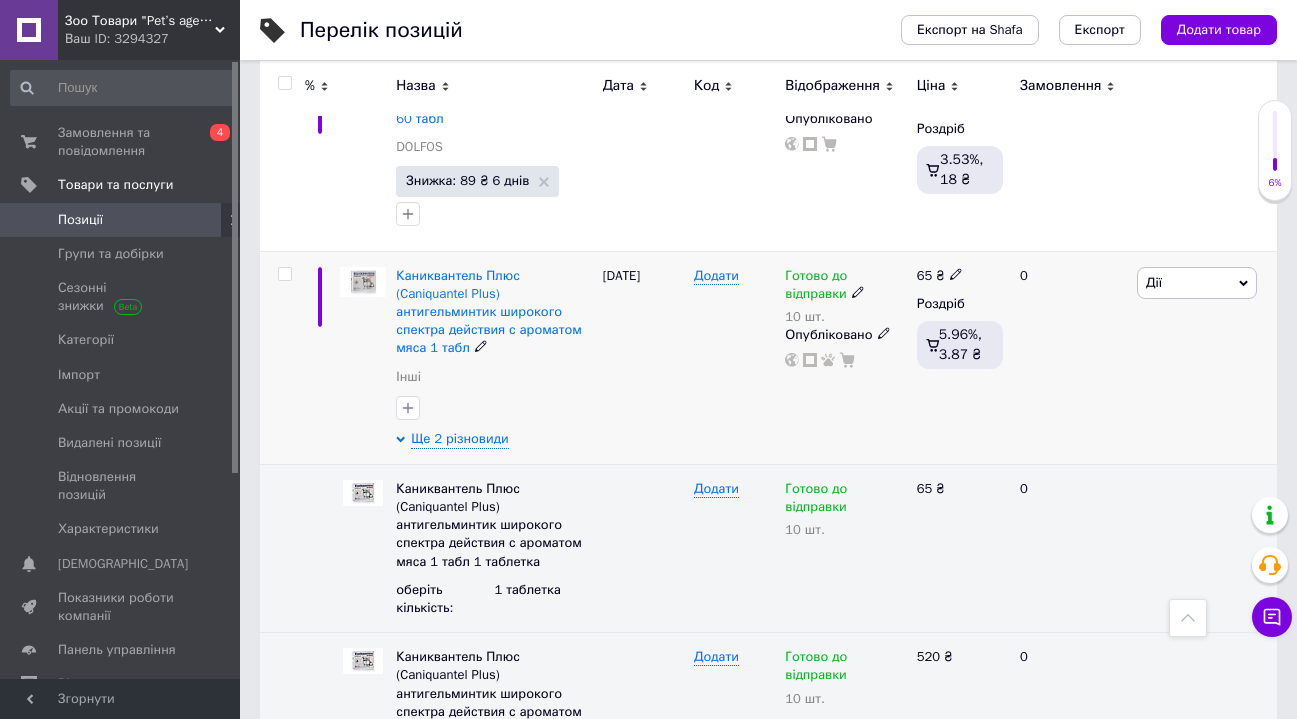 scroll, scrollTop: 2782, scrollLeft: 0, axis: vertical 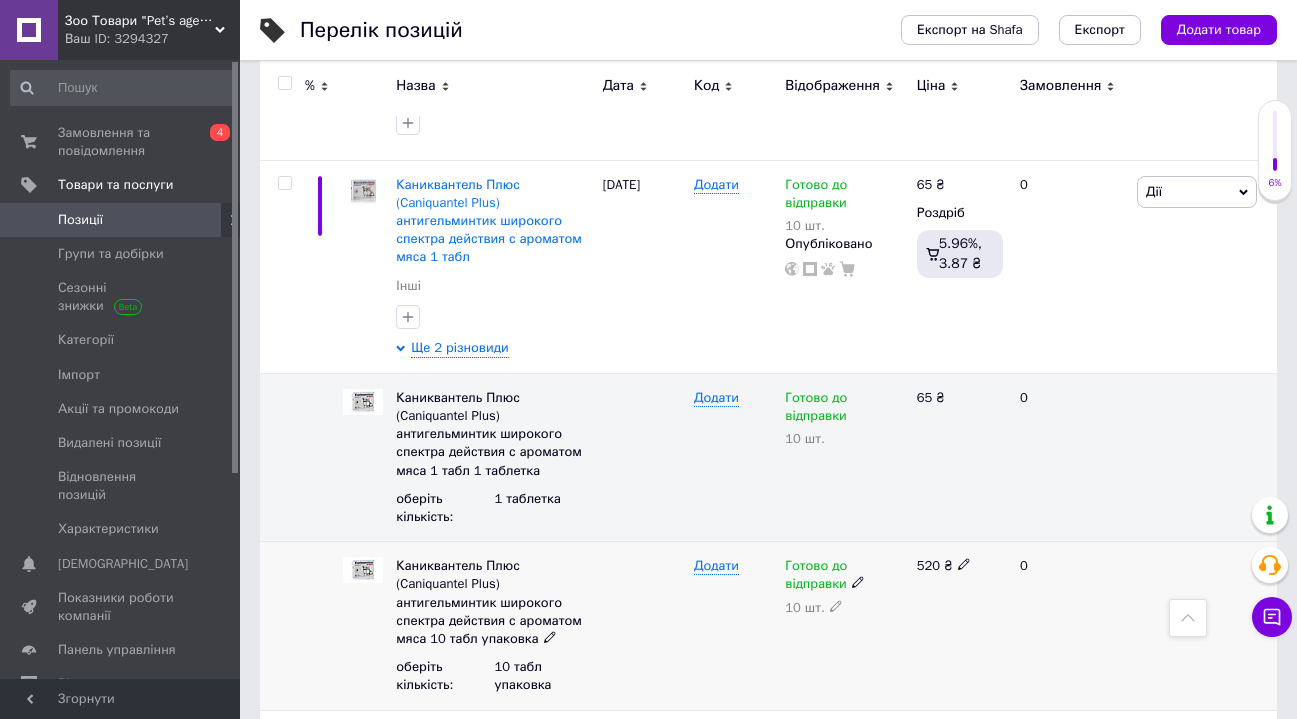 click 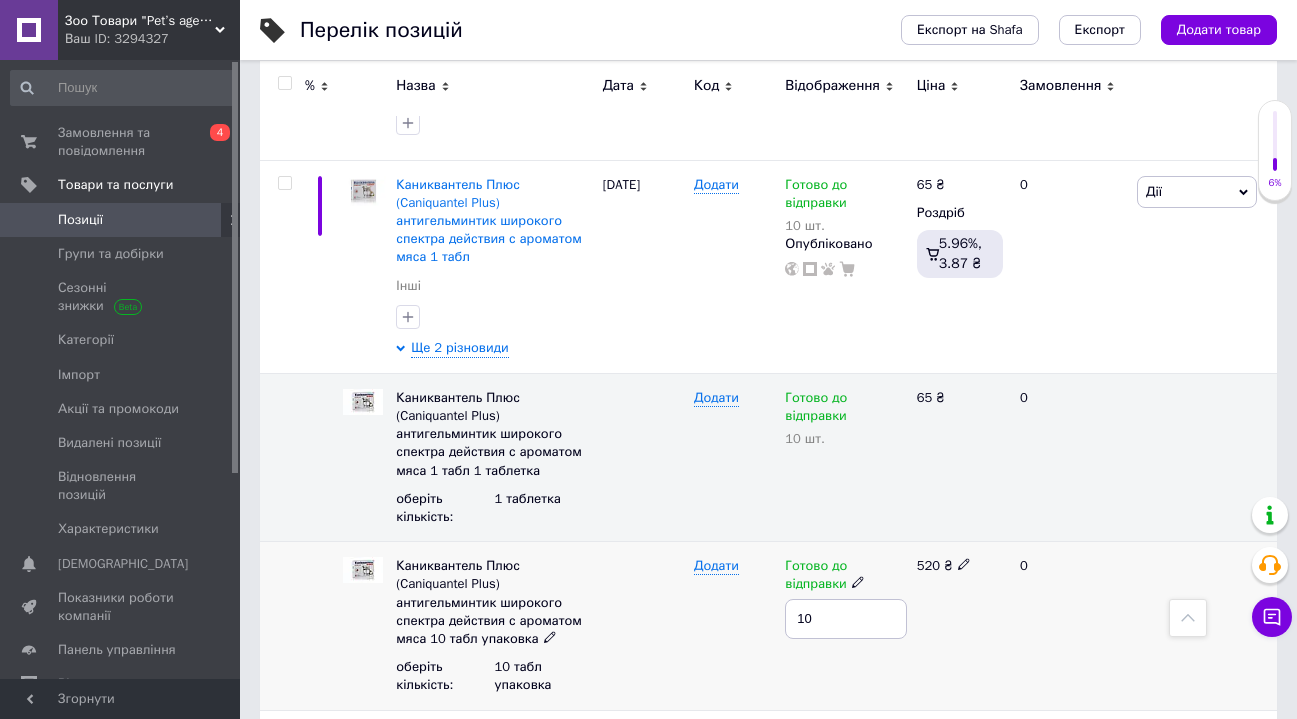 drag, startPoint x: 815, startPoint y: 523, endPoint x: 804, endPoint y: 525, distance: 11.18034 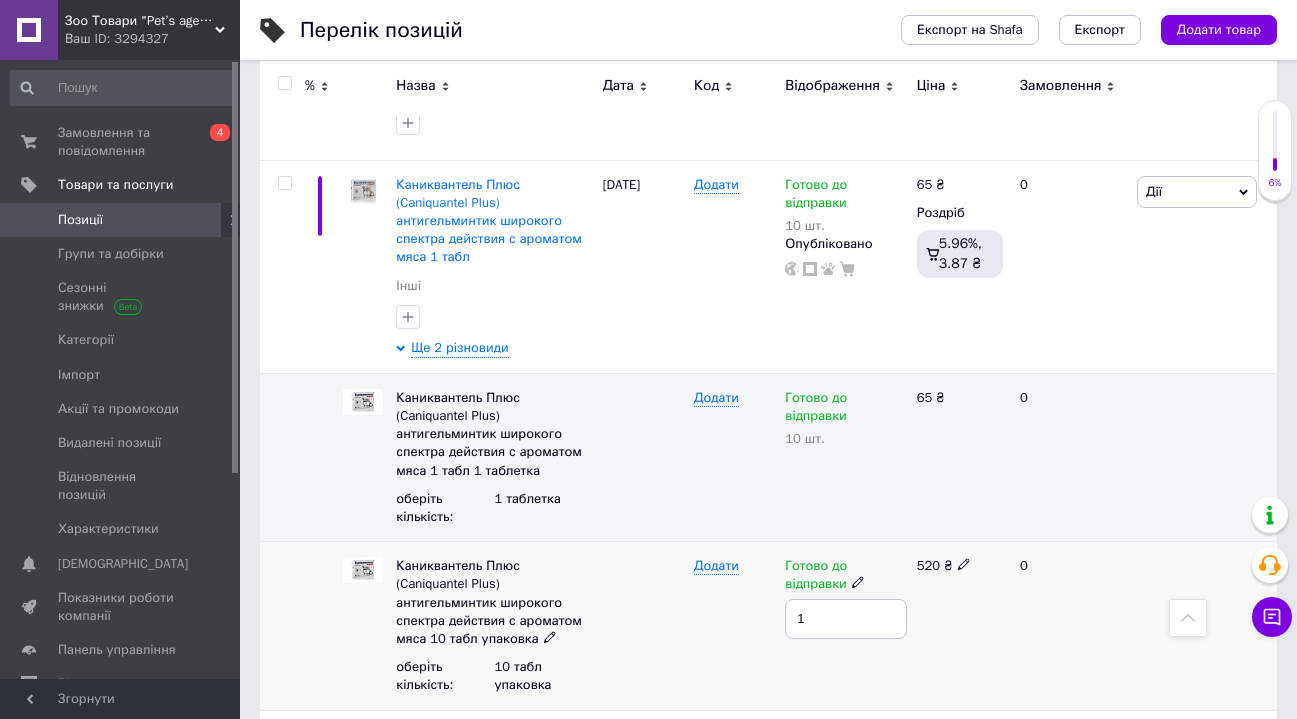 click on "Додати" at bounding box center [734, 626] 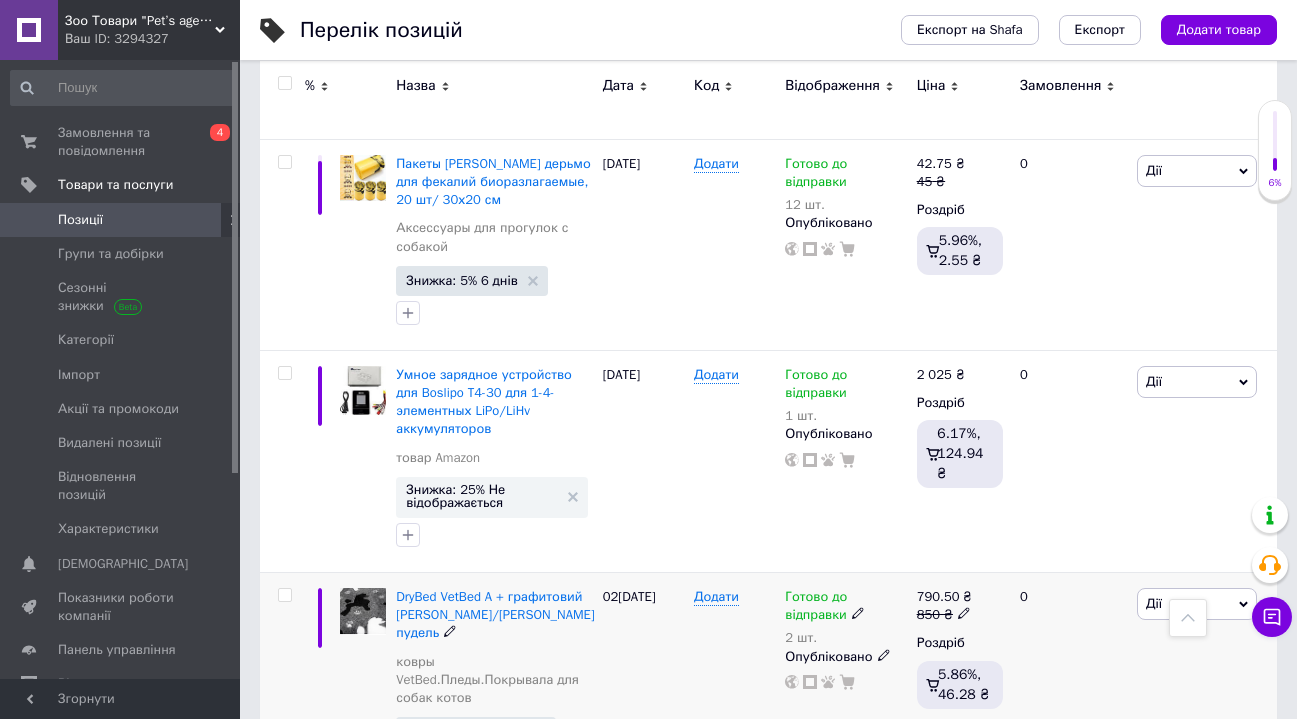 scroll, scrollTop: 1116, scrollLeft: 0, axis: vertical 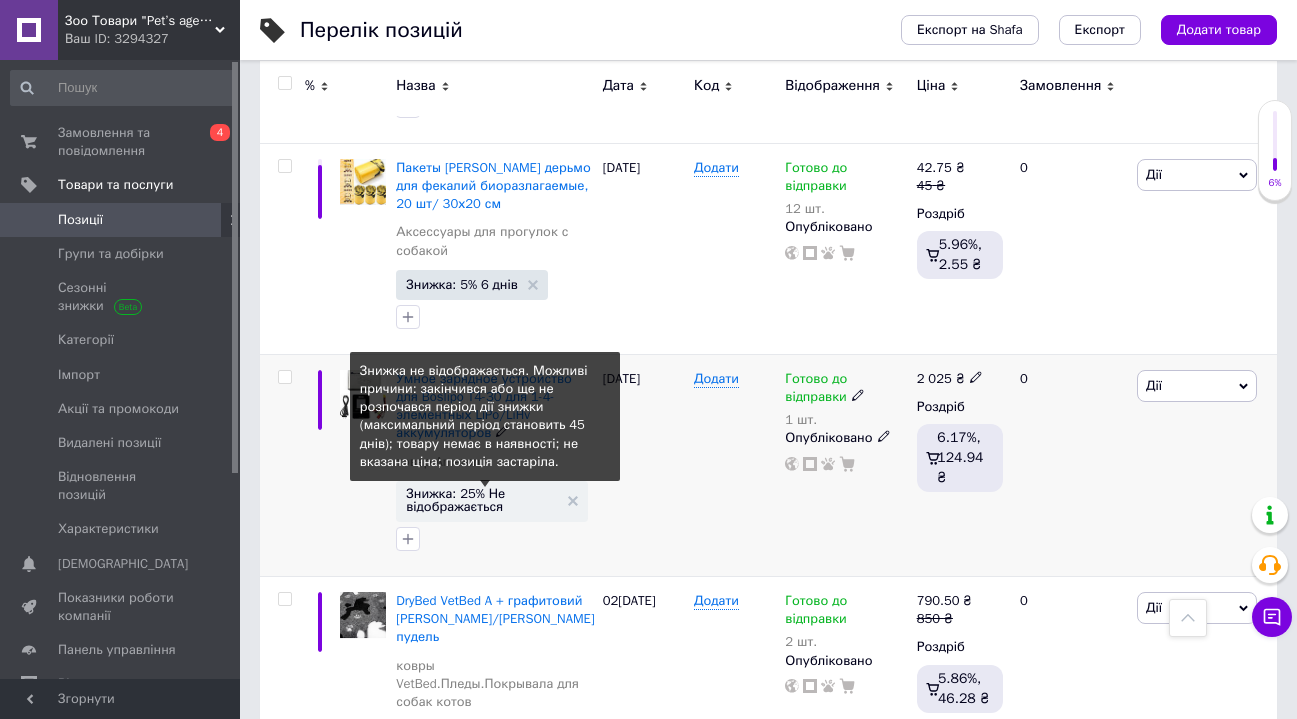 click on "Знижка: 25% Не відображається" at bounding box center [481, 500] 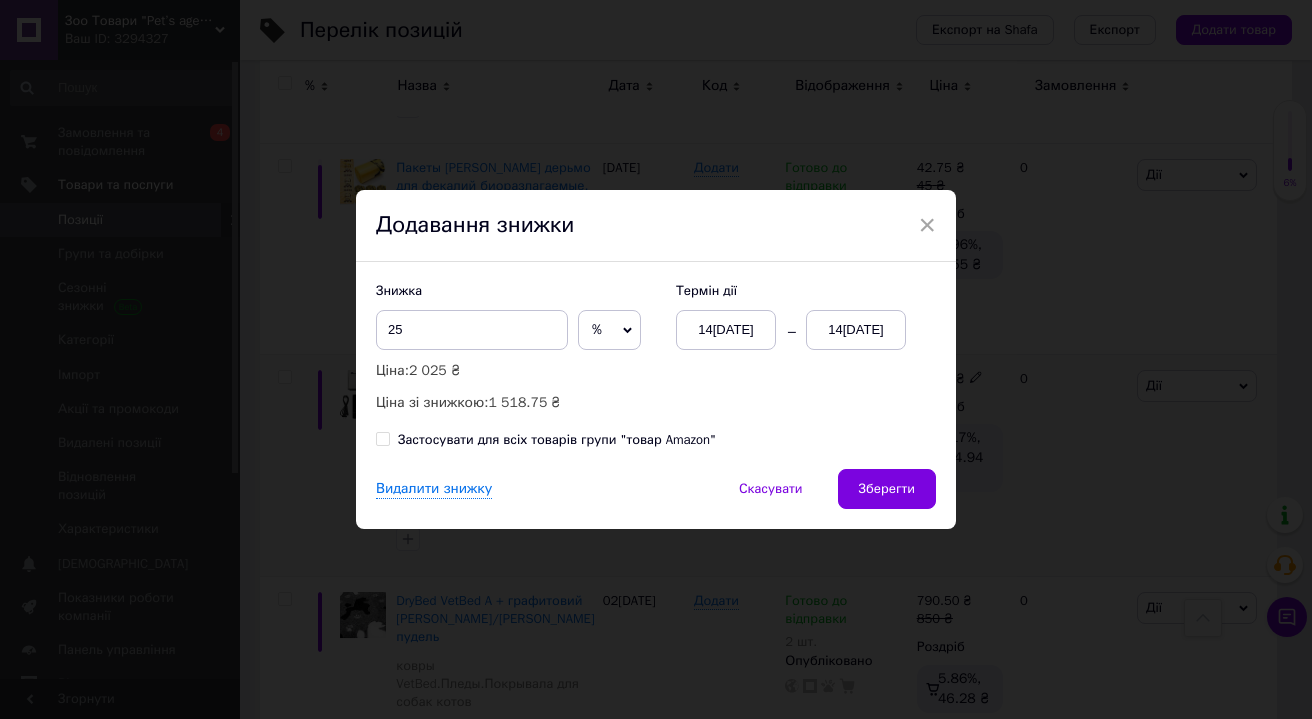 click on "14[DATE]" at bounding box center [856, 330] 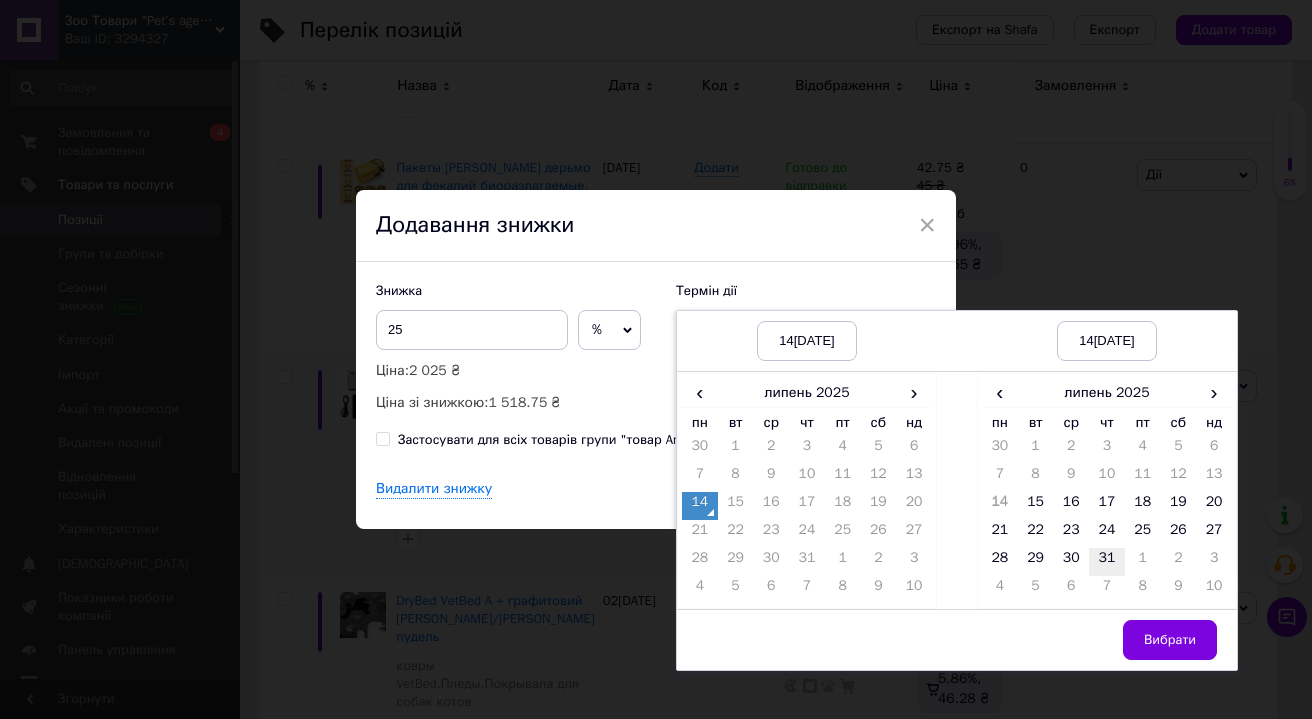 click on "31" at bounding box center (1107, 562) 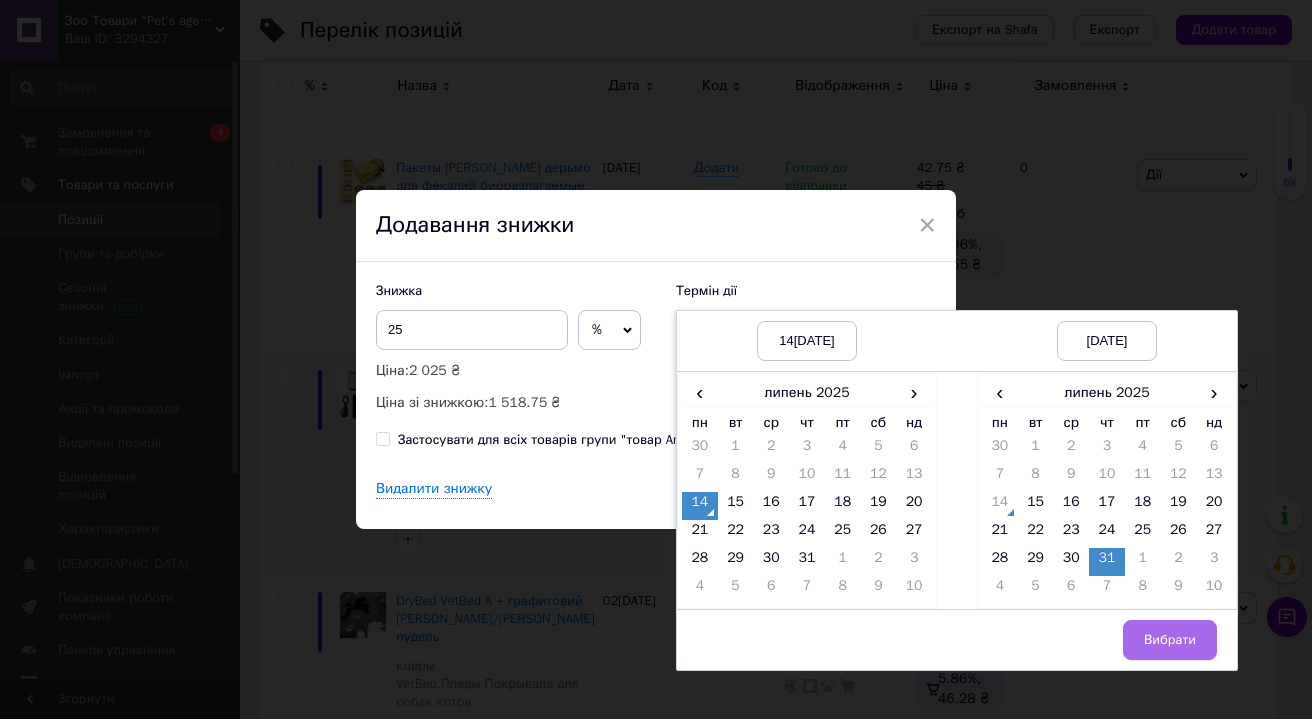 click on "Вибрати" at bounding box center (1170, 640) 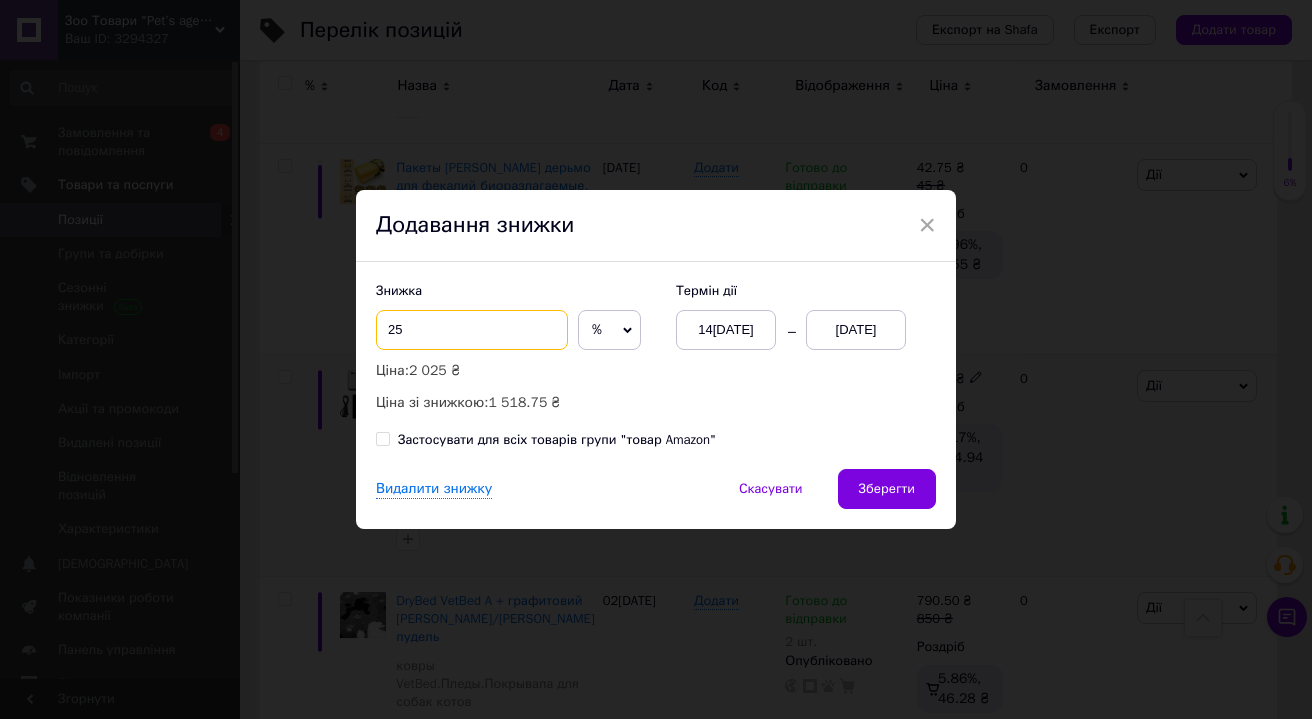 click on "25" at bounding box center [472, 330] 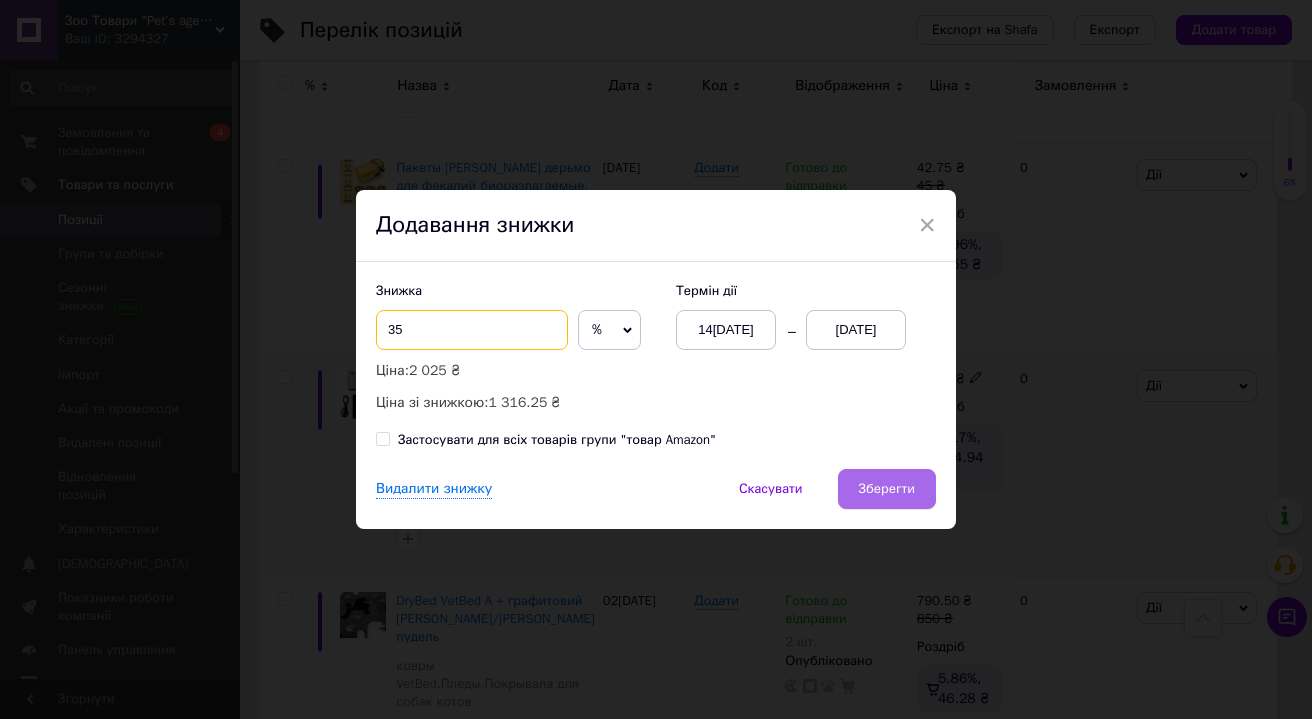 type on "35" 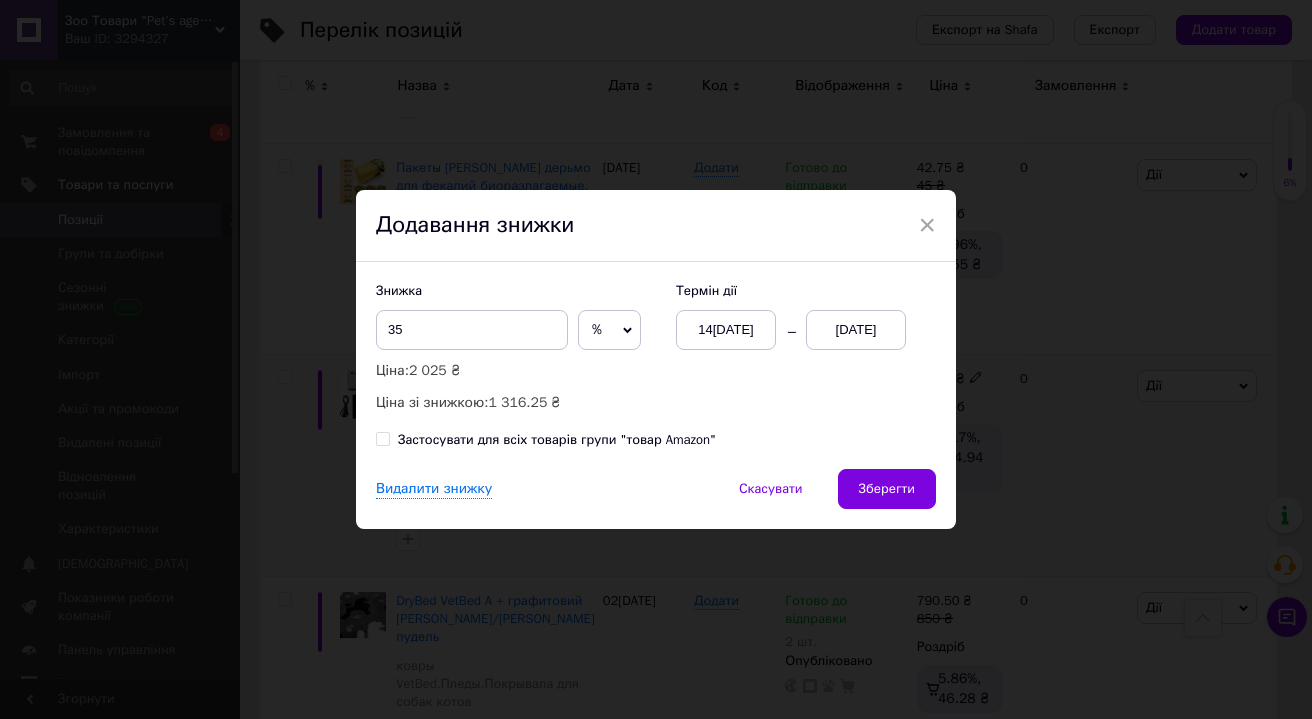 click on "Зберегти" at bounding box center [887, 489] 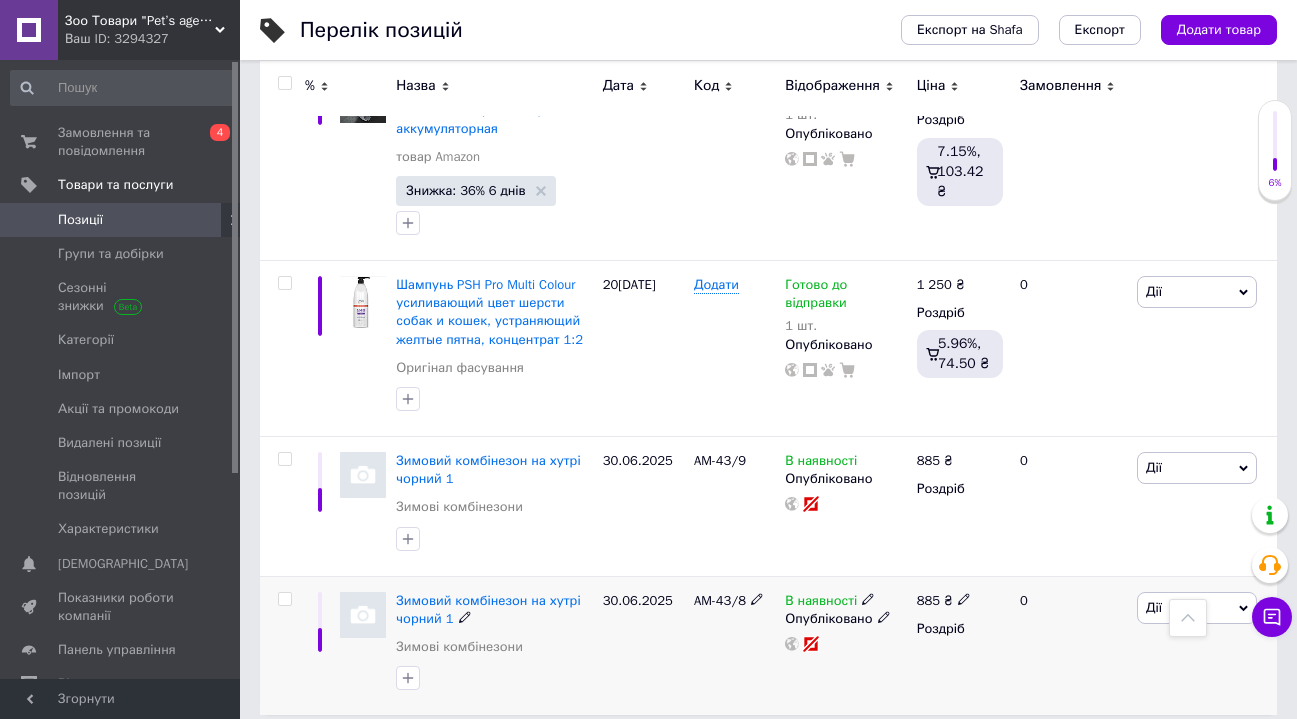 scroll, scrollTop: 3982, scrollLeft: 0, axis: vertical 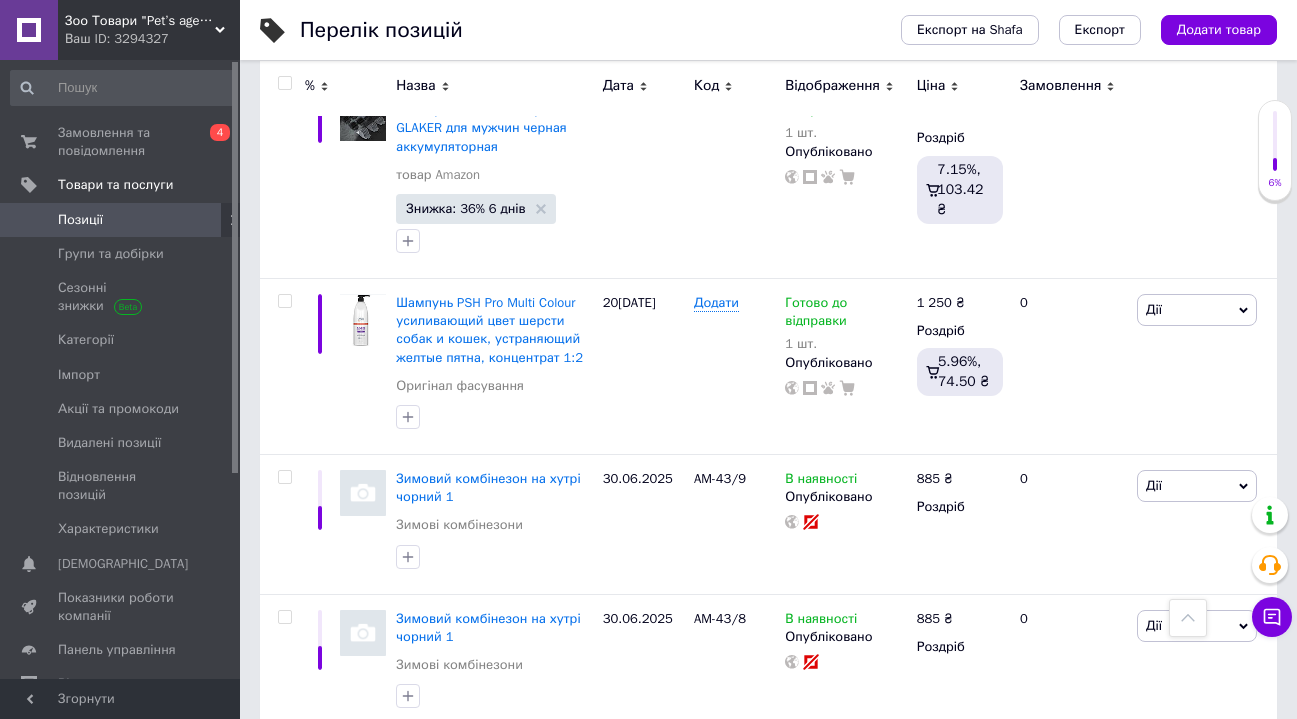 click on "10" at bounding box center [629, 774] 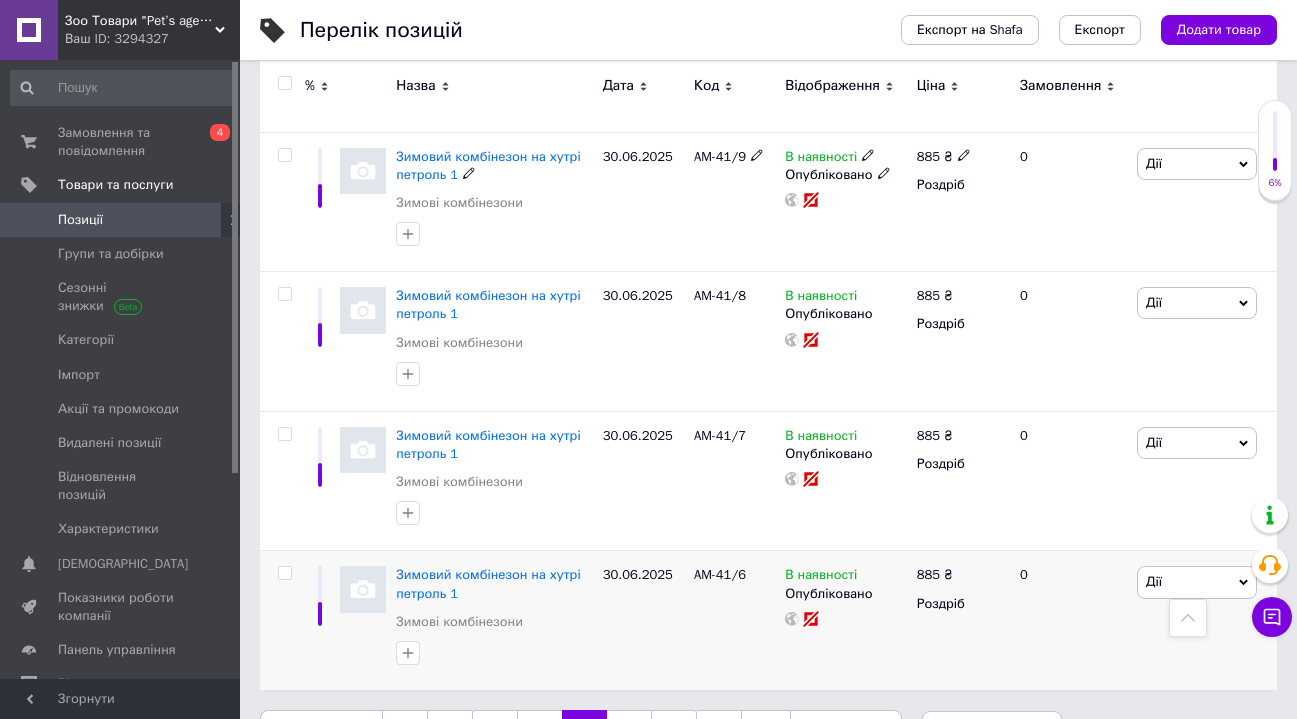 scroll, scrollTop: 2574, scrollLeft: 0, axis: vertical 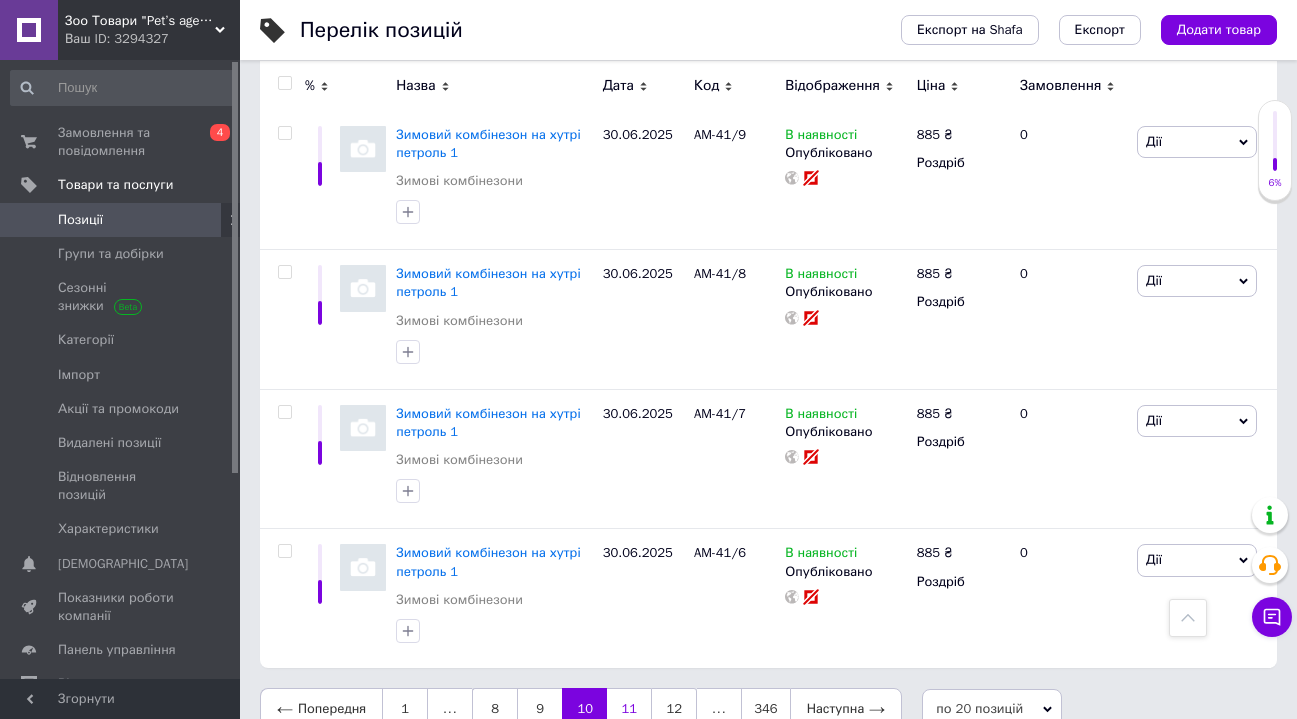 click on "11" at bounding box center (629, 709) 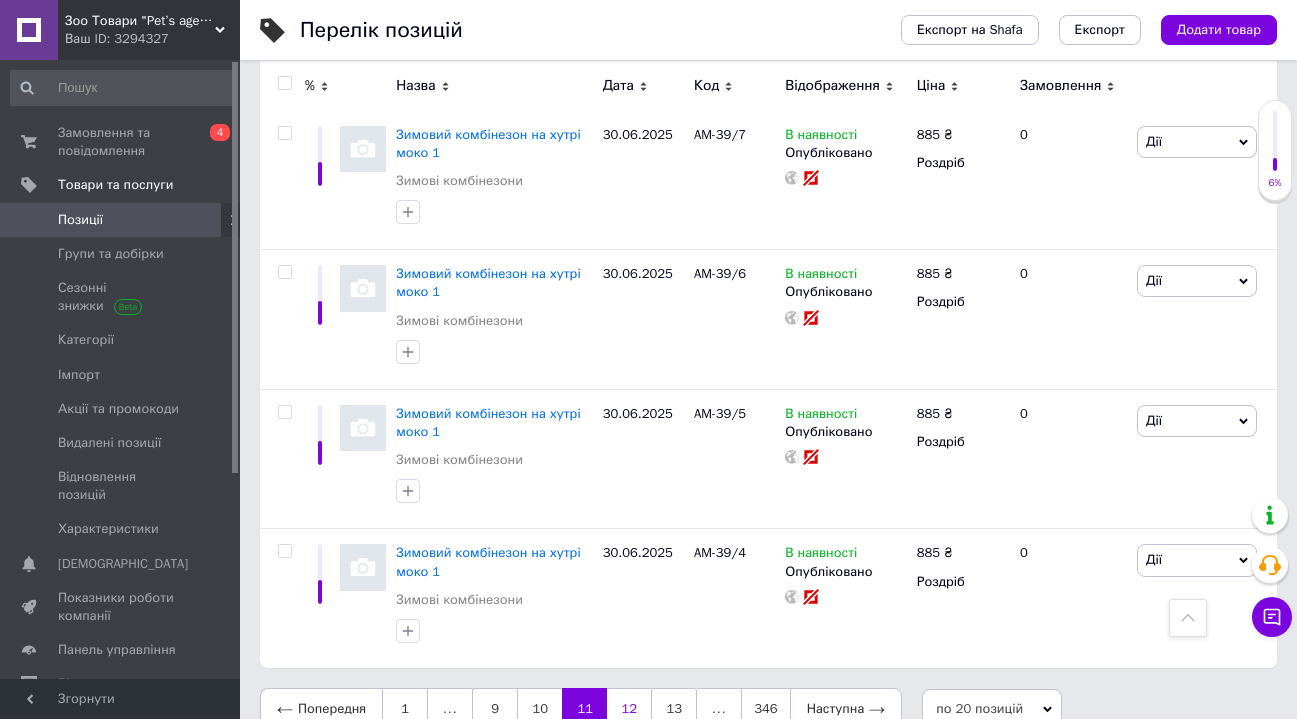 click on "12" at bounding box center (629, 709) 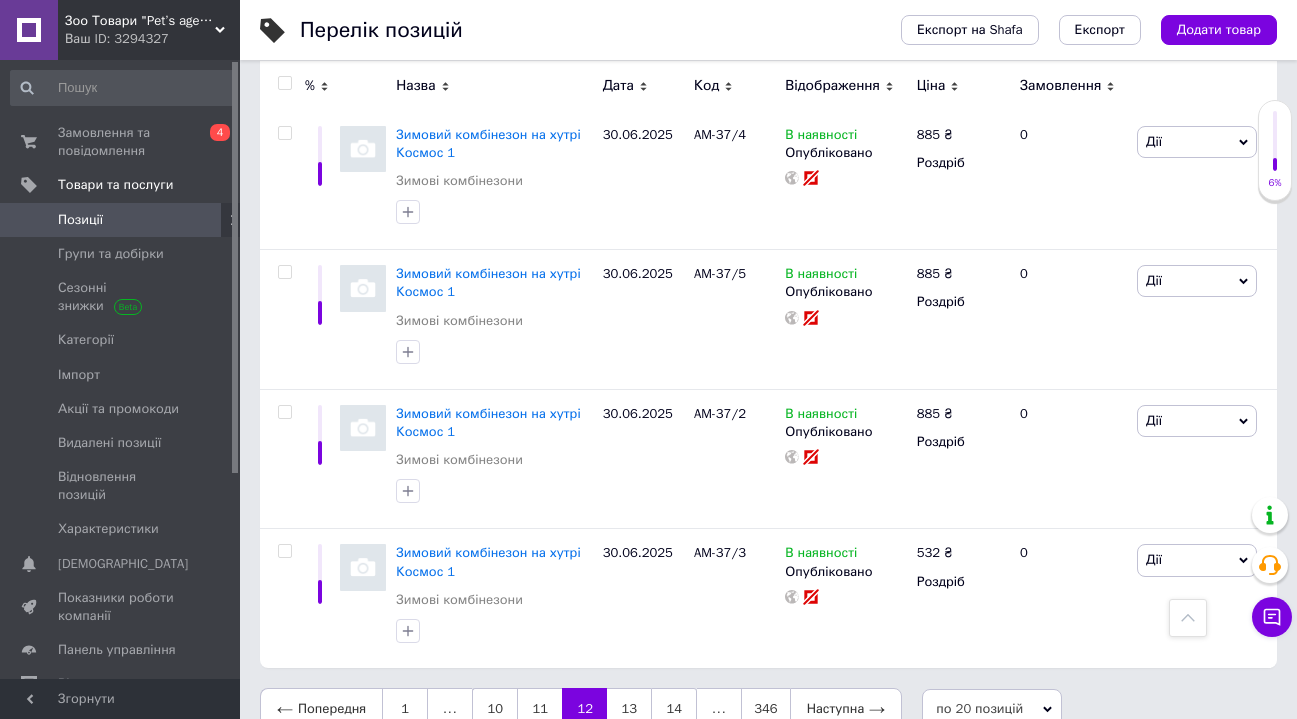 click on "13" at bounding box center (629, 709) 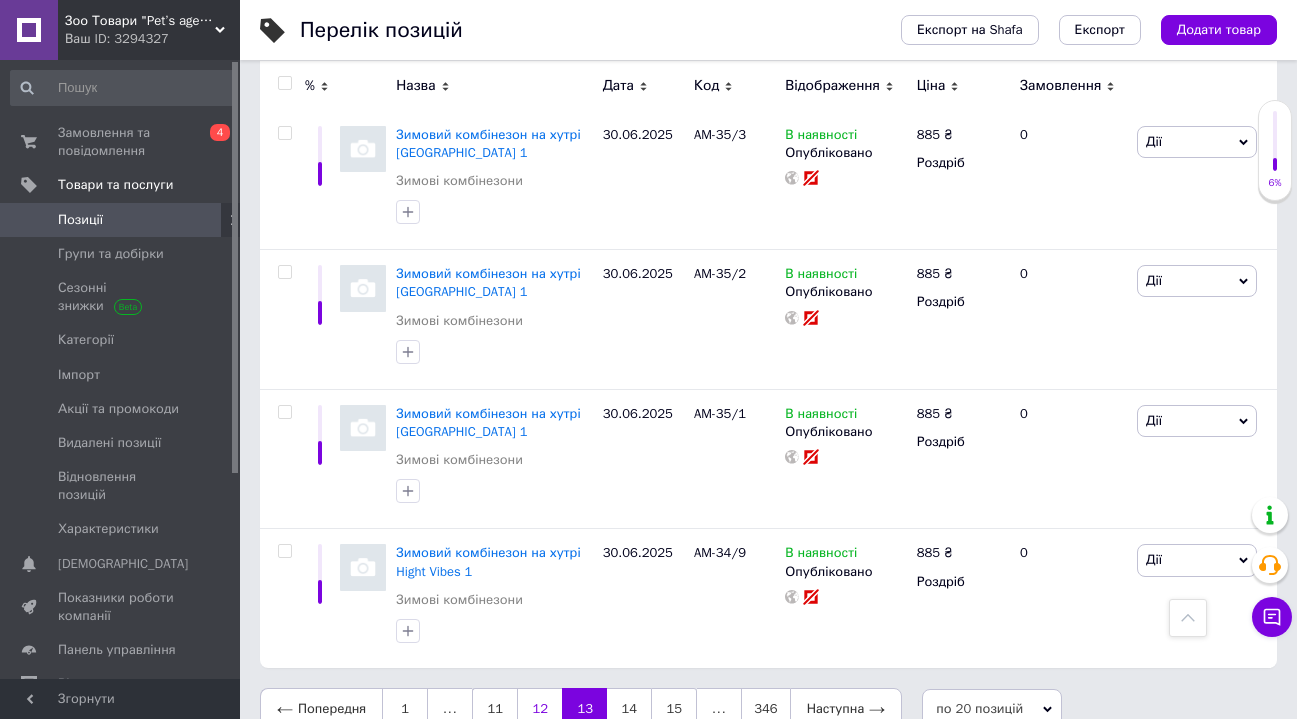 click on "14" at bounding box center (629, 709) 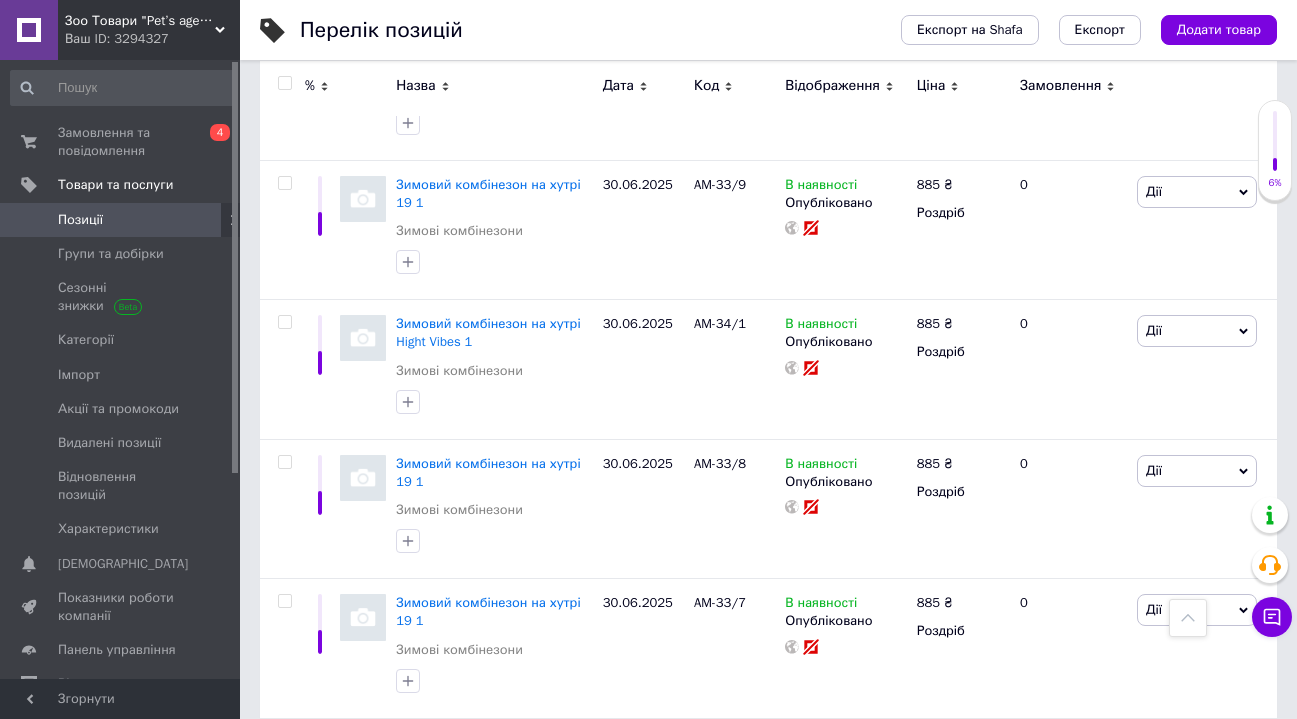 scroll, scrollTop: 2580, scrollLeft: 0, axis: vertical 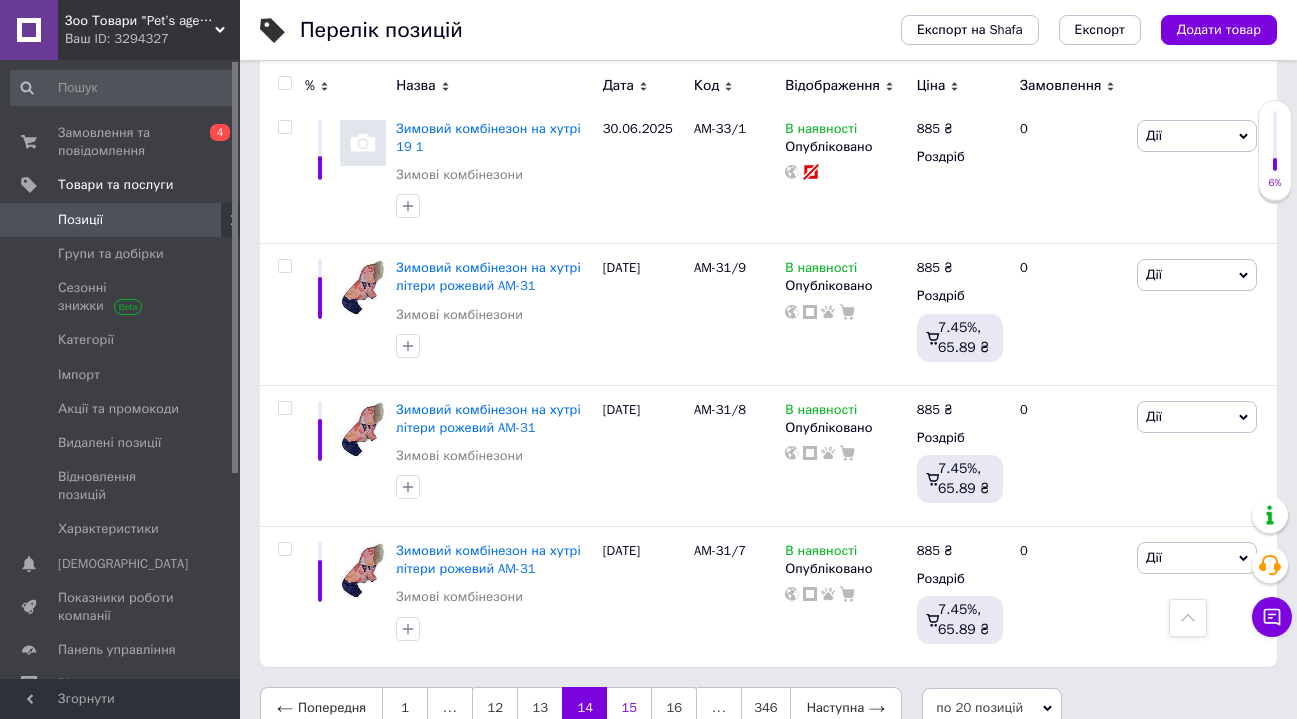 click on "15" at bounding box center (629, 708) 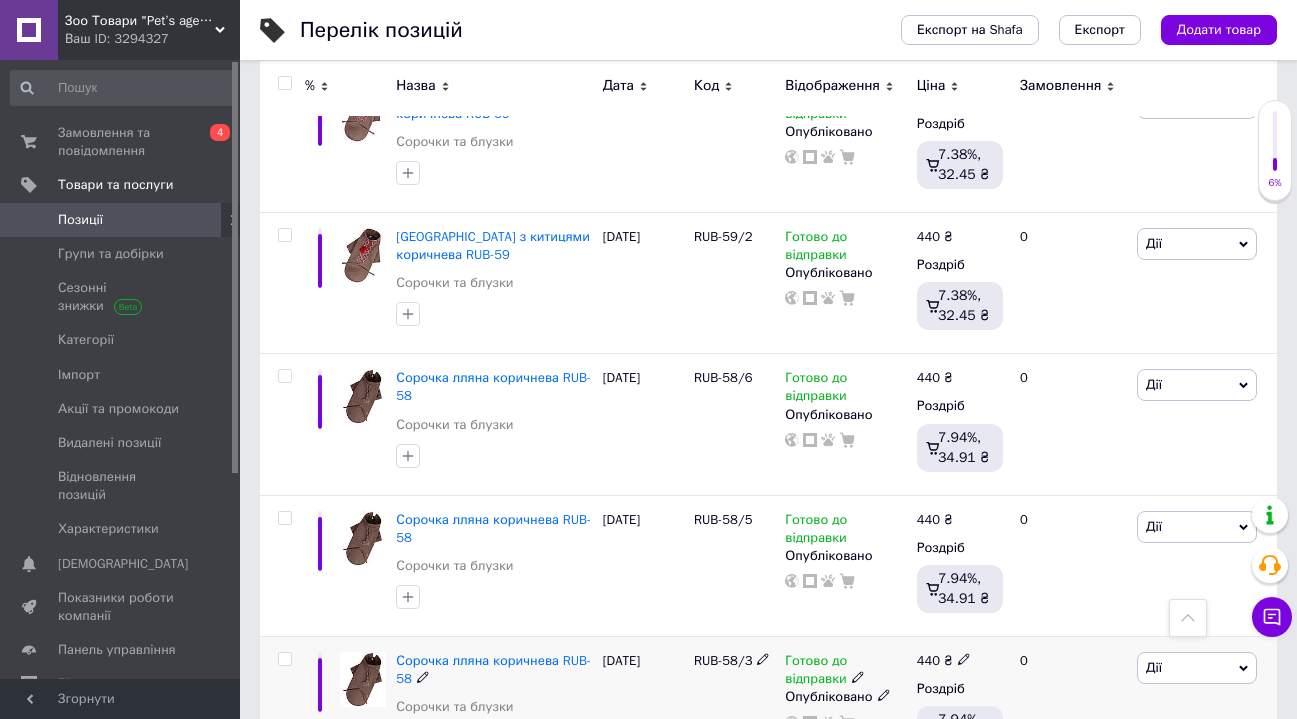 scroll, scrollTop: 2831, scrollLeft: 0, axis: vertical 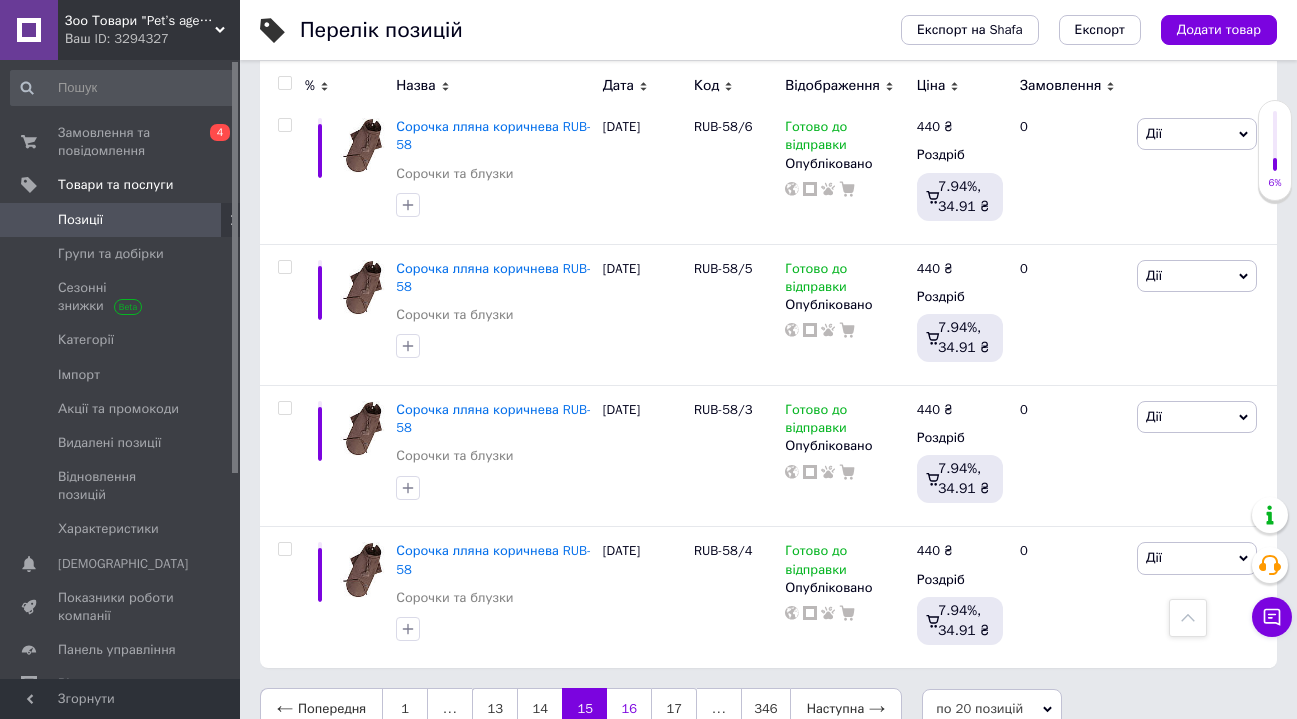 click on "16" at bounding box center (629, 709) 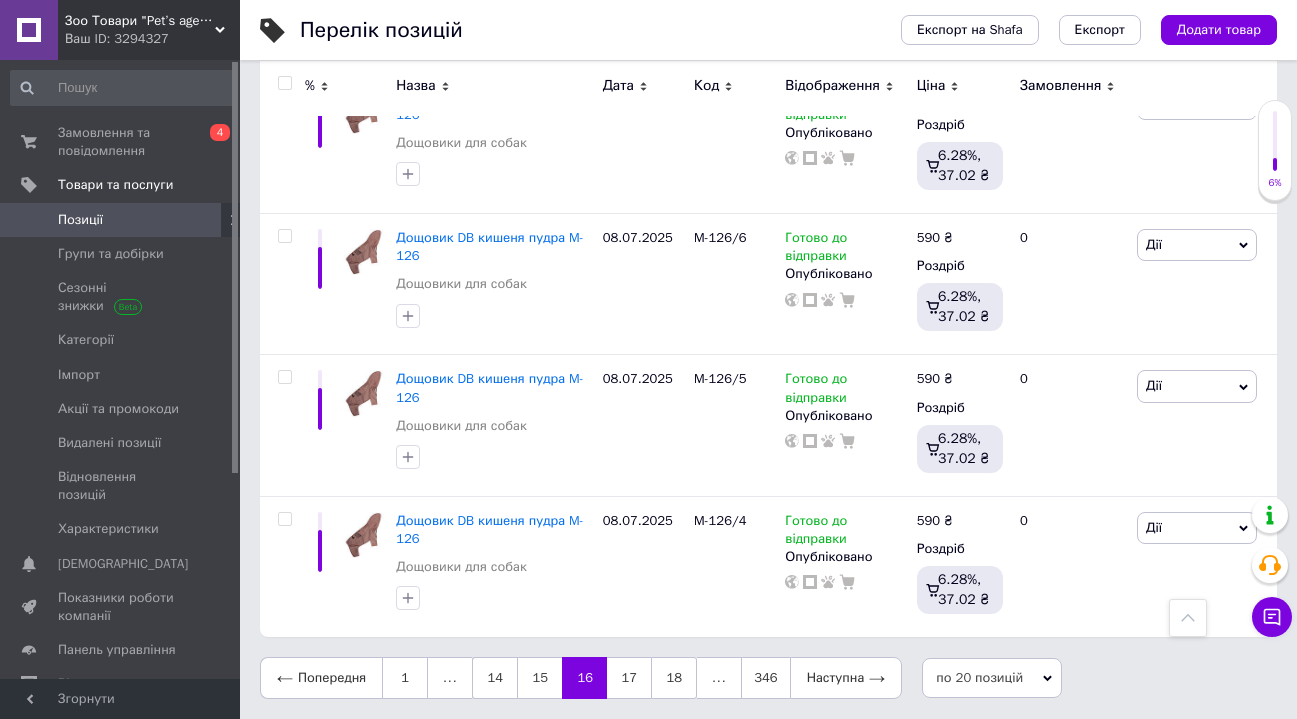 scroll, scrollTop: 2614, scrollLeft: 0, axis: vertical 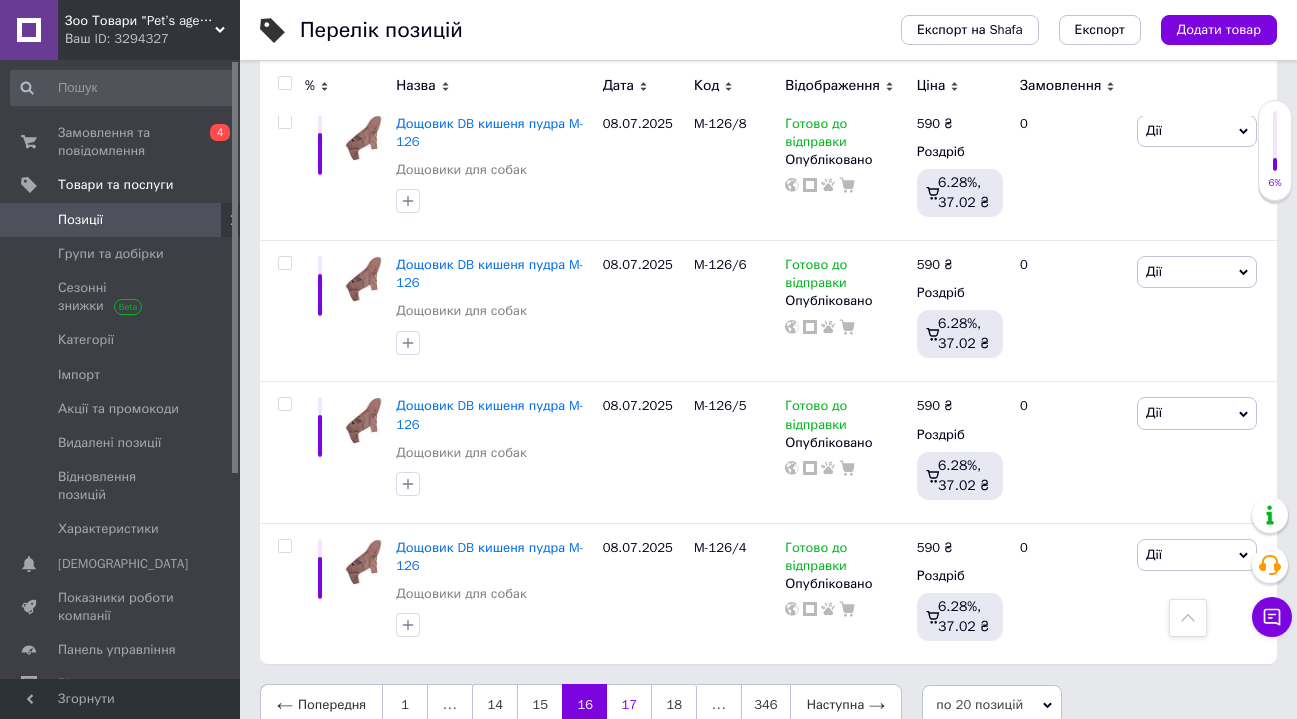 click on "17" at bounding box center (629, 705) 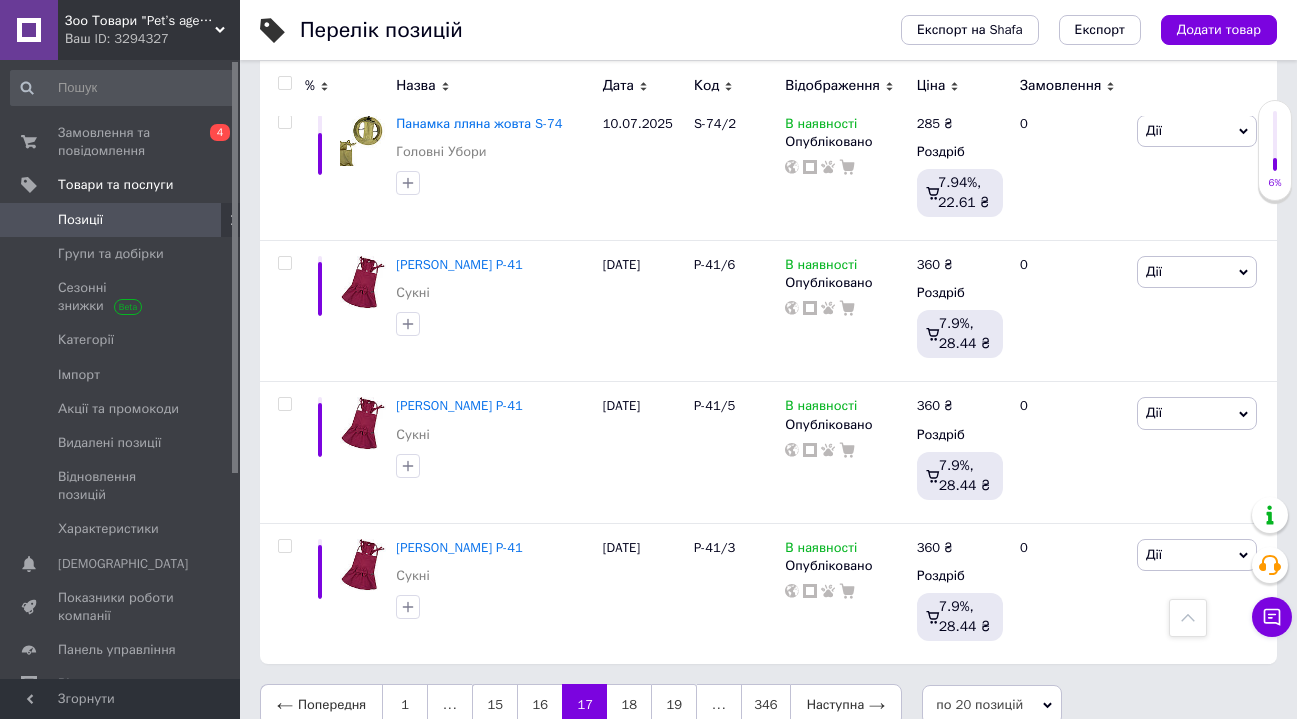 click on "18" at bounding box center [629, 705] 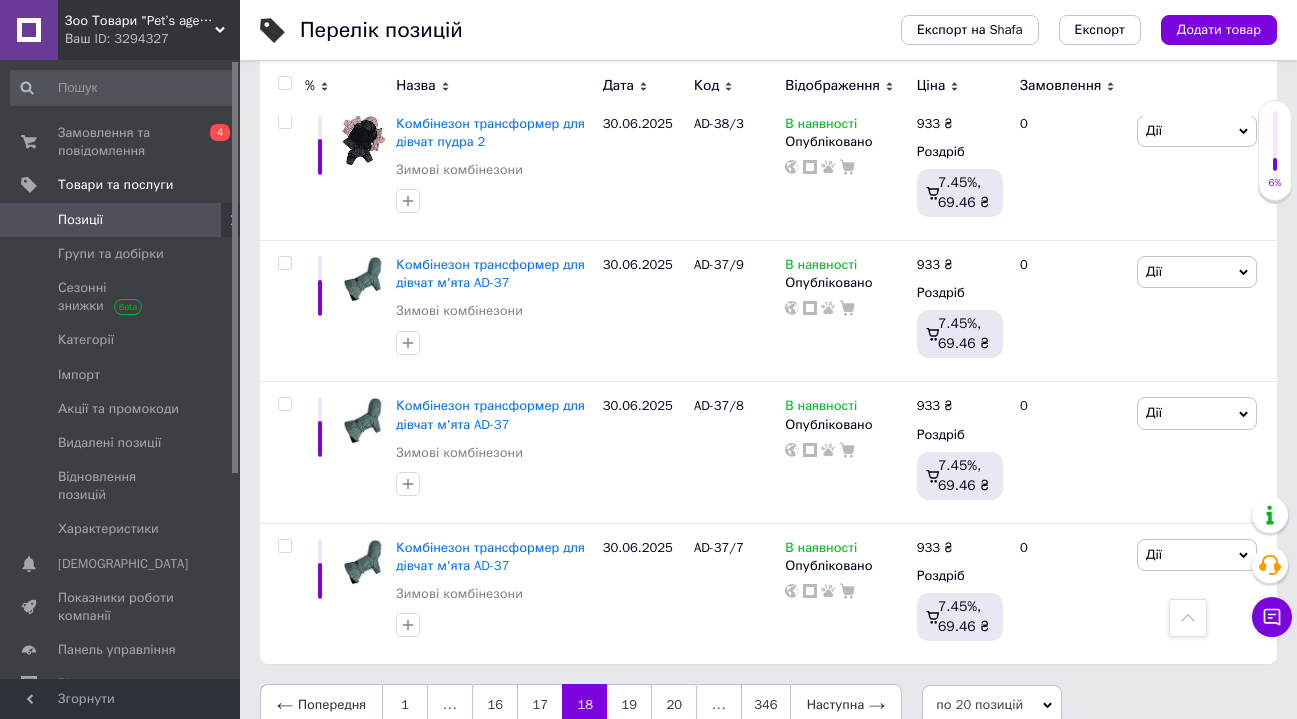click on "19" at bounding box center (629, 705) 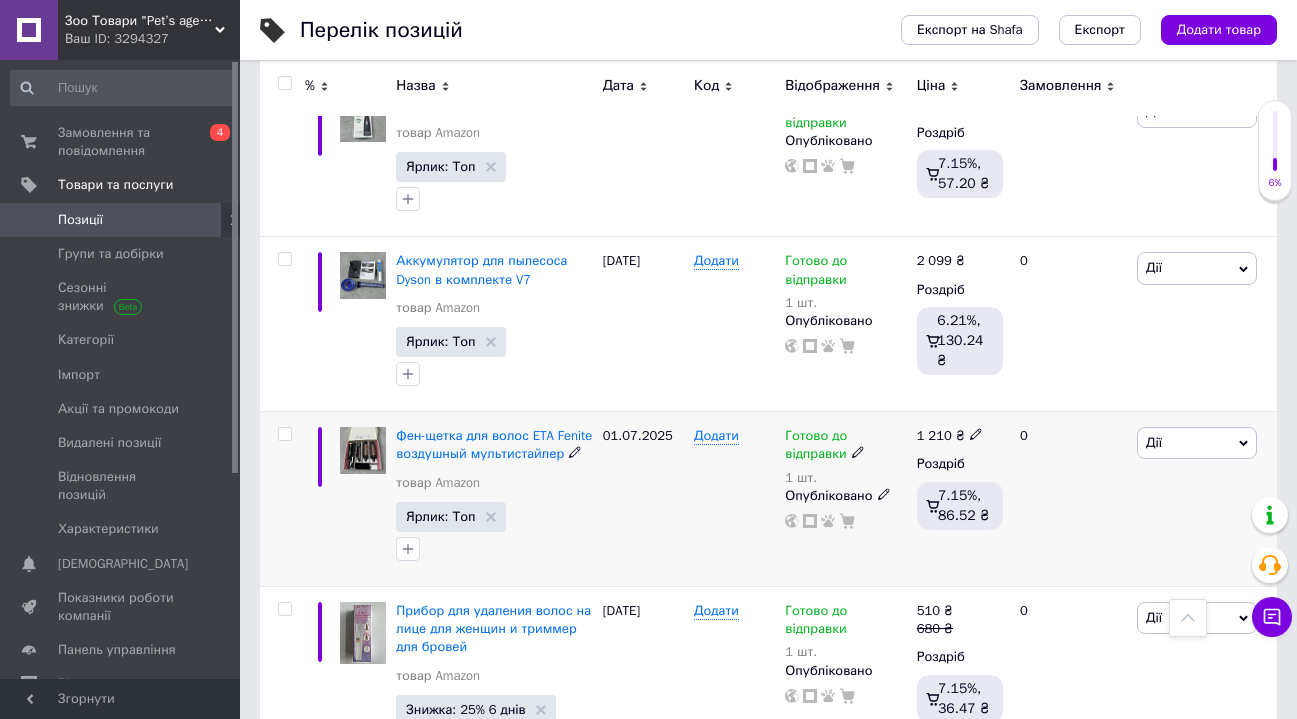 scroll, scrollTop: 2907, scrollLeft: 0, axis: vertical 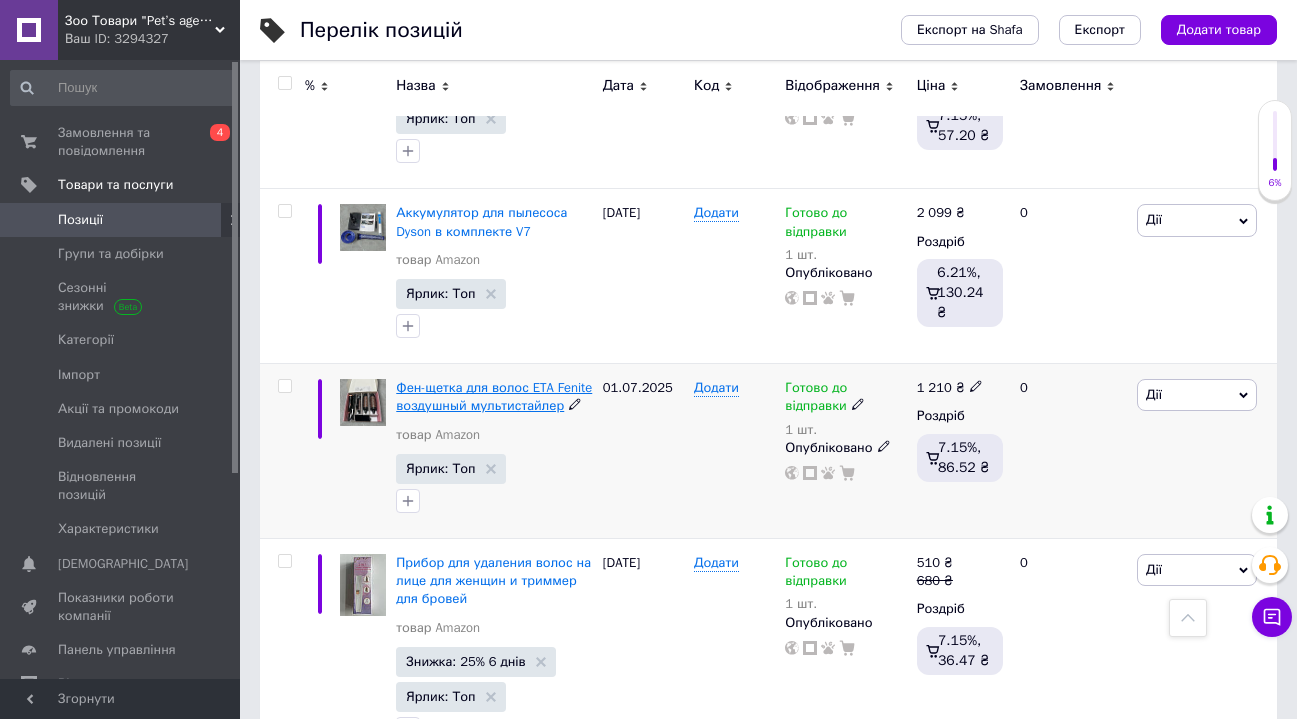 click on "Фен-щетка для волос ETA Fenite воздушный мультистайлер" at bounding box center [494, 396] 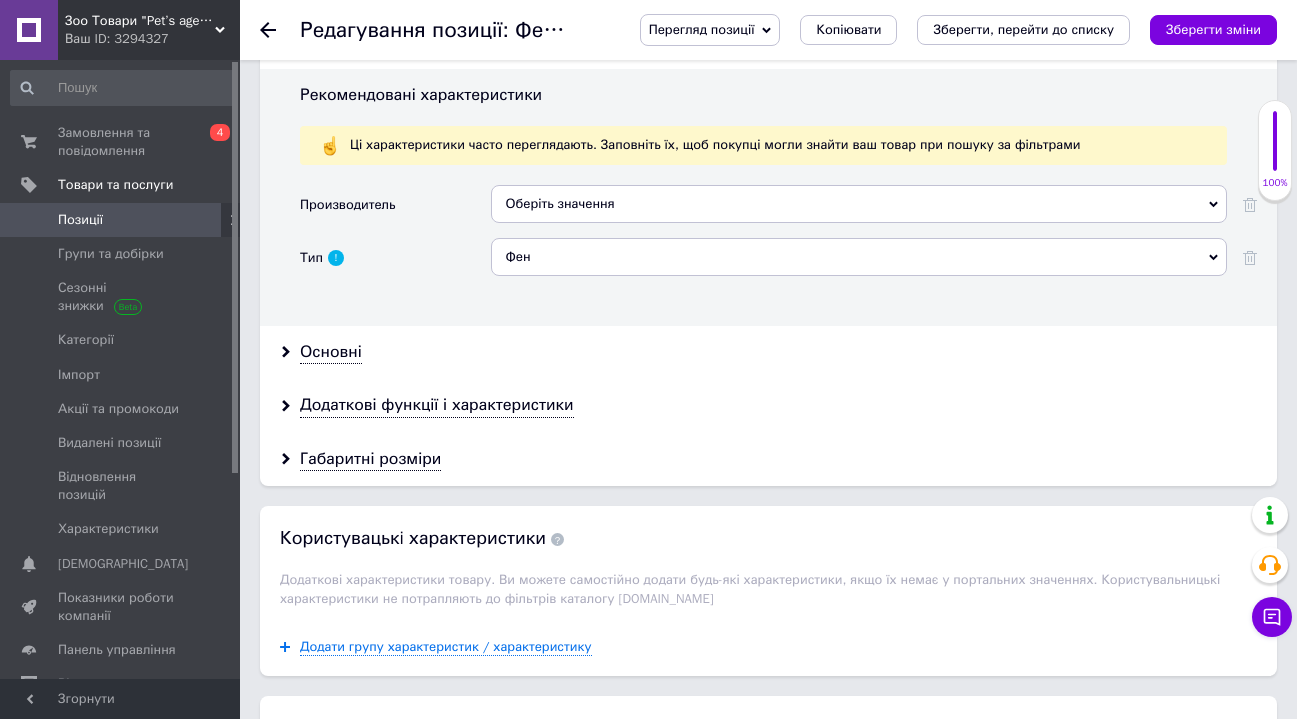 scroll, scrollTop: 1826, scrollLeft: 0, axis: vertical 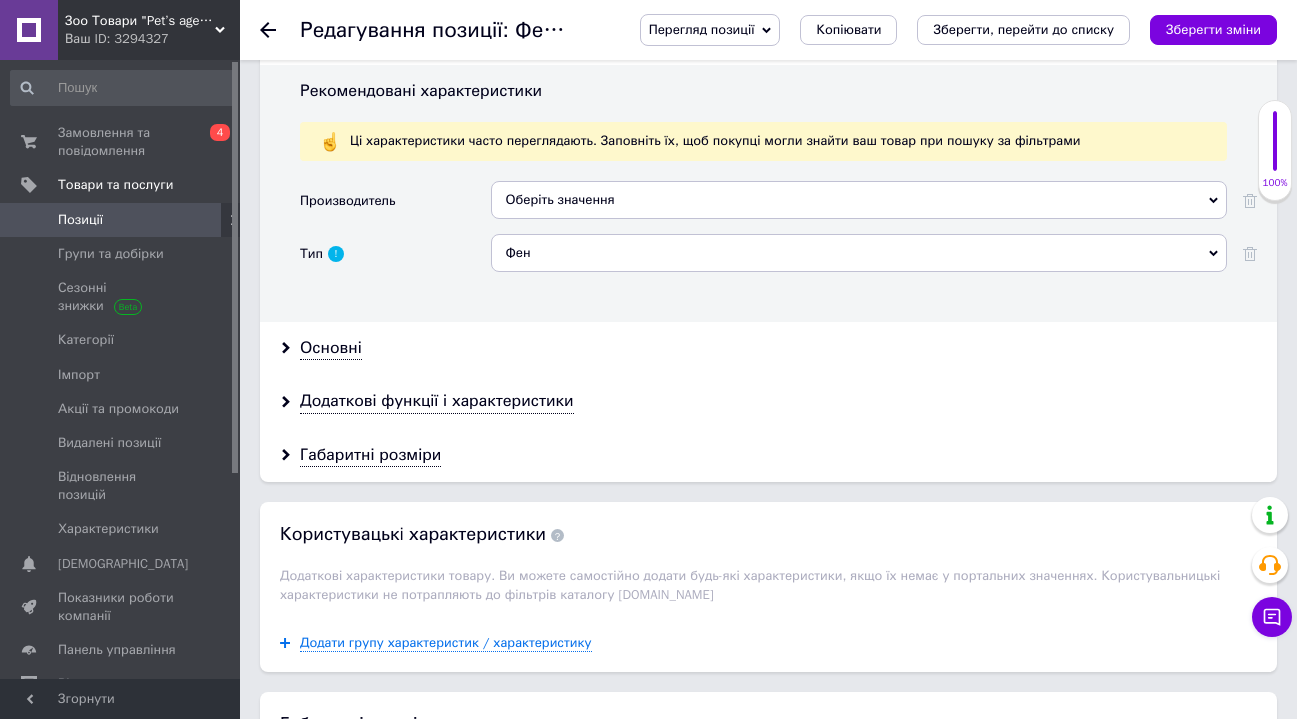 click 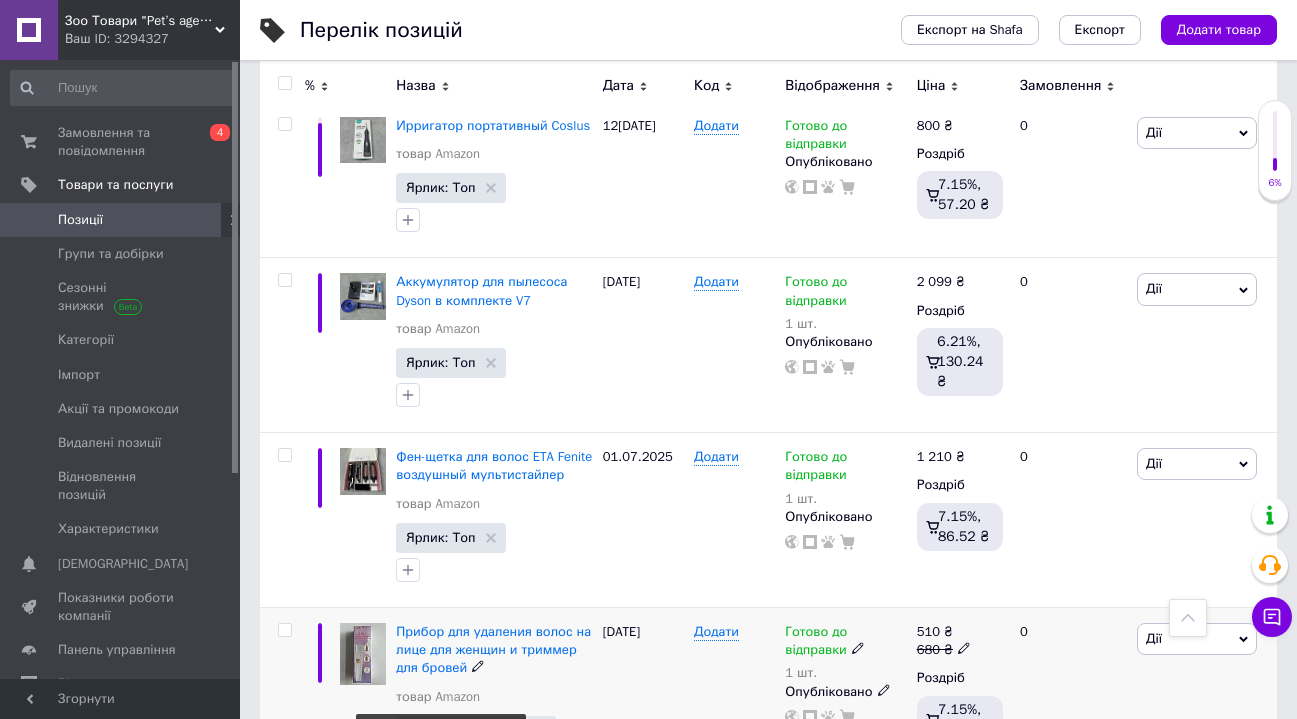 scroll, scrollTop: 2987, scrollLeft: 0, axis: vertical 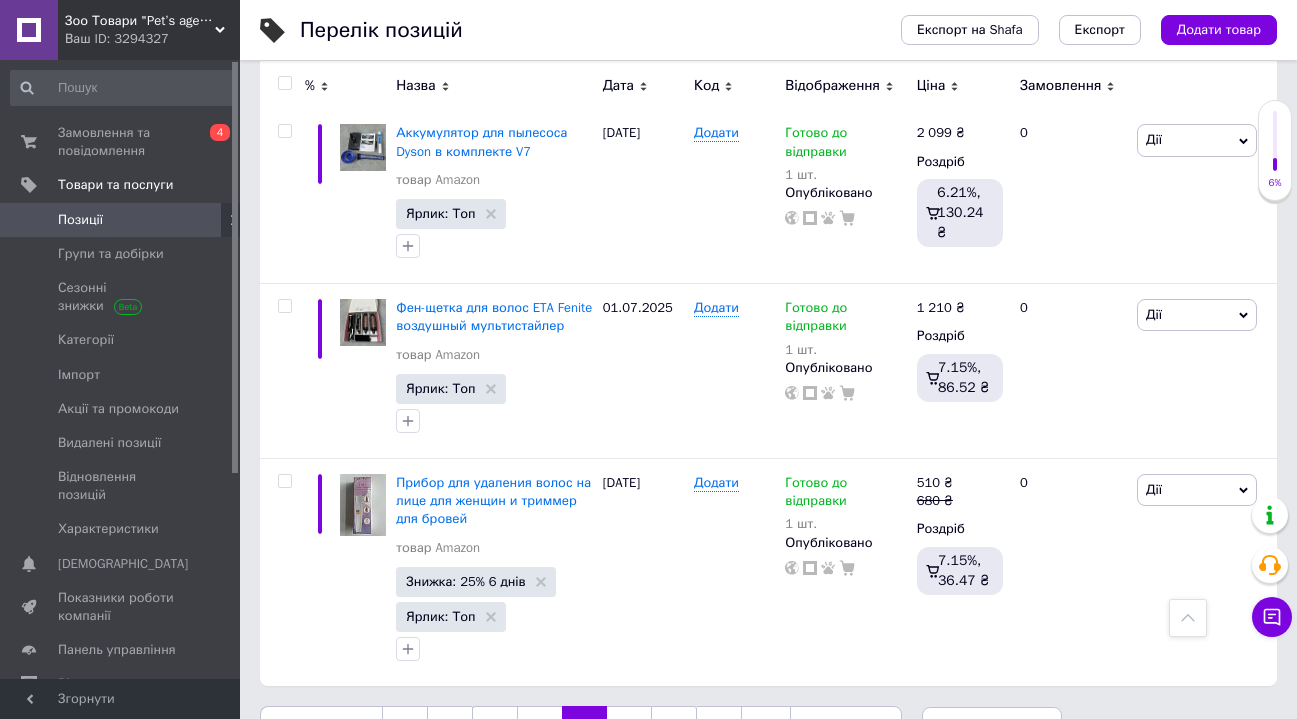 click on "1" at bounding box center [405, 727] 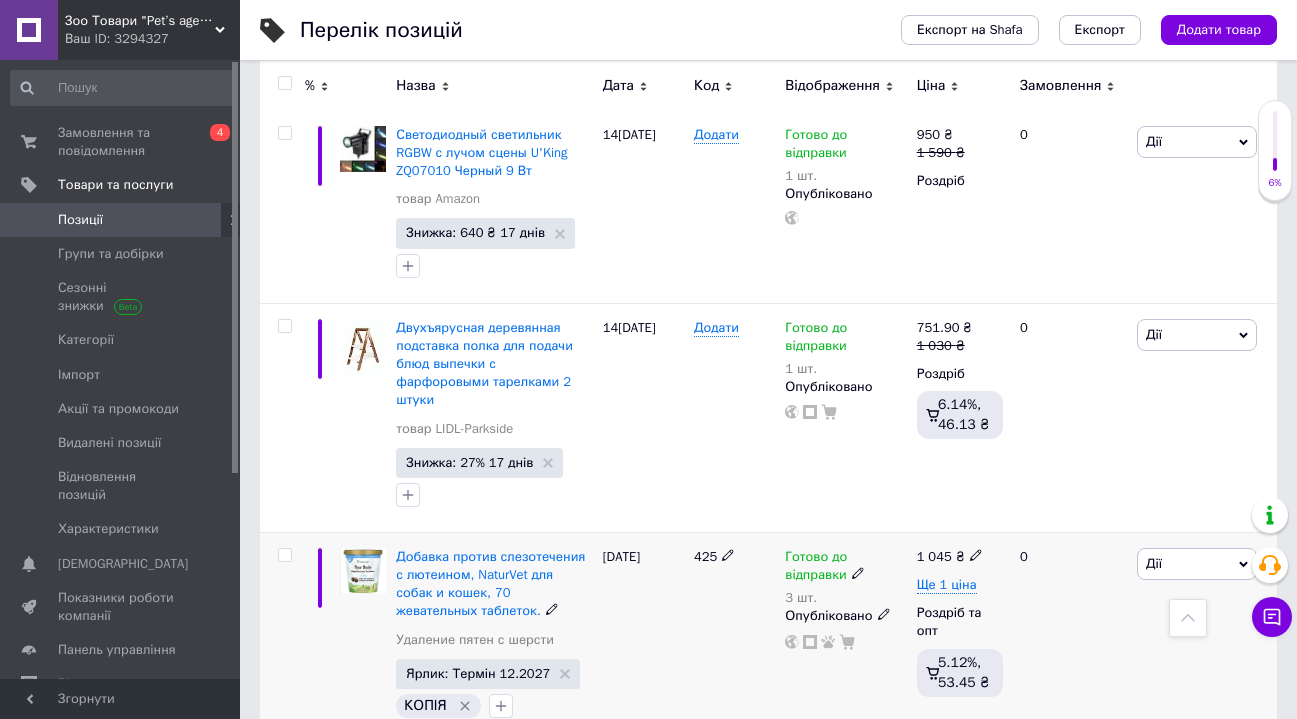 scroll, scrollTop: 0, scrollLeft: 0, axis: both 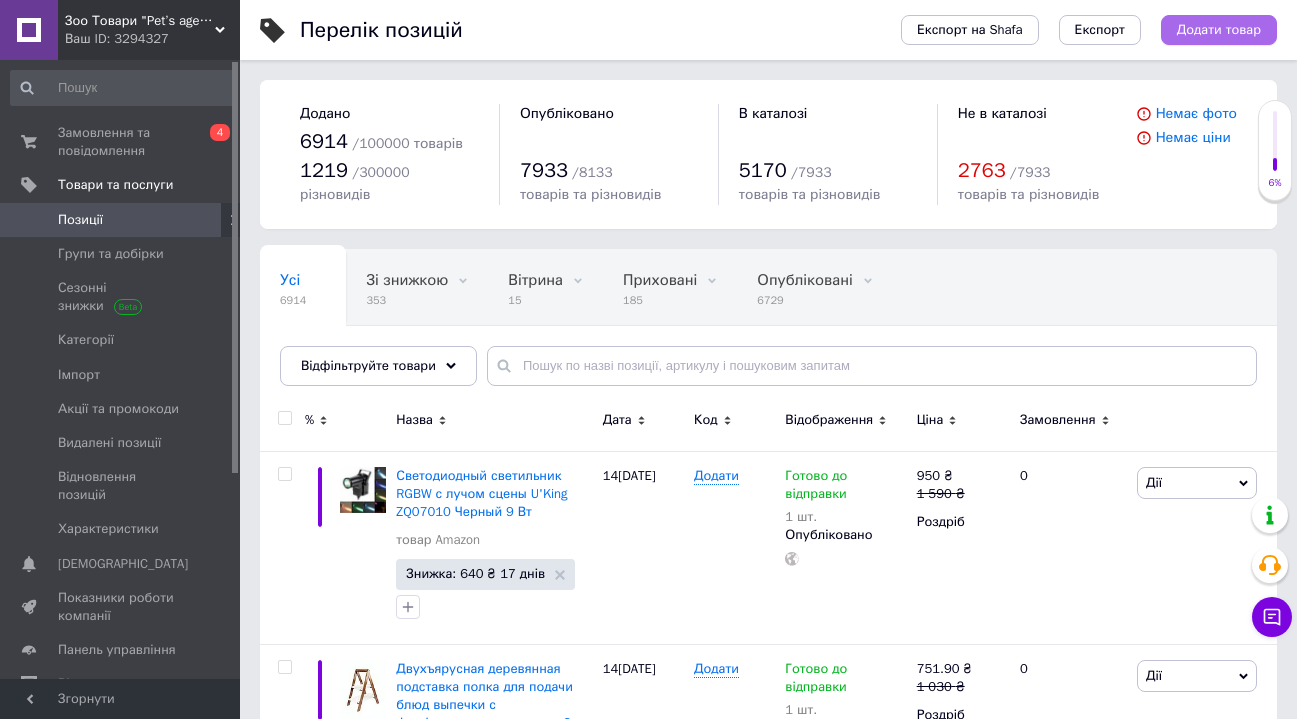 click on "Додати товар" at bounding box center (1219, 30) 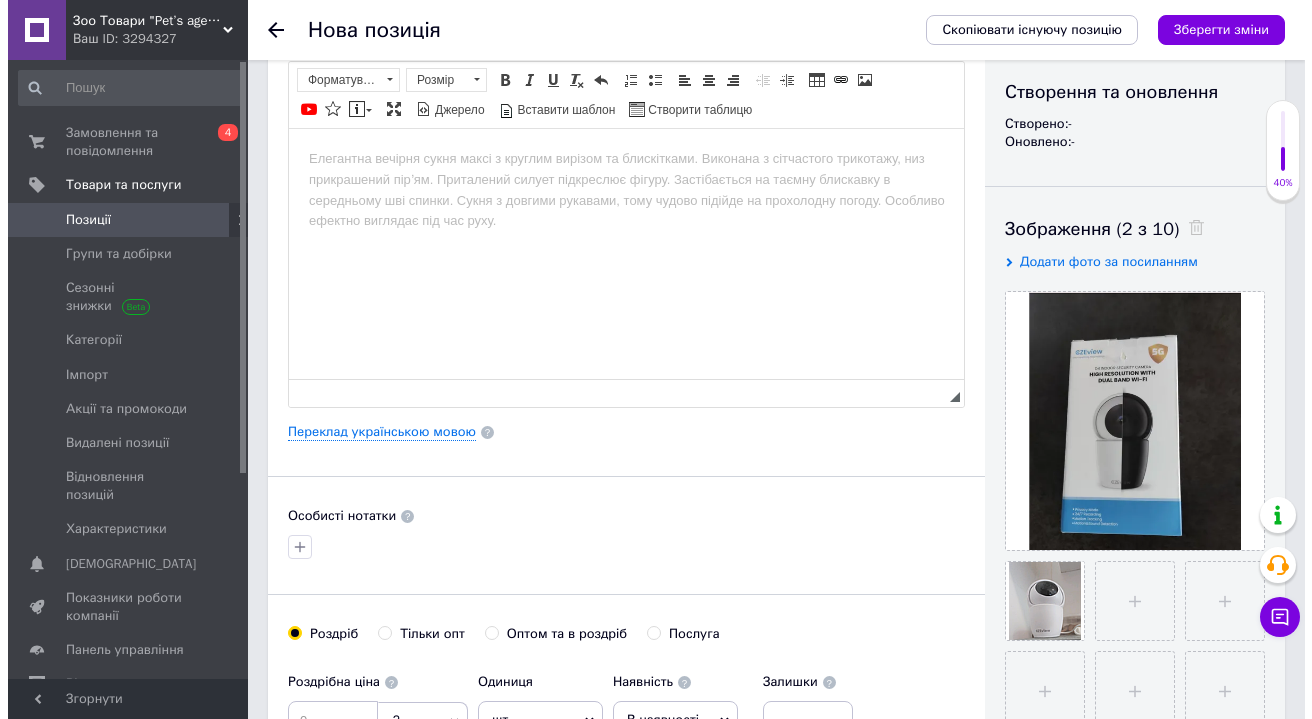 scroll, scrollTop: 0, scrollLeft: 0, axis: both 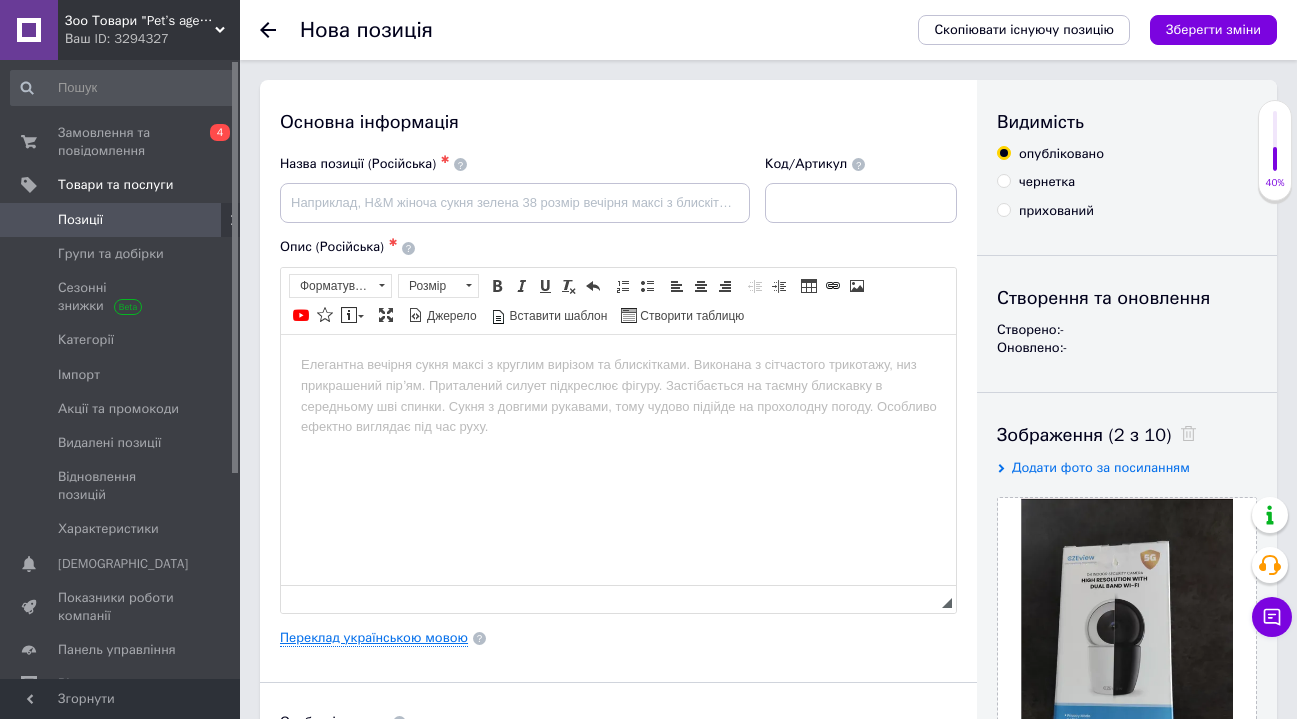 click on "Переклад українською мовою" at bounding box center [374, 638] 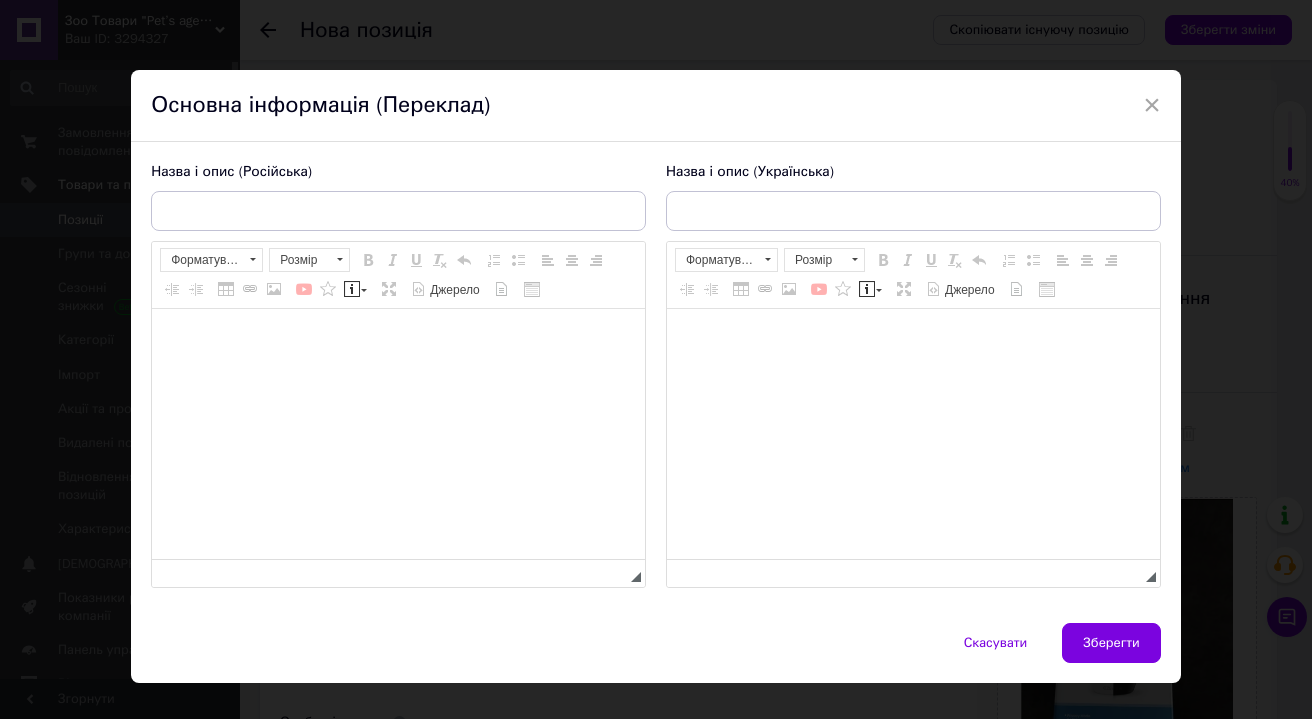 scroll, scrollTop: 0, scrollLeft: 0, axis: both 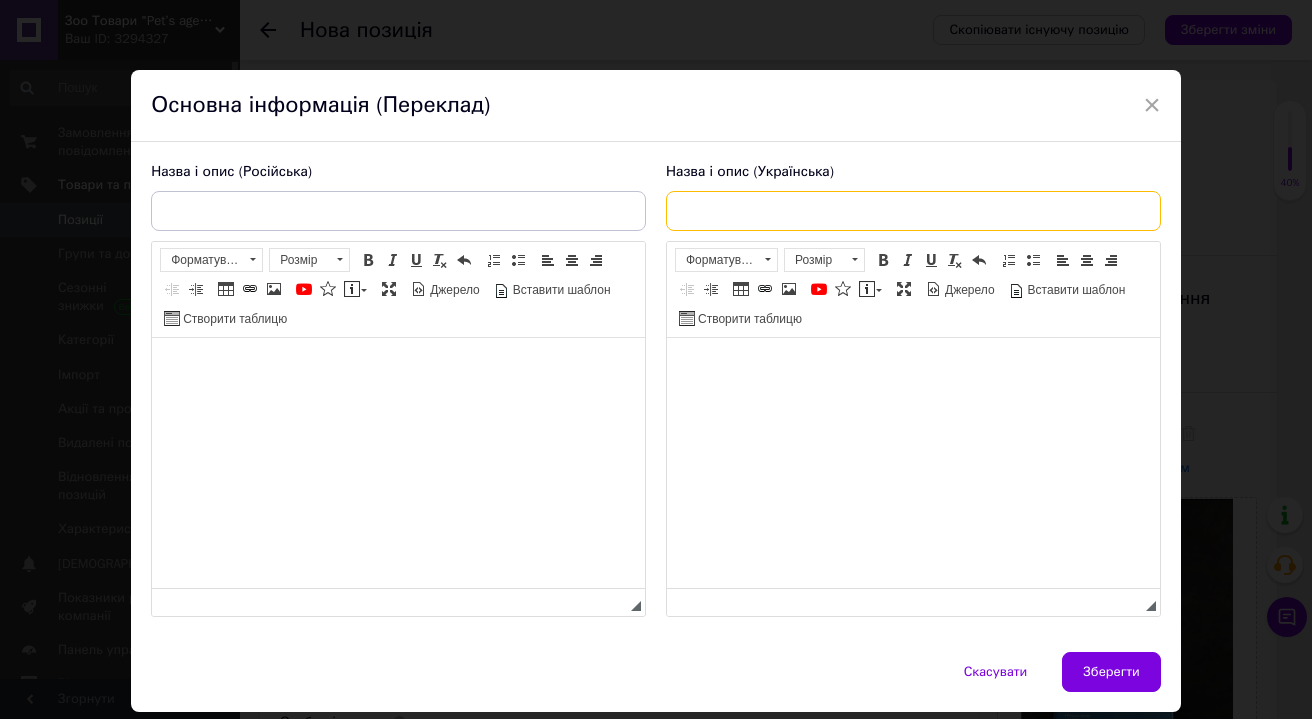 paste on "Камера для внутрішнього спостереження, 2,4/5 ГГц" 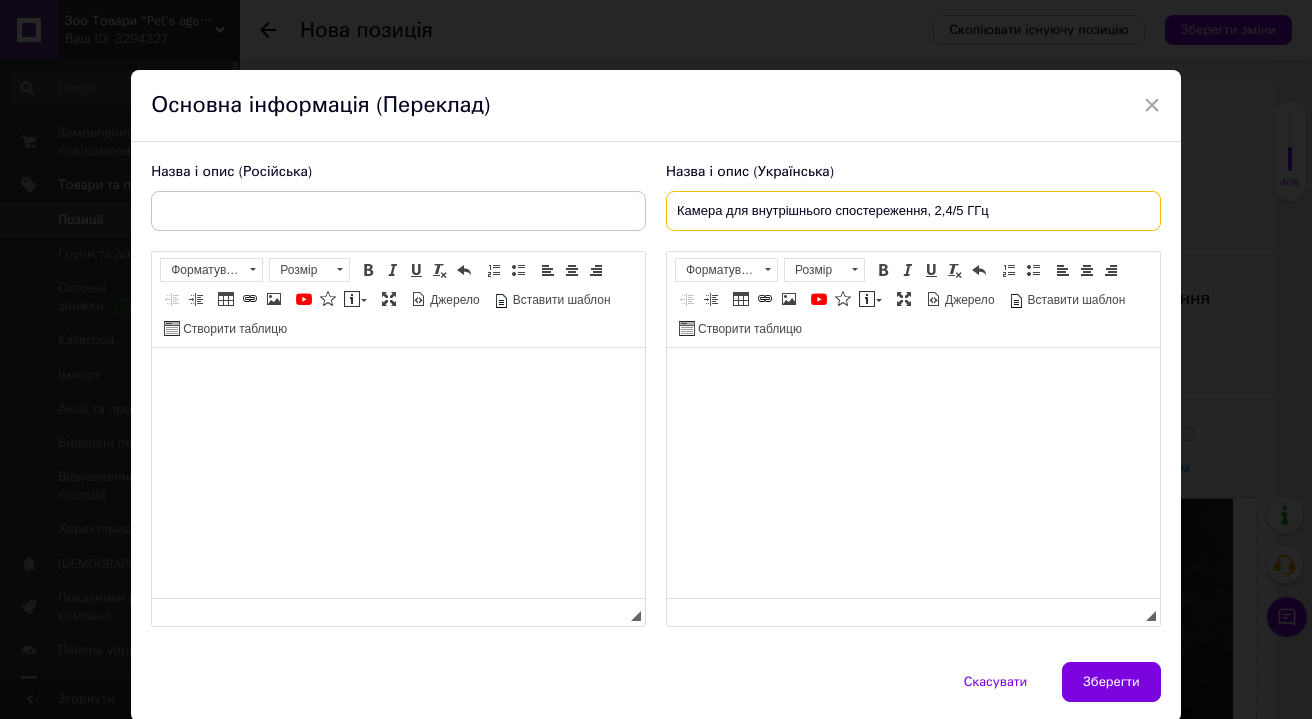 type on "Камера для внутрішнього спостереження, 2,4/5 ГГц" 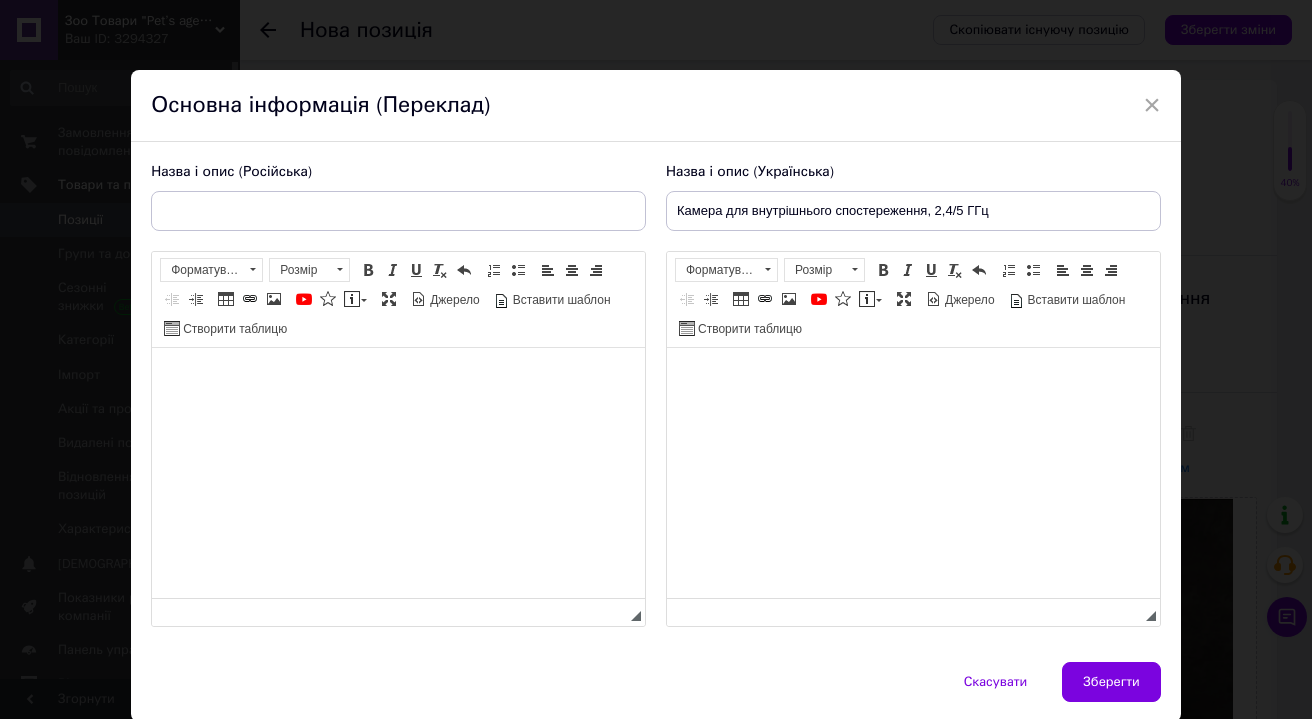 drag, startPoint x: 1358, startPoint y: 735, endPoint x: 695, endPoint y: 387, distance: 748.781 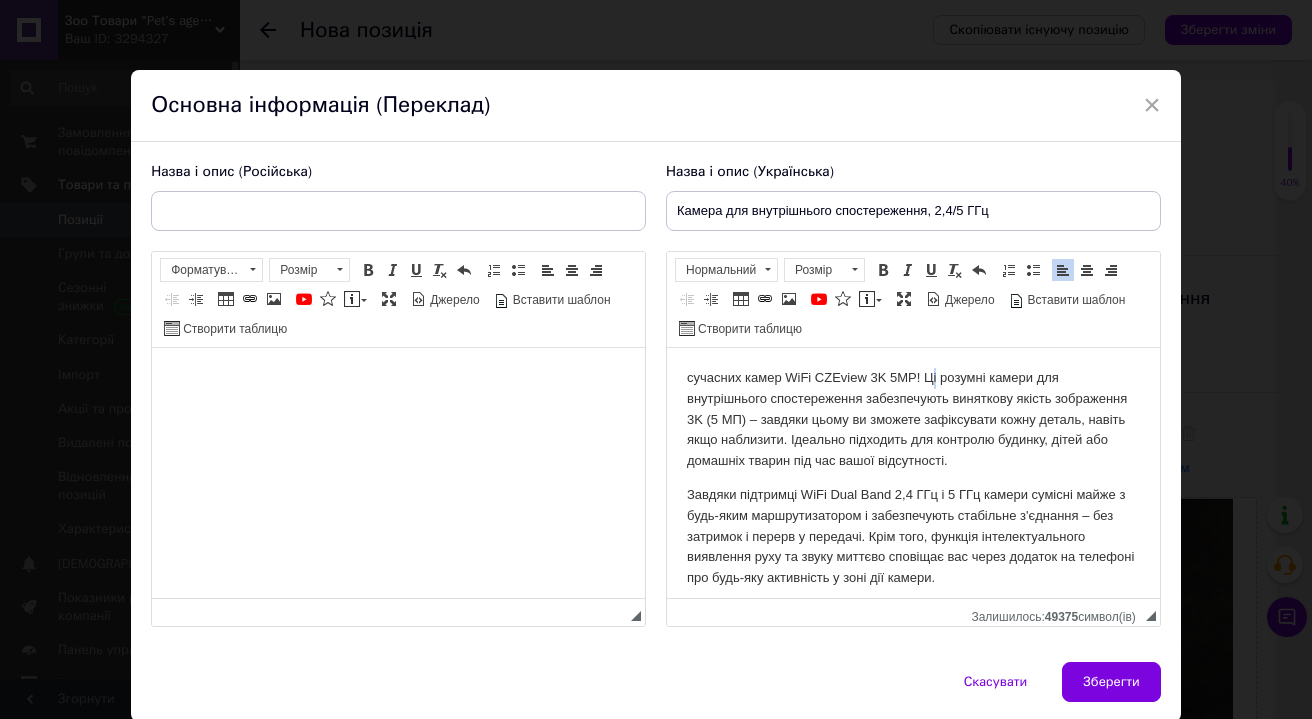 click on "сучасних камер WiFi CZEview 3K 5MP! Ці розумні камери для внутрішнього спостереження забезпечують виняткову якість зображення 3K (5 МП) – завдяки цьому ви зможете зафіксувати кожну деталь, навіть якщо наблизити. Ідеально підходить для контролю будинку, дітей або домашніх тварин під час вашої відсутності." at bounding box center (913, 420) 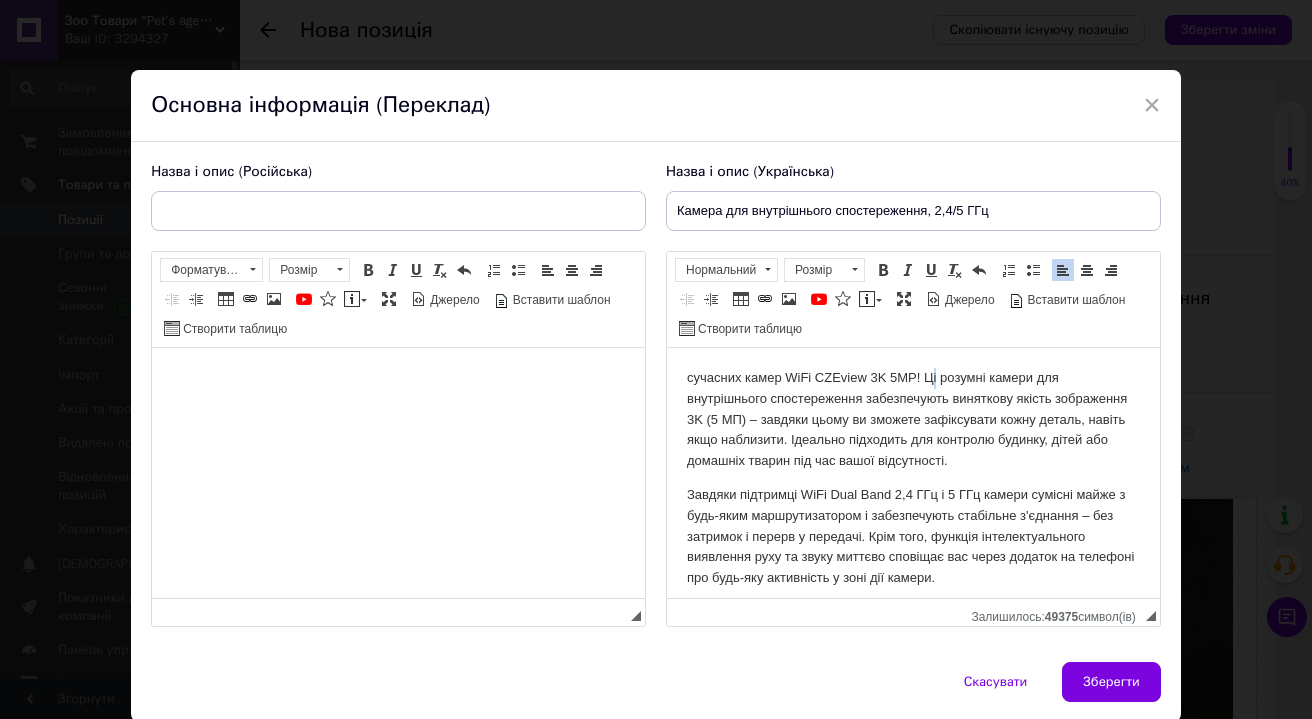 type 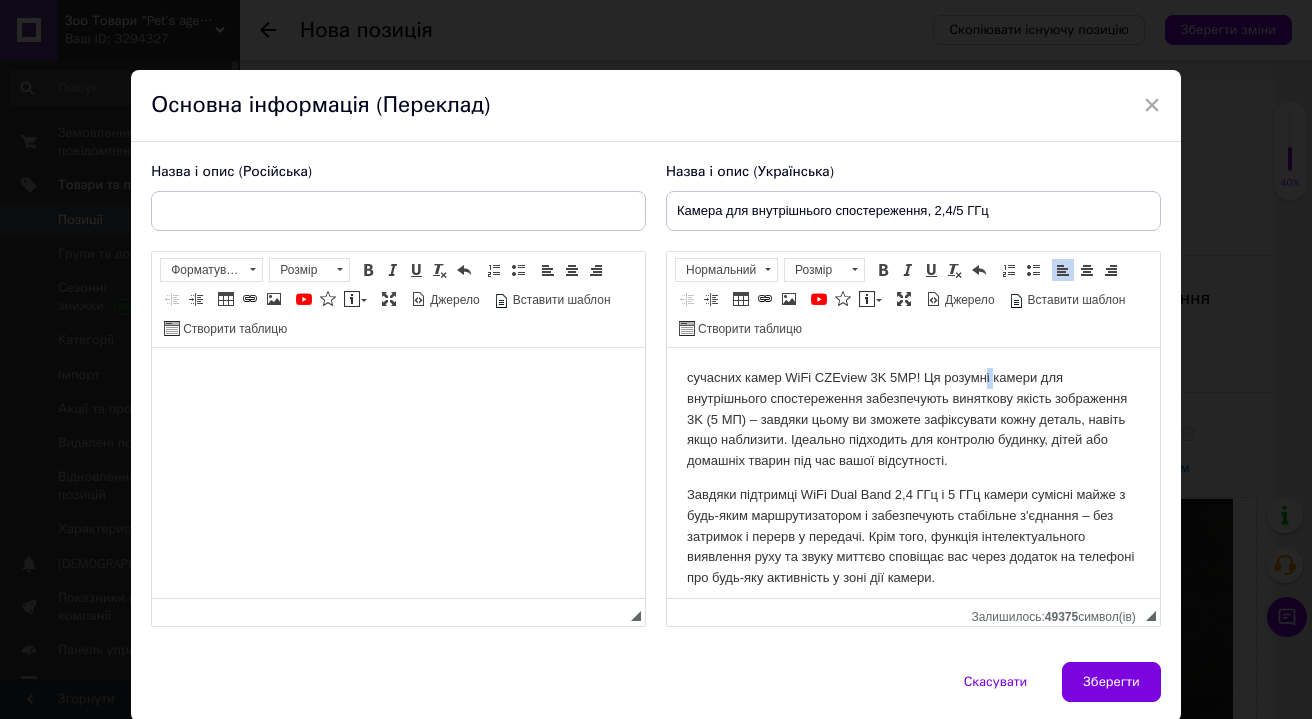click on "сучасних камер WiFi CZEview 3K 5MP! Ця розумні камери для внутрішнього спостереження забезпечують виняткову якість зображення 3K (5 МП) – завдяки цьому ви зможете зафіксувати кожну деталь, навіть якщо наблизити. Ідеально підходить для контролю будинку, дітей або домашніх тварин під час вашої відсутності." at bounding box center (913, 420) 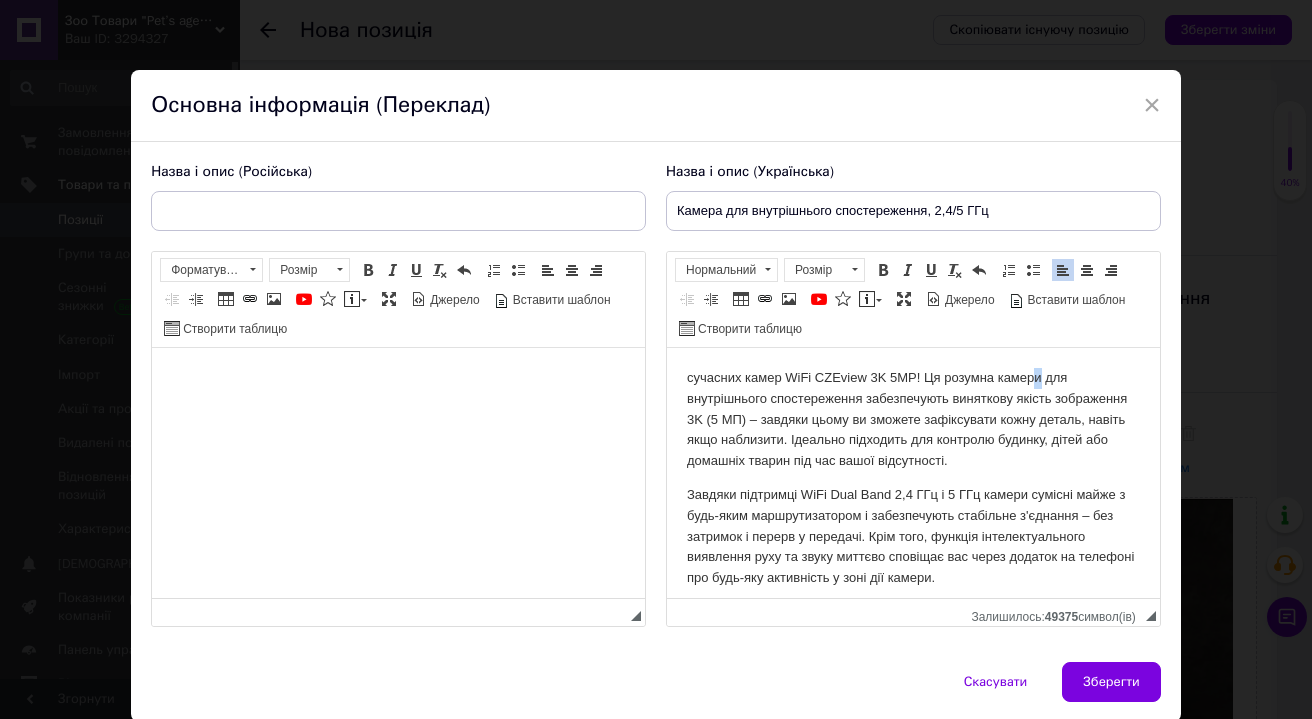 click on "сучасних камер WiFi CZEview 3K 5MP! Ця розумна камери для внутрішнього спостереження забезпечують виняткову якість зображення 3K (5 МП) – завдяки цьому ви зможете зафіксувати кожну деталь, навіть якщо наблизити. Ідеально підходить для контролю будинку, дітей або домашніх тварин під час вашої відсутності." at bounding box center (913, 420) 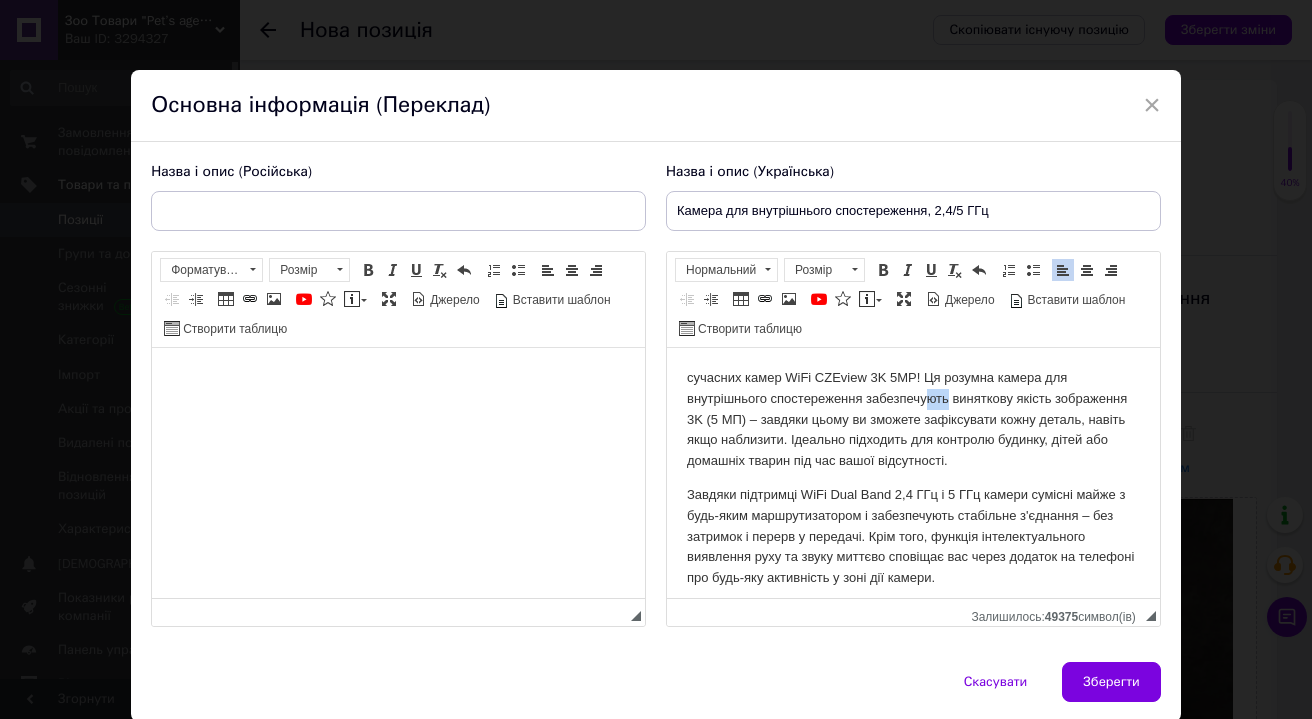 drag, startPoint x: 956, startPoint y: 401, endPoint x: 938, endPoint y: 402, distance: 18.027756 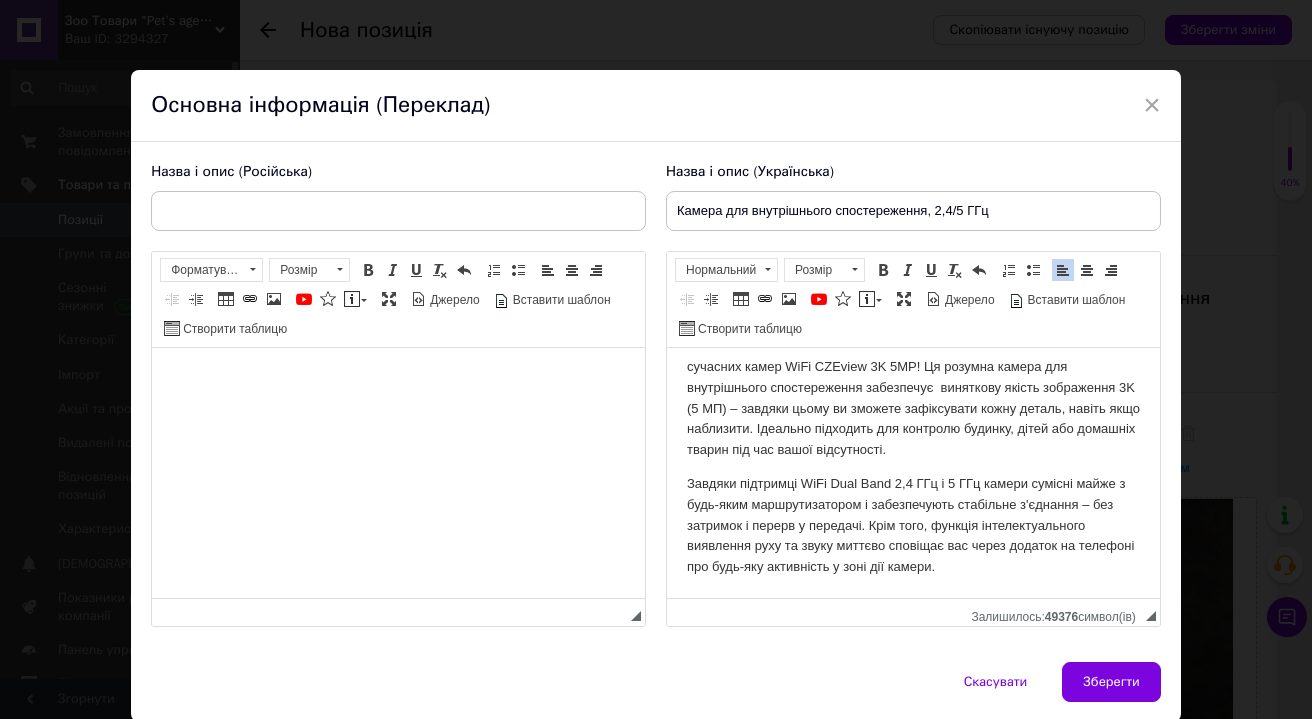 scroll, scrollTop: 23, scrollLeft: 0, axis: vertical 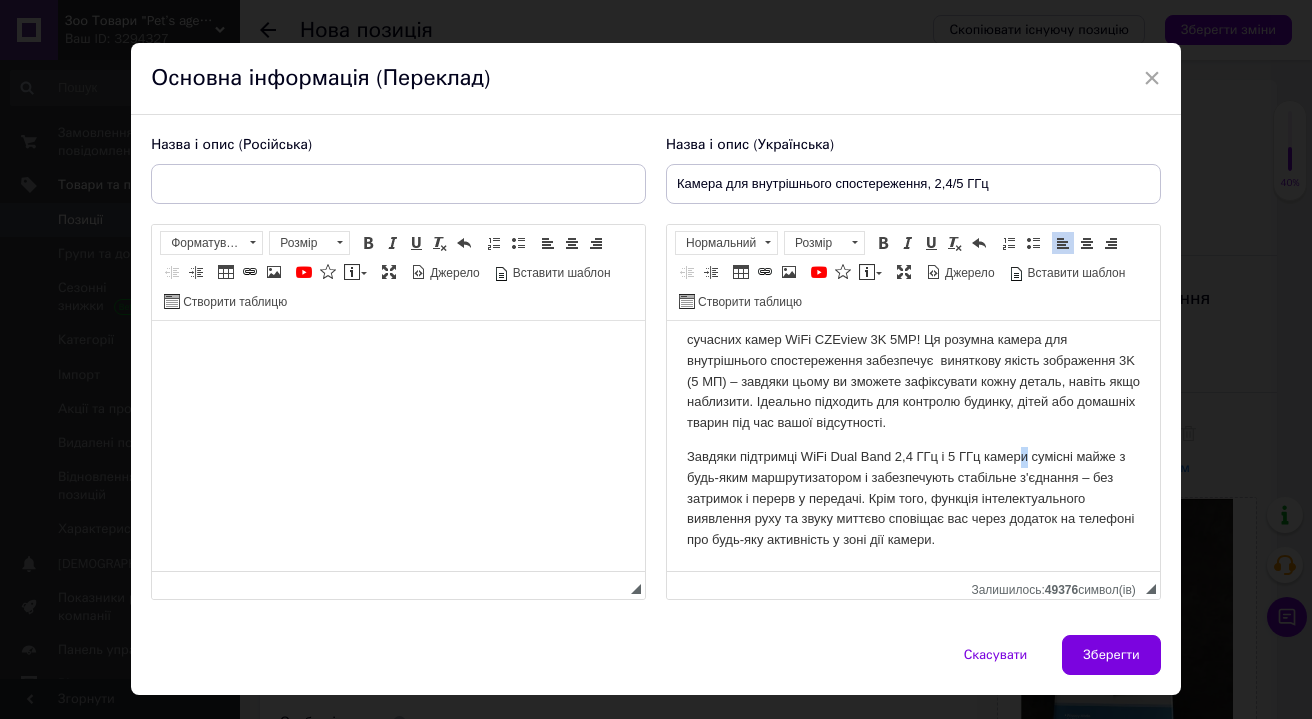 click on "Завдяки підтримці WiFi Dual Band 2,4 ГГц і 5 ГГц камери сумісні майже з будь-яким маршрутизатором і забезпечують стабільне з'єднання – без затримок і перерв у передачі. Крім того, функція інтелектуального виявлення руху та звуку миттєво сповіщає вас через додаток на телефоні про будь-яку активність у зоні дії камери." at bounding box center (913, 499) 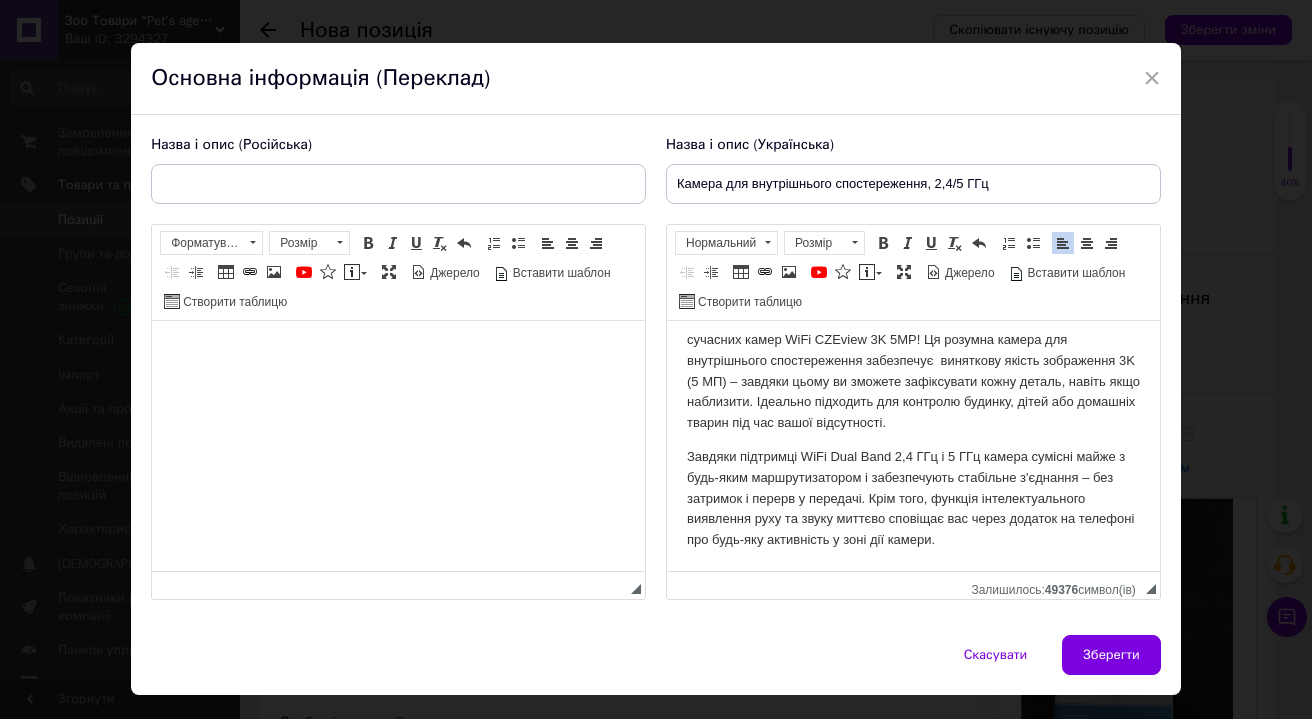 click on "Завдяки підтримці WiFi Dual Band 2,4 ГГц і 5 ГГц камера сумісні майже з будь-яким маршрутизатором і забезпечують стабільне з'єднання – без затримок і перерв у передачі. Крім того, функція інтелектуального виявлення руху та звуку миттєво сповіщає вас через додаток на телефоні про будь-яку активність у зоні дії камери." at bounding box center [913, 499] 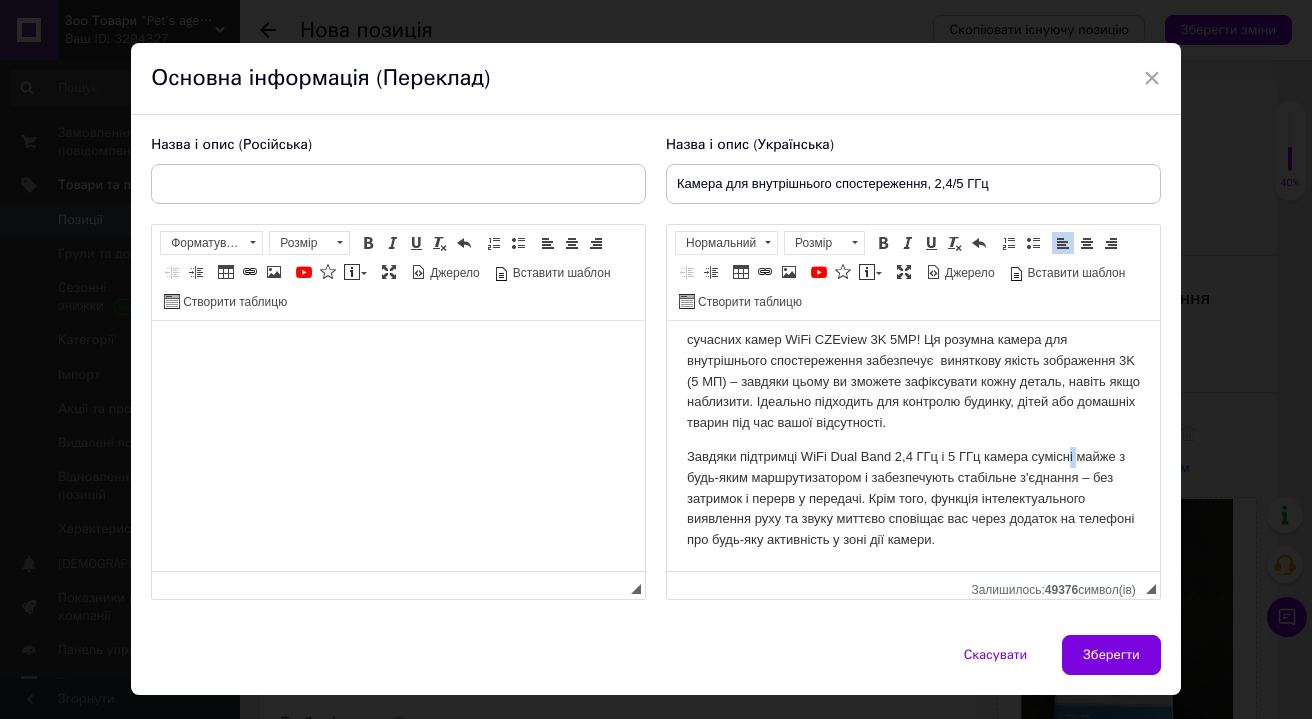 click on "Завдяки підтримці WiFi Dual Band 2,4 ГГц і 5 ГГц камера сумісні майже з будь-яким маршрутизатором і забезпечують стабільне з'єднання – без затримок і перерв у передачі. Крім того, функція інтелектуального виявлення руху та звуку миттєво сповіщає вас через додаток на телефоні про будь-яку активність у зоні дії камери." at bounding box center (913, 499) 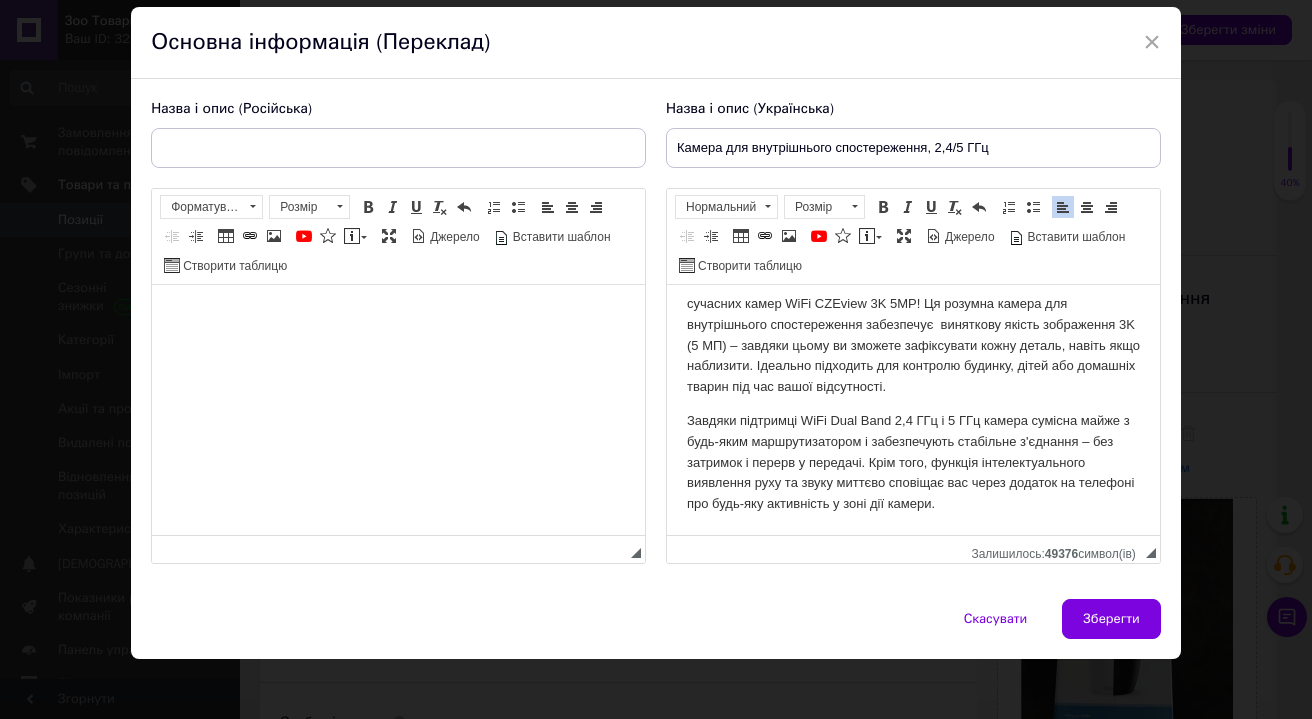 scroll, scrollTop: 72, scrollLeft: 0, axis: vertical 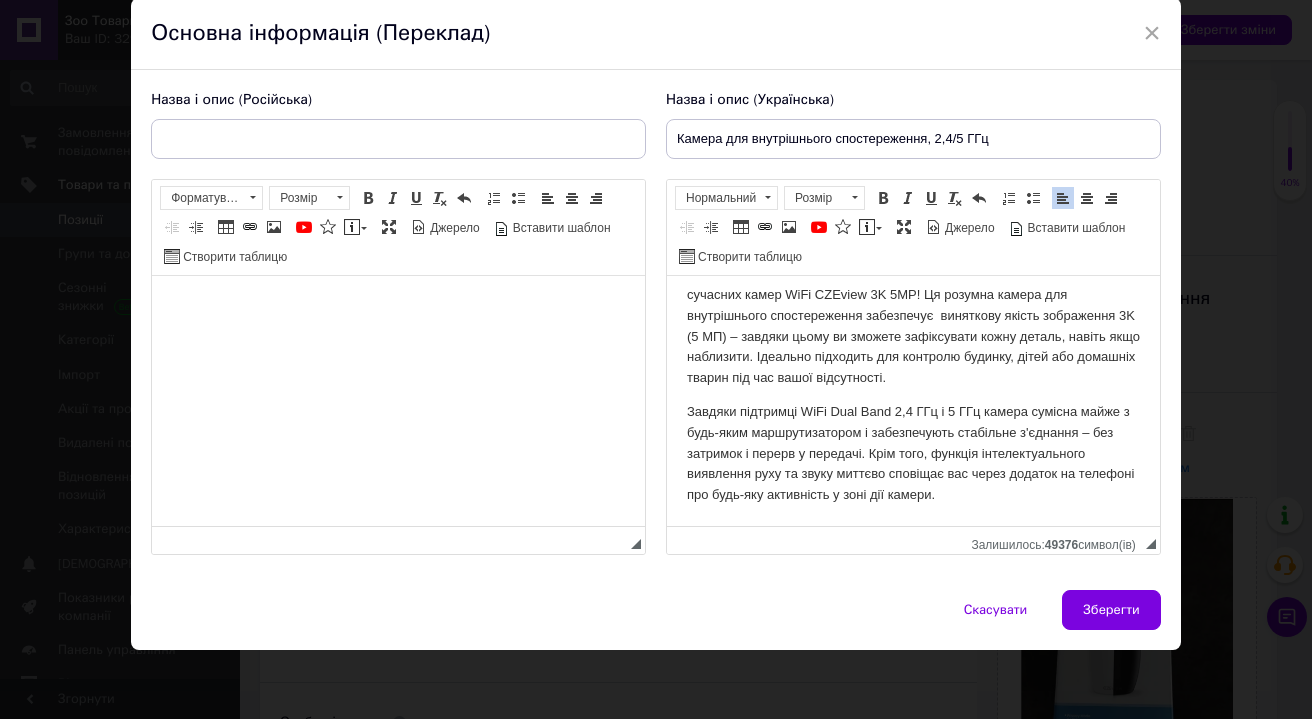 click on "сучасних камер WiFi CZEview 3K 5MP! Ця розумна камера для внутрішнього спостереження забезпечує  виняткову якість зображення 3K (5 МП) – завдяки цьому ви зможете зафіксувати кожну деталь, навіть якщо наблизити. Ідеально підходить для контролю будинку, дітей або домашніх тварин під час вашої відсутності." at bounding box center (913, 395) 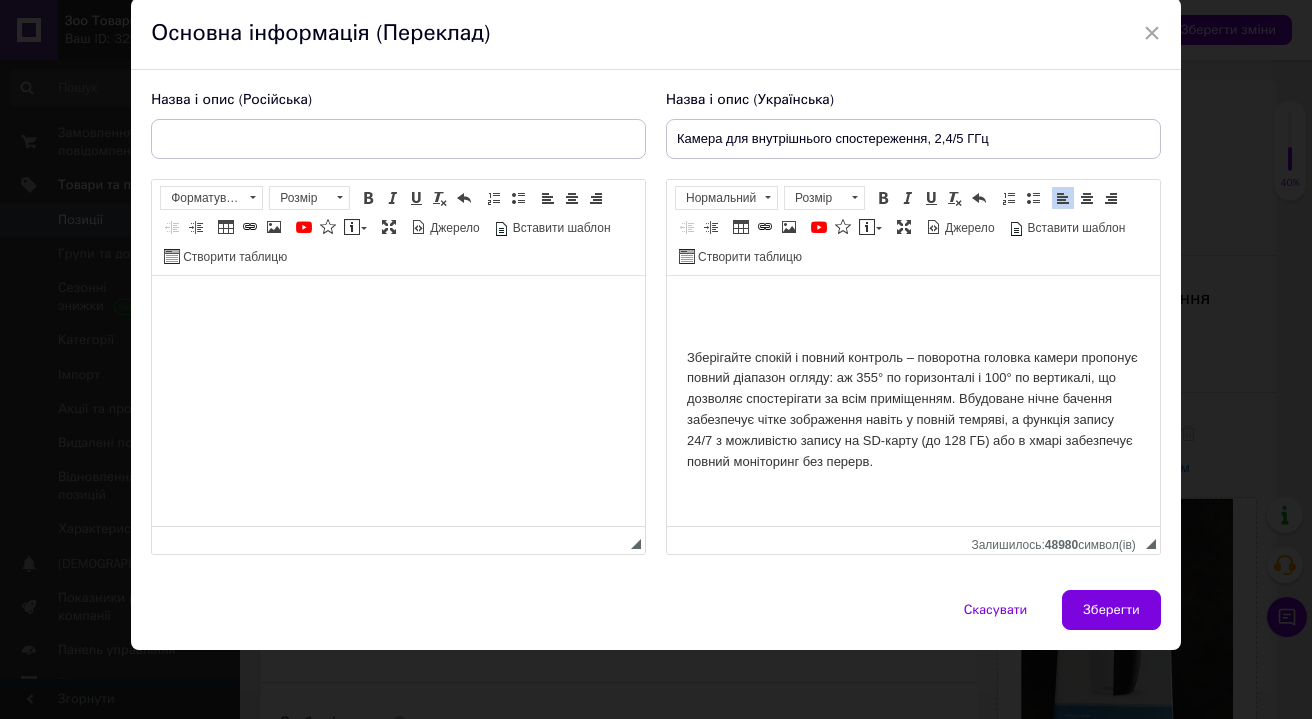 scroll, scrollTop: 242, scrollLeft: 0, axis: vertical 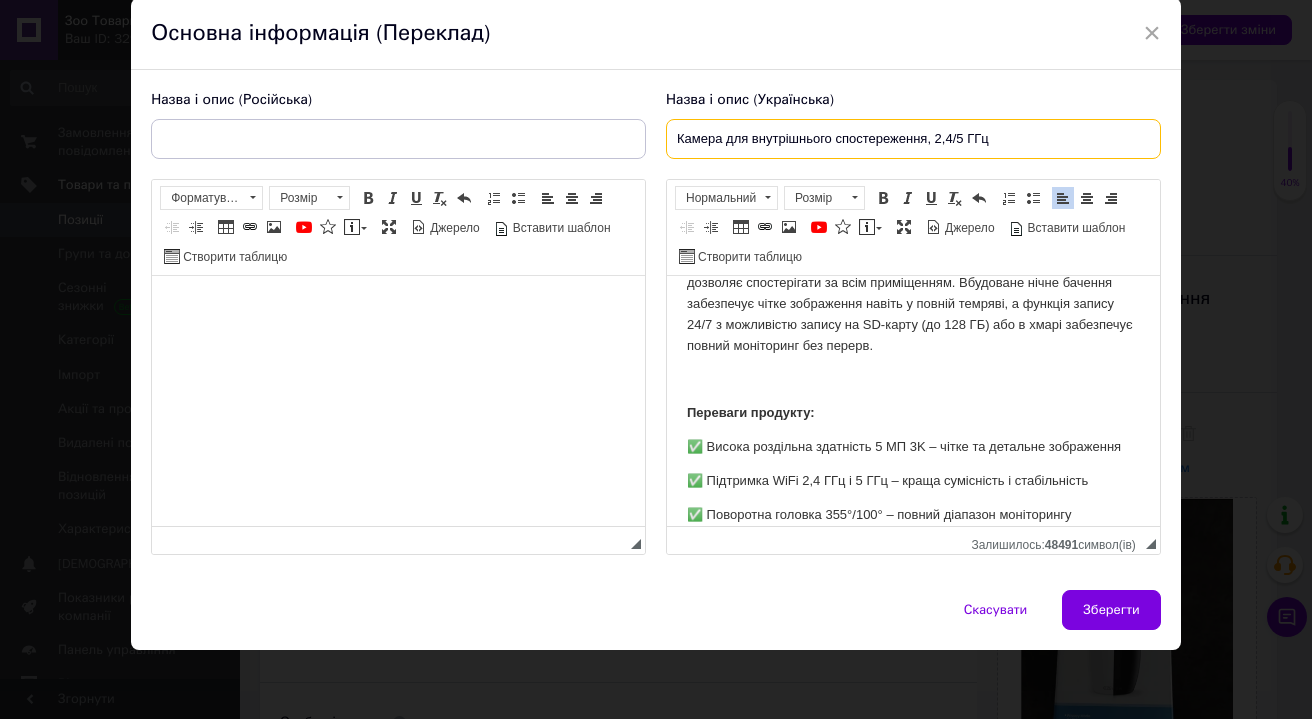 drag, startPoint x: 1001, startPoint y: 144, endPoint x: 674, endPoint y: 135, distance: 327.12384 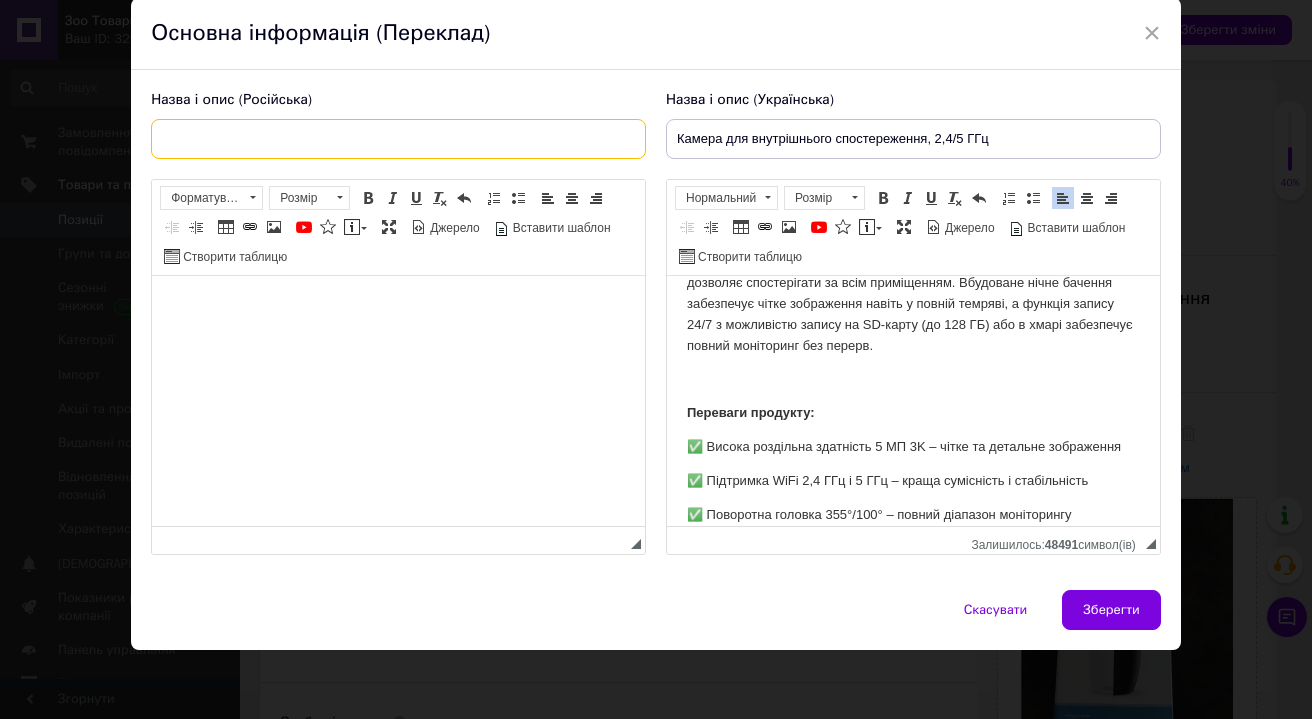 click at bounding box center (398, 139) 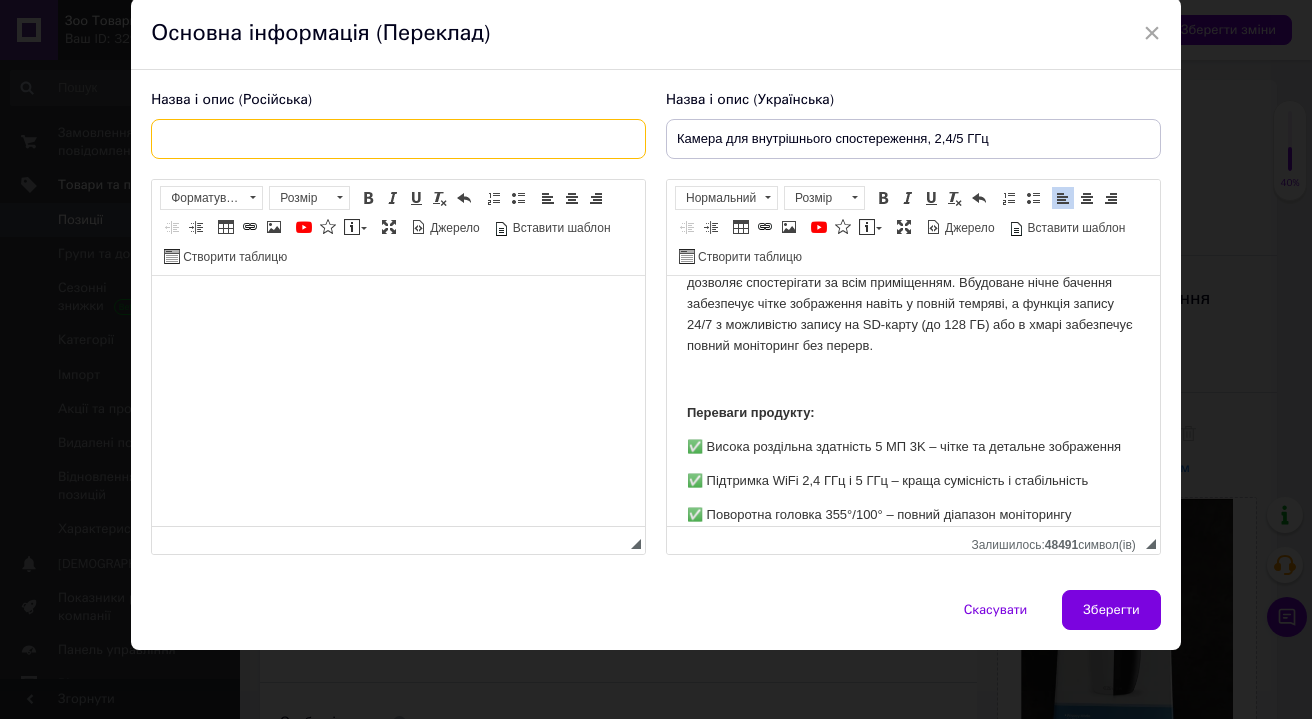 paste on "Камера для внутреннего наблюдения, 2,4/5 ГГц" 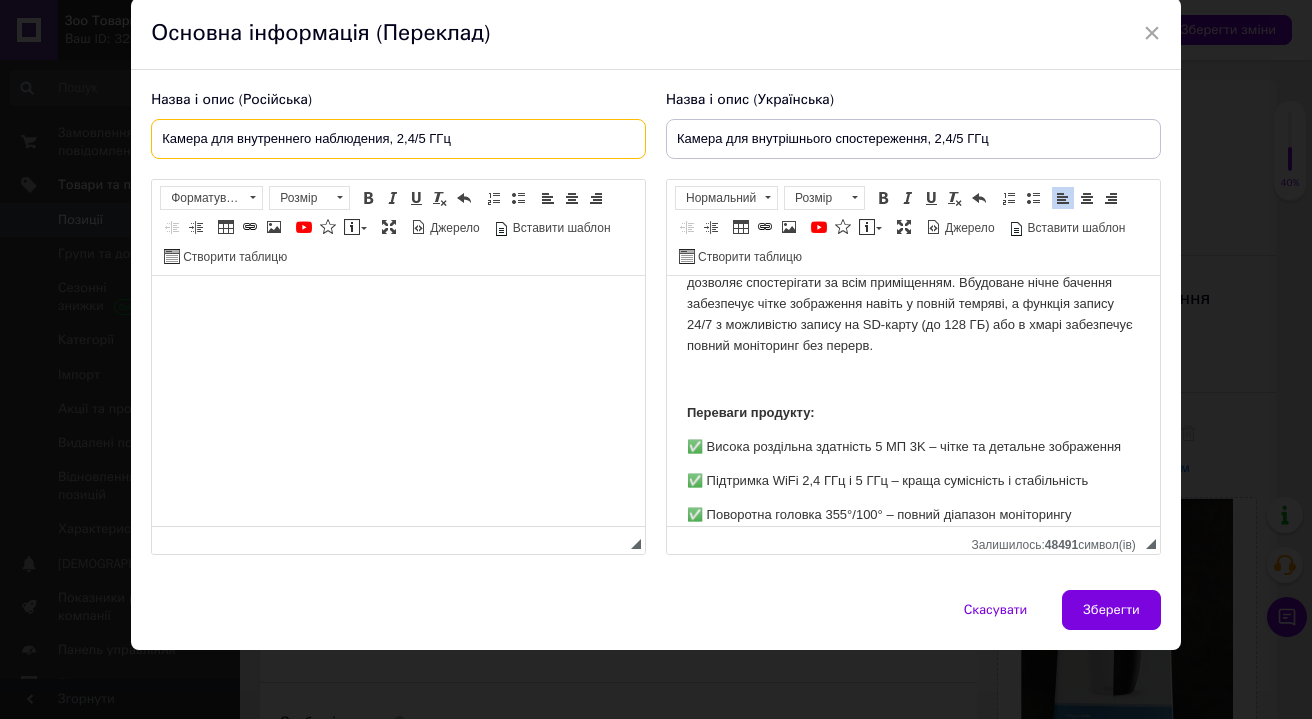 type on "Камера для внутреннего наблюдения, 2,4/5 ГГц" 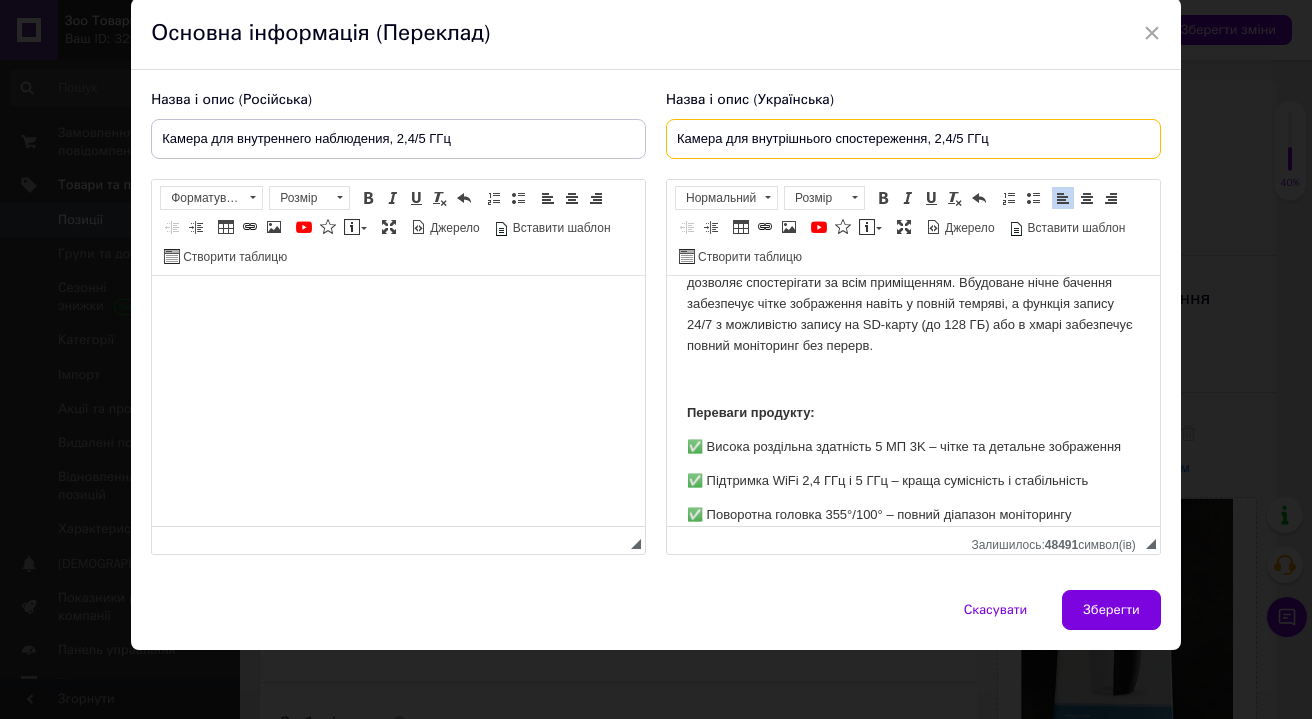 drag, startPoint x: 989, startPoint y: 135, endPoint x: 664, endPoint y: 136, distance: 325.00153 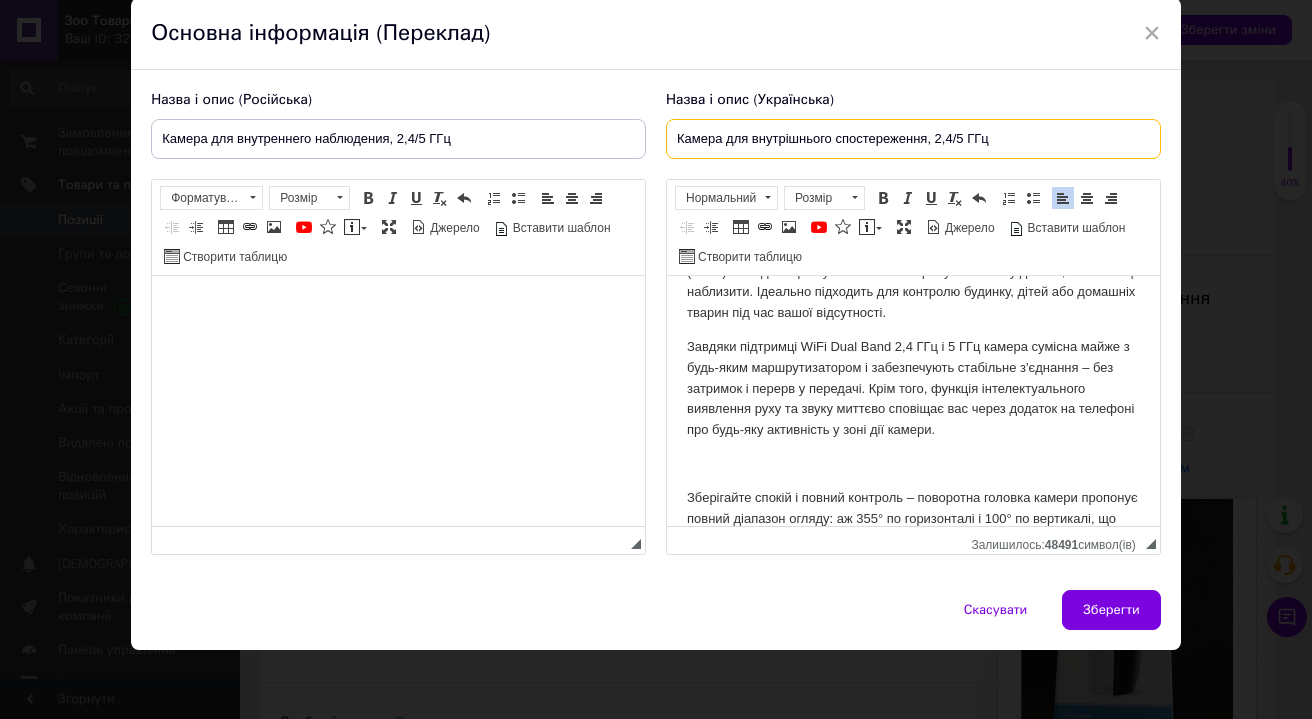 scroll, scrollTop: 0, scrollLeft: 0, axis: both 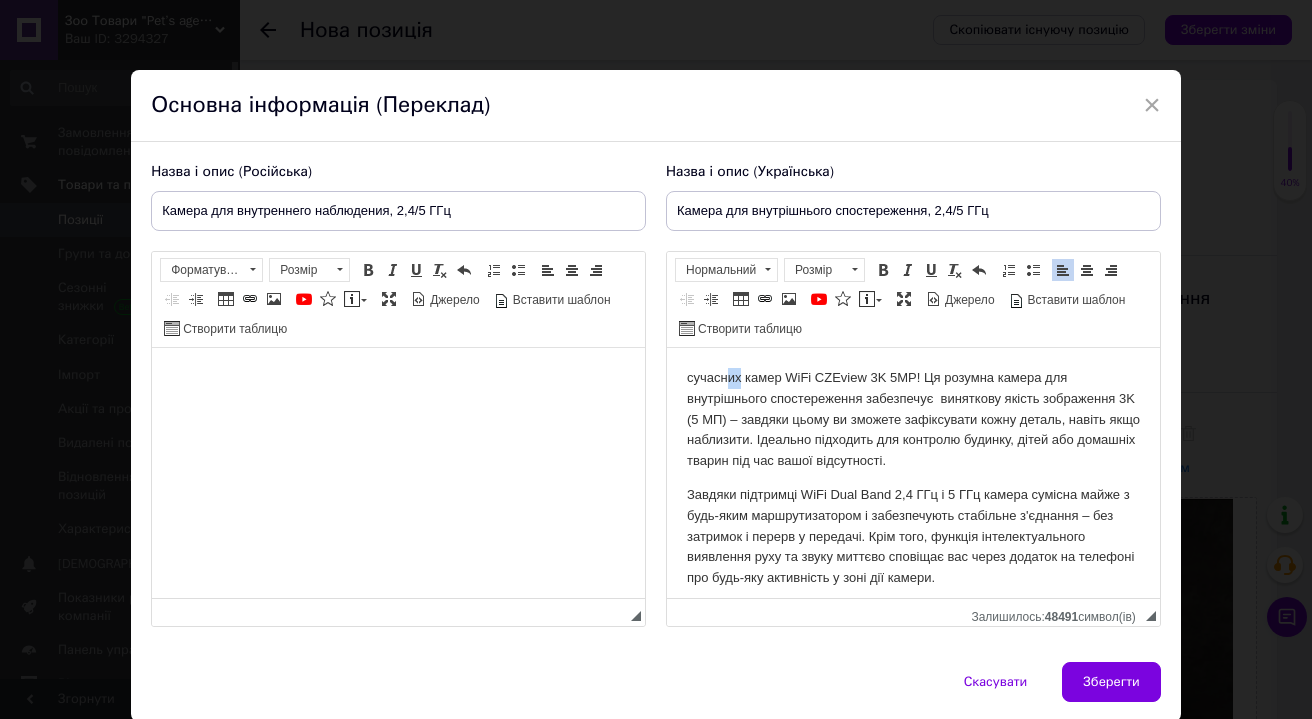 drag, startPoint x: 742, startPoint y: 379, endPoint x: 730, endPoint y: 378, distance: 12.0415945 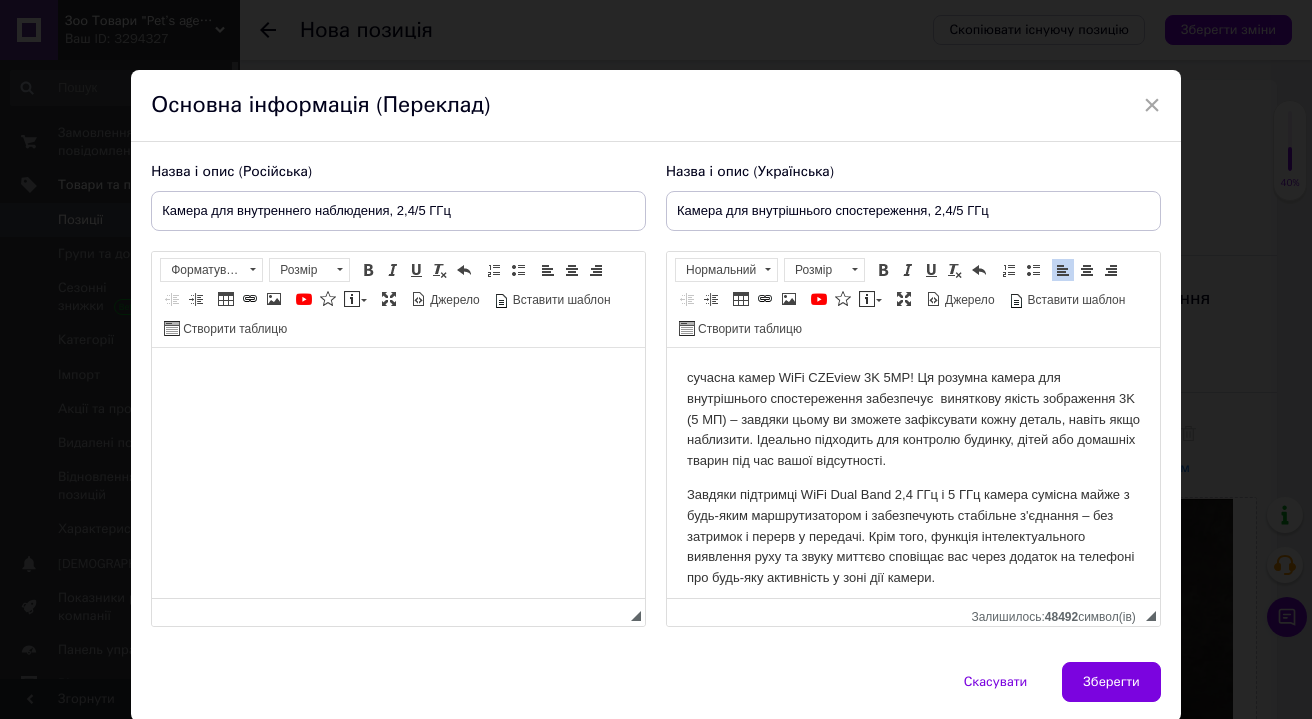 click on "сучасна камер WiFi CZEview 3K 5MP! Ця розумна камера для внутрішнього спостереження забезпечує  виняткову якість зображення 3K (5 МП) – завдяки цьому ви зможете зафіксувати кожну деталь, навіть якщо наблизити. Ідеально підходить для контролю будинку, дітей або домашніх тварин під час вашої відсутності." at bounding box center [913, 420] 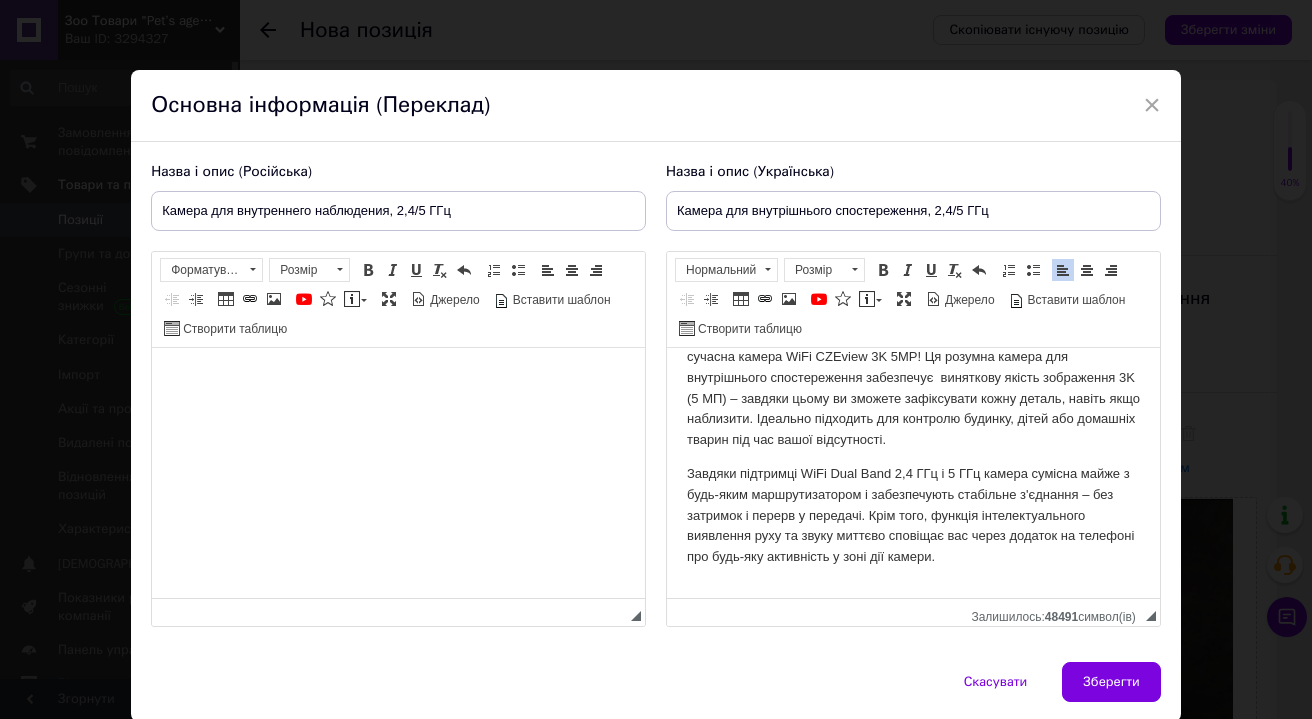 scroll, scrollTop: 0, scrollLeft: 0, axis: both 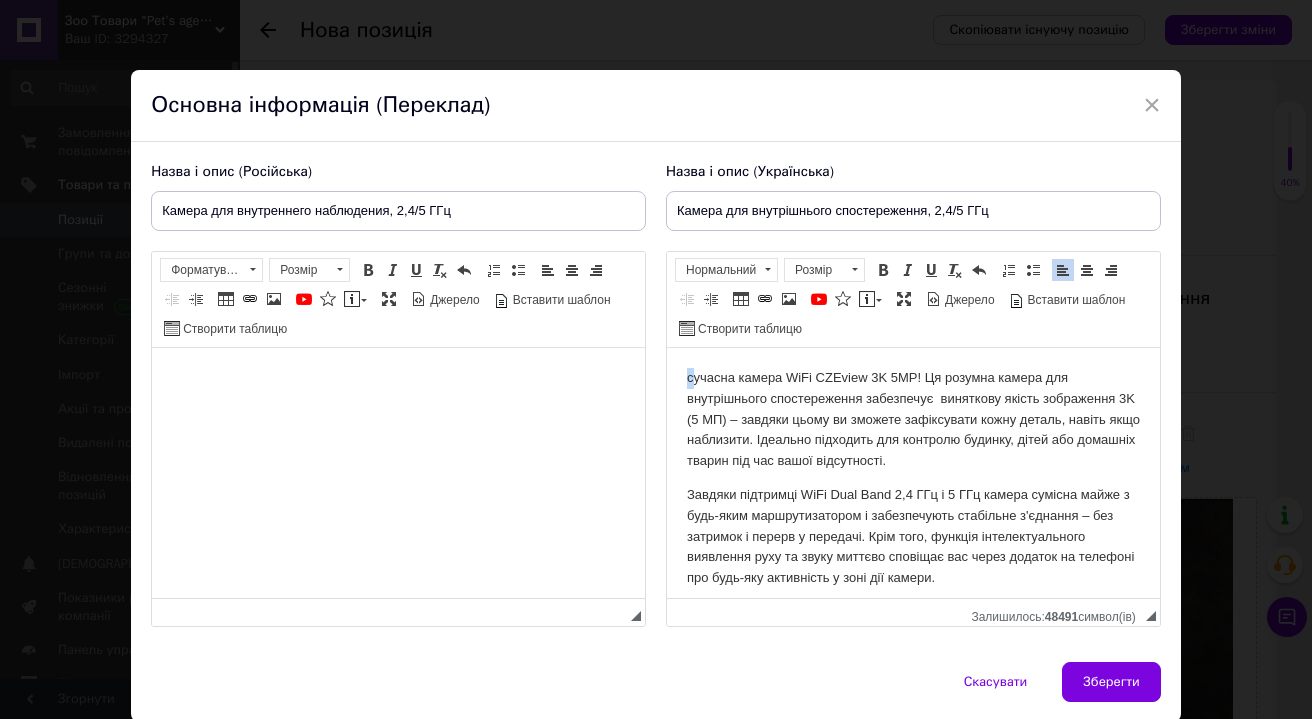 click on "сучасна камера WiFi CZEview 3K 5MP! Ця розумна камера для внутрішнього спостереження забезпечує  виняткову якість зображення 3K (5 МП) – завдяки цьому ви зможете зафіксувати кожну деталь, навіть якщо наблизити. Ідеально підходить для контролю будинку, дітей або домашніх тварин під час вашої відсутності." at bounding box center [913, 420] 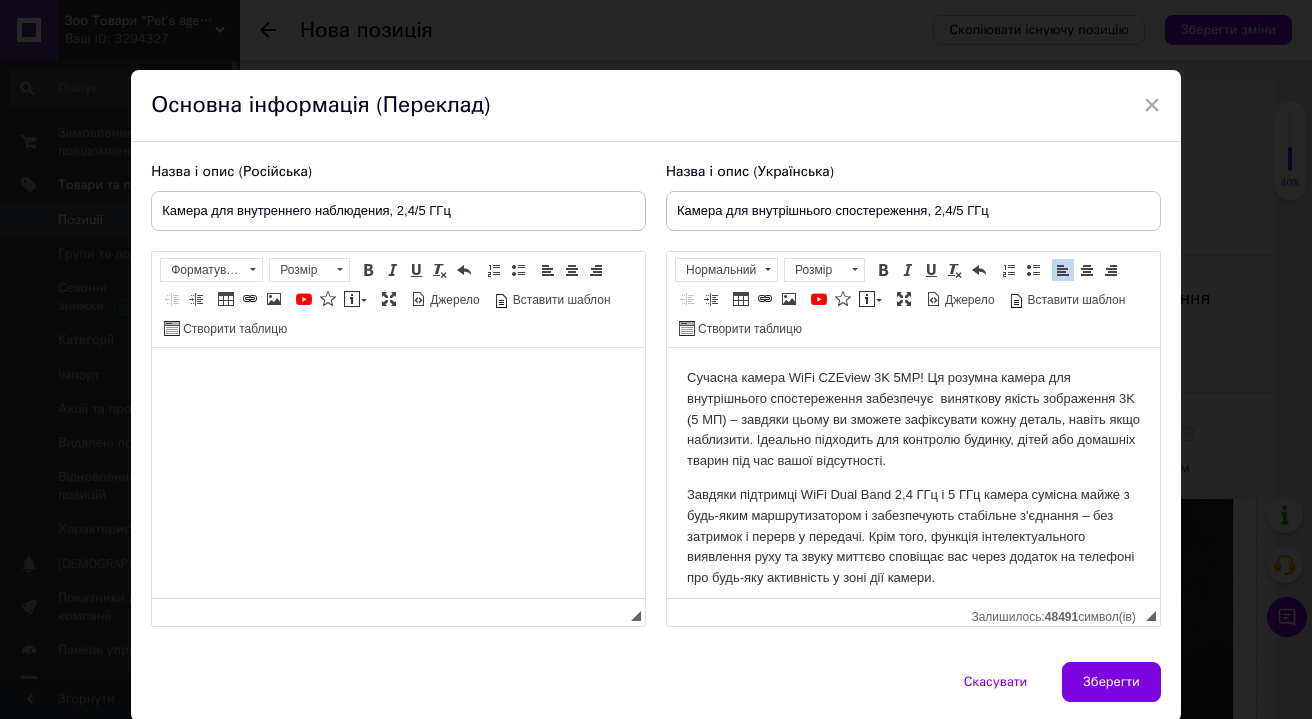 click on "Сучасна камера WiFi CZEview 3K 5MP! Ця розумна камера для внутрішнього спостереження забезпечує  виняткову якість зображення 3K (5 МП) – завдяки цьому ви зможете зафіксувати кожну деталь, навіть якщо наблизити. Ідеально підходить для контролю будинку, дітей або домашніх тварин під час вашої відсутності. Переваги продукту: ✅ Висока роздільна здатність 5 МП 3K – чітке та детальне зображення ✅ Підтримка WiFi 2,4 ГГц і 5 ГГц – краща сумісність і стабільність ✅ Поворотна головка 355°/100° – повний діапазон моніторингу ✅ Нічне бачення – чітке зображення навіть у темряві" at bounding box center [913, 750] 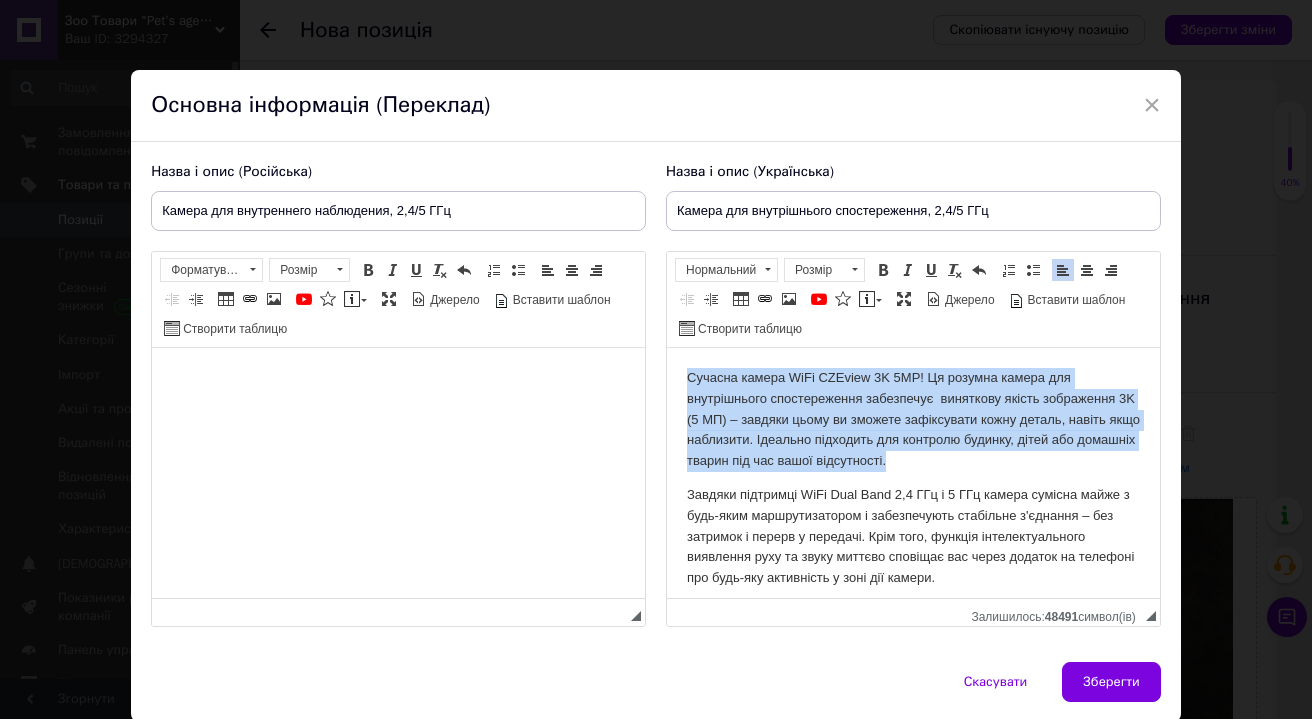 drag, startPoint x: 683, startPoint y: 375, endPoint x: 769, endPoint y: 484, distance: 138.84163 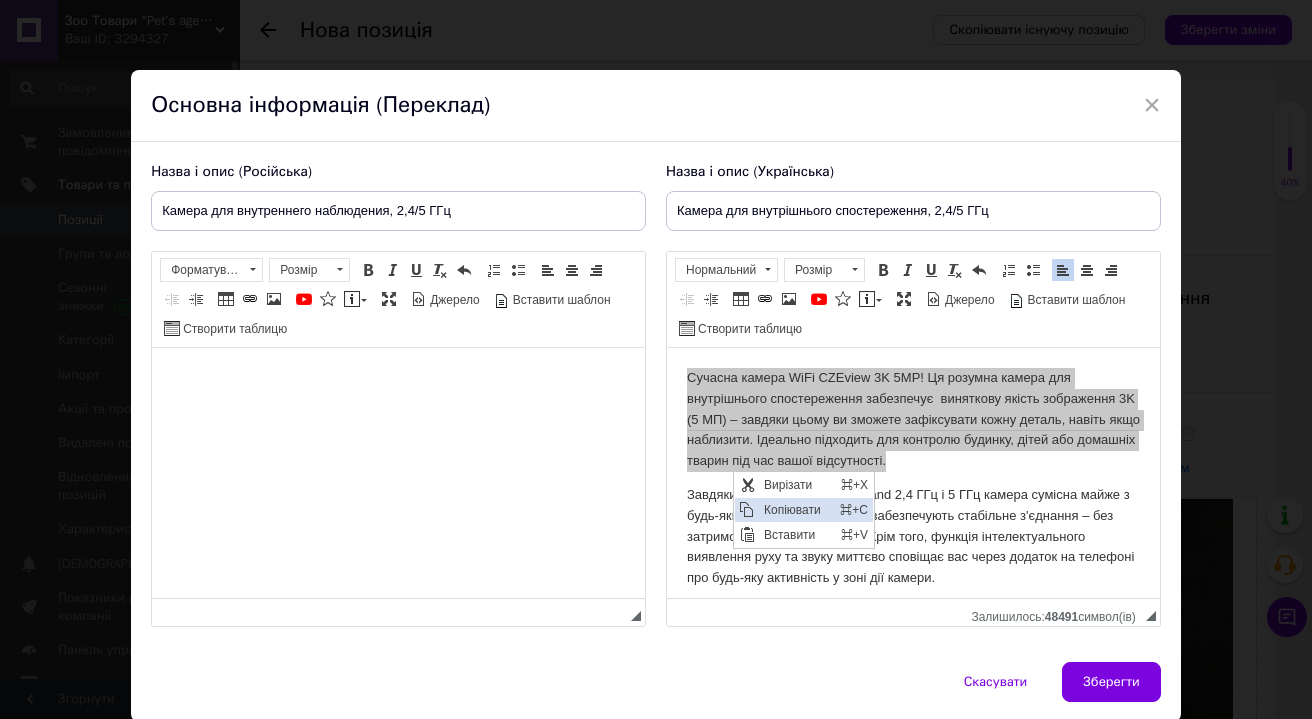 scroll, scrollTop: 0, scrollLeft: 0, axis: both 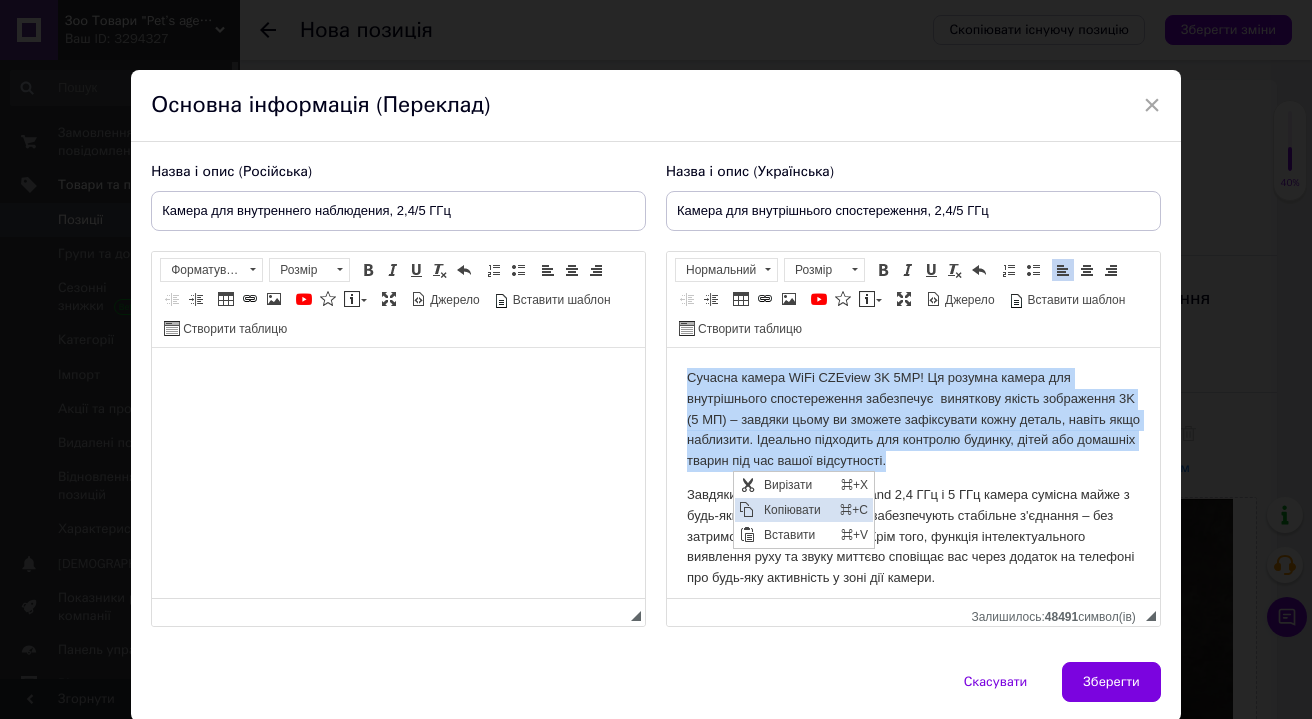 copy on "Сучасна камера WiFi CZEview 3K 5MP! Ця розумна камера для внутрішнього спостереження забезпечує  виняткову якість зображення 3K (5 МП) – завдяки цьому ви зможете зафіксувати кожну деталь, навіть якщо наблизити. Ідеально підходить для контролю будинку, дітей або домашніх тварин під час вашої відсутності." 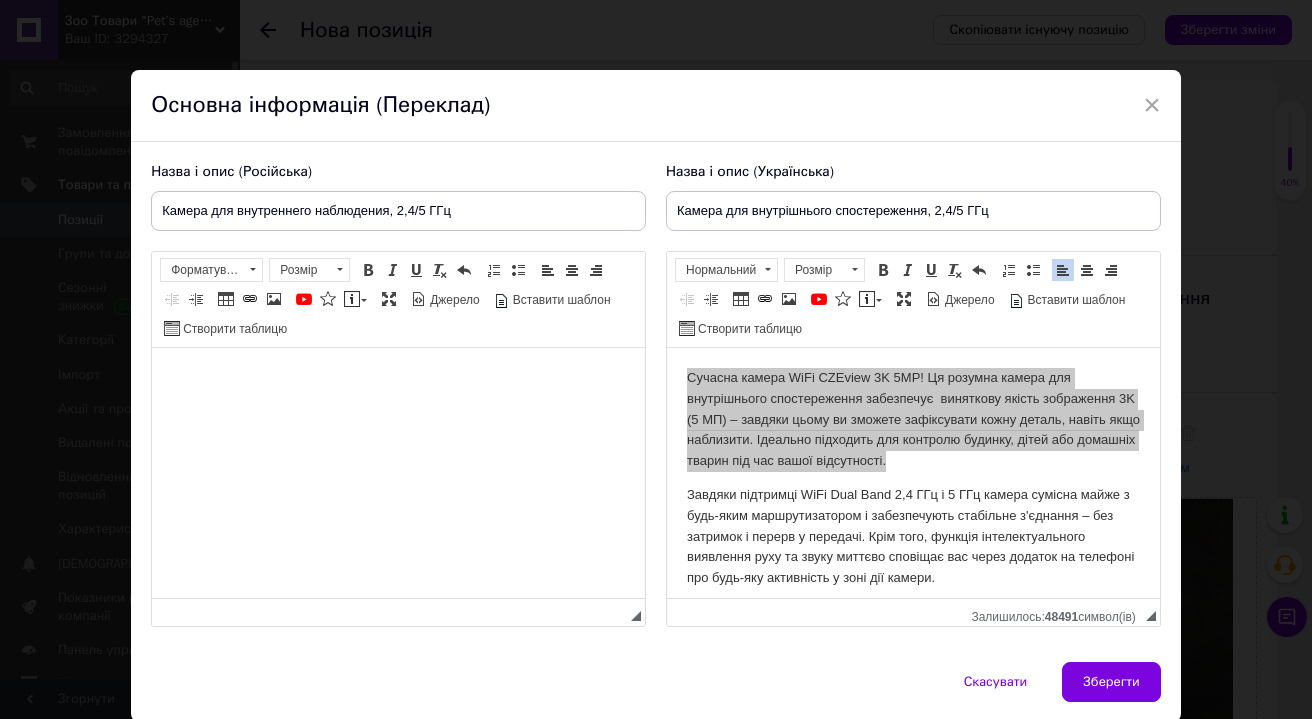 click at bounding box center [398, 378] 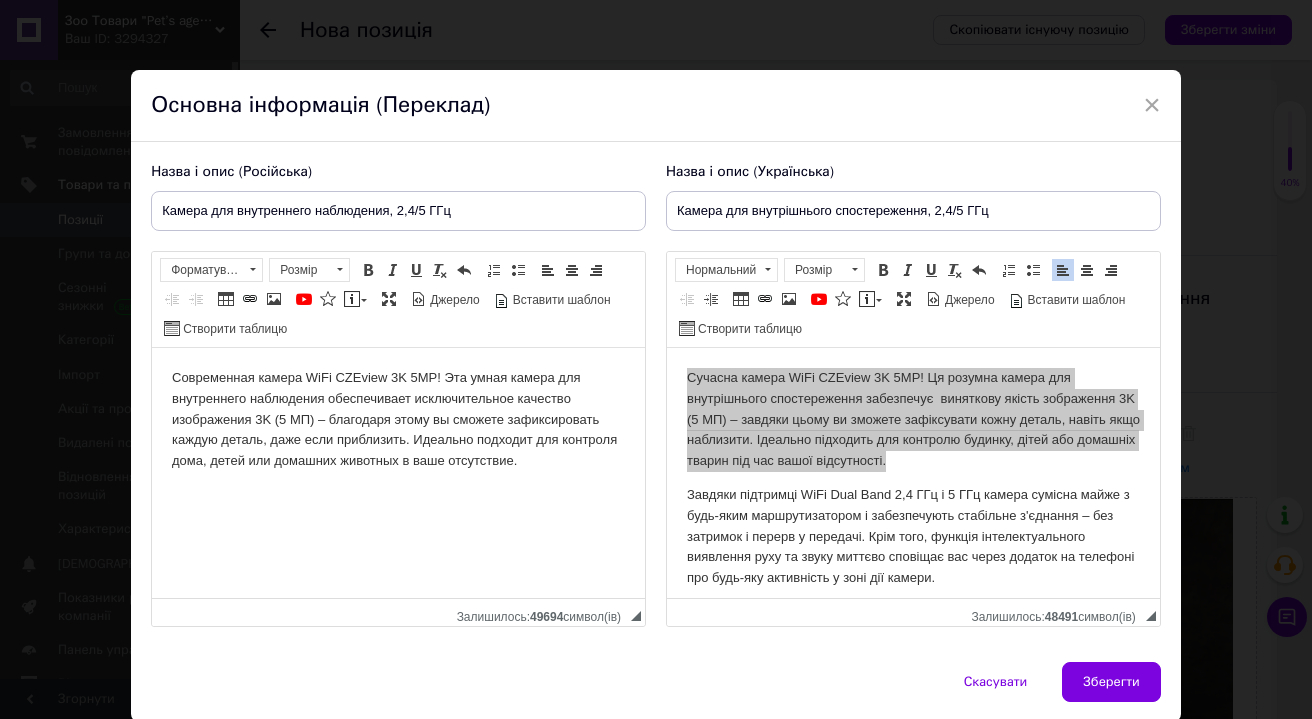 scroll, scrollTop: 36, scrollLeft: 0, axis: vertical 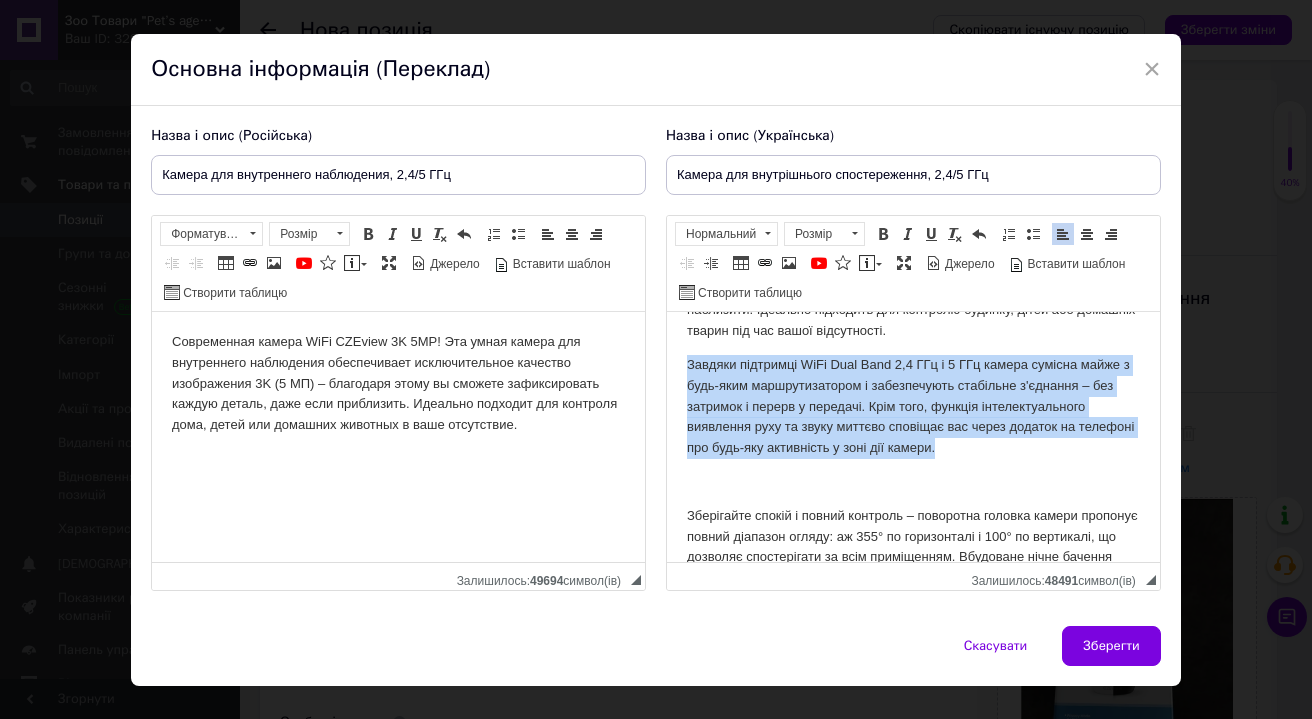 drag, startPoint x: 688, startPoint y: 376, endPoint x: 1122, endPoint y: 467, distance: 443.4377 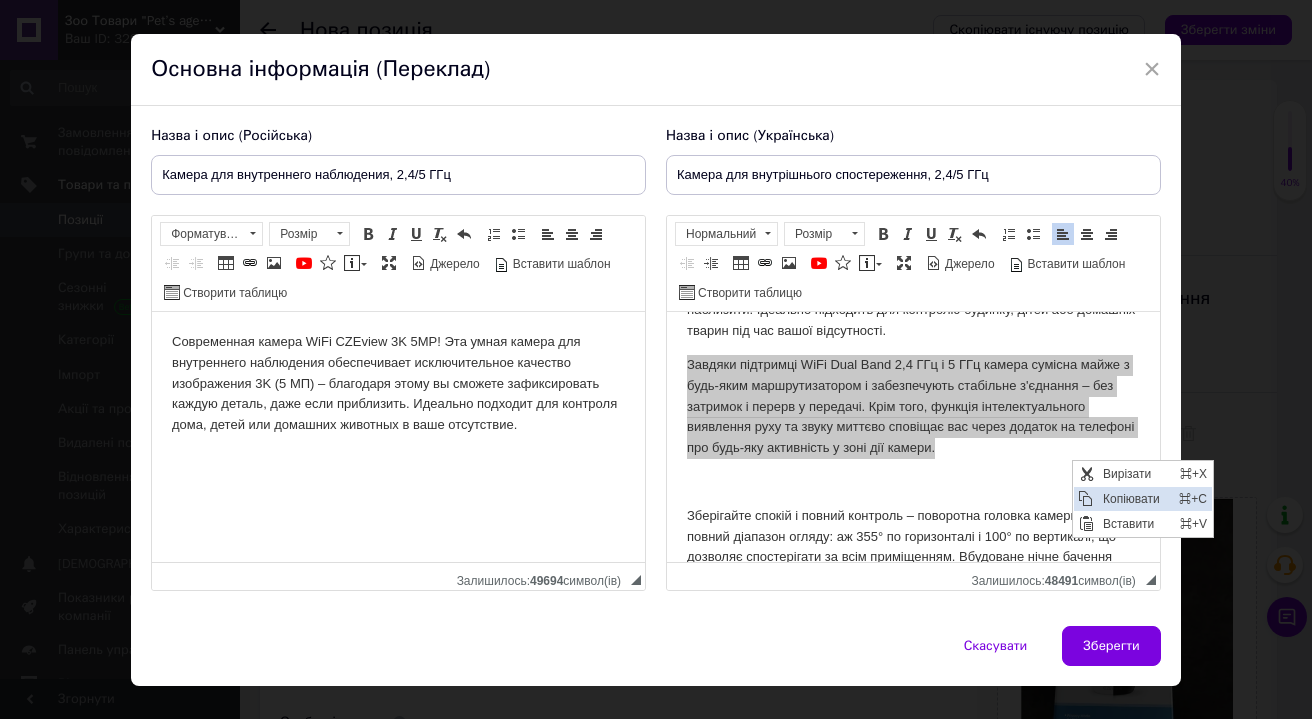drag, startPoint x: 1094, startPoint y: 493, endPoint x: 2002, endPoint y: 603, distance: 914.63873 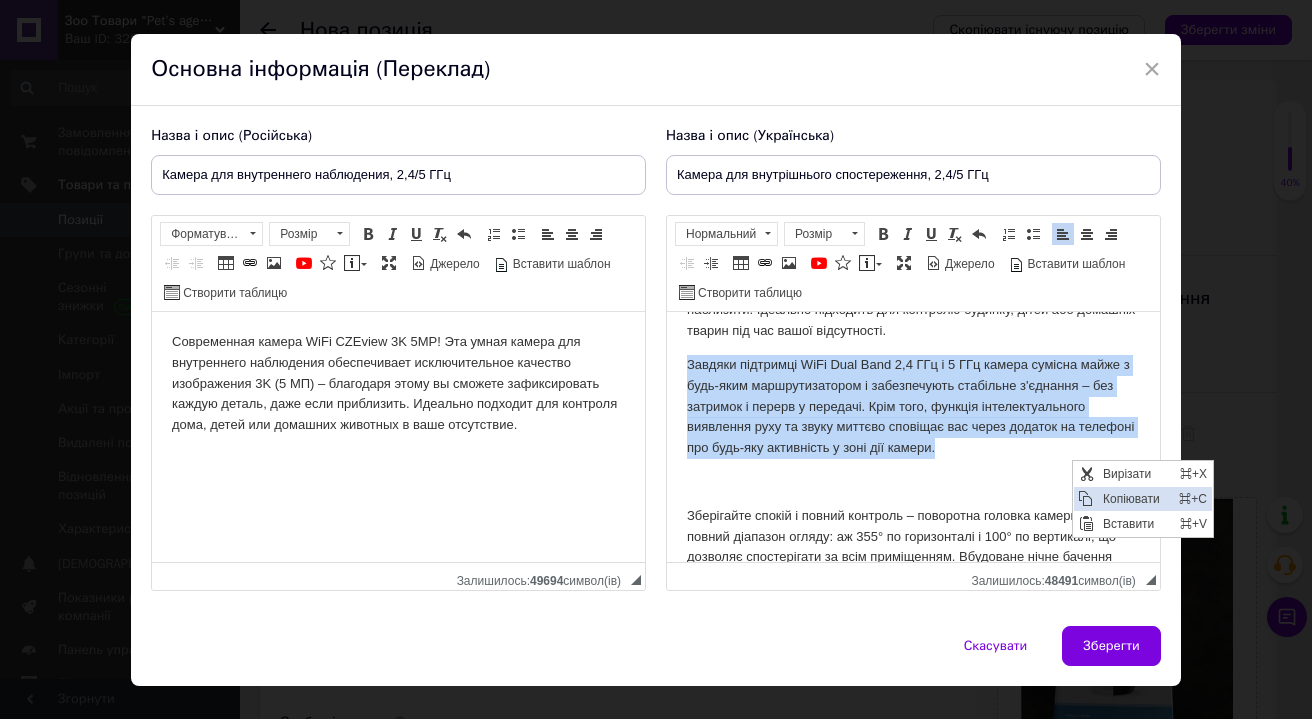 copy on "Завдяки підтримці WiFi Dual Band 2,4 ГГц і 5 ГГц камера сумісна майже з будь-яким маршрутизатором і забезпечують стабільне з'єднання – без затримок і перерв у передачі. Крім того, функція інтелектуального виявлення руху та звуку миттєво сповіщає вас через додаток на телефоні про будь-яку активність у зоні дії камери." 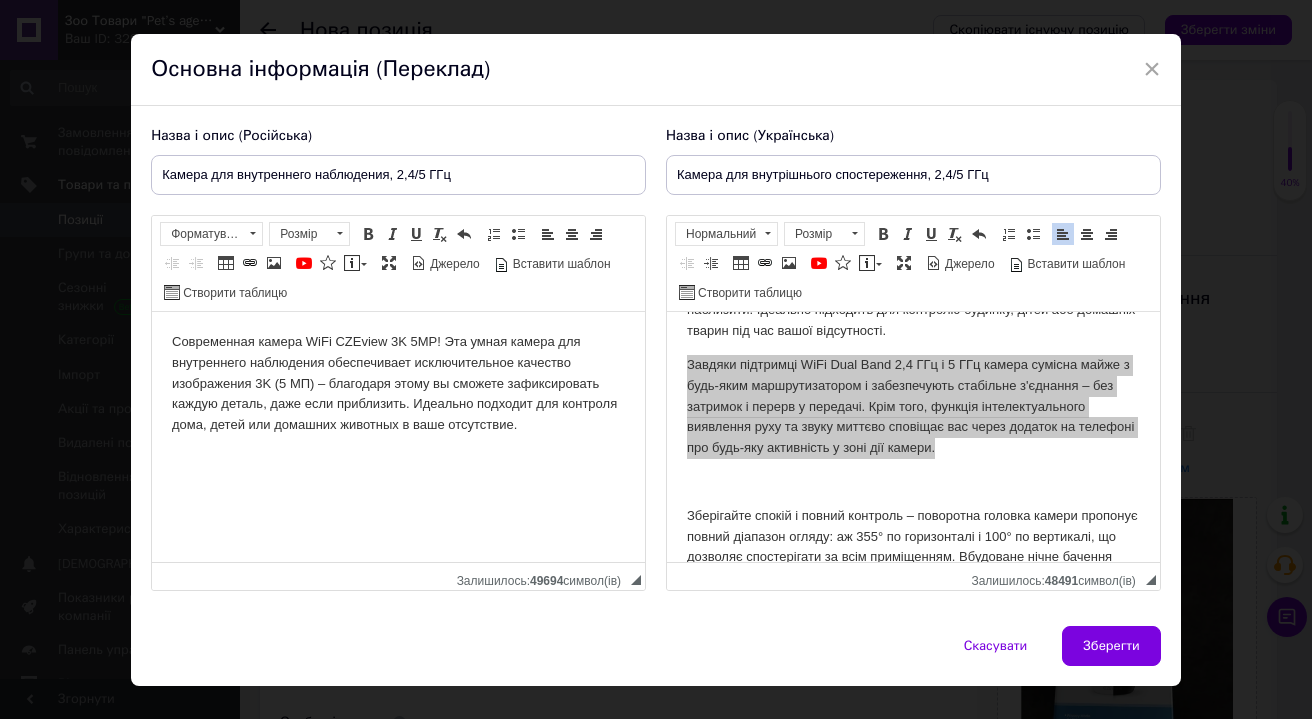 click on "Современная камера WiFi CZEview 3K 5MP! Эта умная камера для внутреннего наблюдения обеспечивает исключительное качество изображения 3K (5 МП) – благодаря этому вы сможете зафиксировать каждую деталь, даже если приблизить. Идеально подходит для контроля дома, детей или домашних животных в ваше отсутствие." at bounding box center [398, 384] 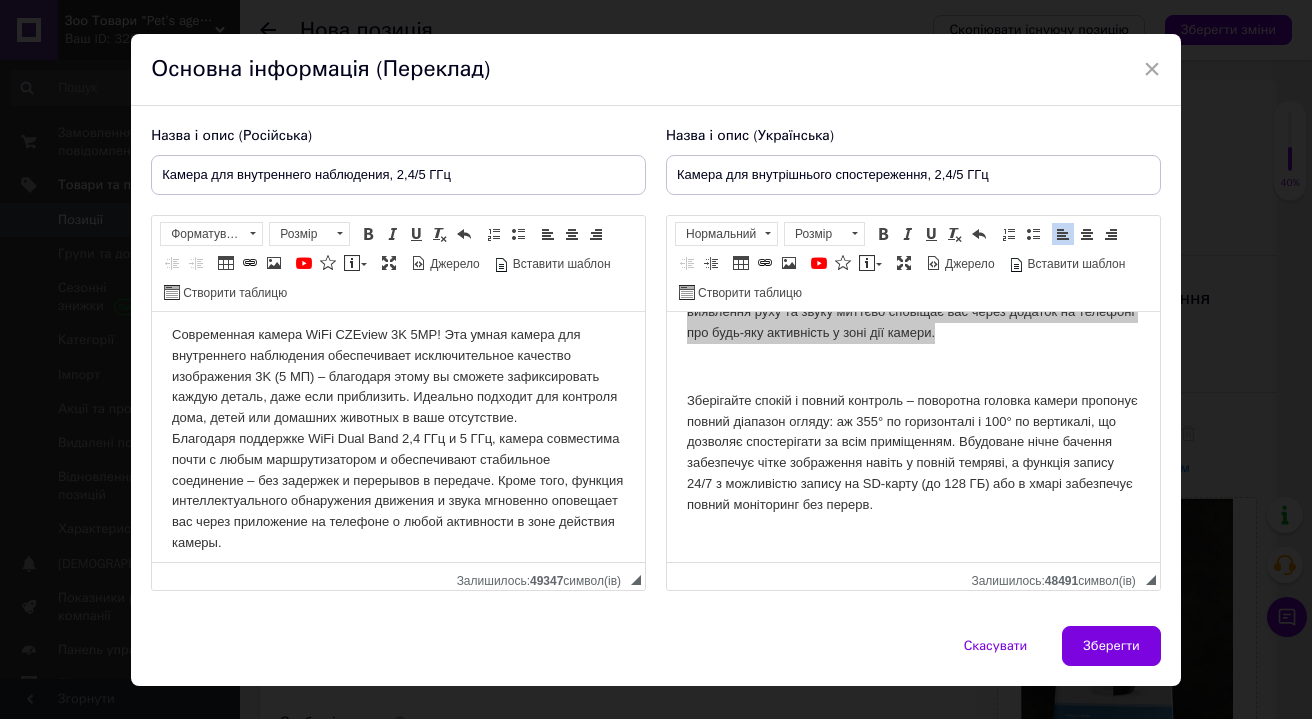 scroll, scrollTop: 228, scrollLeft: 0, axis: vertical 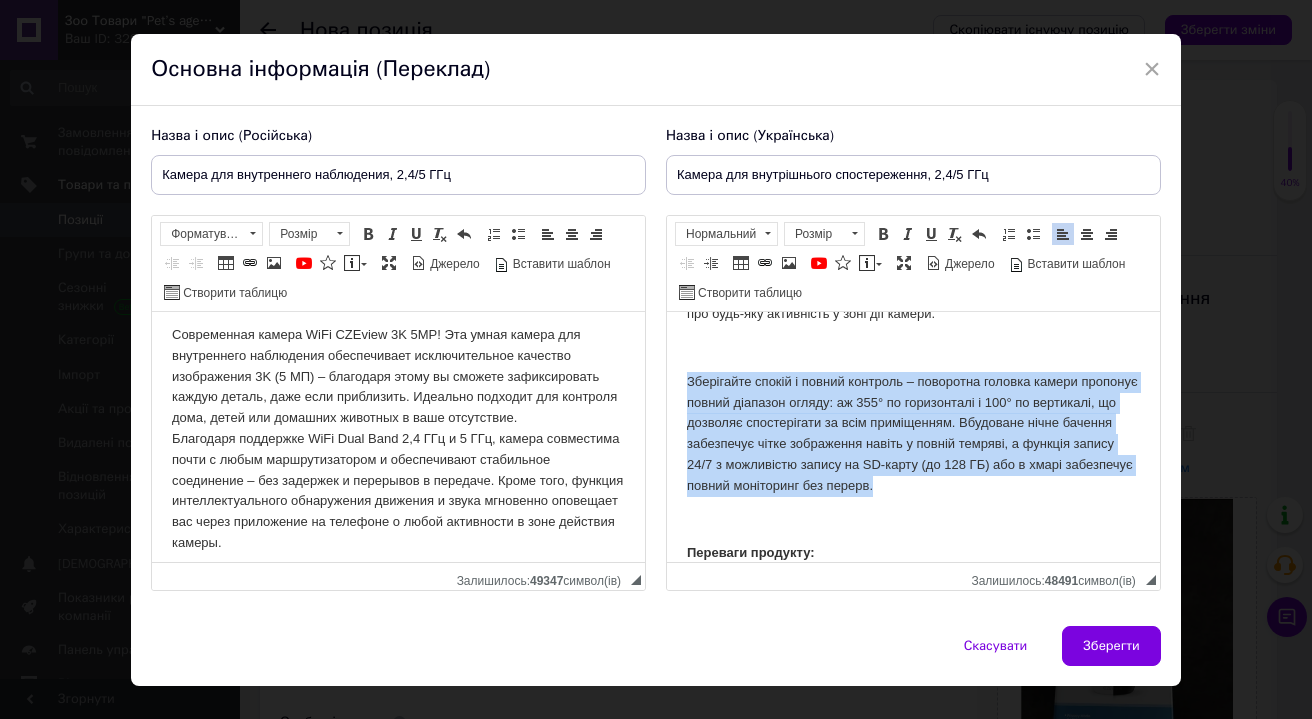 drag, startPoint x: 686, startPoint y: 390, endPoint x: 997, endPoint y: 491, distance: 326.9893 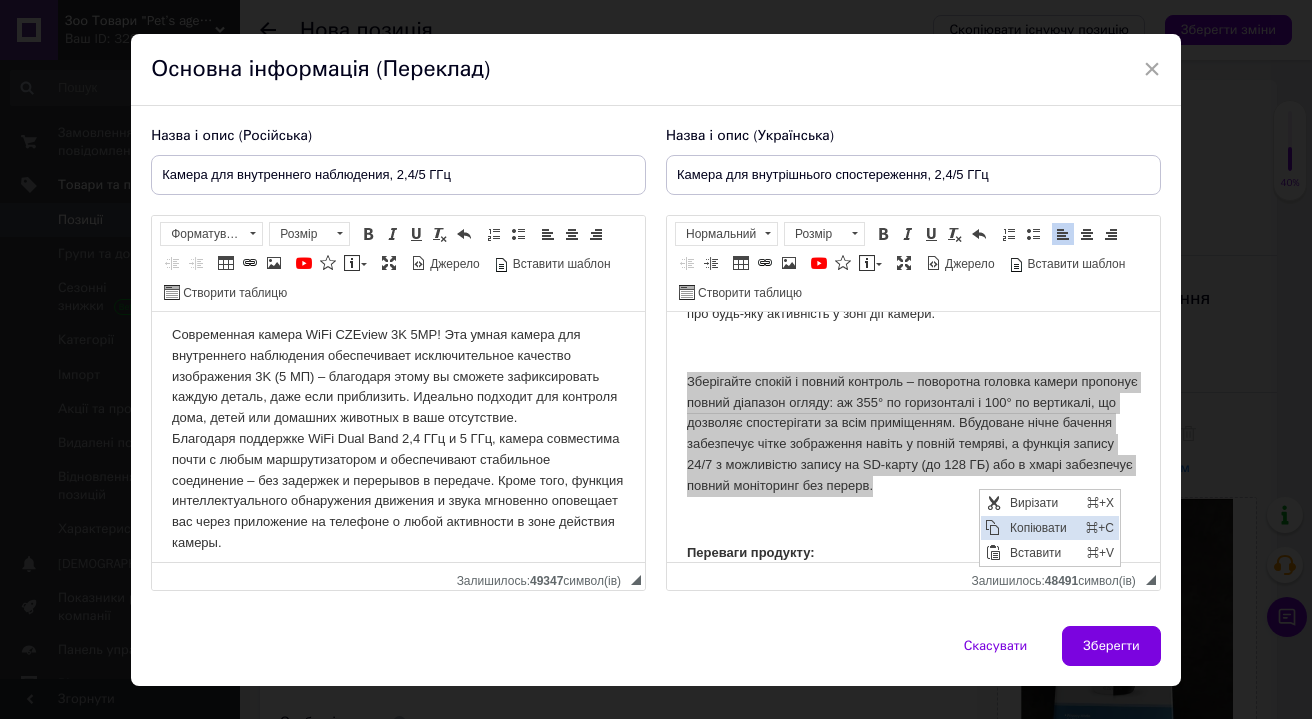 click on "Копіювати" at bounding box center (1042, 528) 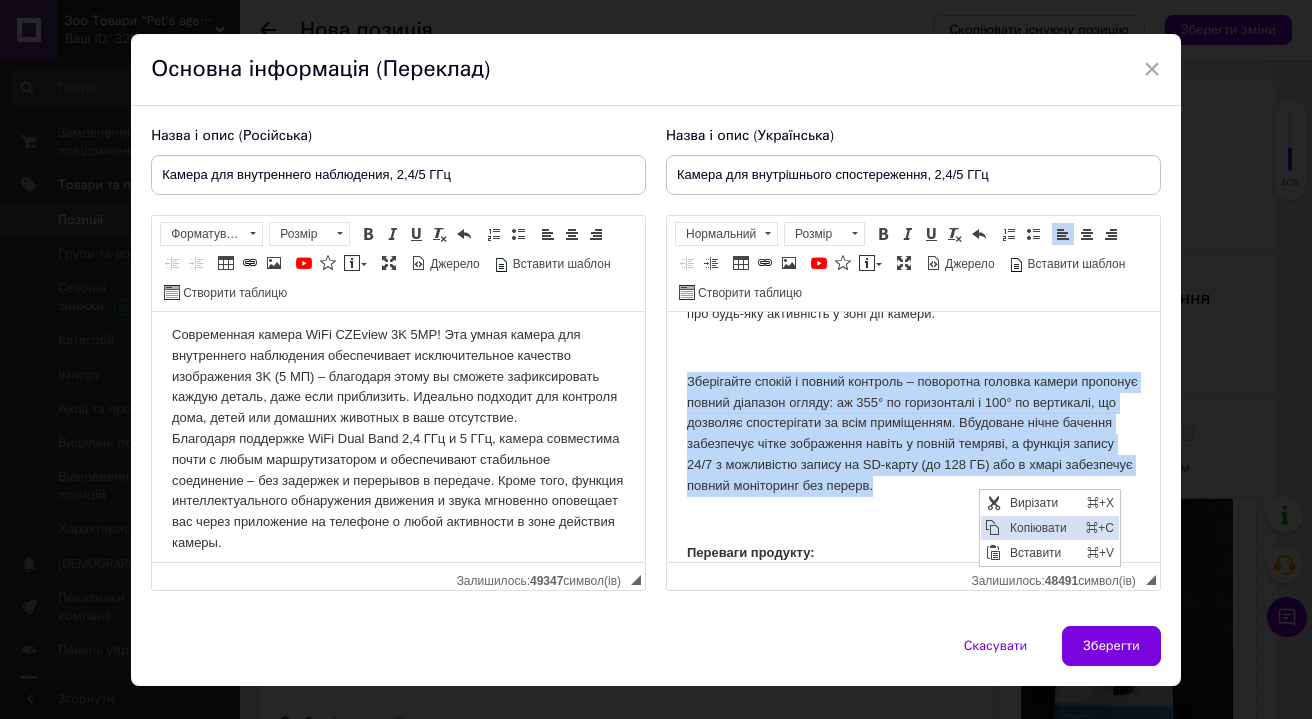 copy on "Зберігайте спокій і повний контроль – поворотна головка камери пропонує повний діапазон огляду: аж 355° по горизонталі і 100° по вертикалі, що дозволяє спостерігати за всім приміщенням. Вбудоване нічне бачення забезпечує чітке зображення навіть у повній темряві, а функція запису 24/7 з можливістю запису на SD-карту (до 128 ГБ) або в хмарі забезпечує повний моніторинг без перерв." 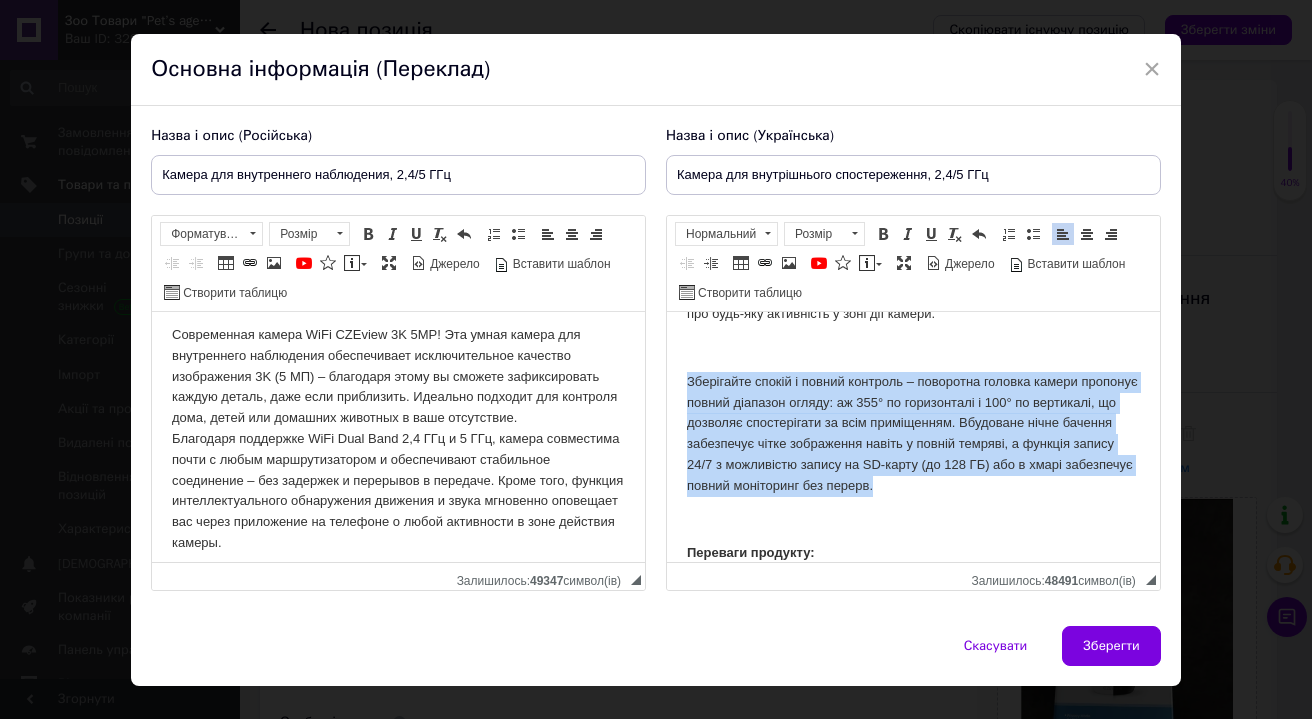 scroll, scrollTop: 30, scrollLeft: 0, axis: vertical 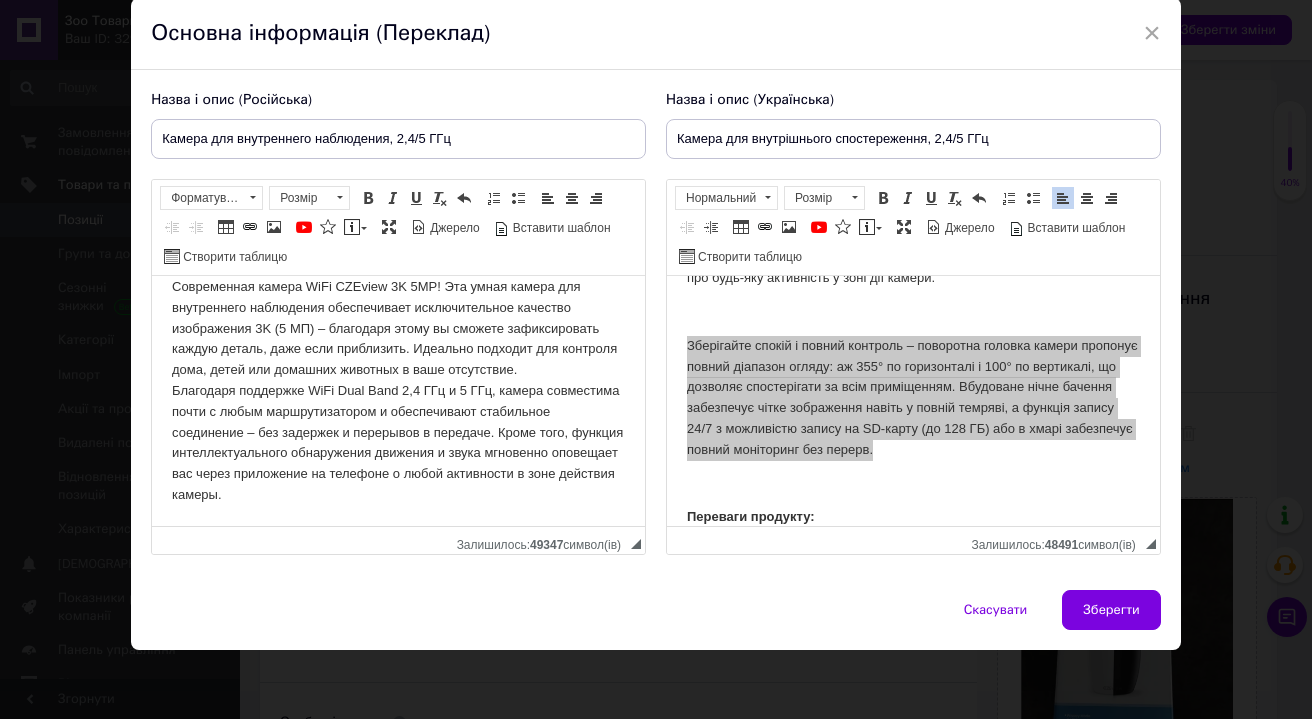 click on "Современная камера WiFi CZEview 3K 5MP! Эта умная камера для внутреннего наблюдения обеспечивает исключительное качество изображения 3K (5 МП) – благодаря этому вы сможете зафиксировать каждую деталь, даже если приблизить. Идеально подходит для контроля дома, детей или домашних животных в ваше отсутствие." at bounding box center (398, 391) 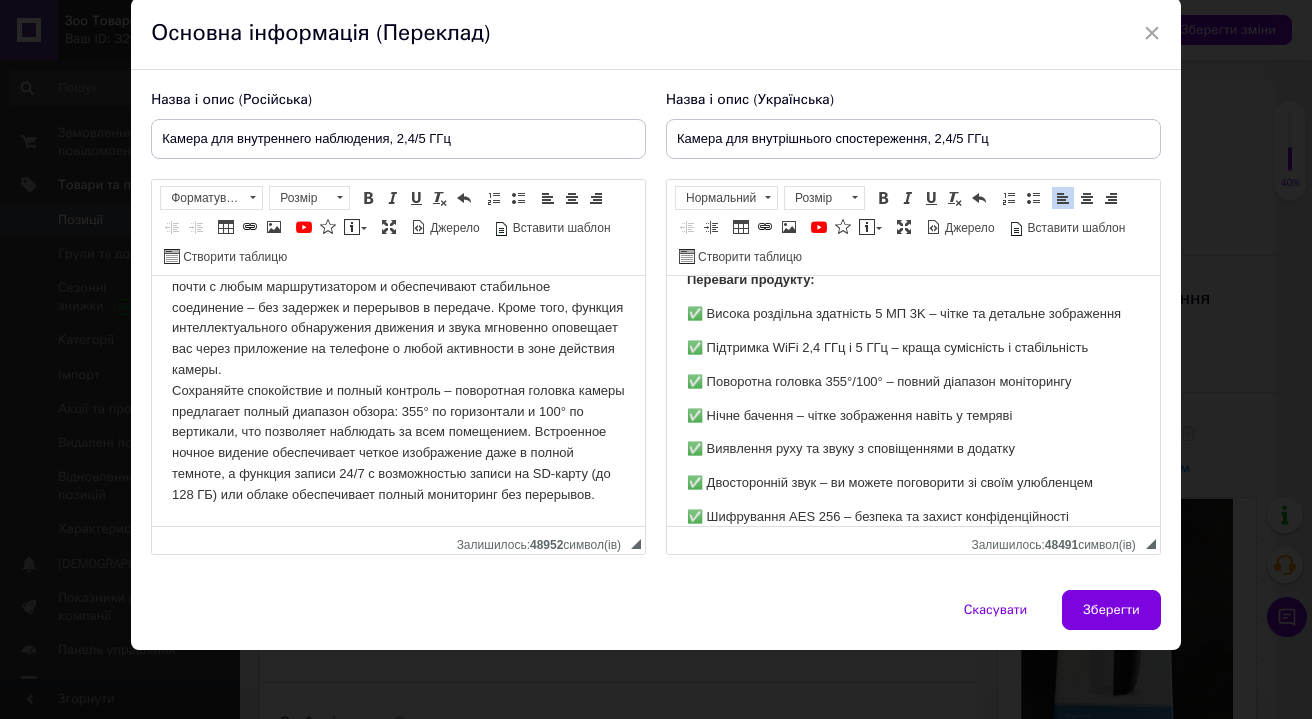 scroll, scrollTop: 461, scrollLeft: 0, axis: vertical 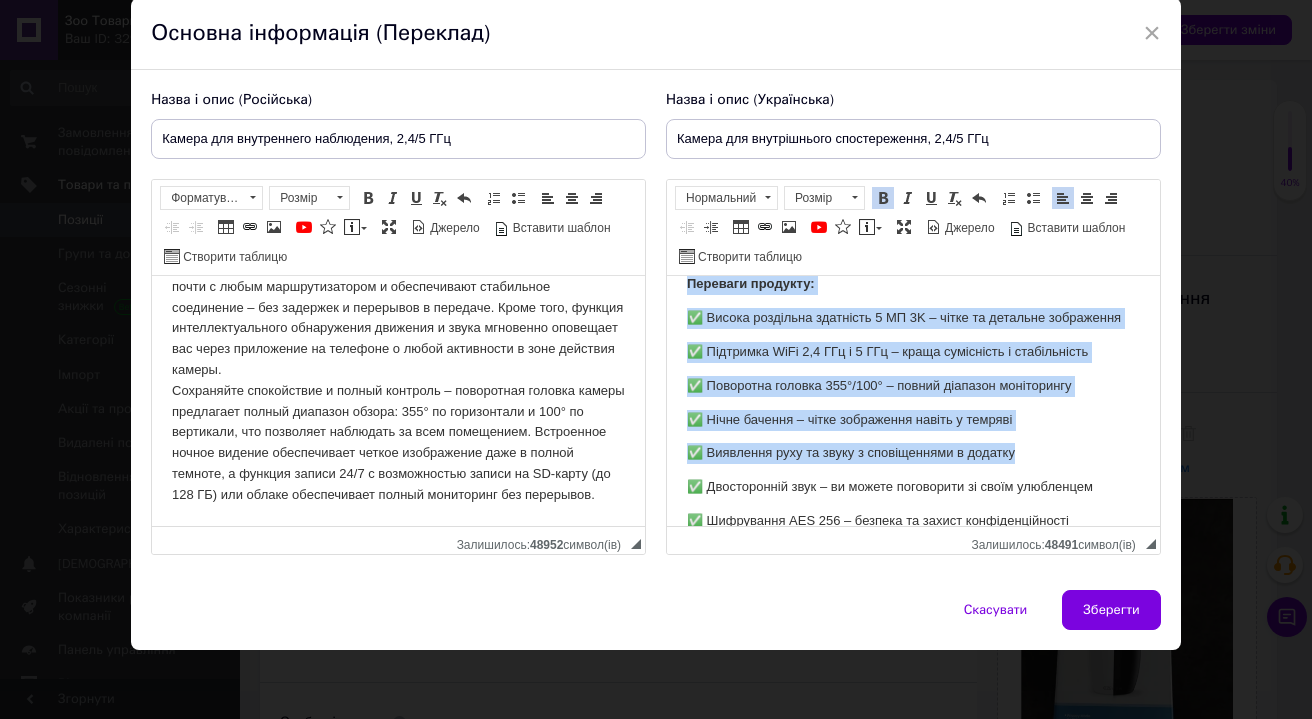drag, startPoint x: 682, startPoint y: 286, endPoint x: 1029, endPoint y: 476, distance: 395.61218 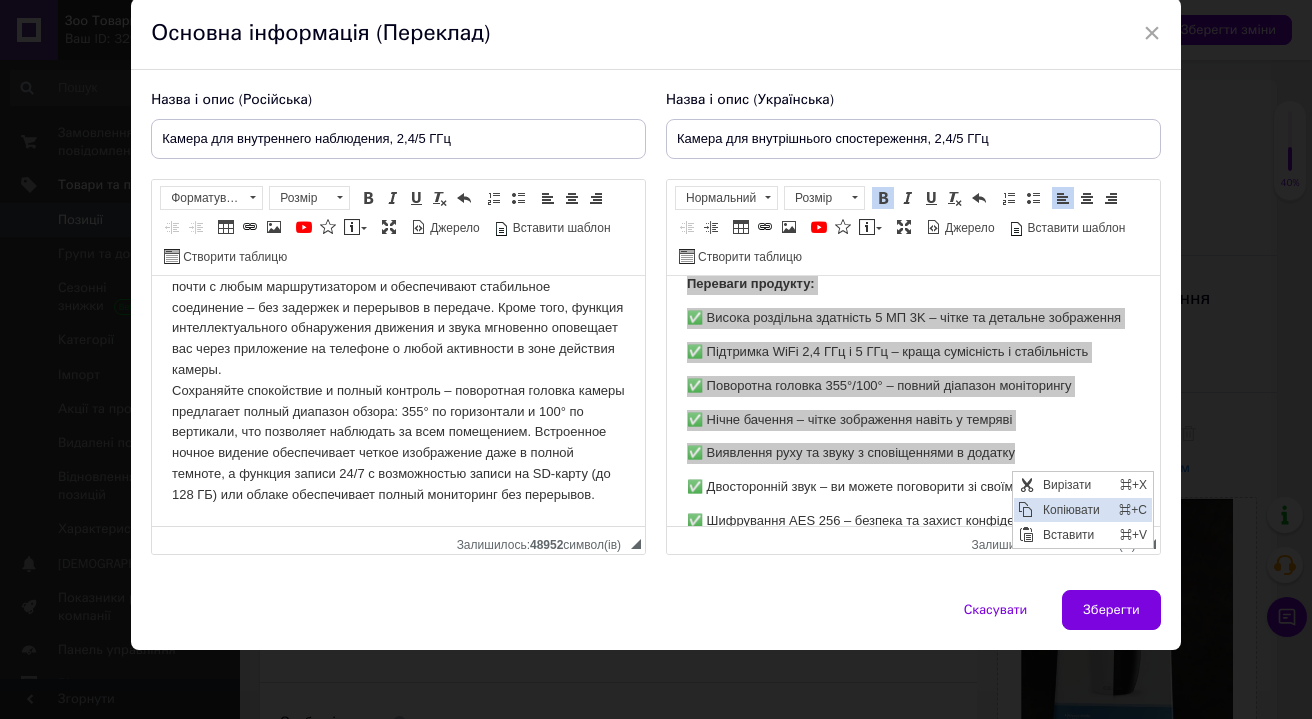 click on "Копіювати" at bounding box center [1075, 510] 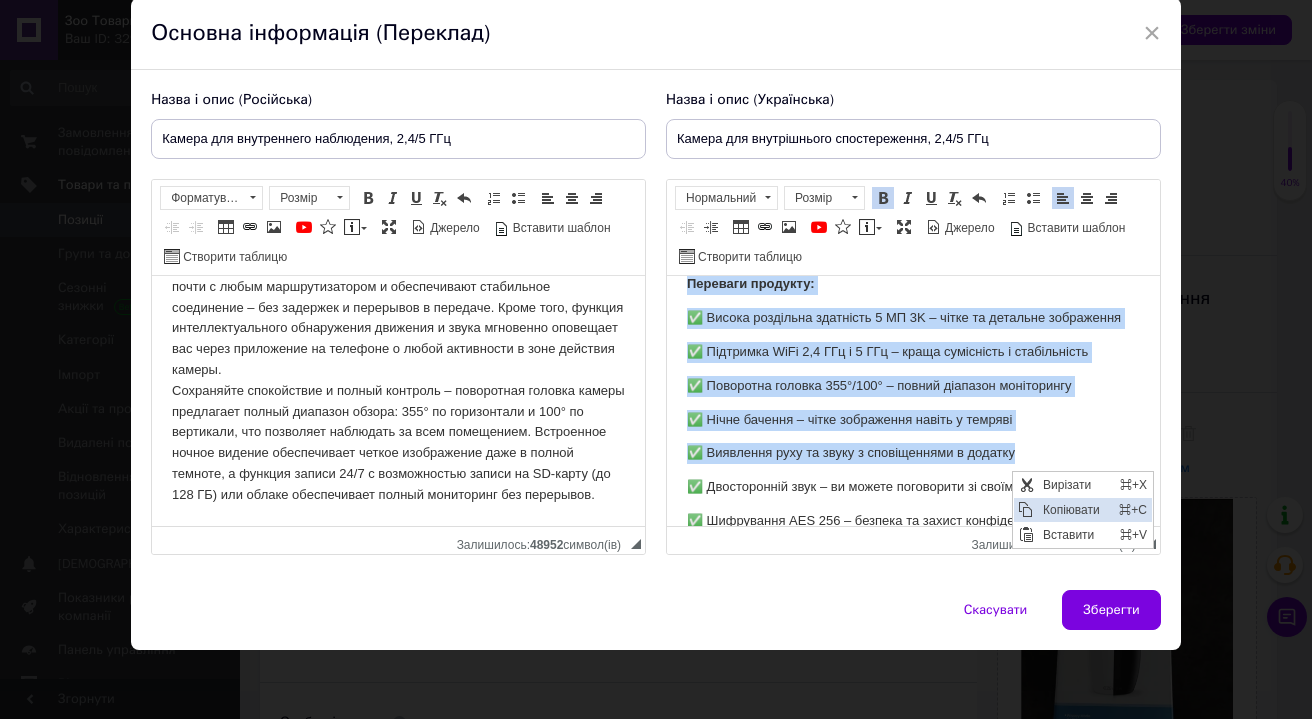 copy on "Переваги продукту: ✅ Висока роздільна здатність 5 МП 3K – чітке та детальне зображення ✅ Підтримка WiFi 2,4 ГГц і 5 ГГц – краща сумісність і стабільність ✅ Поворотна головка 355°/100° – повний діапазон моніторингу ✅ Нічне бачення – чітке зображення навіть у темряві ✅ Виявлення руху та звуку з сповіщеннями в додатку" 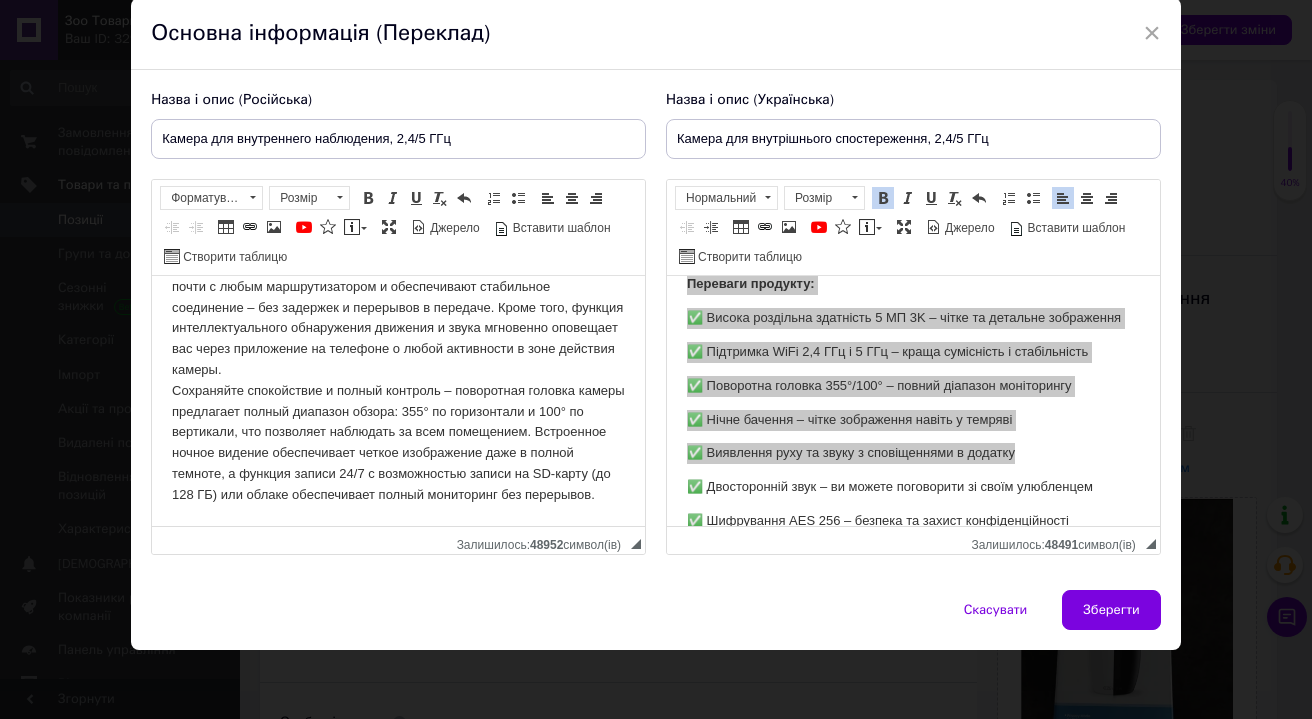 click on "Современная камера WiFi CZEview 3K 5MP! Эта умная камера для внутреннего наблюдения обеспечивает исключительное качество изображения 3K (5 МП) – благодаря этому вы сможете зафиксировать каждую деталь, даже если приблизить. Идеально подходит для контроля дома, детей или домашних животных в ваше отсутствие." at bounding box center [398, 329] 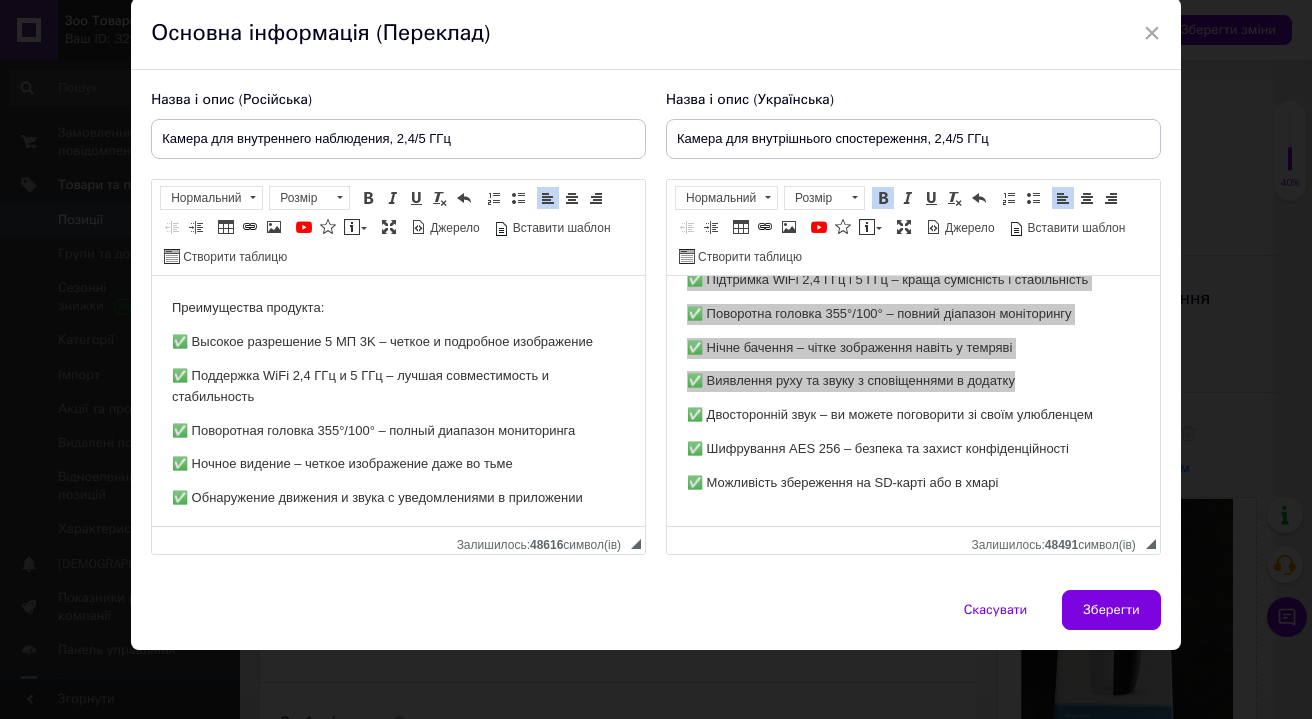 scroll, scrollTop: 572, scrollLeft: 0, axis: vertical 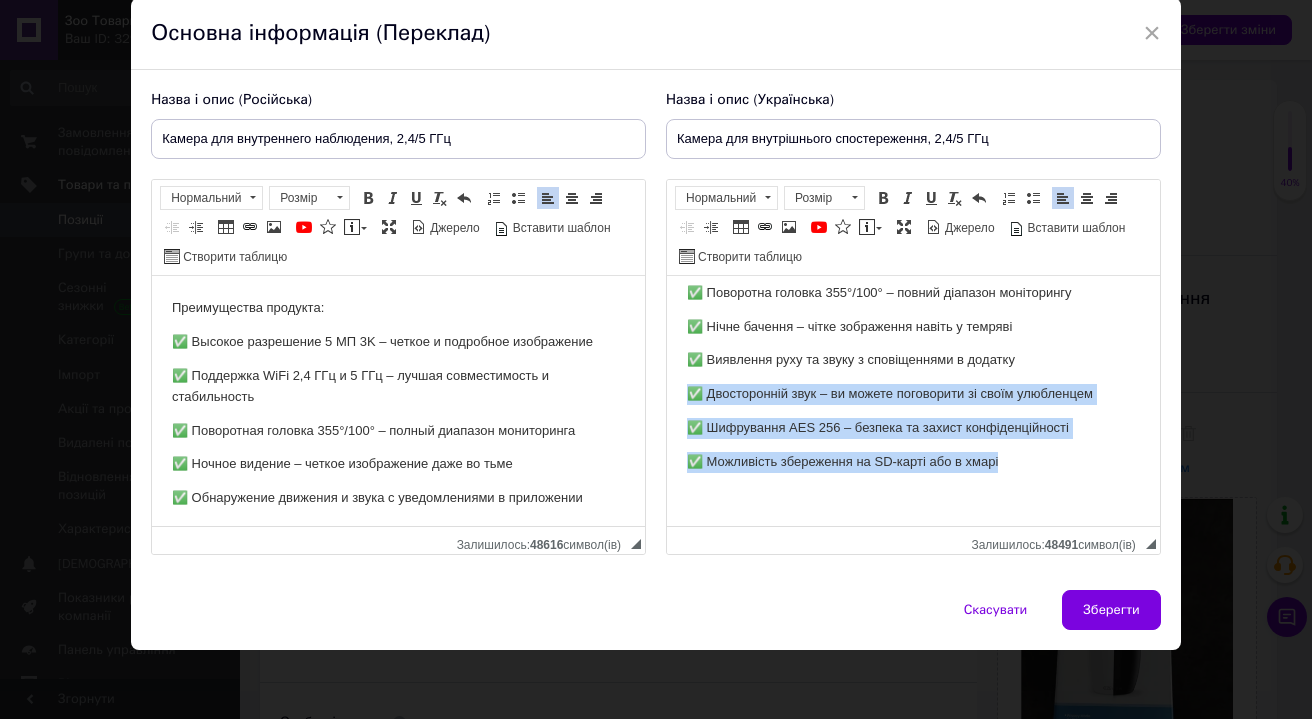 drag, startPoint x: 681, startPoint y: 393, endPoint x: 1011, endPoint y: 469, distance: 338.63846 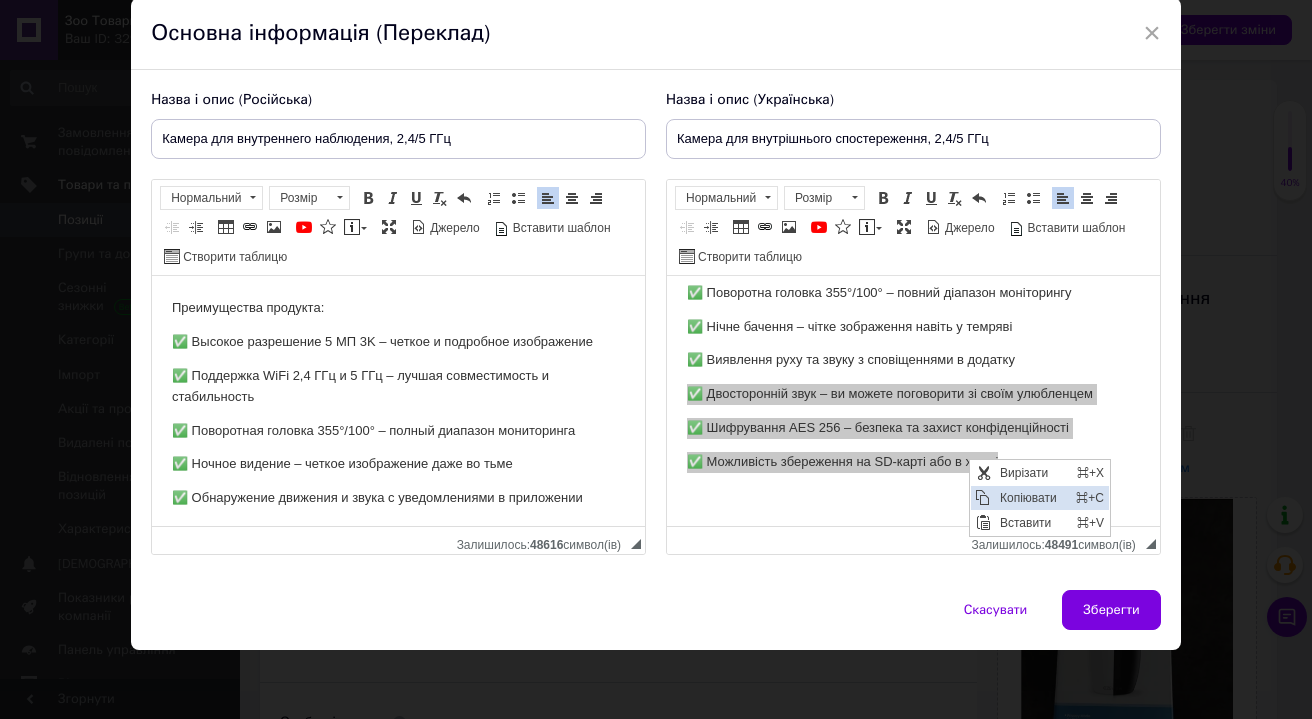 drag, startPoint x: 995, startPoint y: 493, endPoint x: 1301, endPoint y: 678, distance: 357.57657 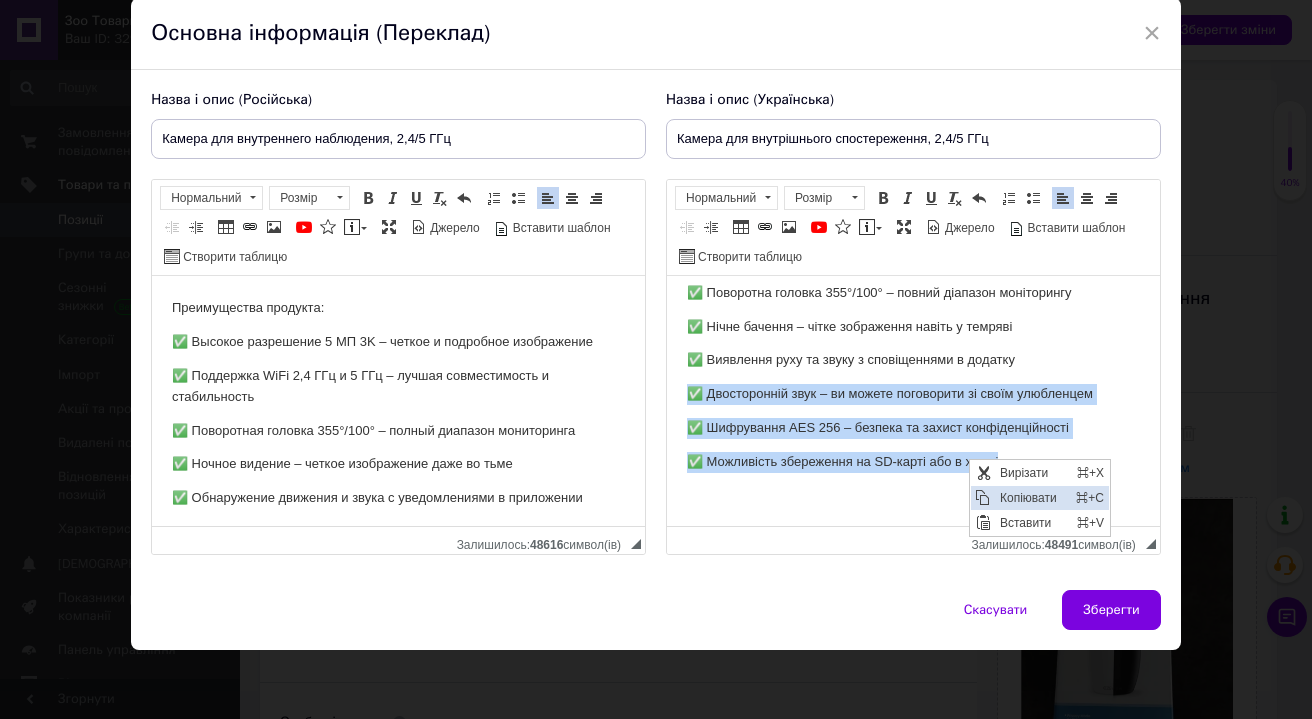 copy on "✅ Двосторонній звук – ви можете поговорити зі своїм улюбленцем ✅ Шифрування AES 256 – безпека та захист конфіденційності ✅ Можливість збереження на SD-карті або в хмарі" 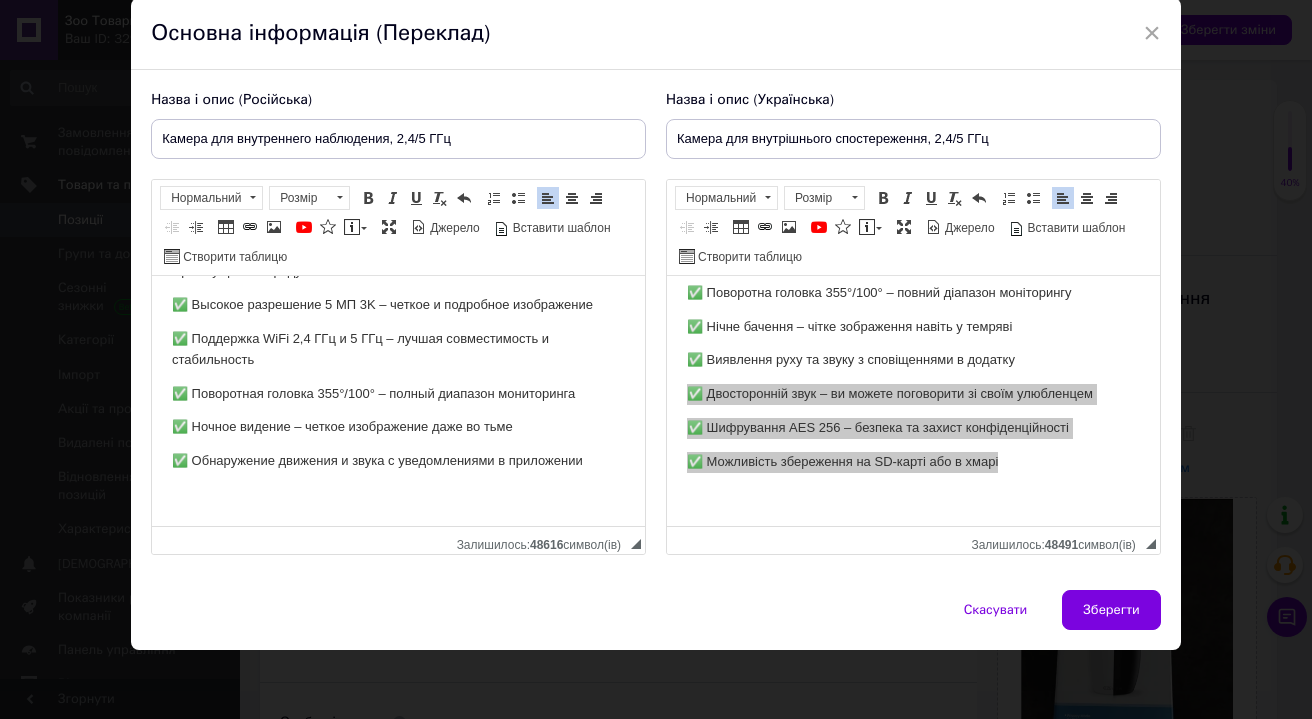 click on "Современная камера WiFi CZEview 3K 5MP! Эта умная камера для внутреннего наблюдения обеспечивает исключительное качество изображения 3K (5 МП) – благодаря этому вы сможете зафиксировать каждую деталь, даже если приблизить. Идеально подходит для контроля дома, детей или домашних животных в ваше отсутствие. ​​​​​​​ Преимущества продукта: ✅ Высокое разрешение 5 МП 3K – четкое и подробное изображение ✅ Поддержка WiFi 2,4 ГГц и 5 ГГц – лучшая совместимость и стабильность ✅ Поворотная головка 355°/100° – полный диапазон мониторинга" at bounding box center (398, 190) 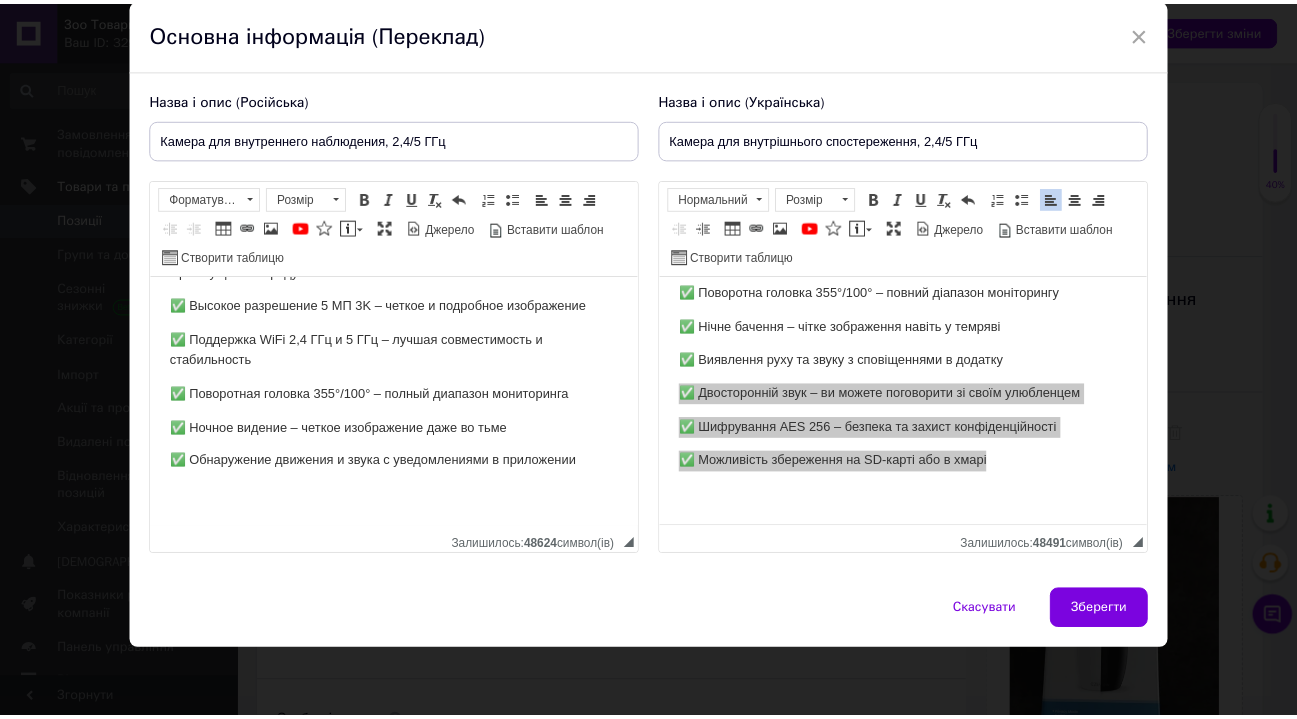 scroll, scrollTop: 484, scrollLeft: 0, axis: vertical 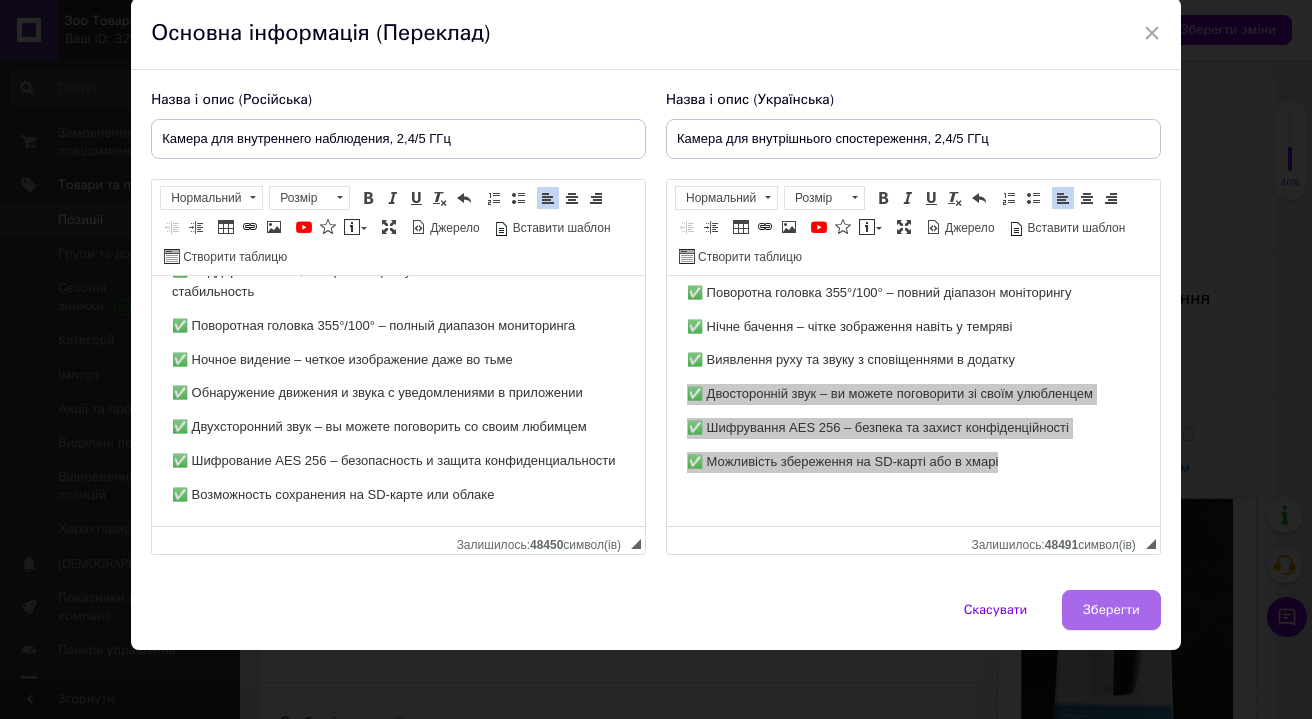 click on "Зберегти" at bounding box center [1111, 610] 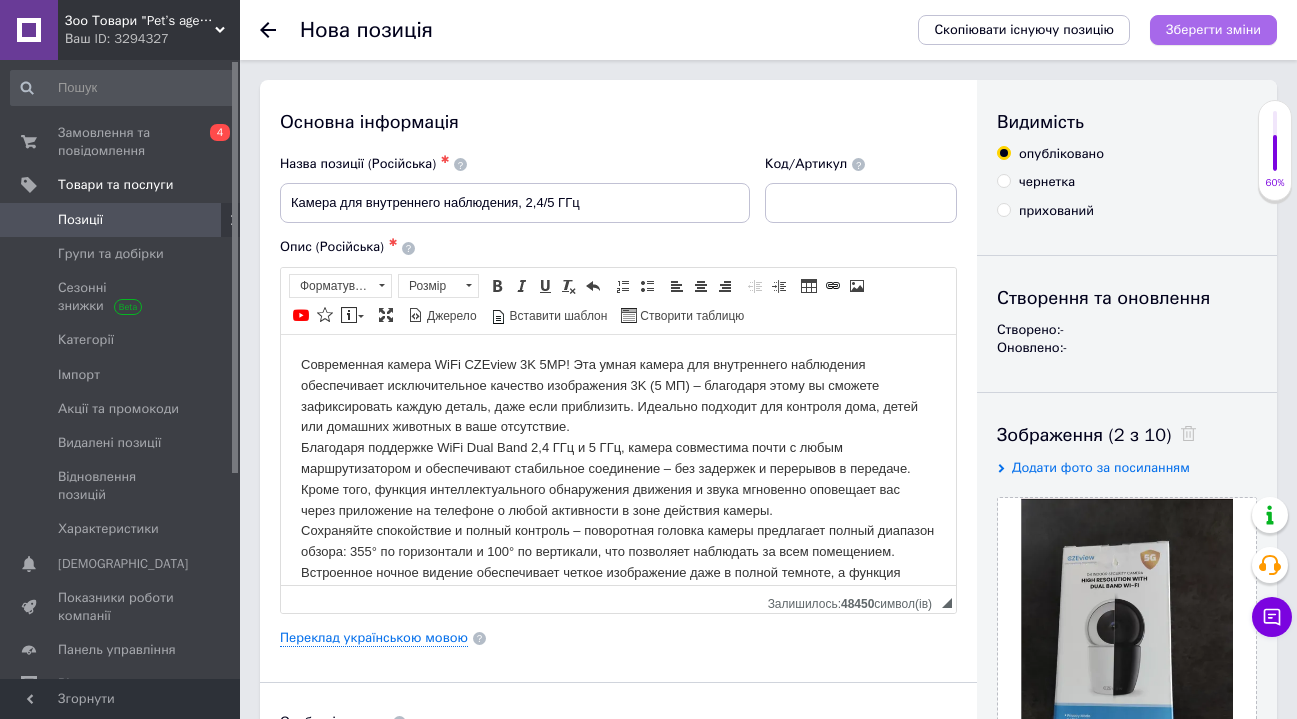 click on "Зберегти зміни" at bounding box center [1213, 30] 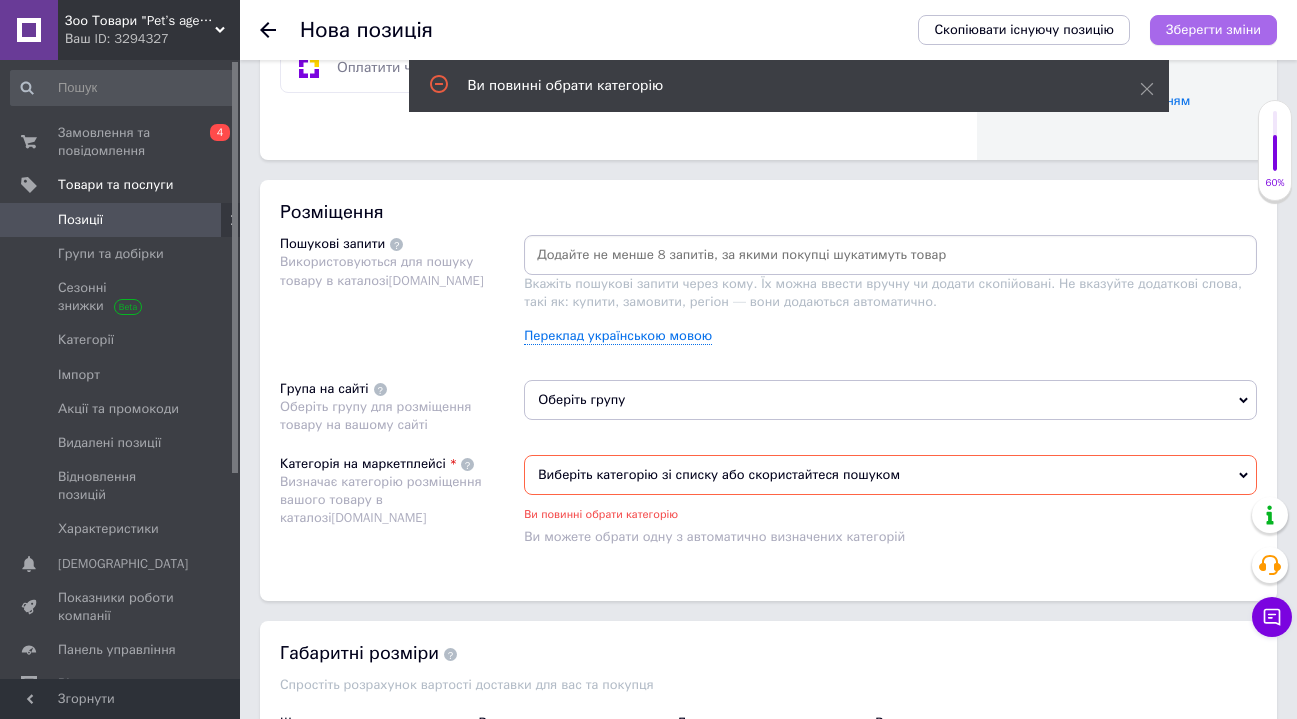 scroll, scrollTop: 1188, scrollLeft: 0, axis: vertical 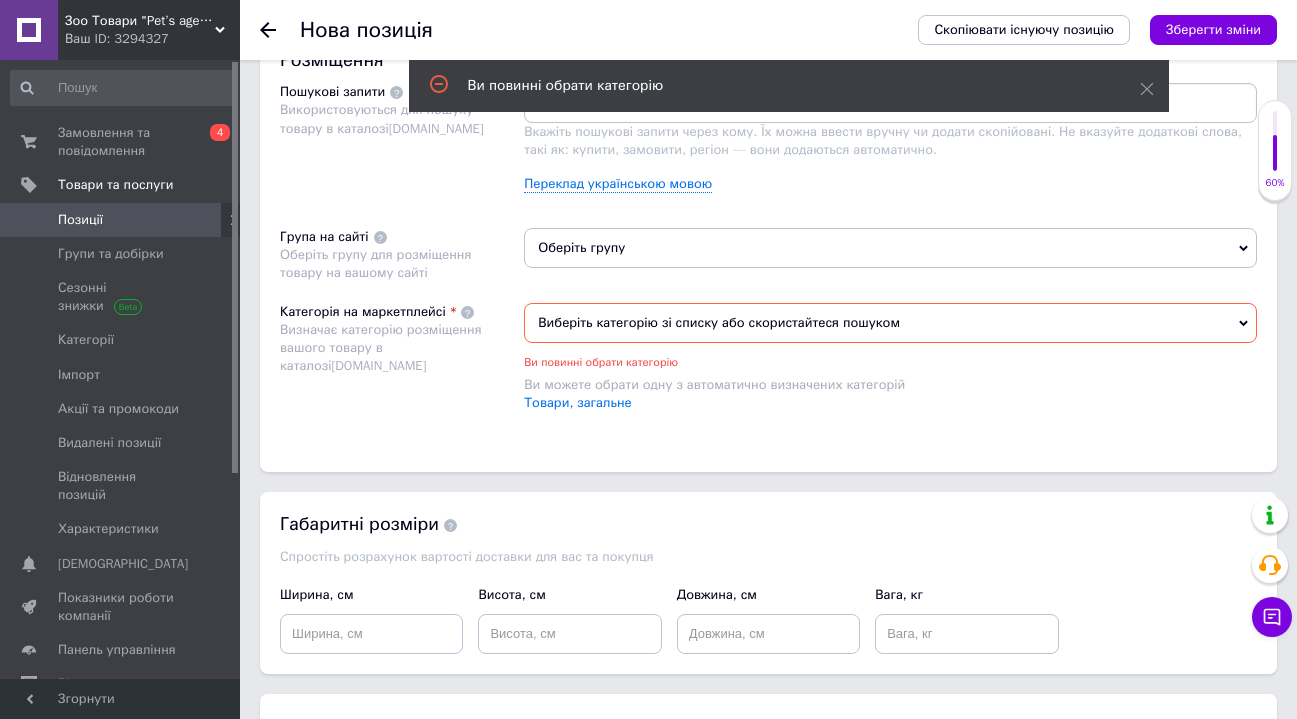 click on "Оберіть групу" at bounding box center [890, 248] 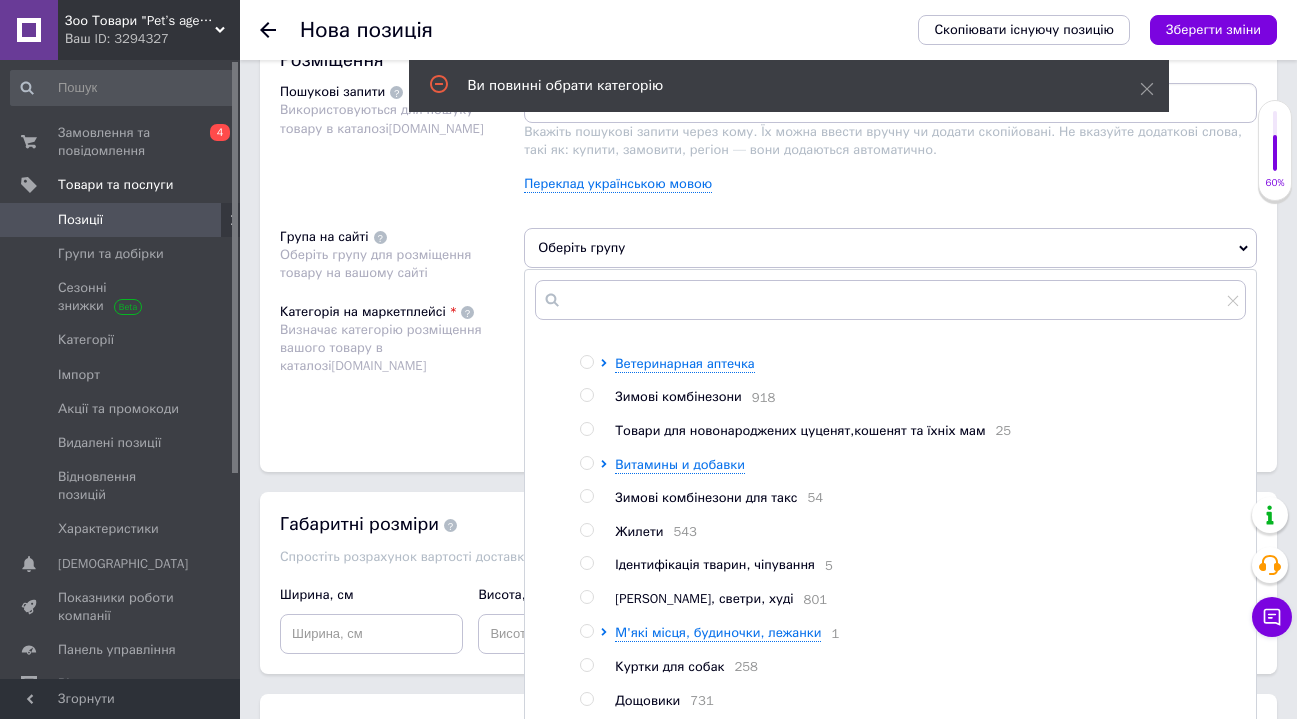 scroll, scrollTop: 333, scrollLeft: 0, axis: vertical 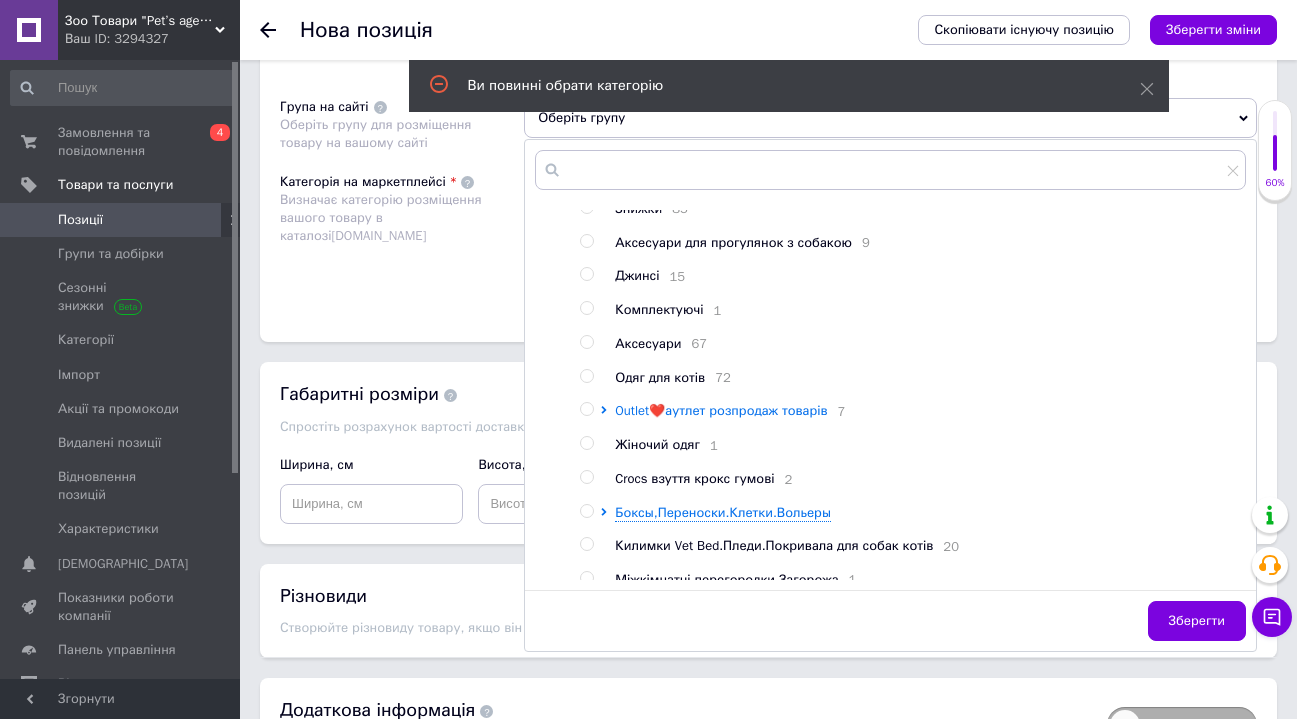 click on "Outlet❤️аутлет розпродаж товарів" at bounding box center [721, 410] 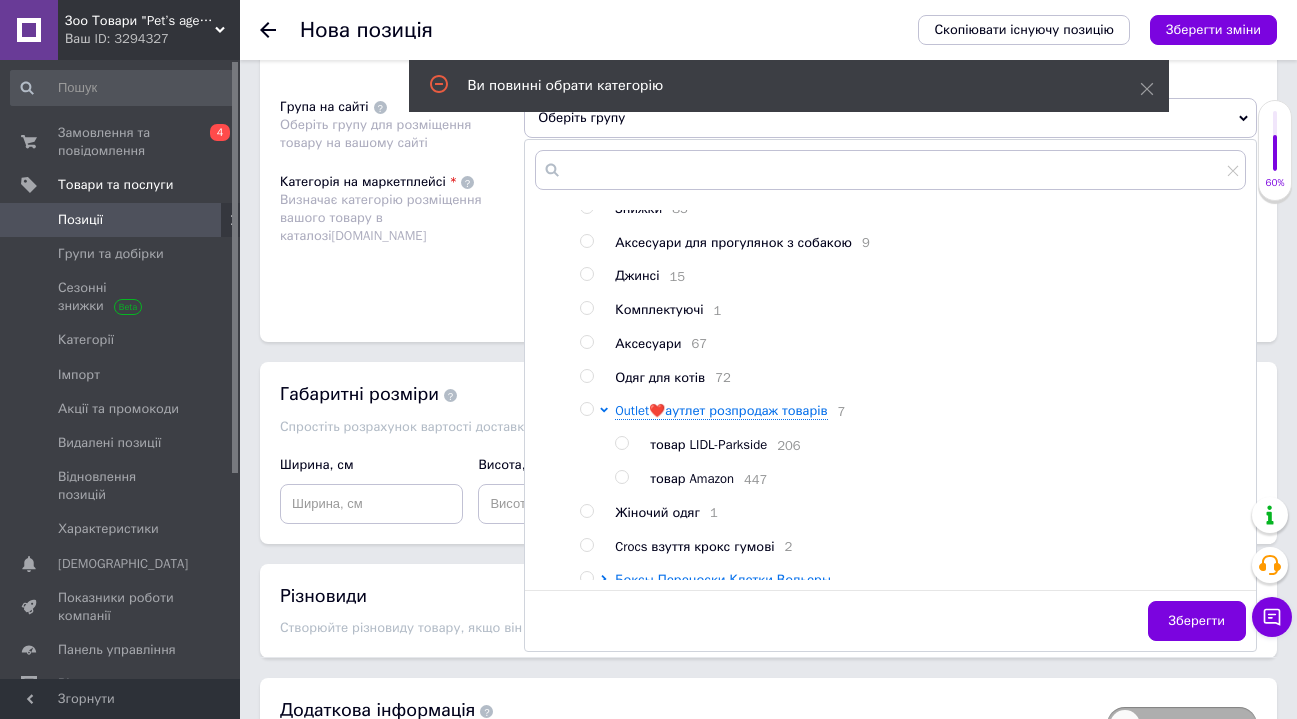 click at bounding box center (621, 477) 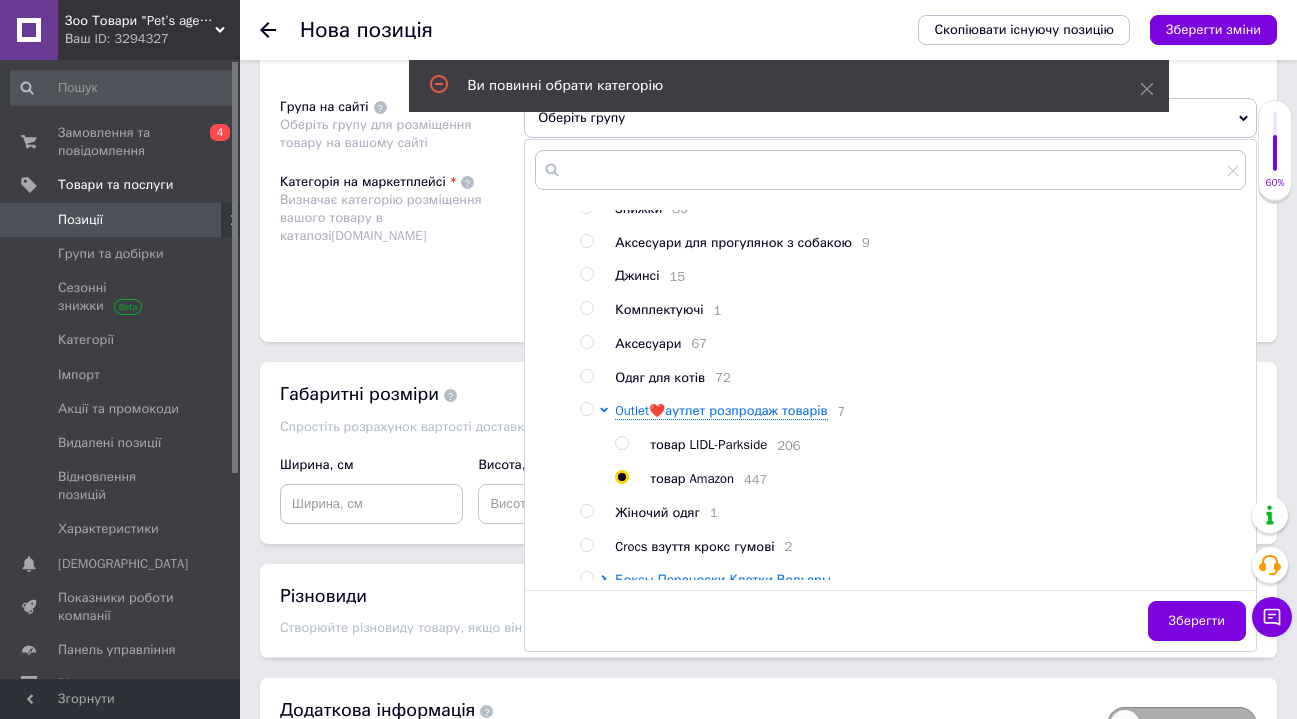radio on "true" 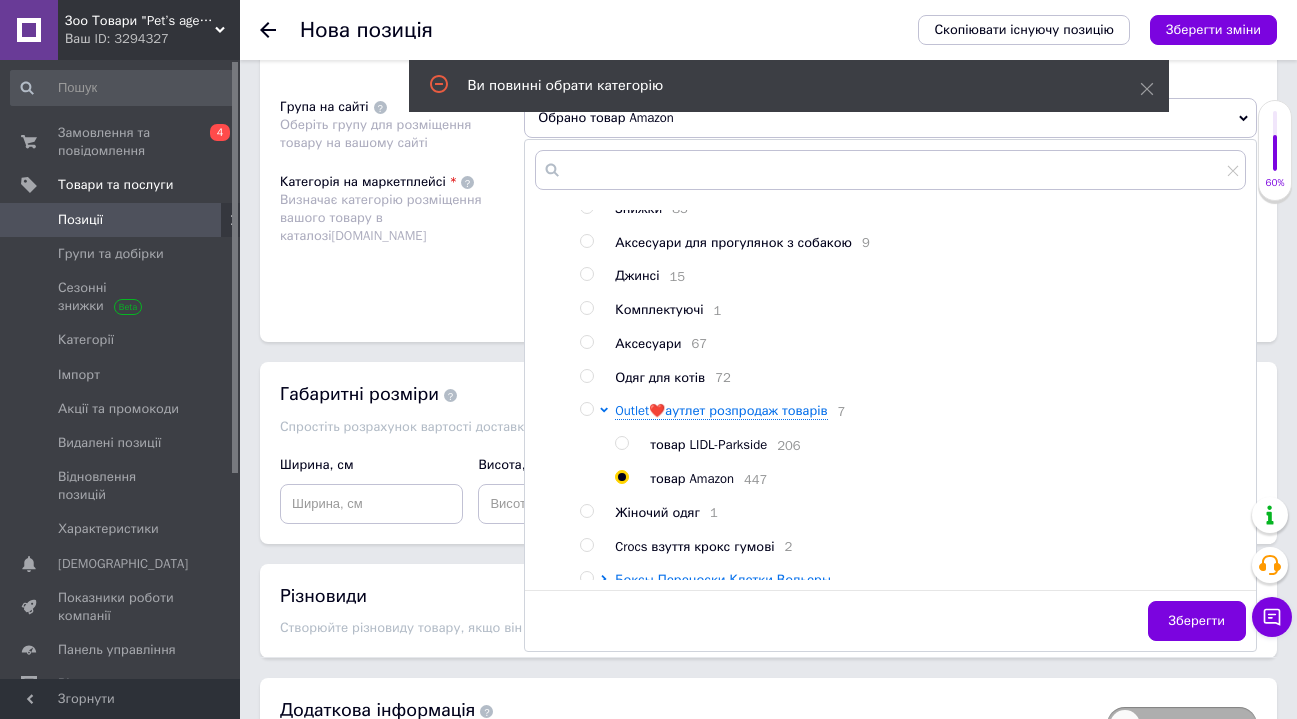click on "Зберегти" at bounding box center (1197, 621) 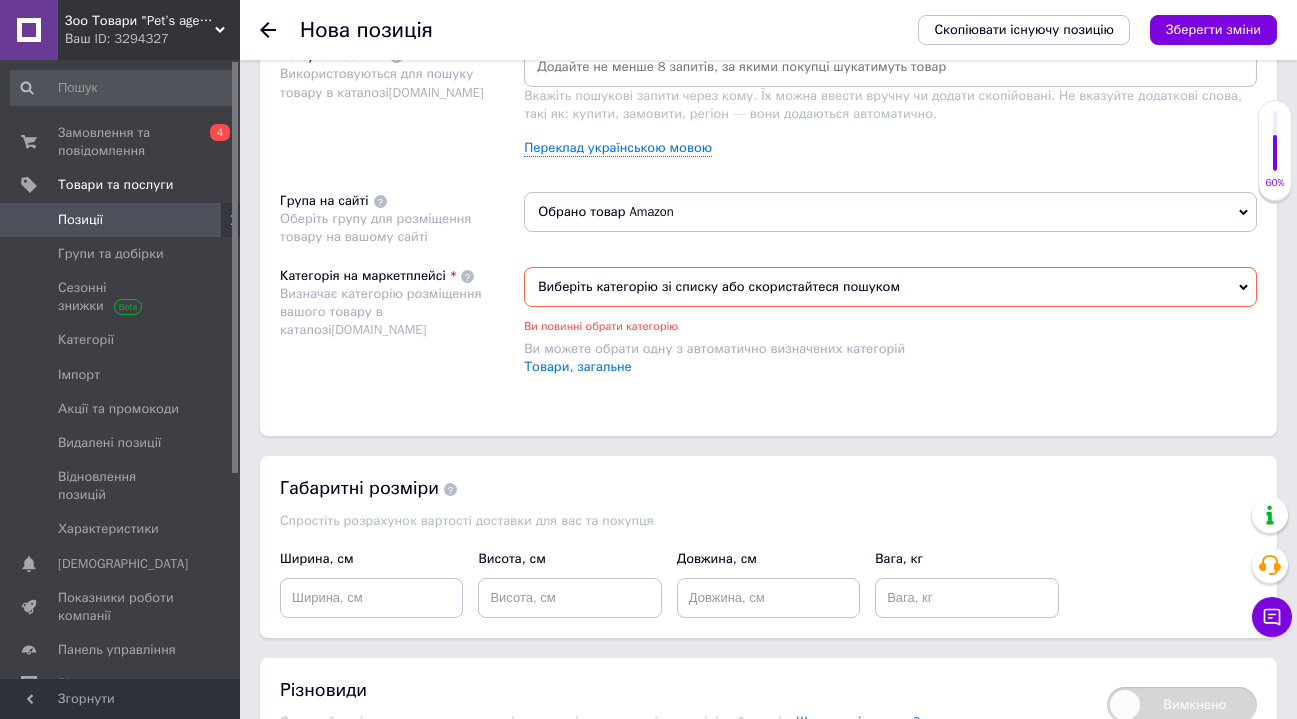 scroll, scrollTop: 1122, scrollLeft: 0, axis: vertical 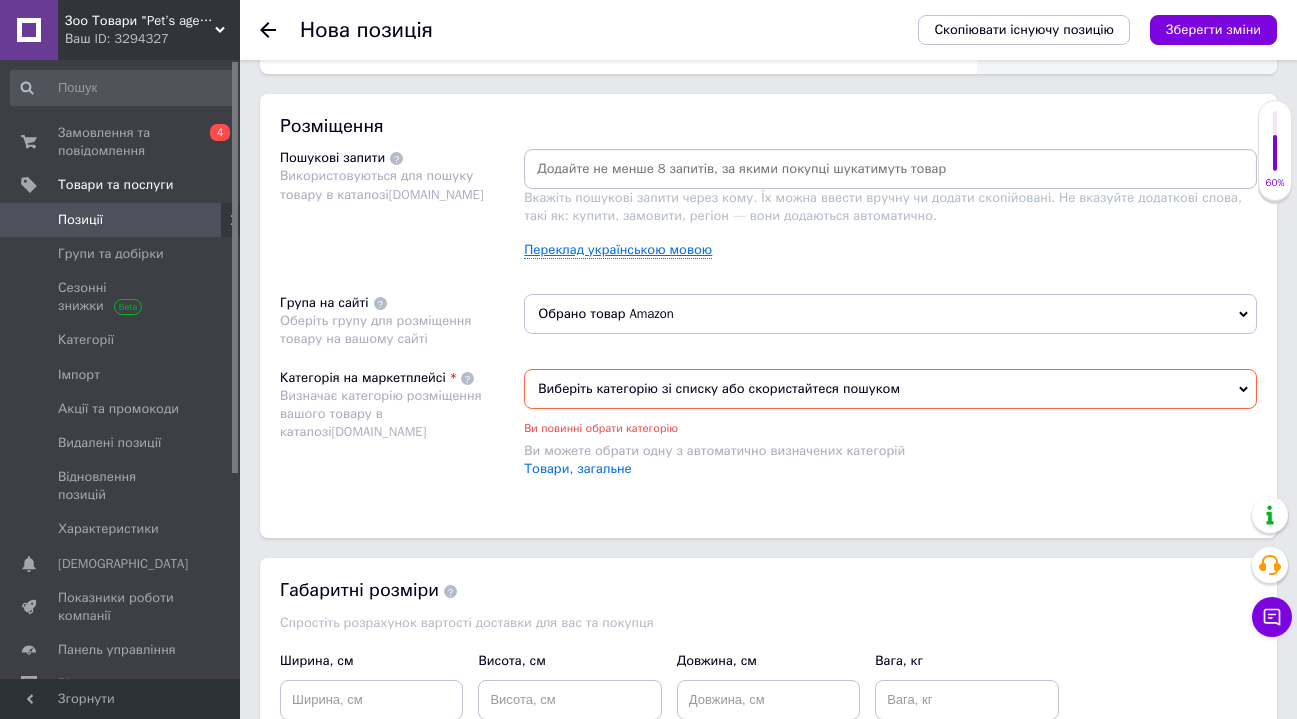 click on "Переклад українською мовою" at bounding box center [618, 250] 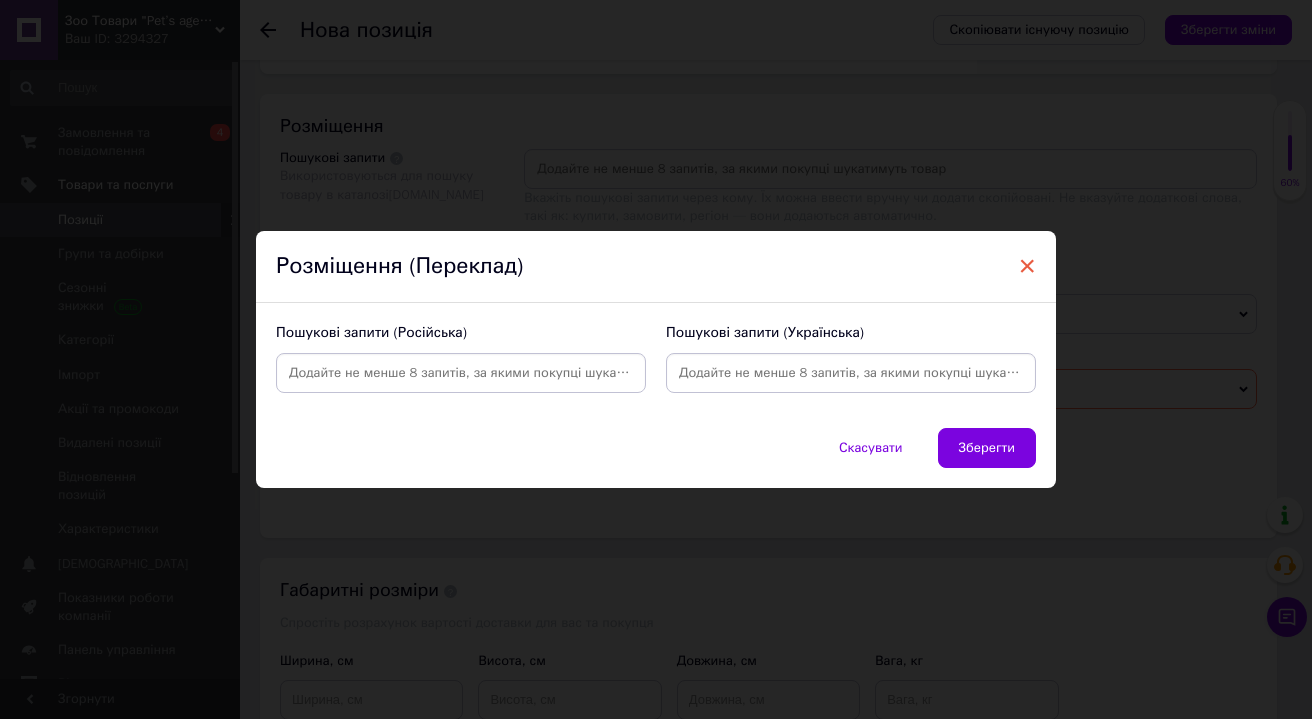 click on "×" at bounding box center [1027, 266] 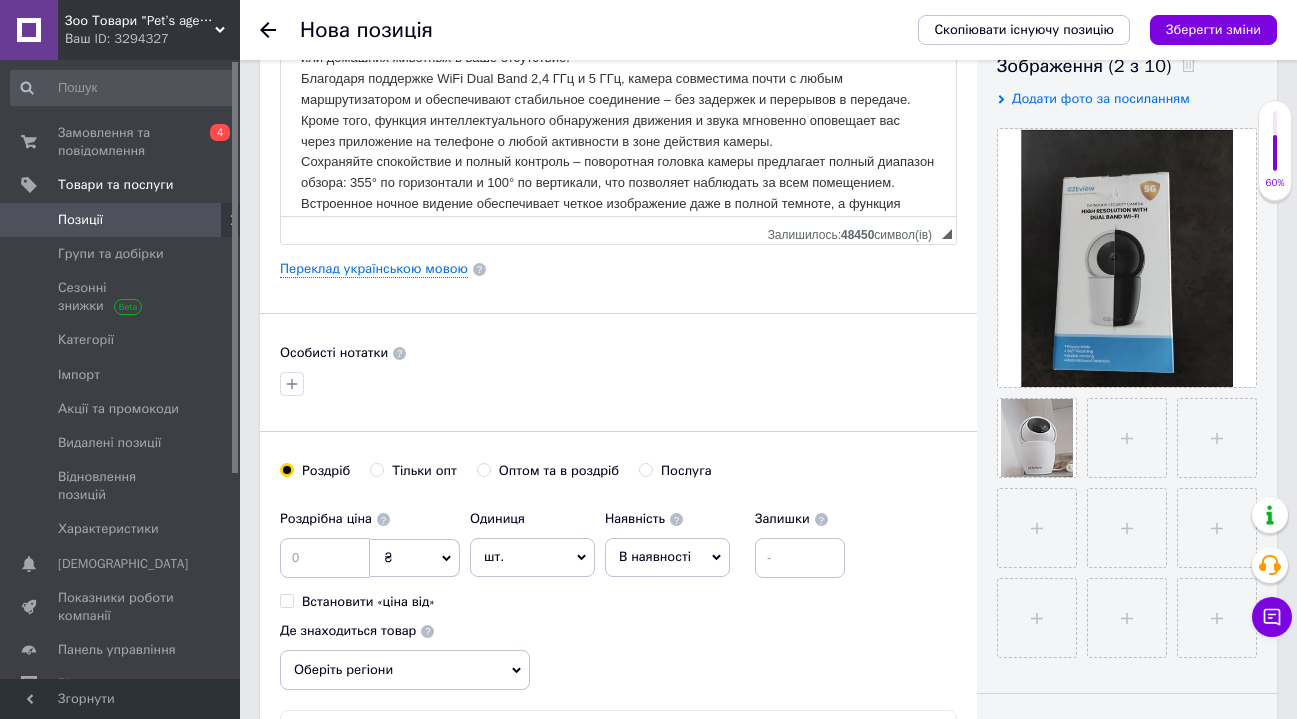 scroll, scrollTop: 0, scrollLeft: 0, axis: both 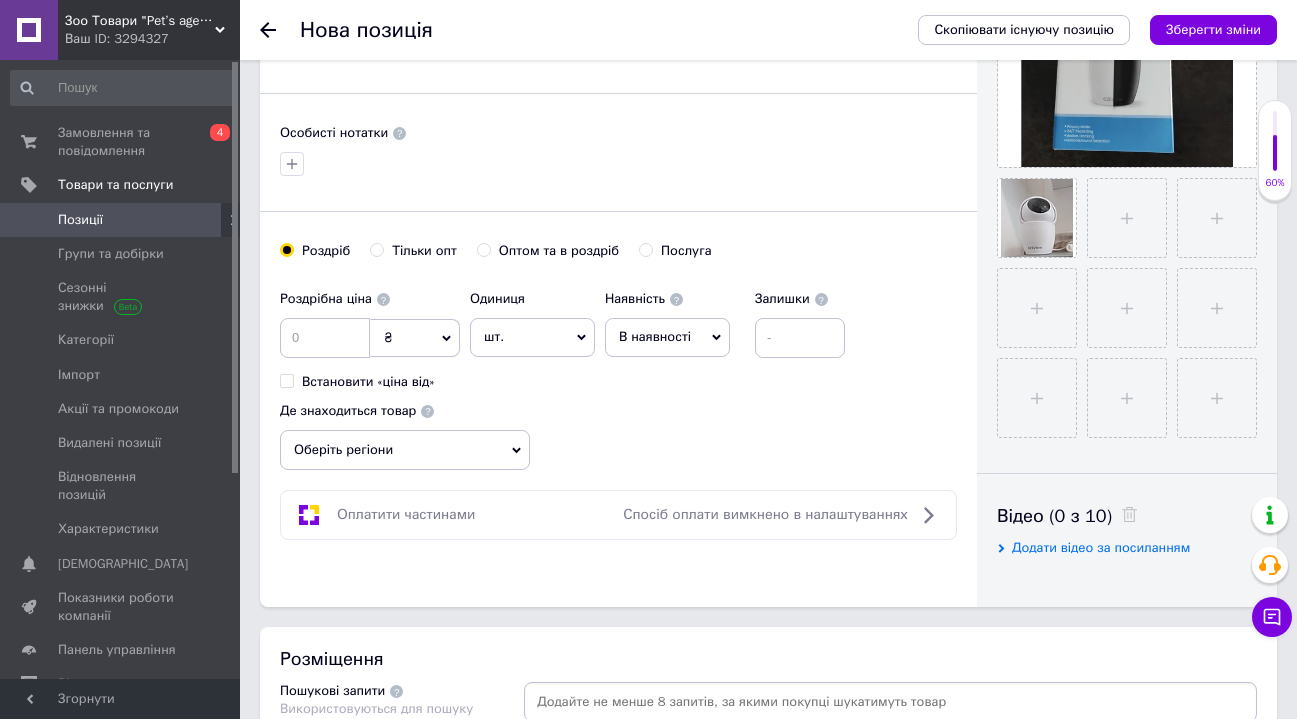 click on "В наявності" at bounding box center (655, 336) 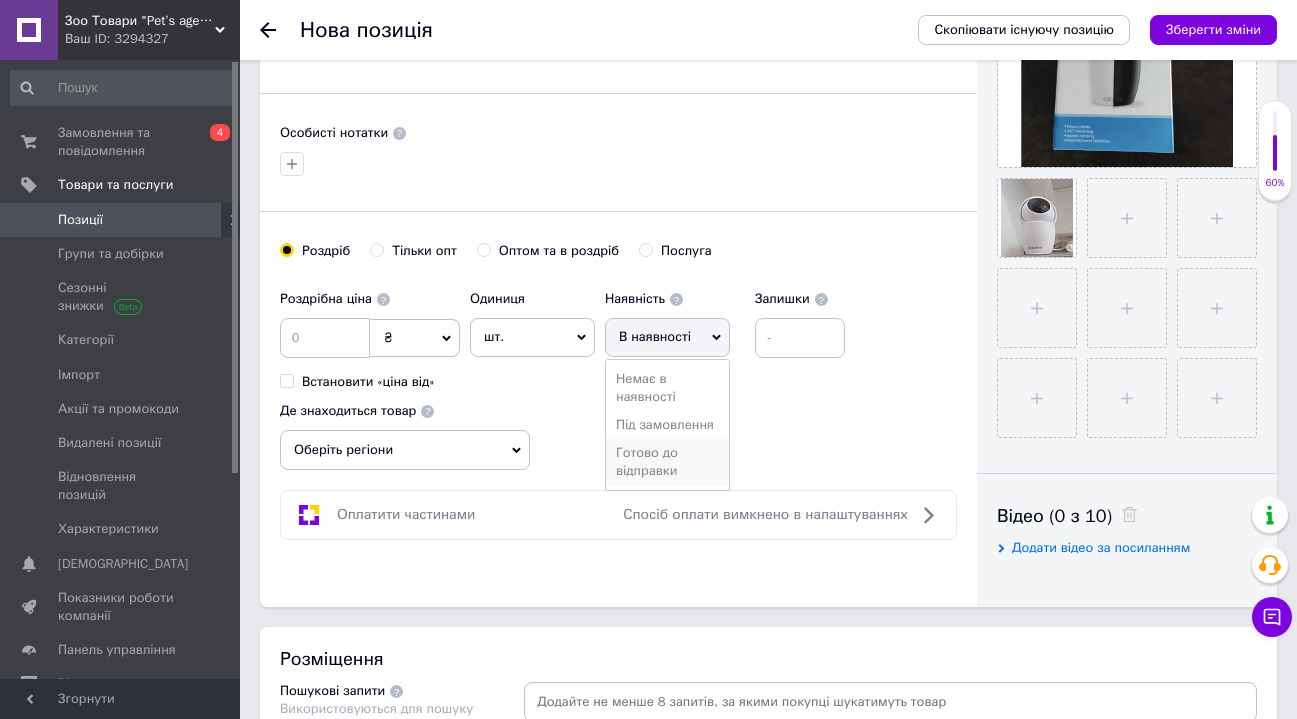 click on "Готово до відправки" at bounding box center (667, 462) 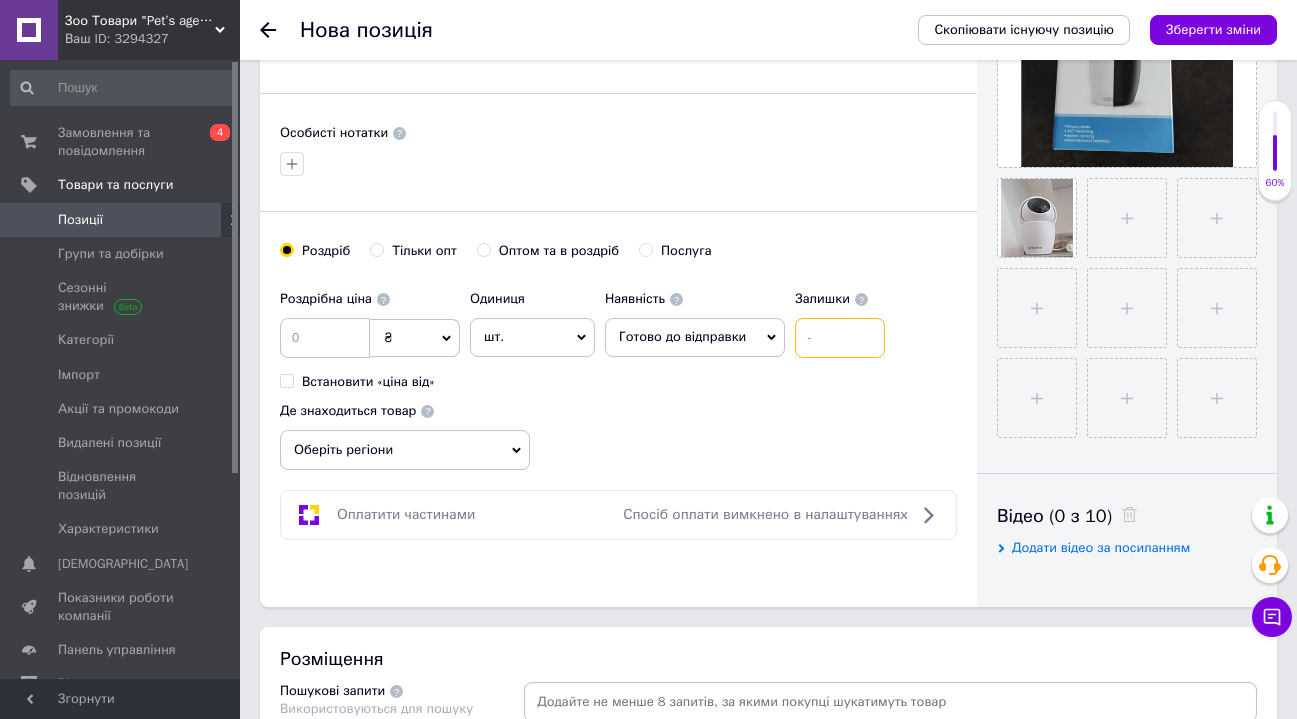 click at bounding box center [840, 338] 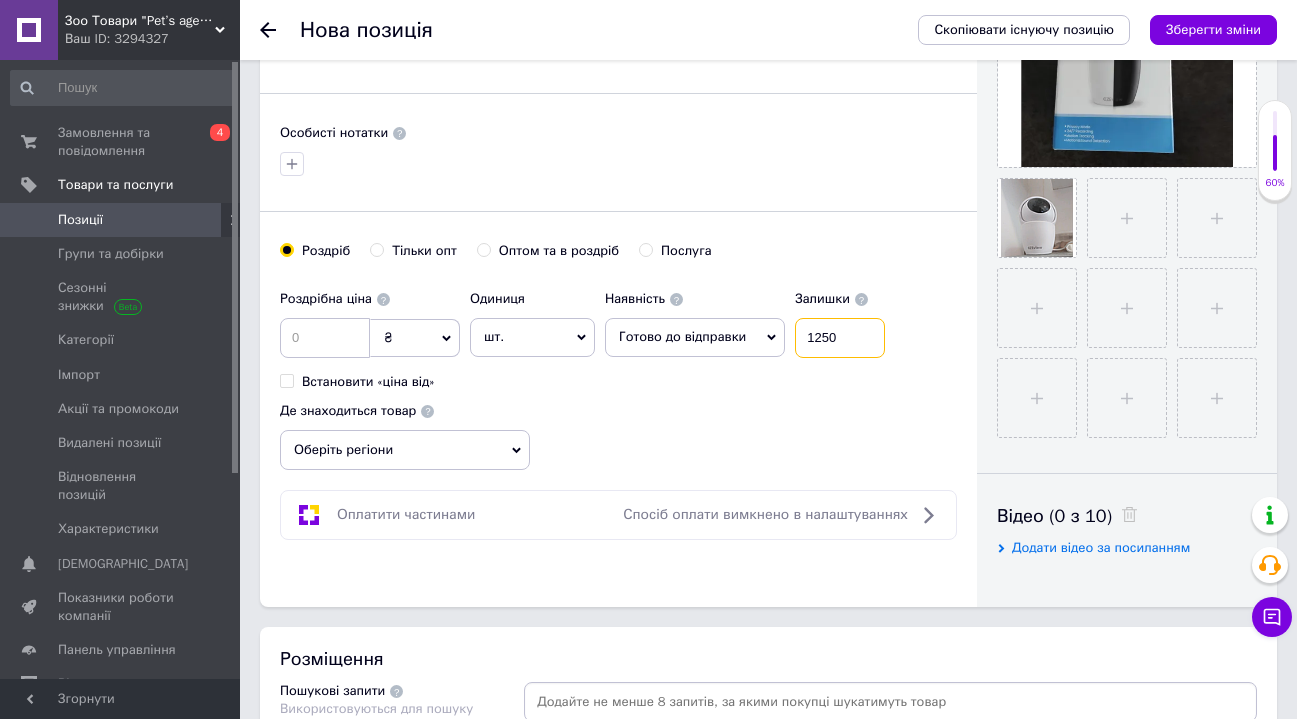 type on "1250" 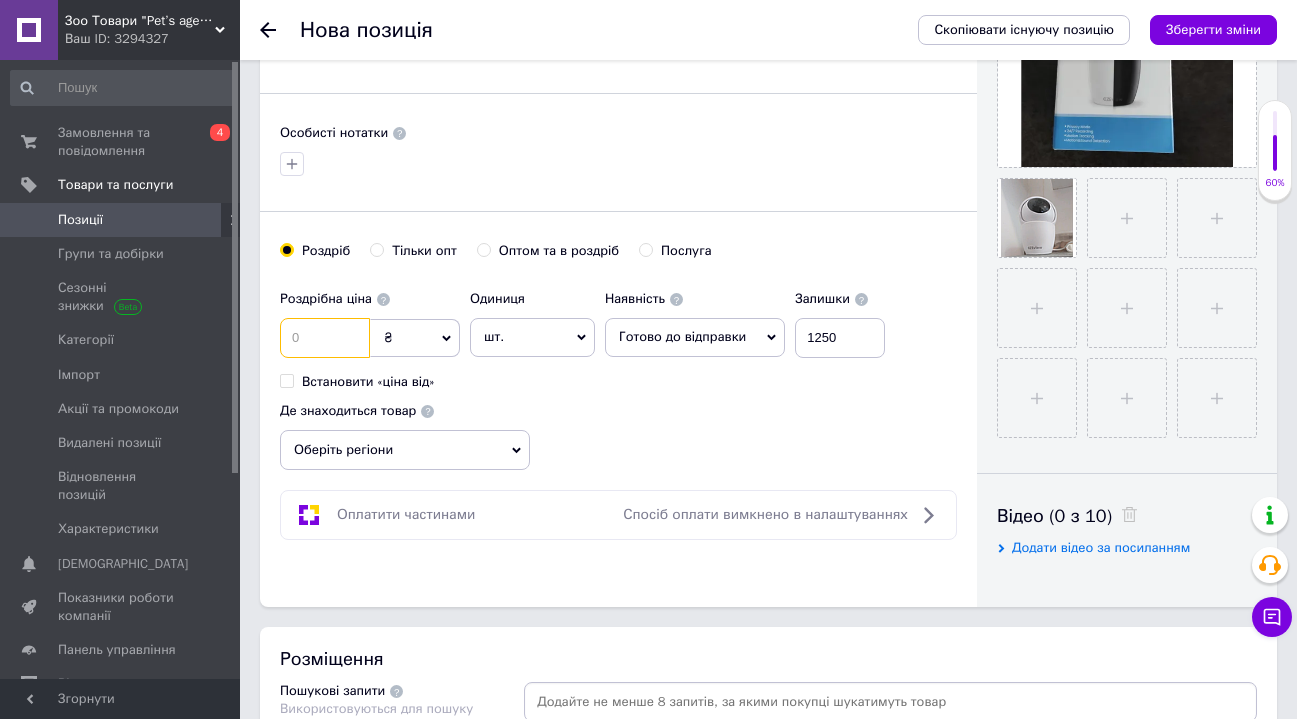 click at bounding box center [325, 338] 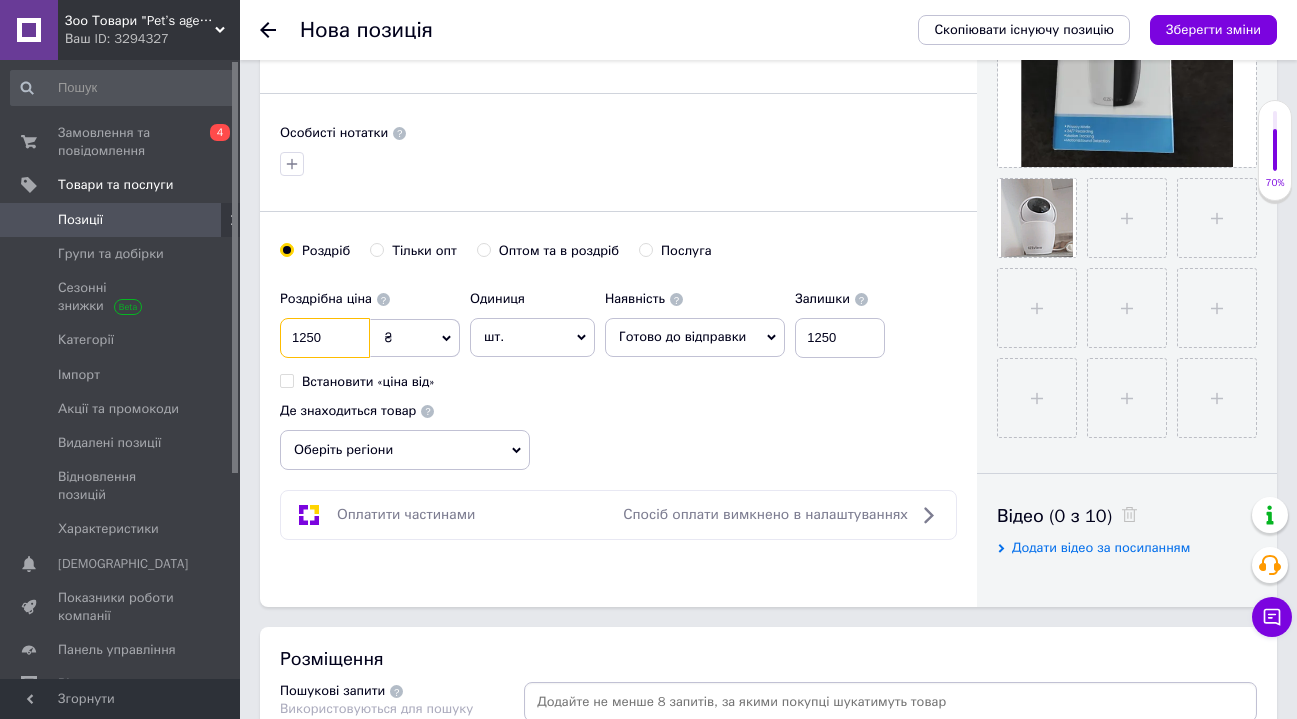 type on "1250" 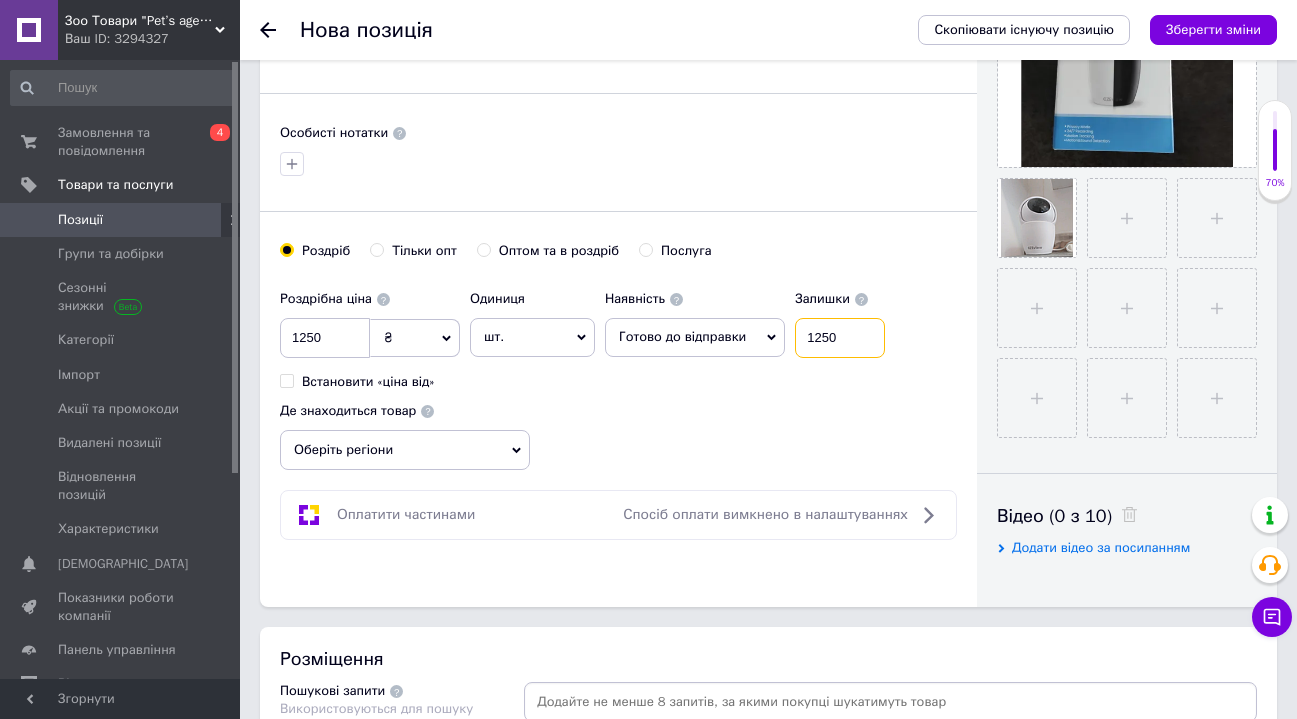 drag, startPoint x: 837, startPoint y: 341, endPoint x: 817, endPoint y: 337, distance: 20.396078 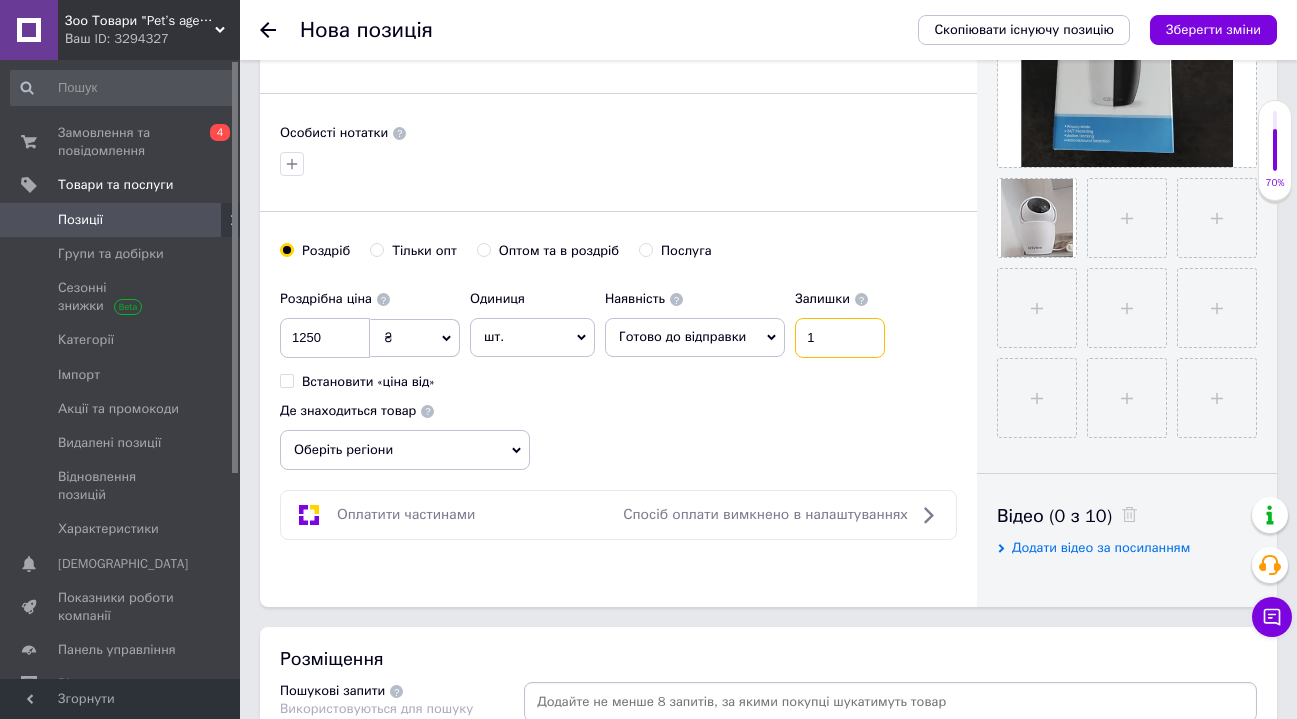 type on "1" 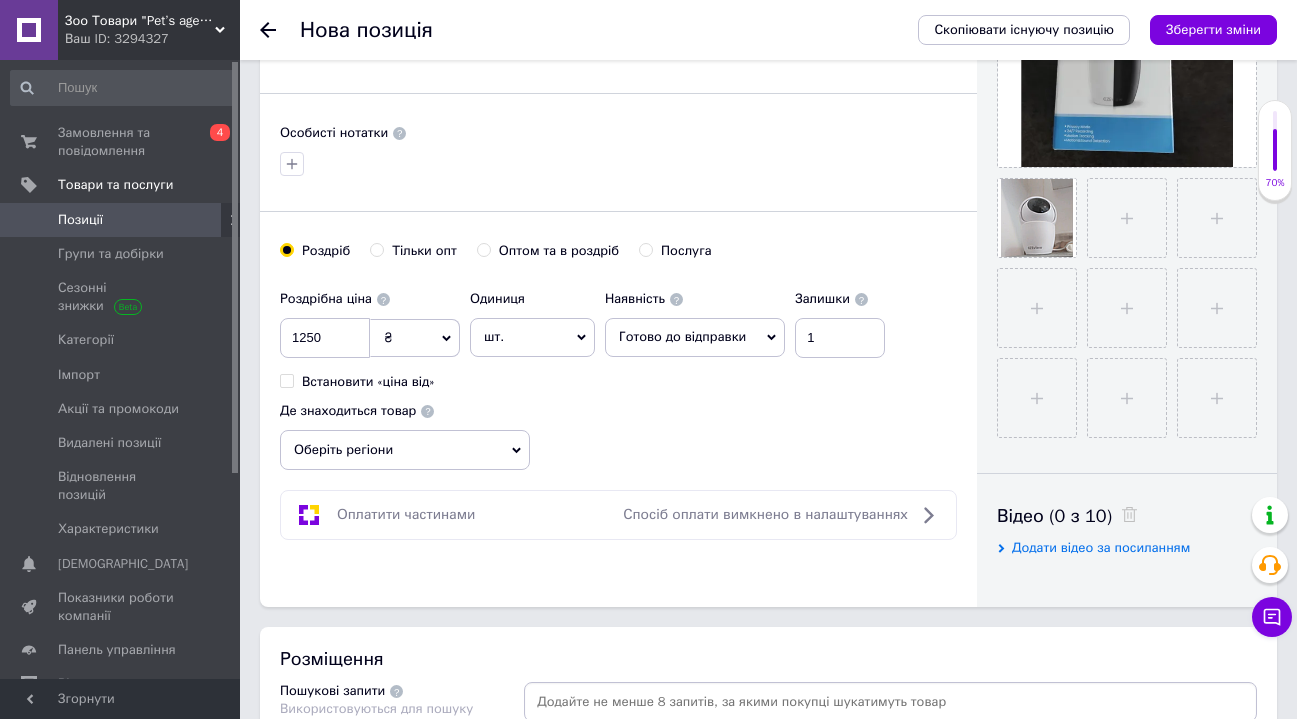 click on "Оберіть регіони" at bounding box center [405, 450] 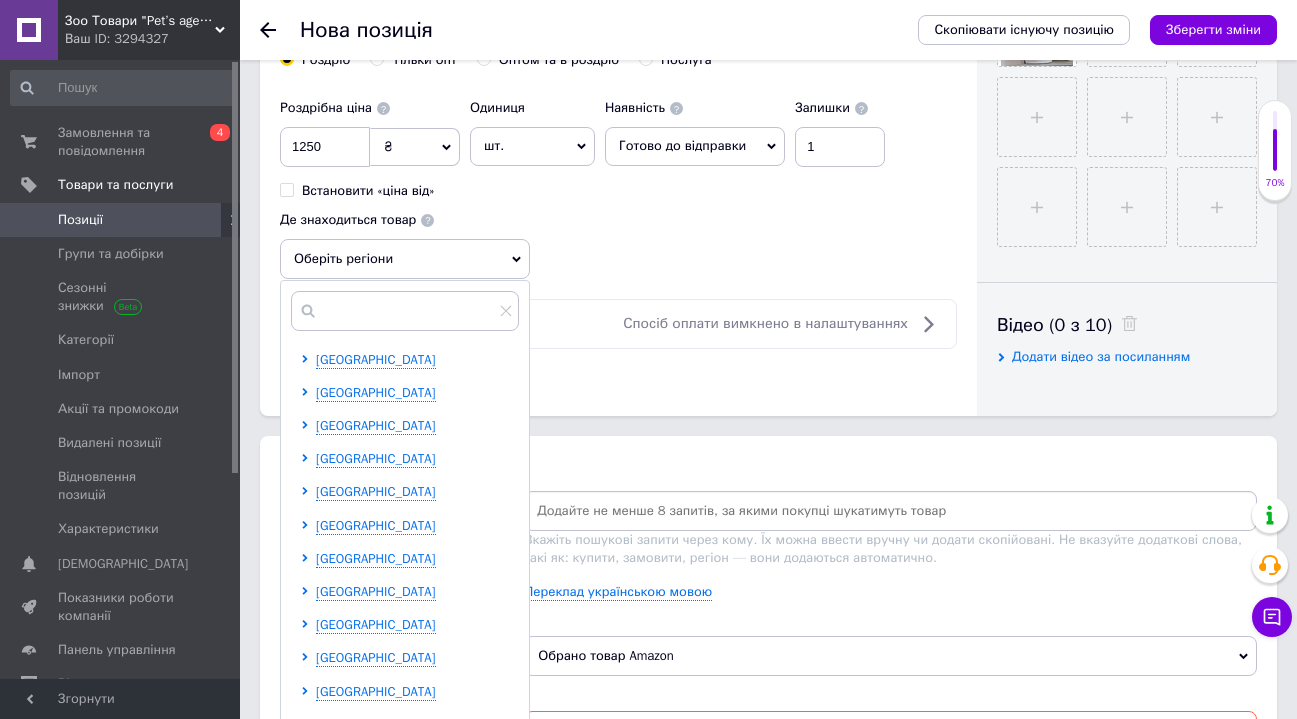 scroll, scrollTop: 894, scrollLeft: 0, axis: vertical 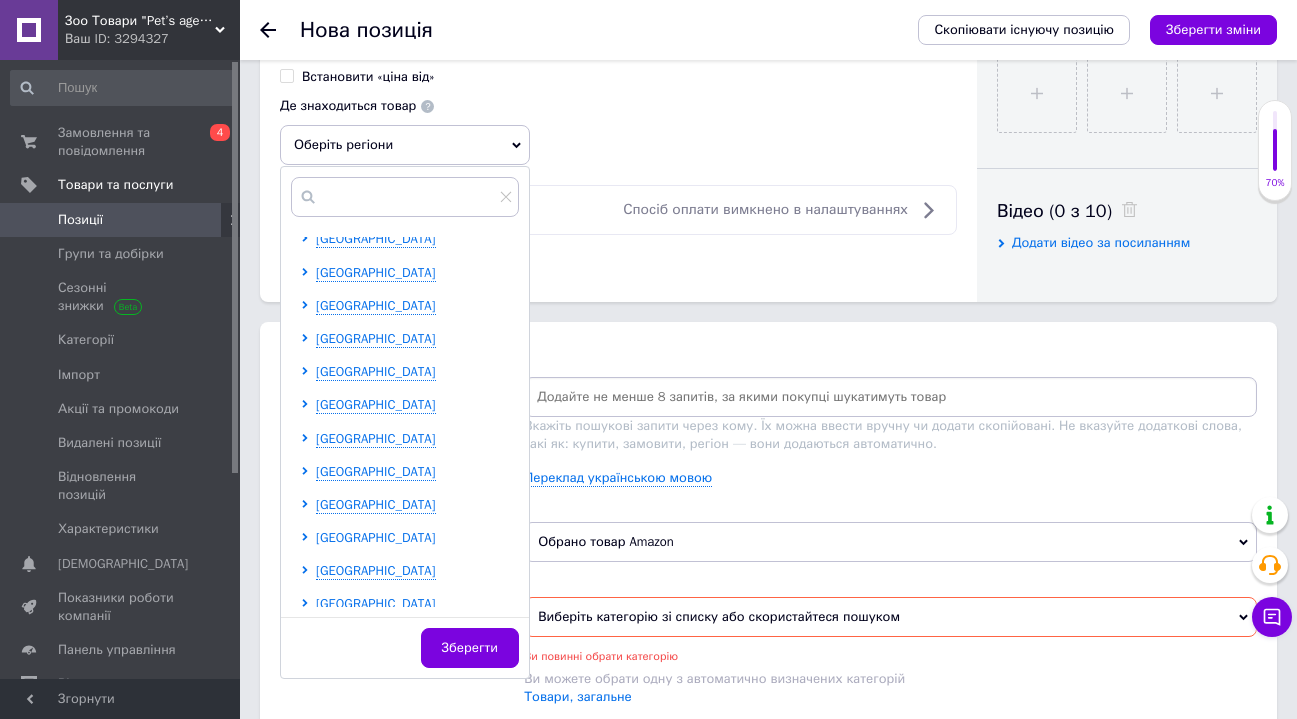 click on "[GEOGRAPHIC_DATA]" at bounding box center (376, 537) 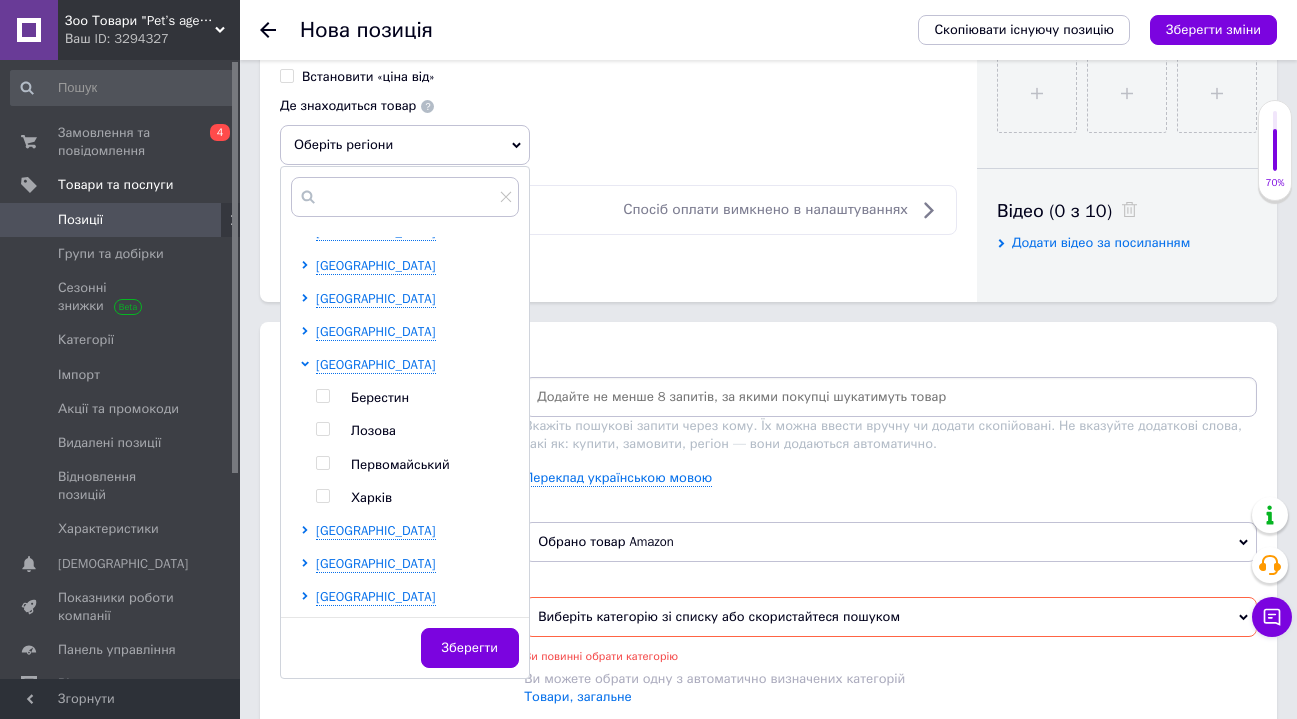 scroll, scrollTop: 539, scrollLeft: 0, axis: vertical 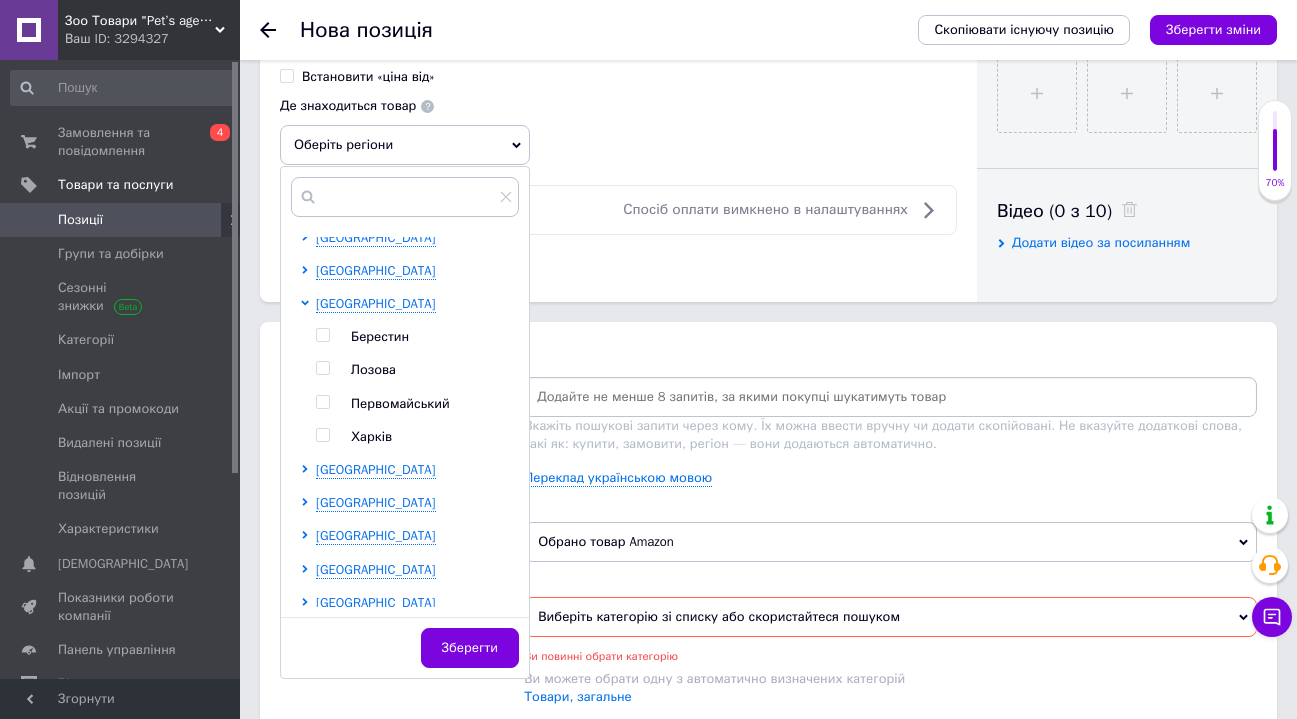 click at bounding box center (323, 435) 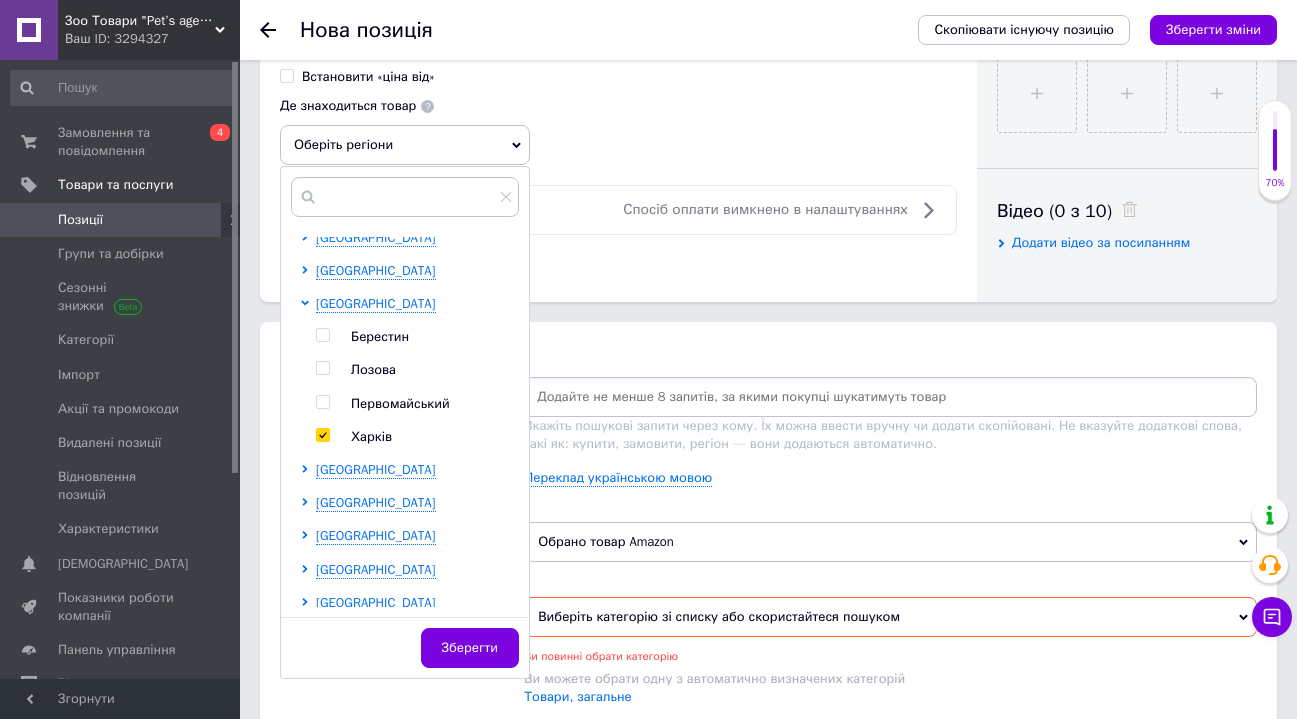 checkbox on "true" 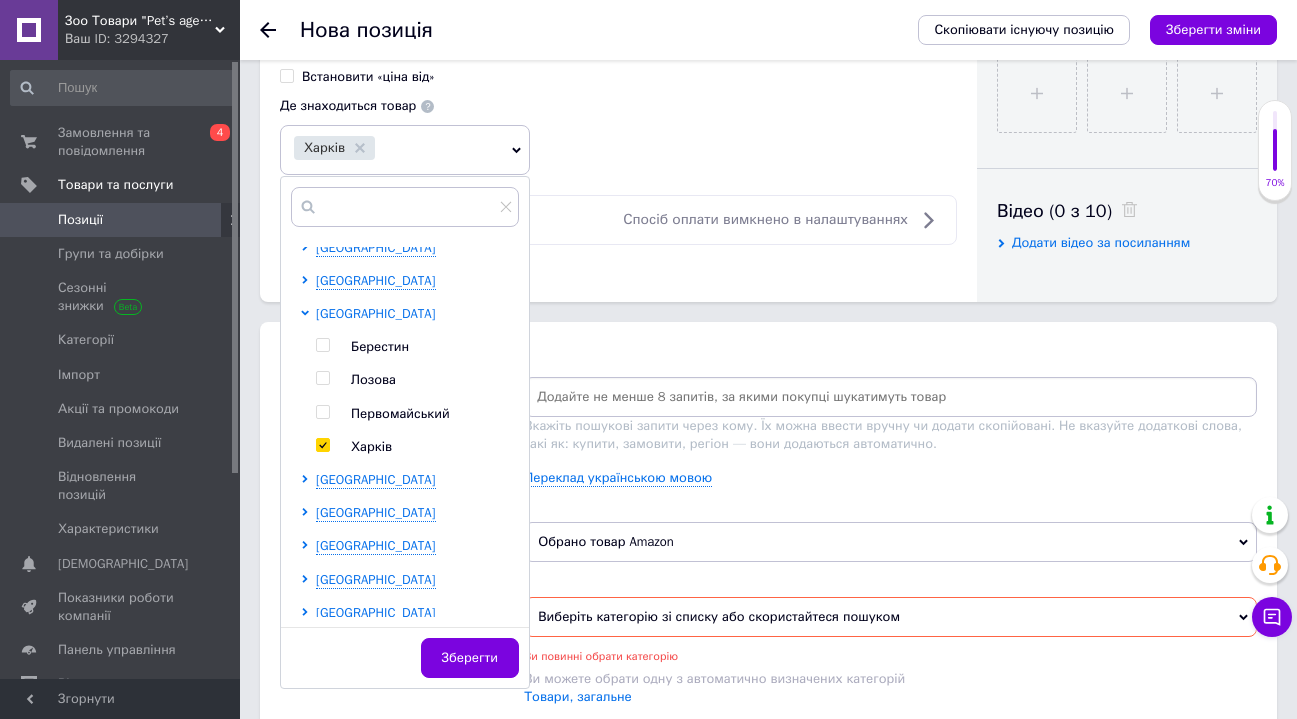click on "[GEOGRAPHIC_DATA]" at bounding box center (376, 313) 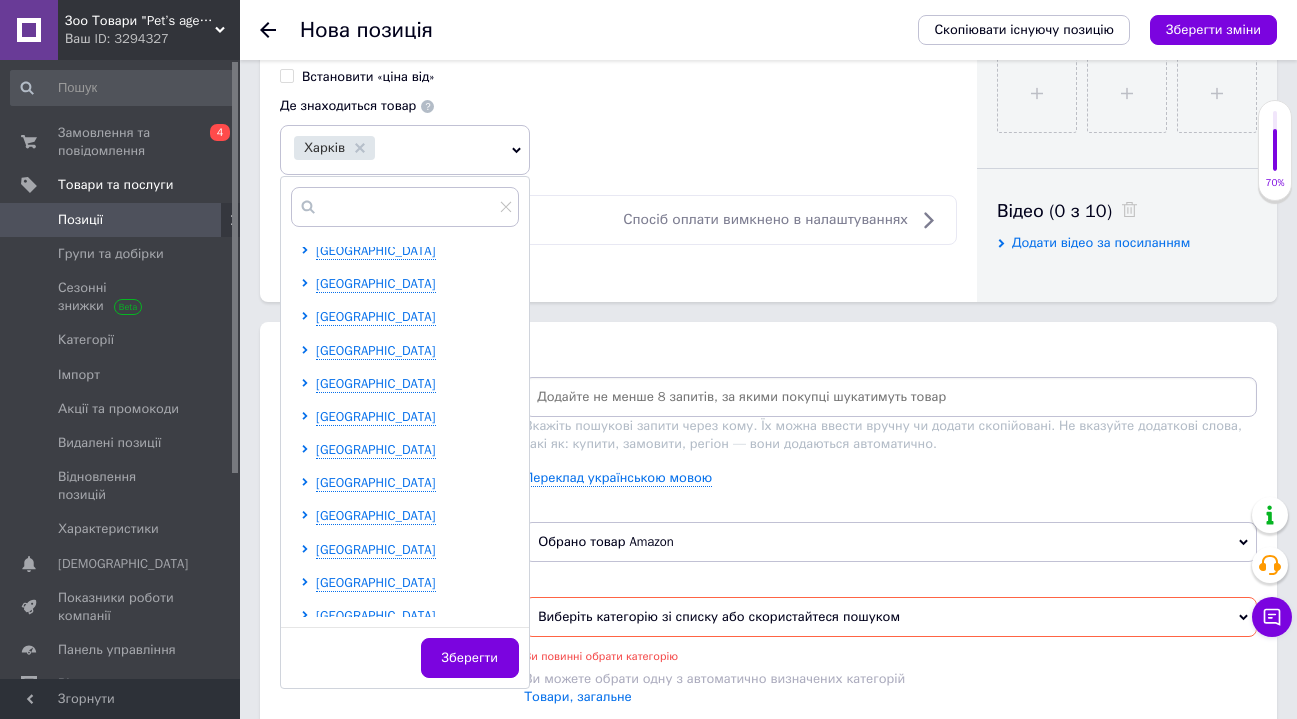 scroll, scrollTop: 399, scrollLeft: 0, axis: vertical 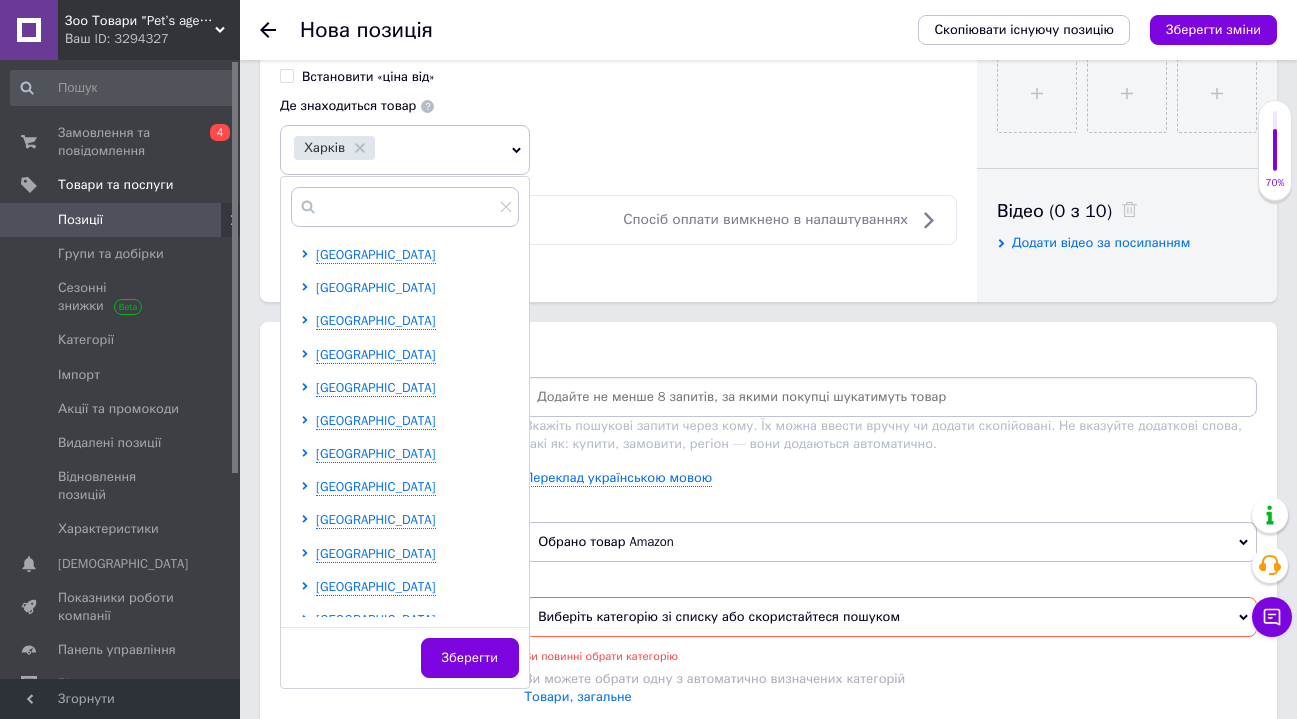 click on "[GEOGRAPHIC_DATA]" at bounding box center [376, 287] 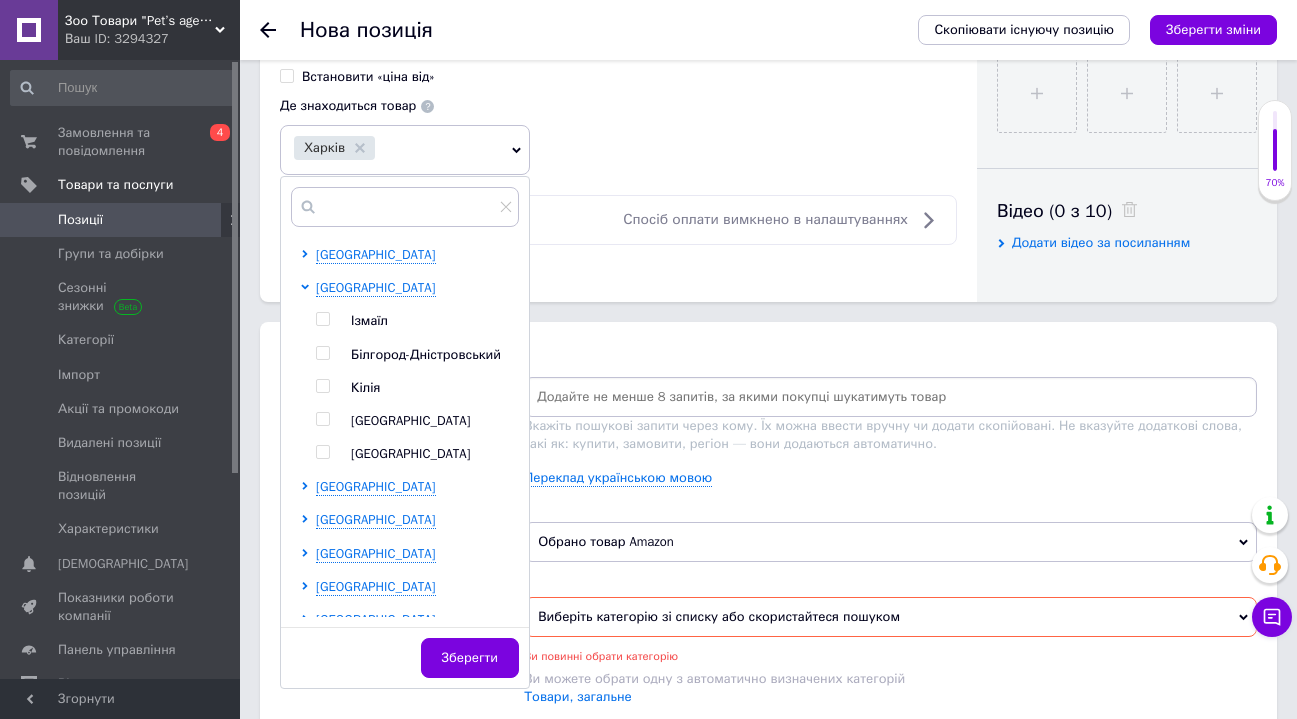 click at bounding box center [322, 419] 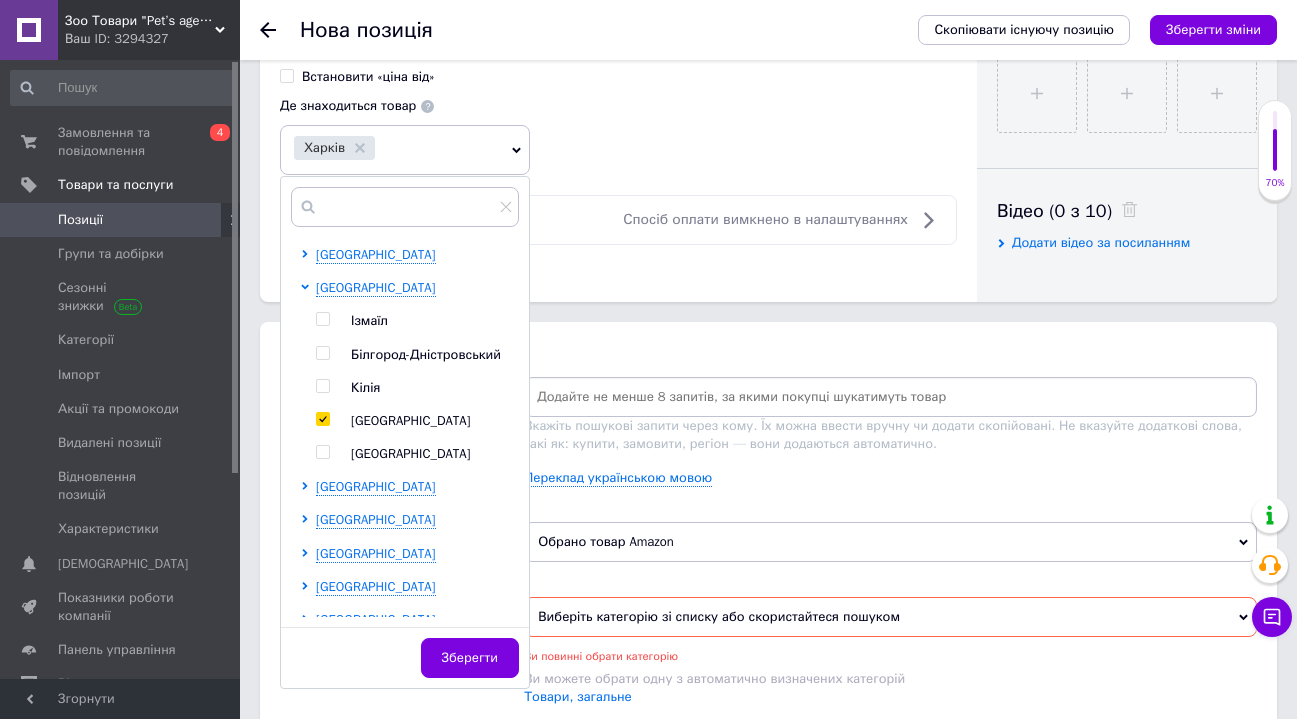 checkbox on "true" 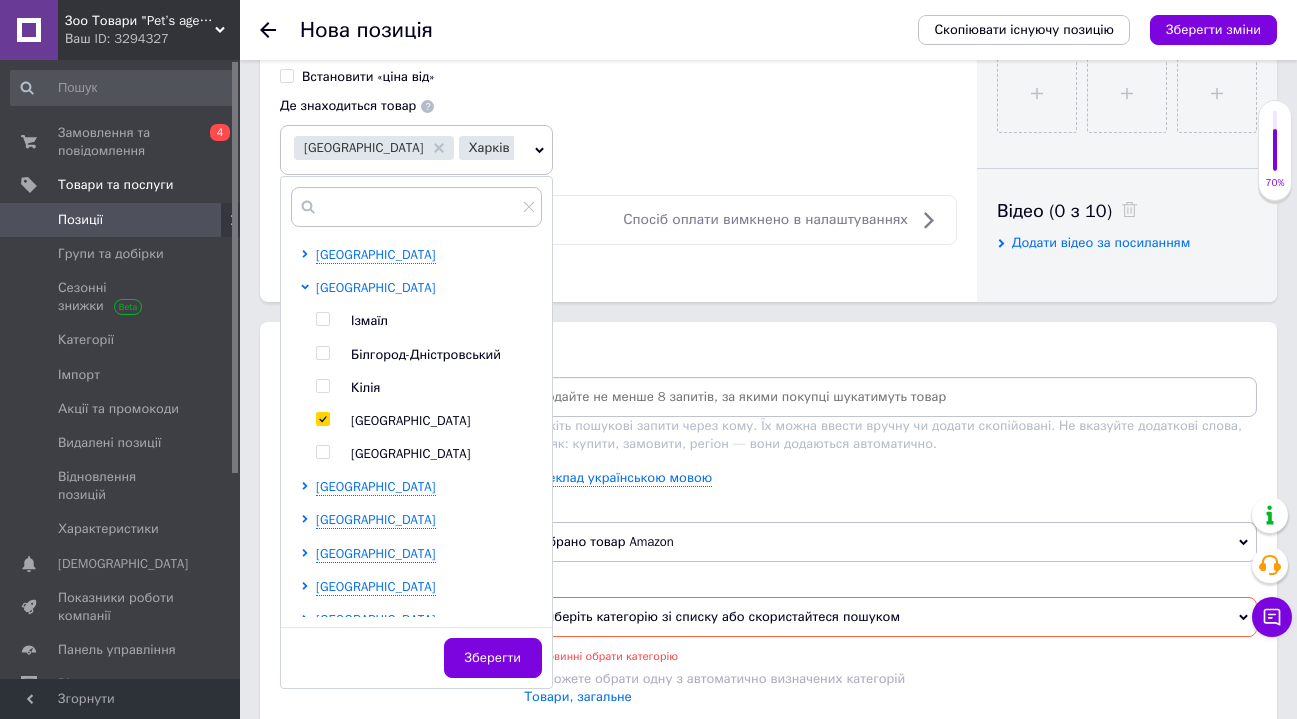 click on "[GEOGRAPHIC_DATA]" at bounding box center [376, 287] 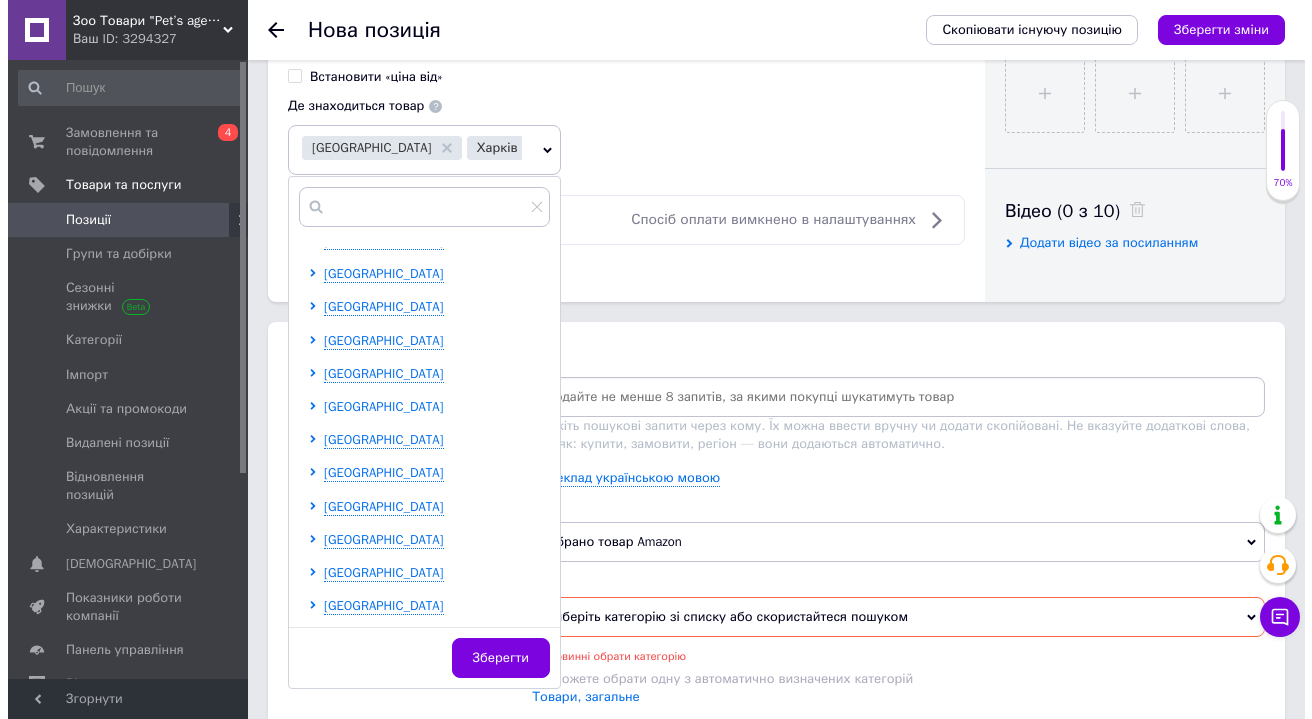 scroll, scrollTop: 187, scrollLeft: 0, axis: vertical 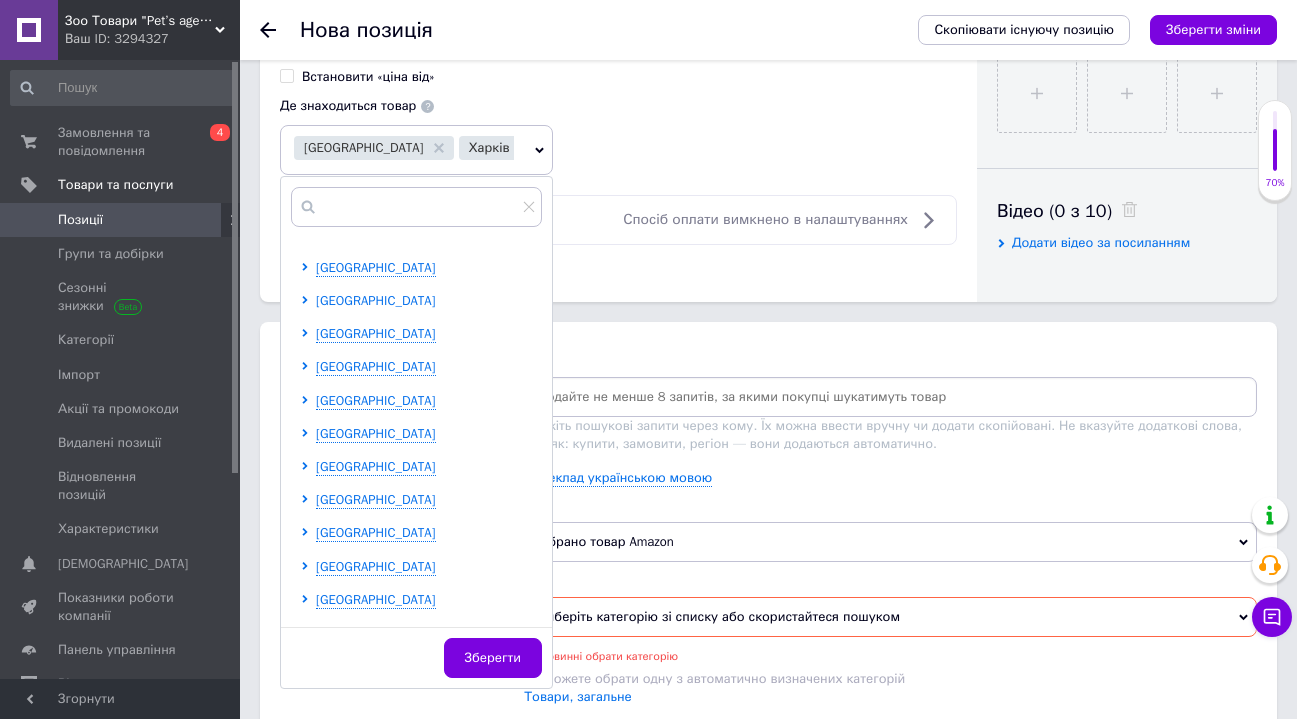 click on "[GEOGRAPHIC_DATA]" at bounding box center [376, 300] 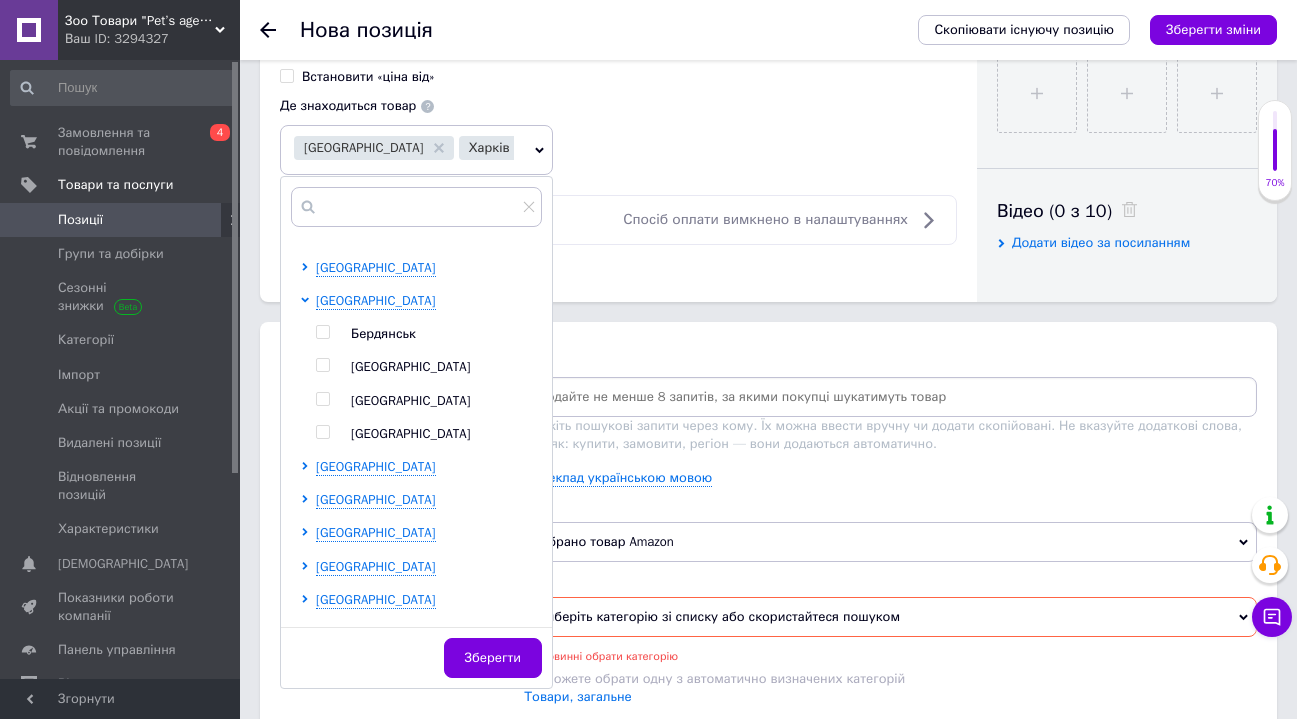 click at bounding box center [322, 399] 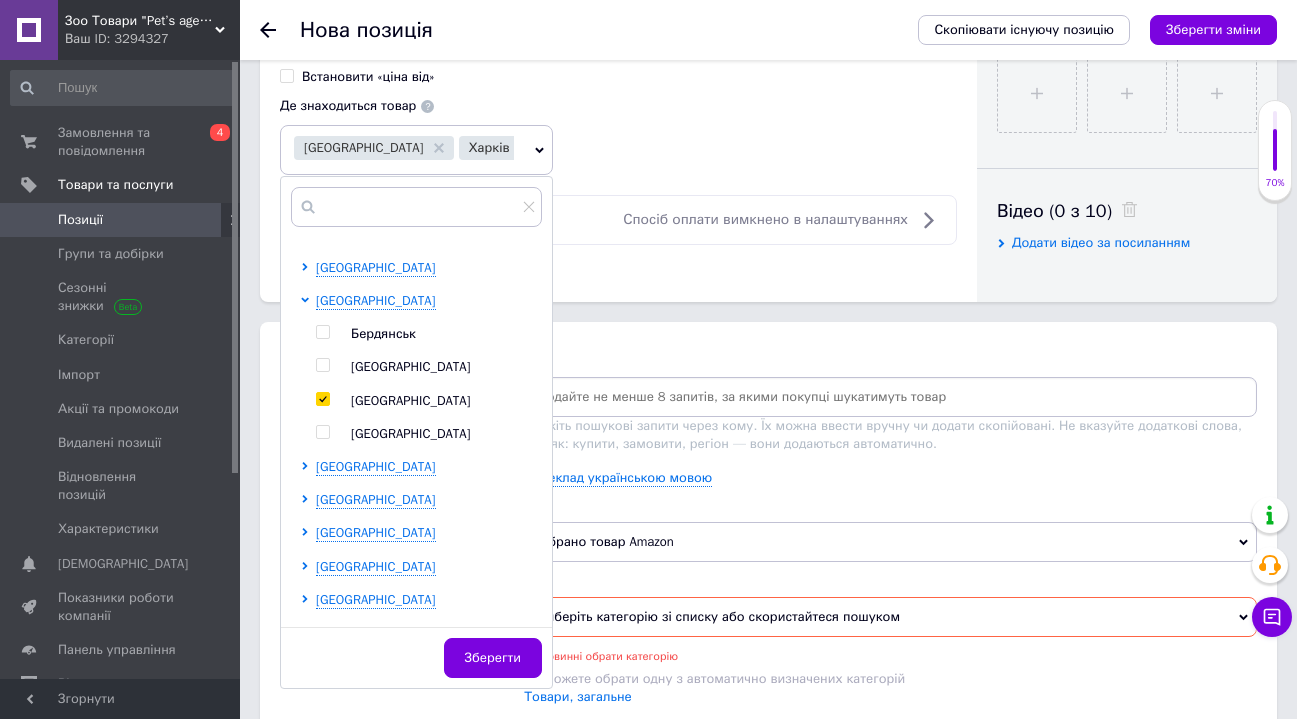 checkbox on "true" 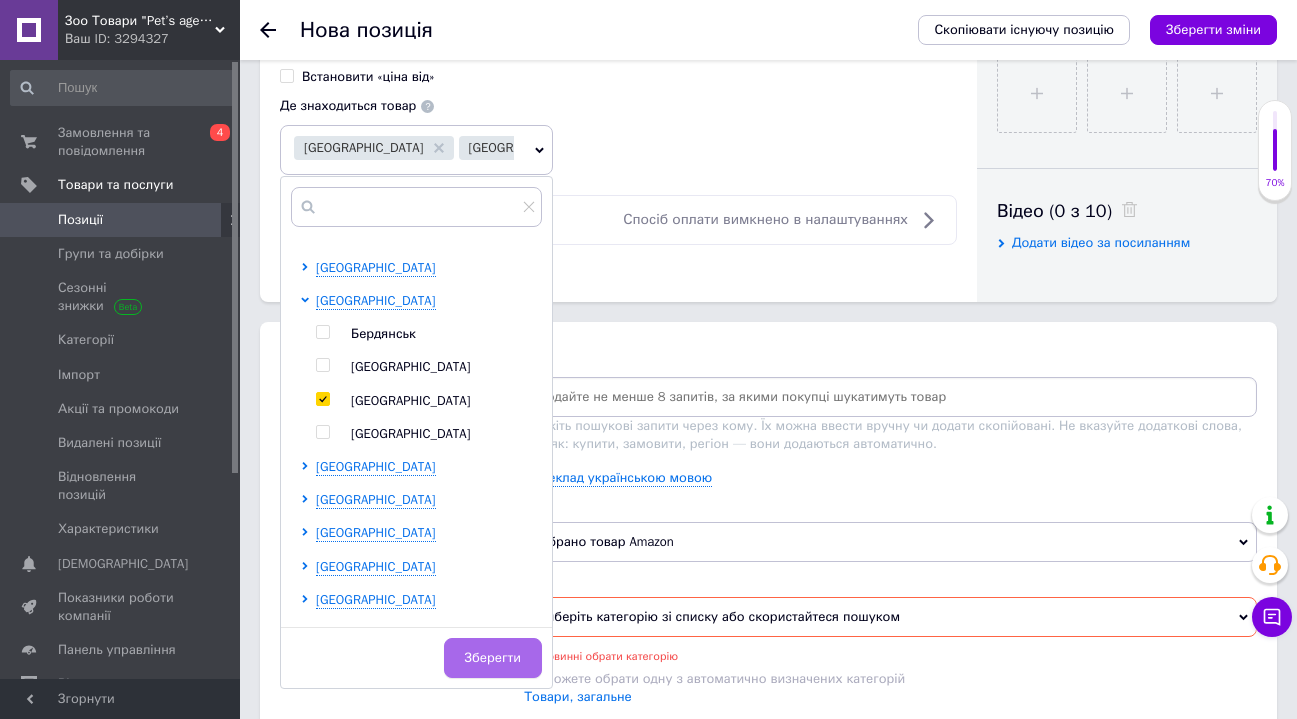 click on "Зберегти" at bounding box center [493, 658] 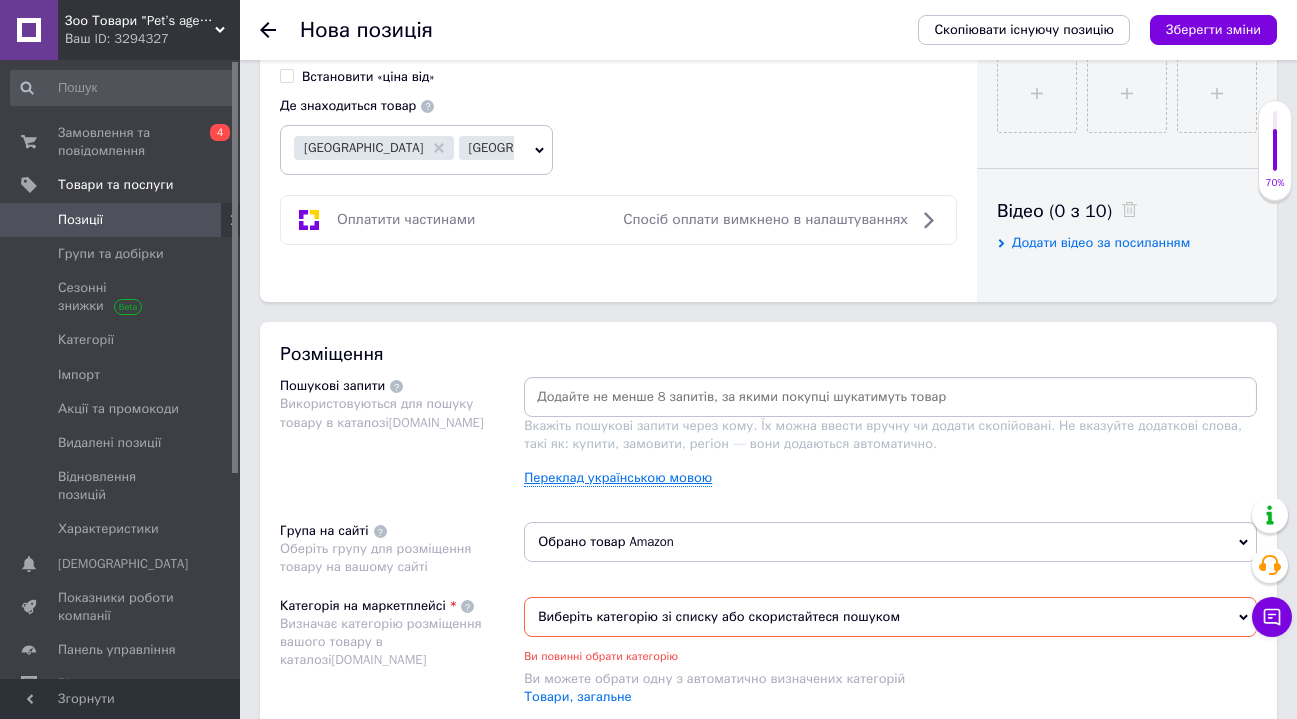 click on "Переклад українською мовою" at bounding box center [618, 478] 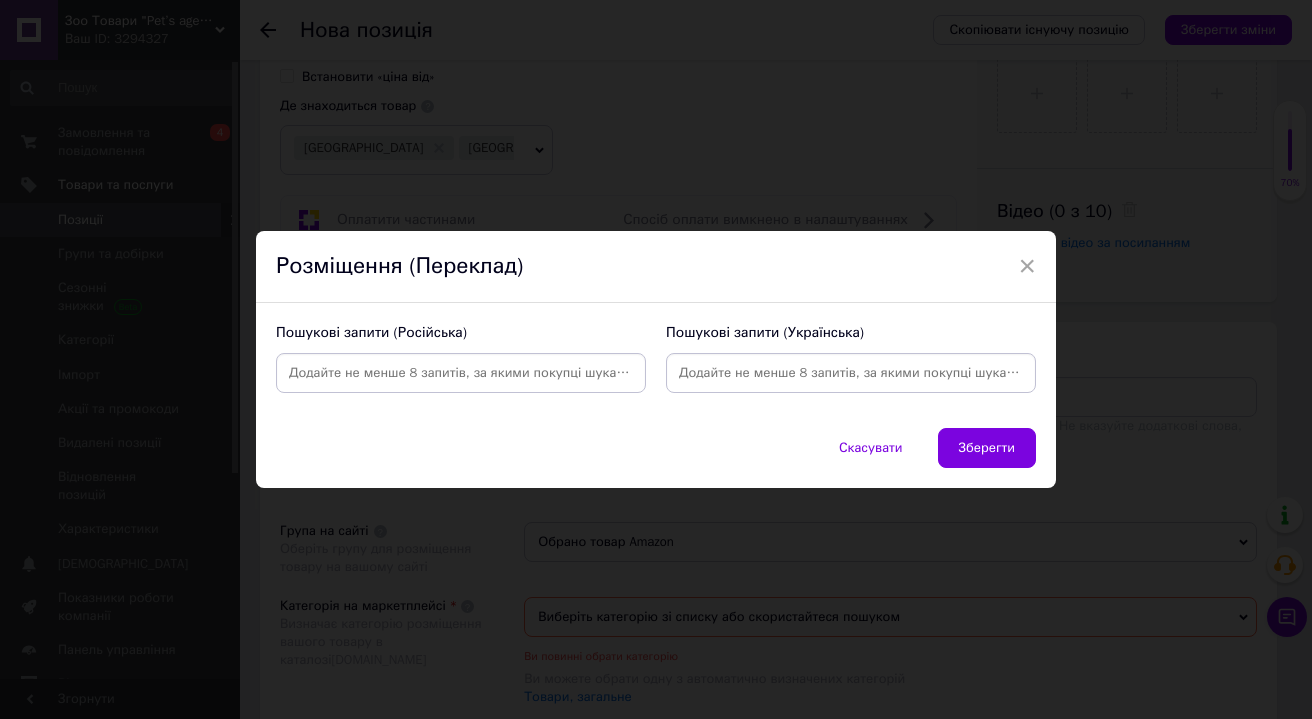 click at bounding box center [851, 373] 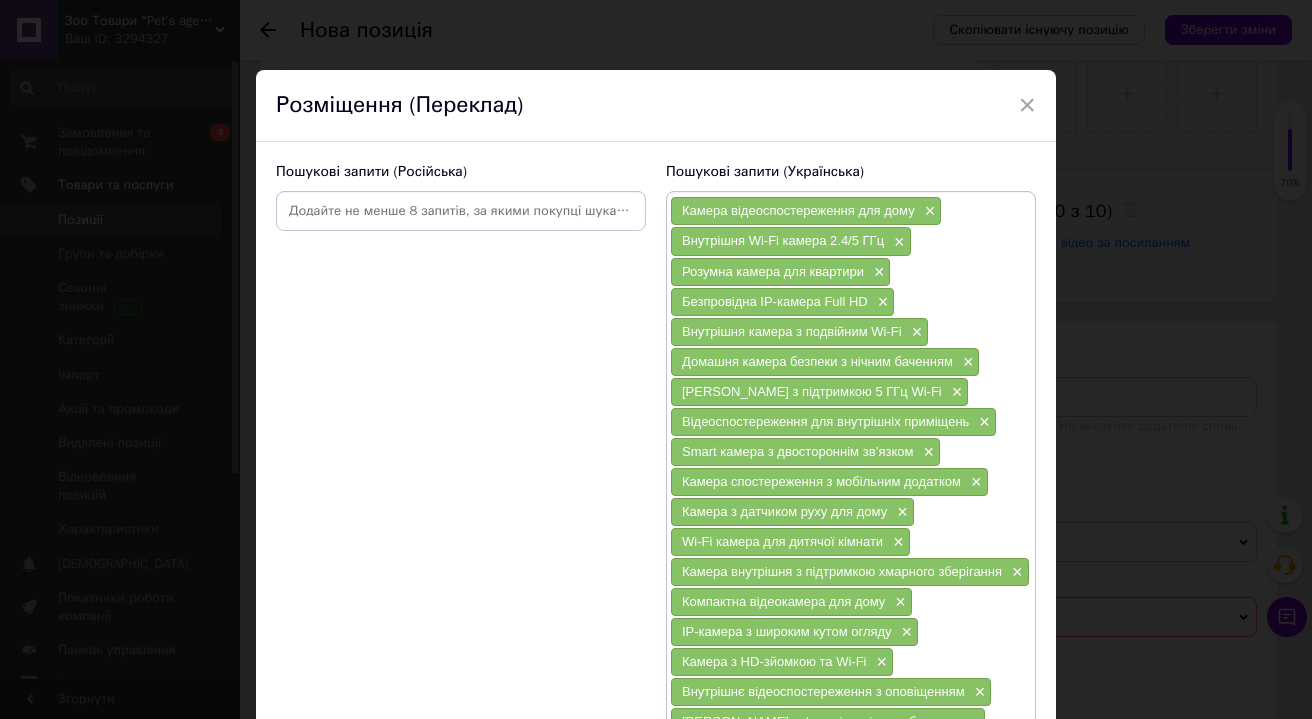 scroll, scrollTop: 276, scrollLeft: 0, axis: vertical 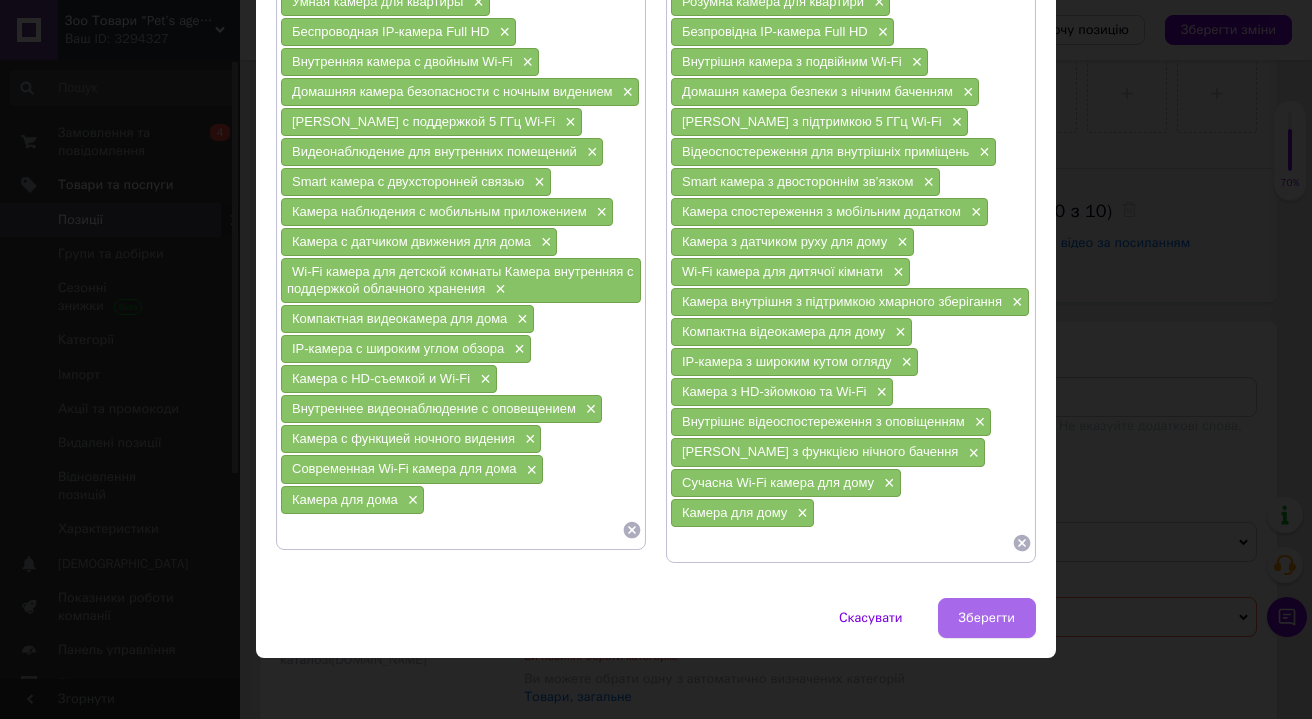 click on "Зберегти" at bounding box center (987, 618) 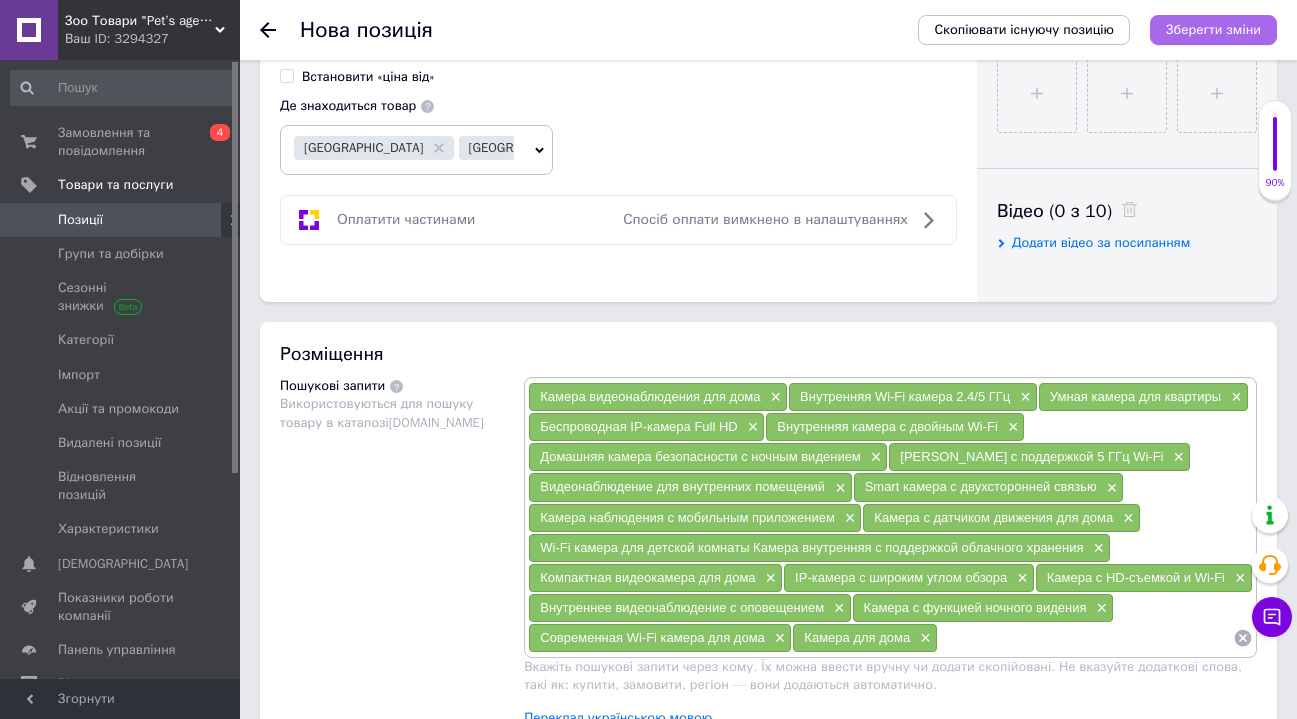 click on "Зберегти зміни" at bounding box center [1213, 29] 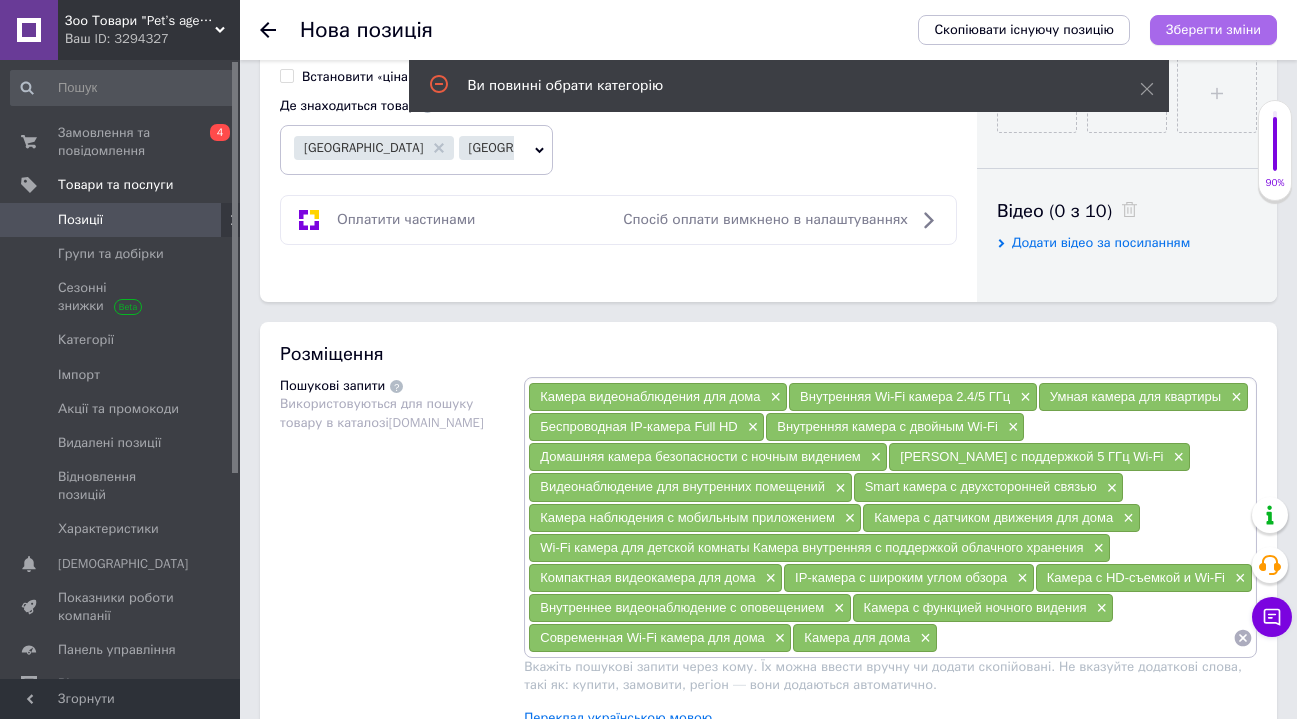 scroll, scrollTop: 1428, scrollLeft: 0, axis: vertical 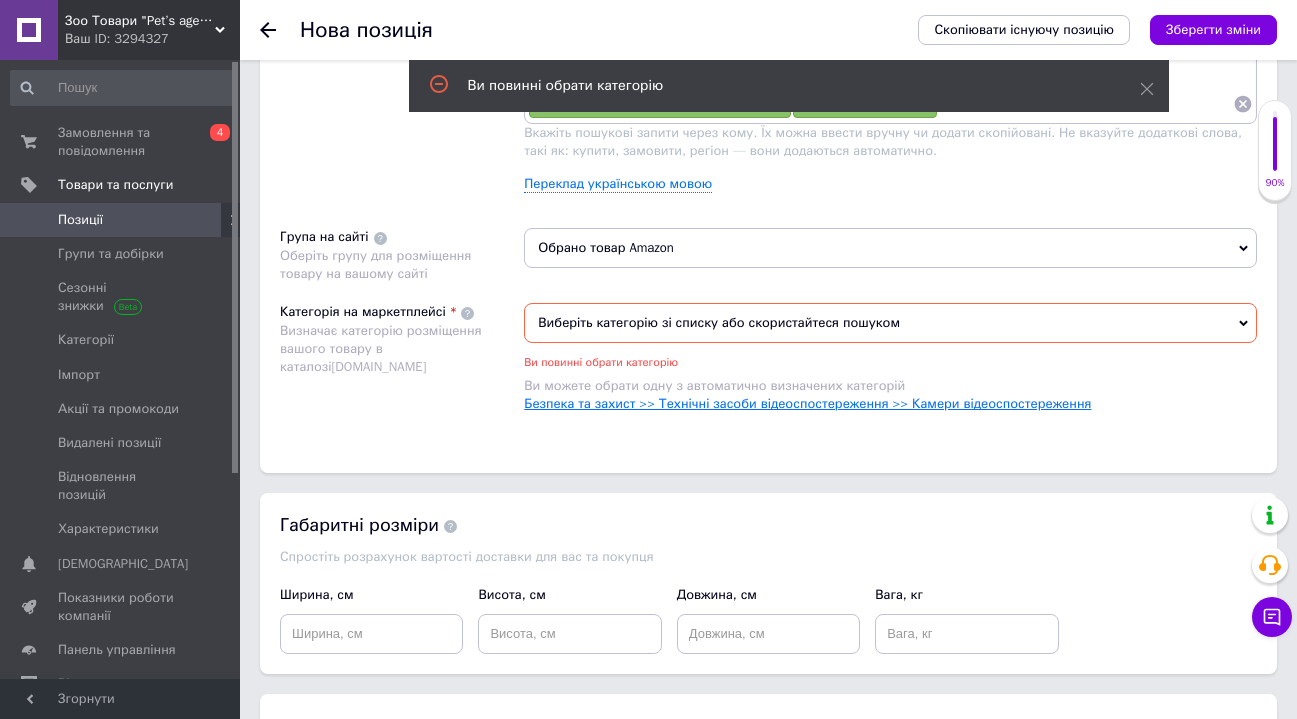 click on "Безпека та захист >> Технічні засоби відеоспостереження >> Камери відеоспостереження" at bounding box center [807, 403] 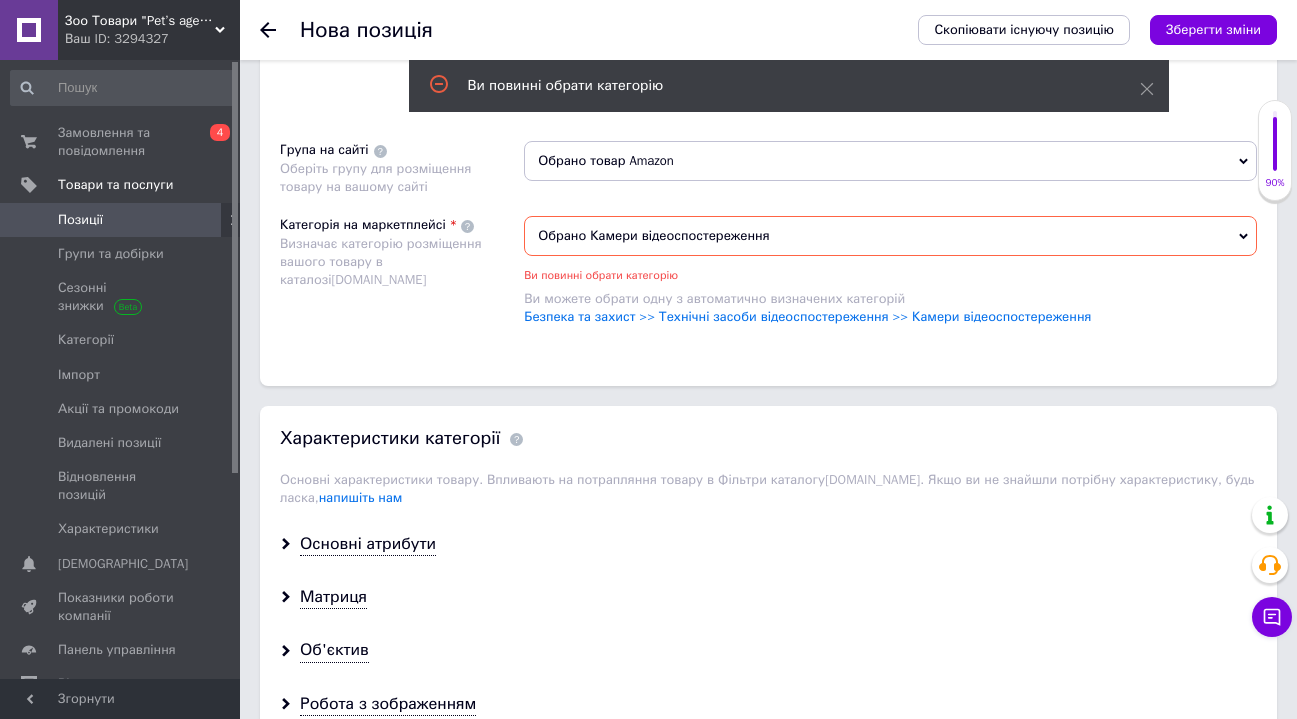 scroll, scrollTop: 1742, scrollLeft: 0, axis: vertical 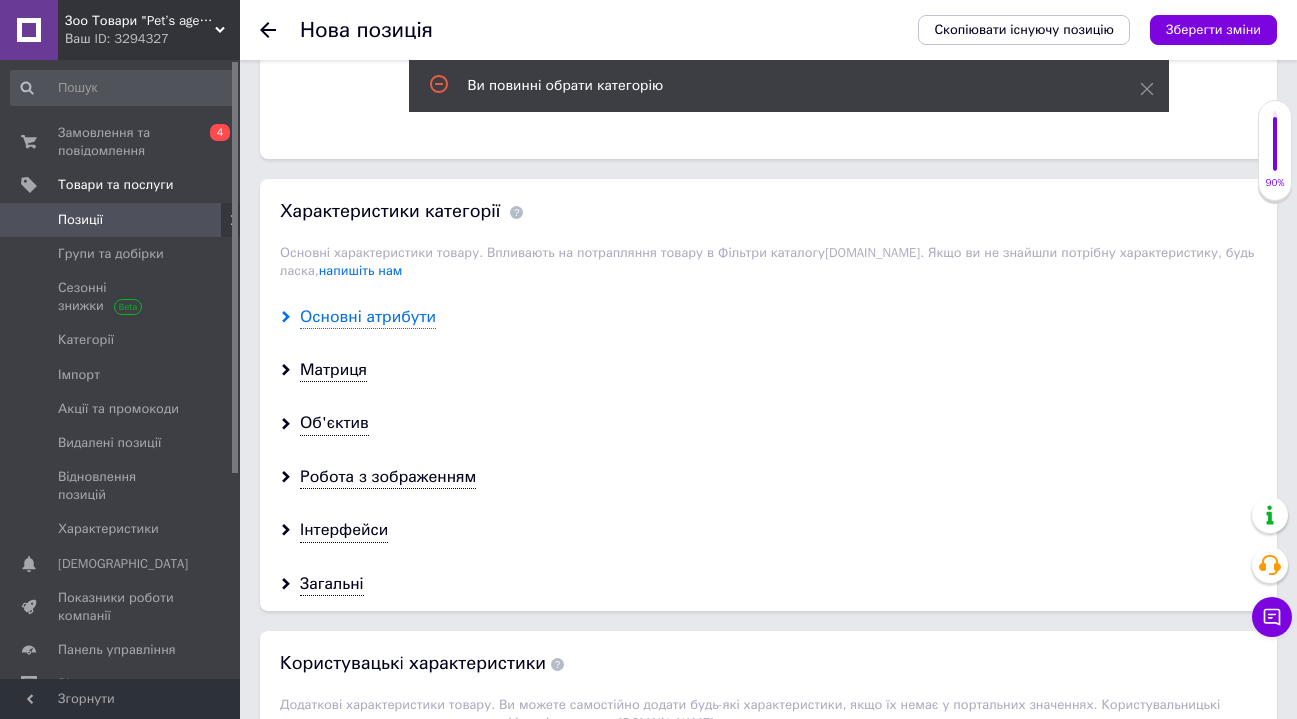 click on "Основні атрибути" at bounding box center [368, 317] 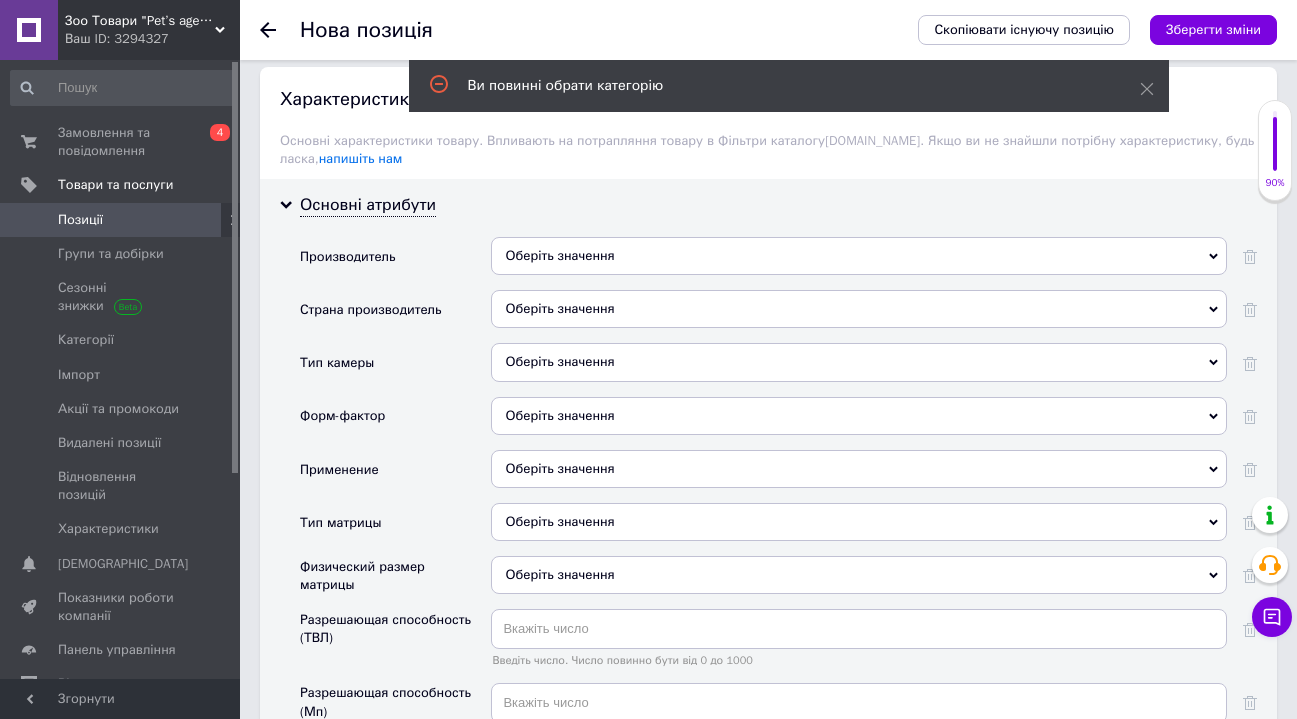 scroll, scrollTop: 1884, scrollLeft: 0, axis: vertical 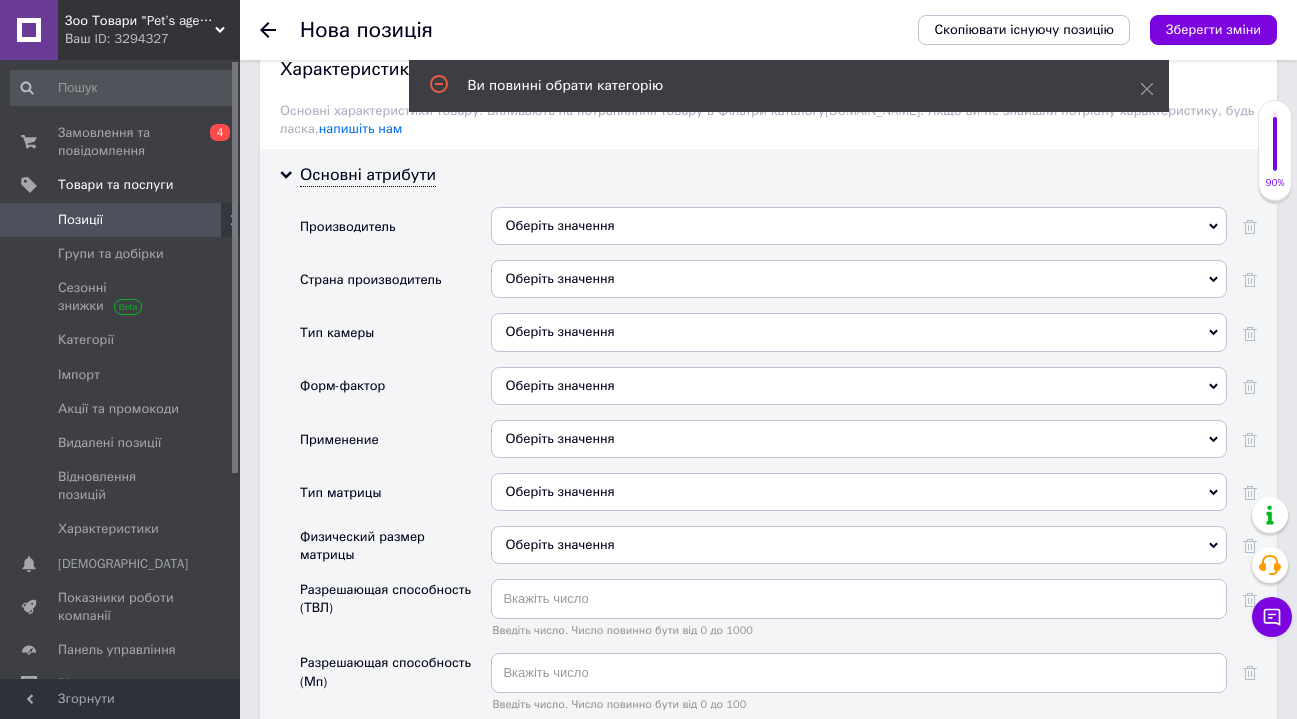 click on "Оберіть значення" at bounding box center (859, 332) 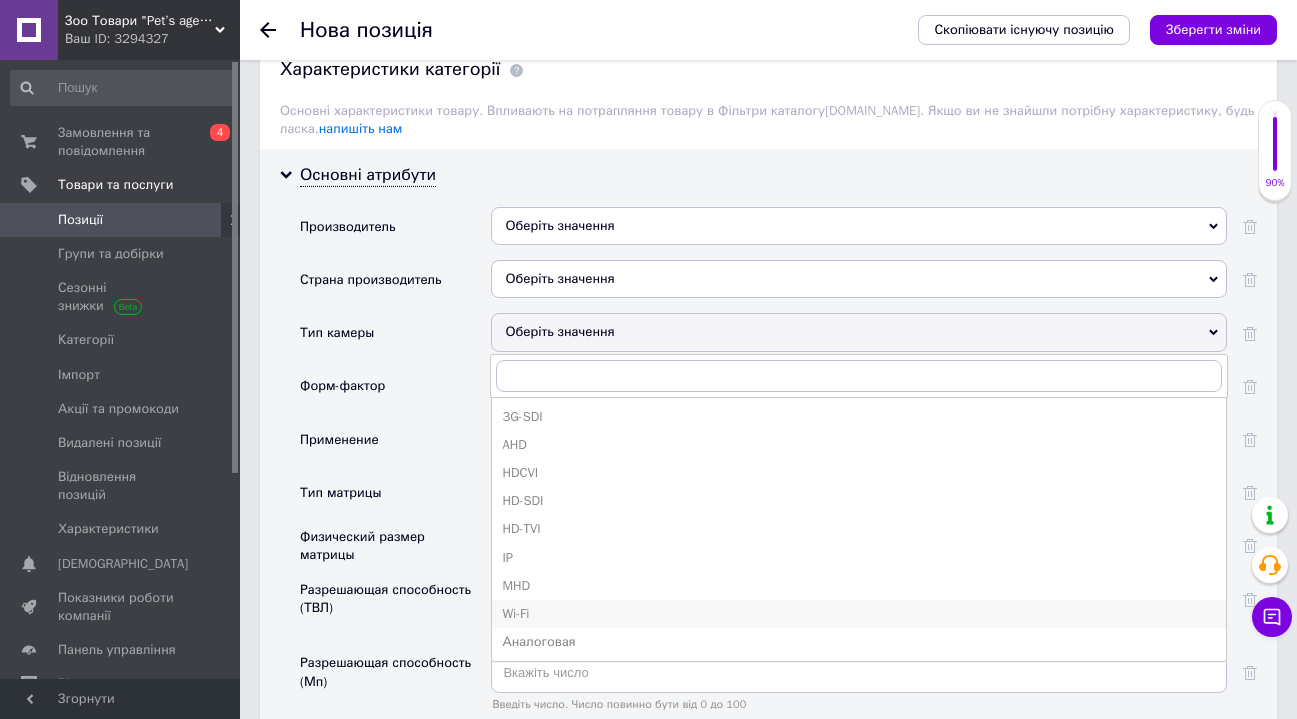 click on "Wi-Fi" at bounding box center (859, 614) 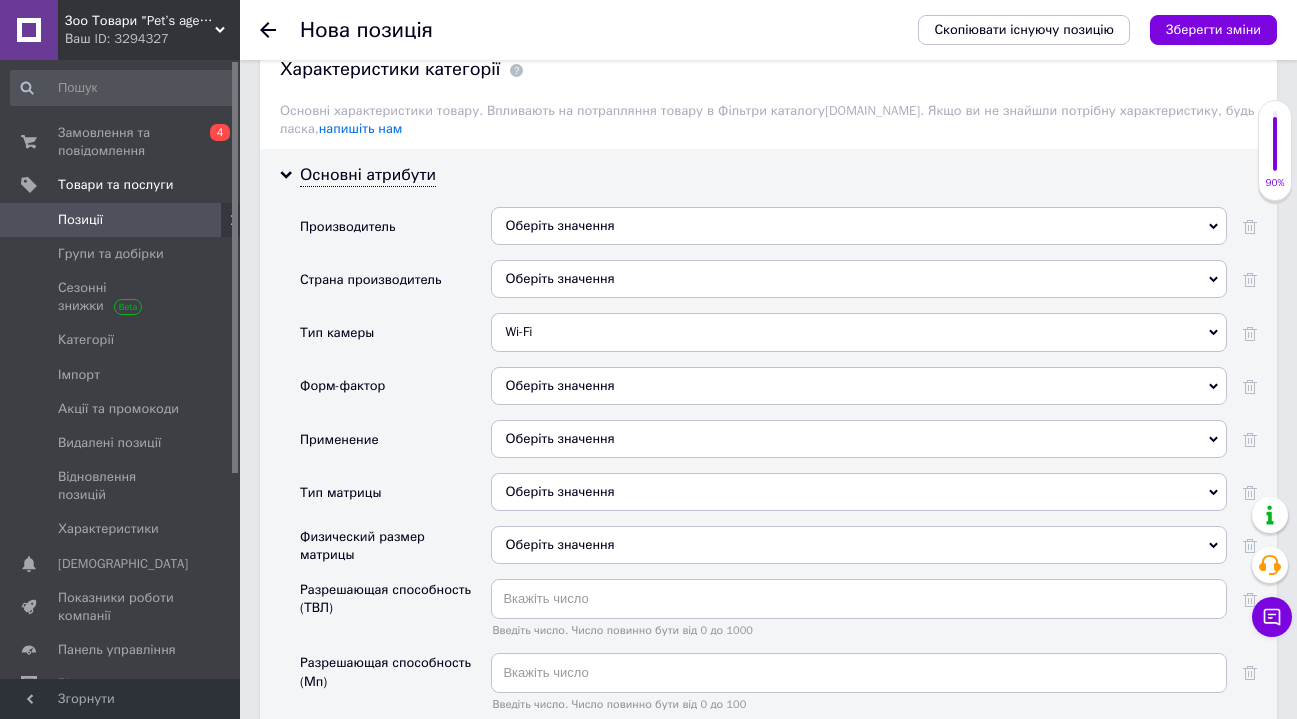click on "Оберіть значення" at bounding box center [859, 386] 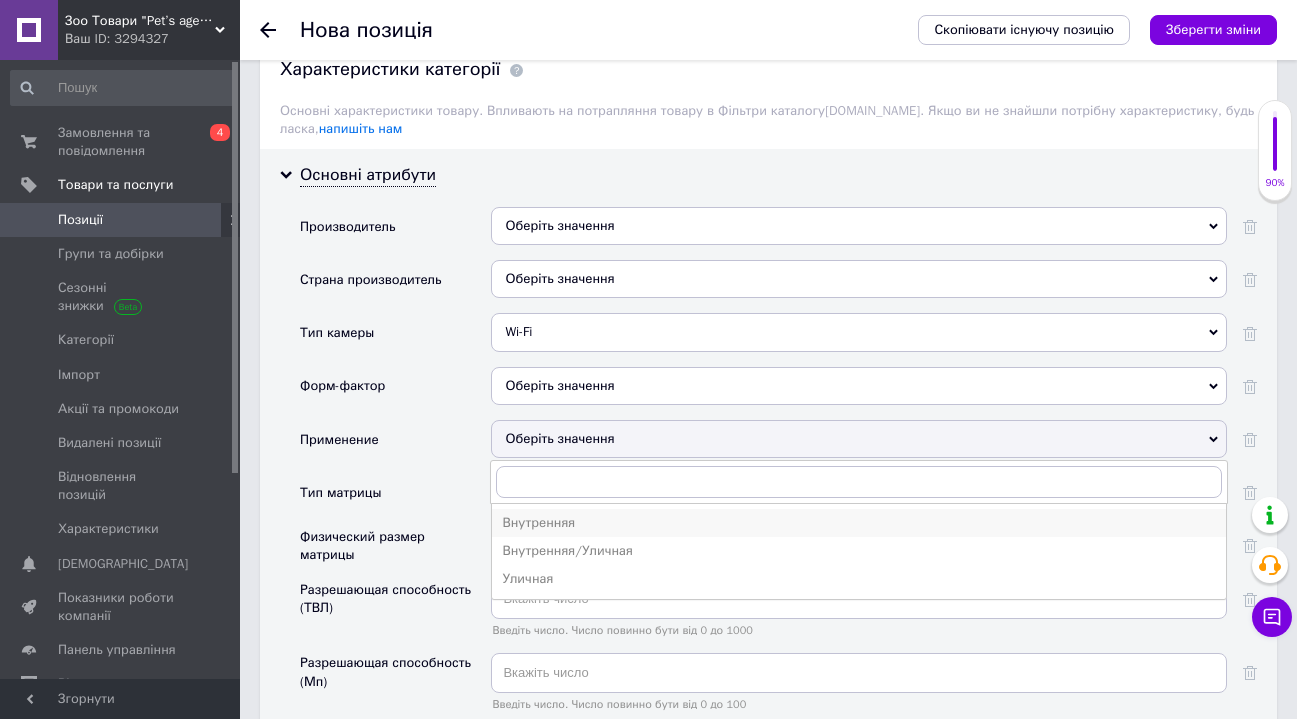 click on "Внутренняя" at bounding box center (859, 523) 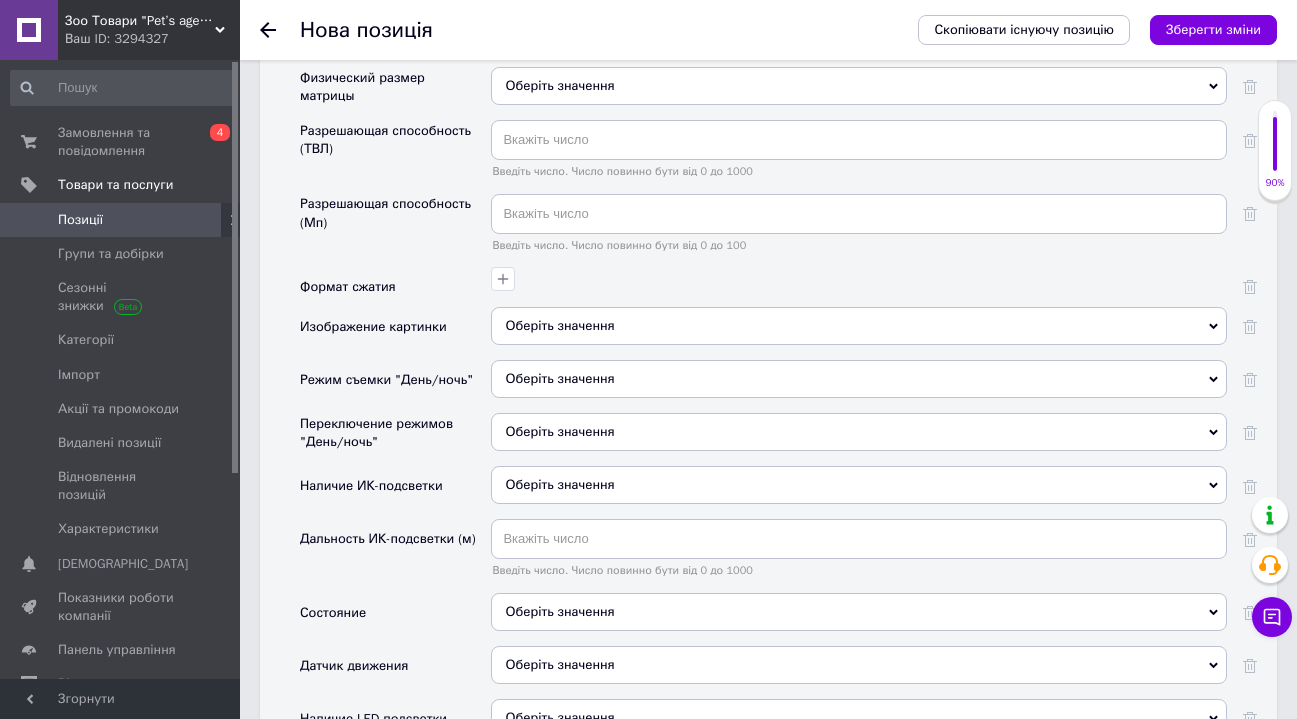 scroll, scrollTop: 2441, scrollLeft: 0, axis: vertical 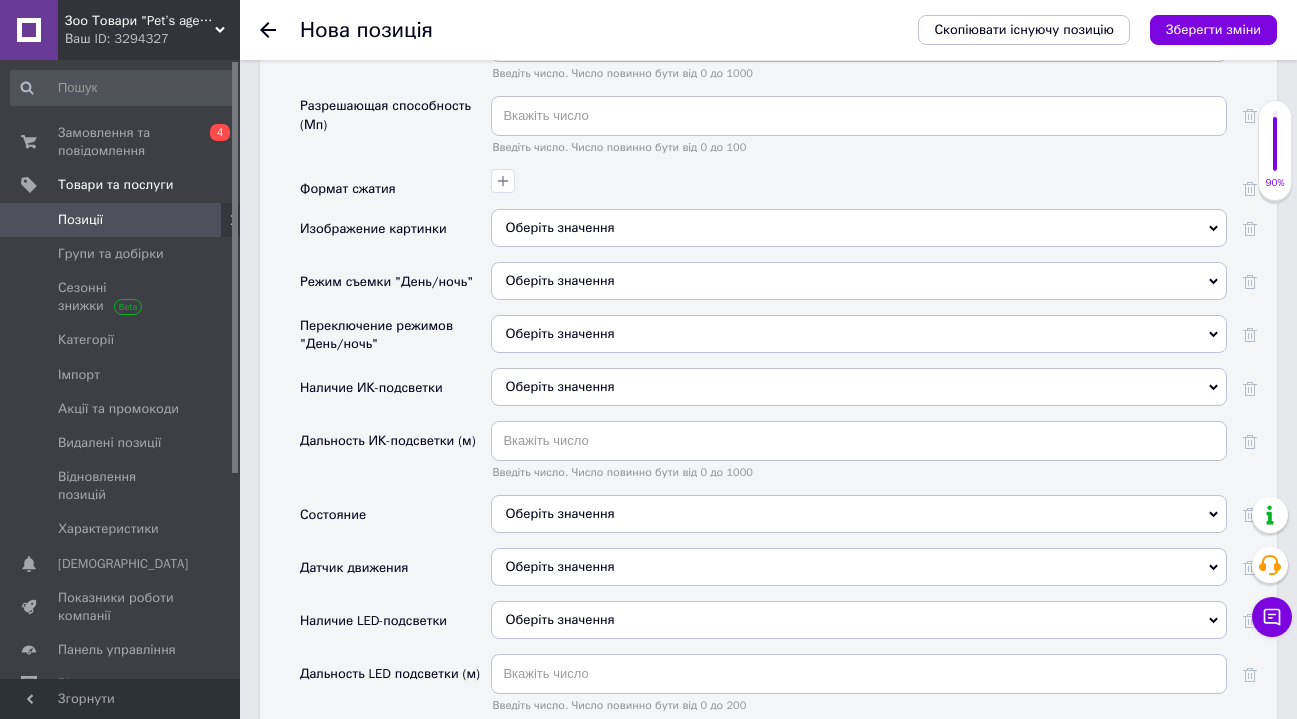 click on "Оберіть значення" at bounding box center [559, 280] 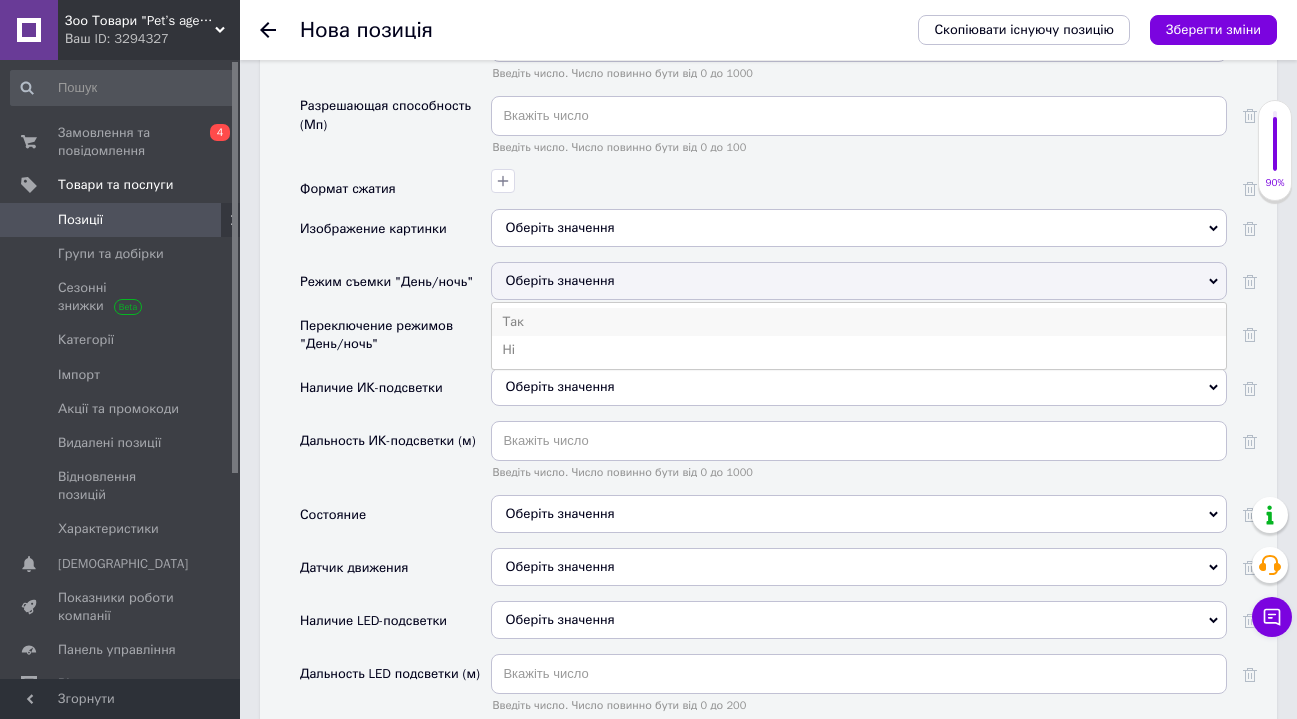 click on "Так" at bounding box center [859, 322] 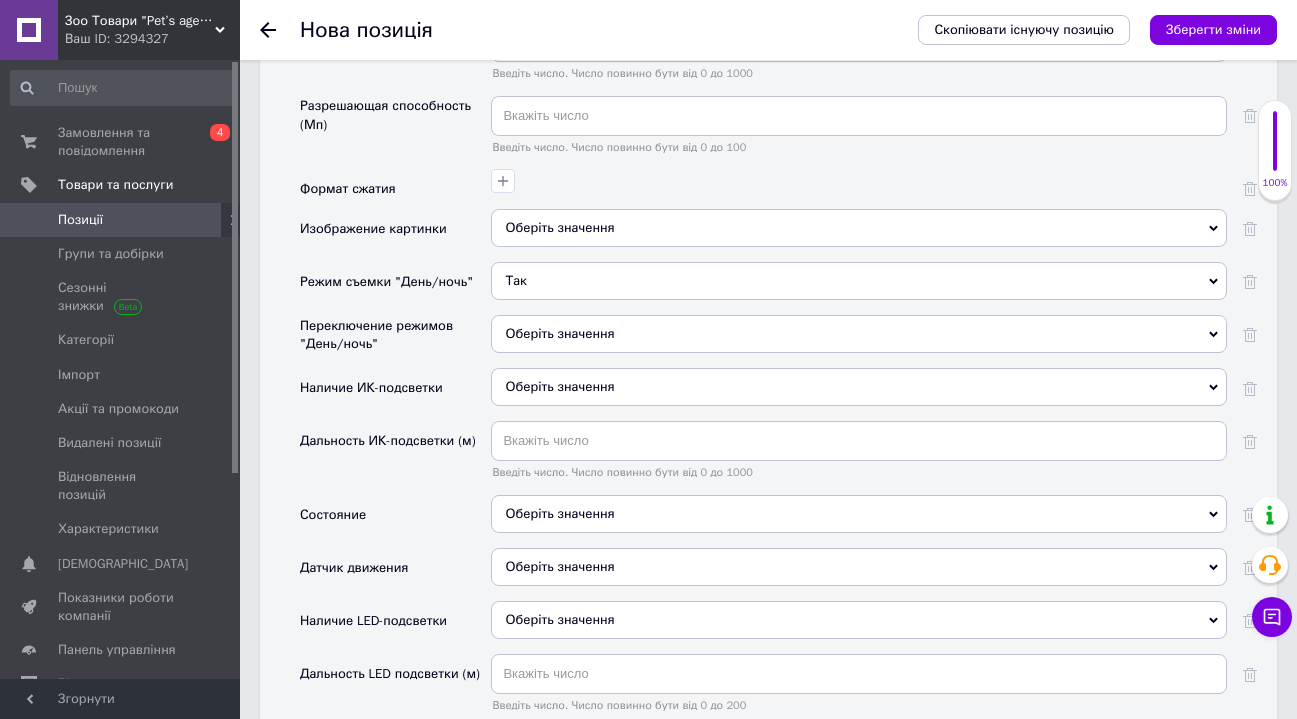 click on "Оберіть значення" at bounding box center [859, 228] 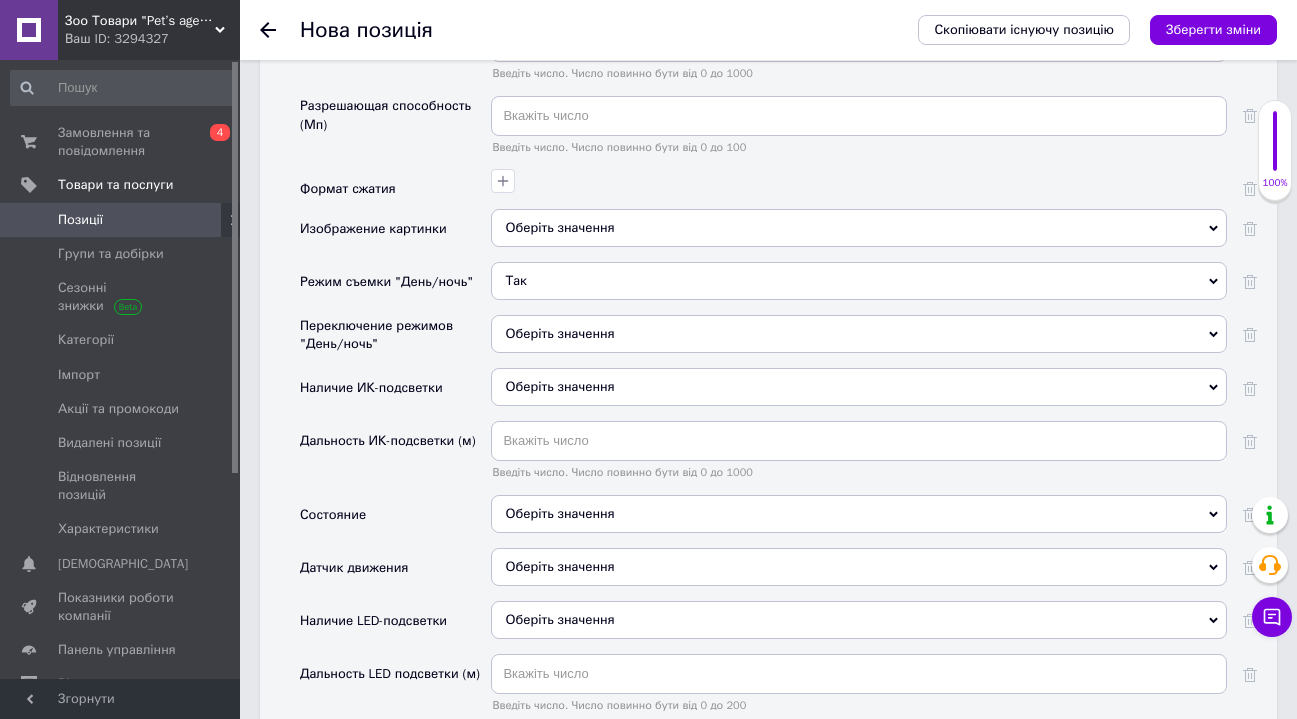 click on "Режим съемки "День/ночь"" at bounding box center (395, 288) 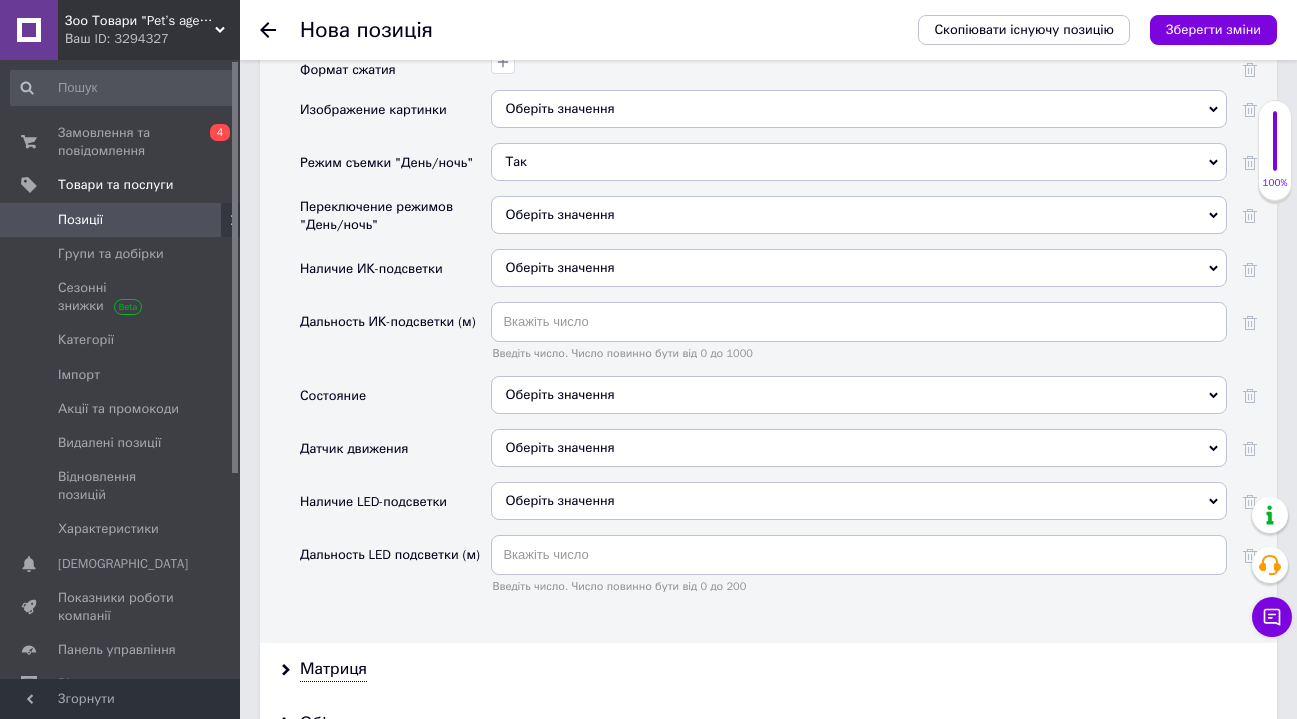 scroll, scrollTop: 2588, scrollLeft: 0, axis: vertical 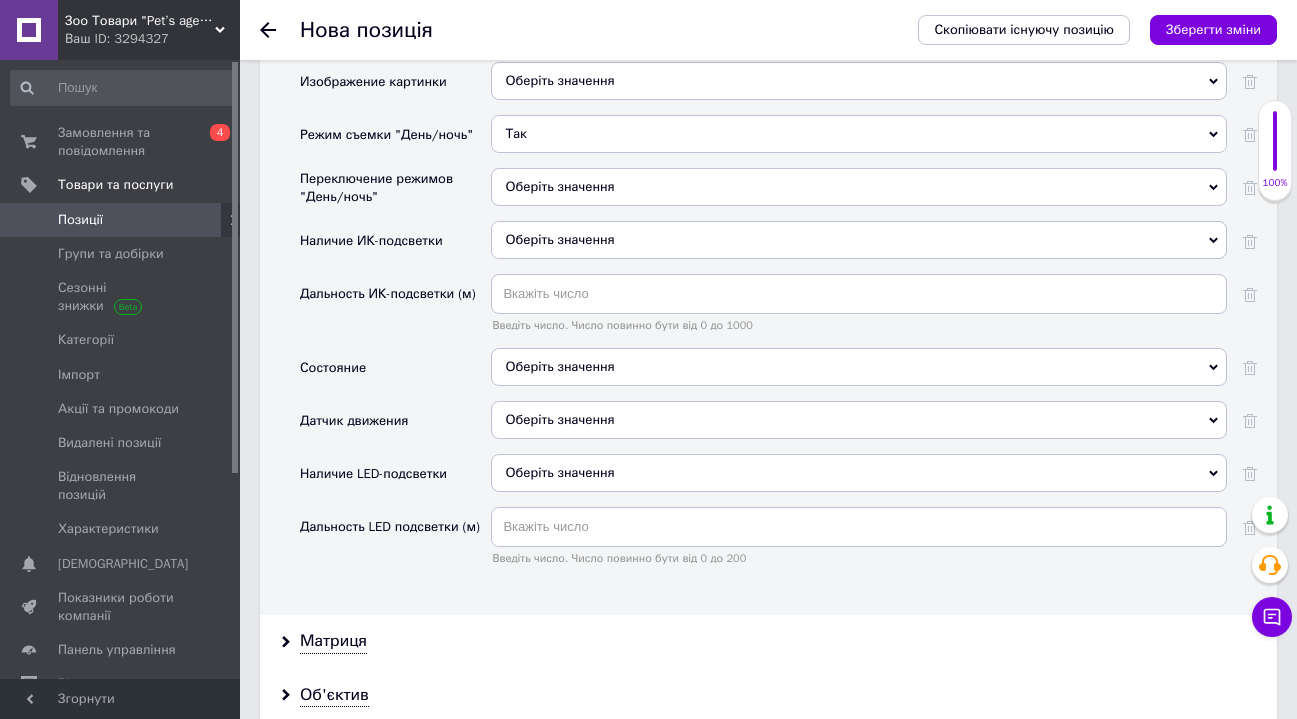 click on "Оберіть значення" at bounding box center (859, 367) 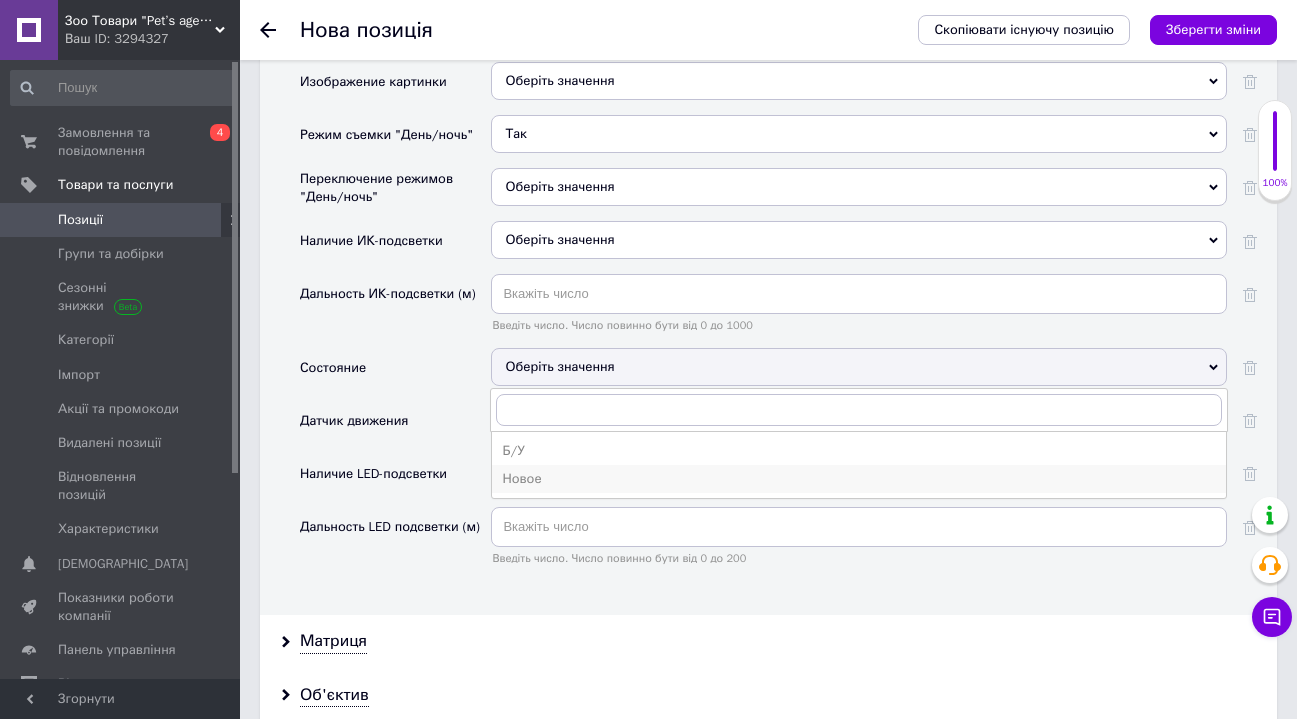 click on "Новое" at bounding box center (859, 479) 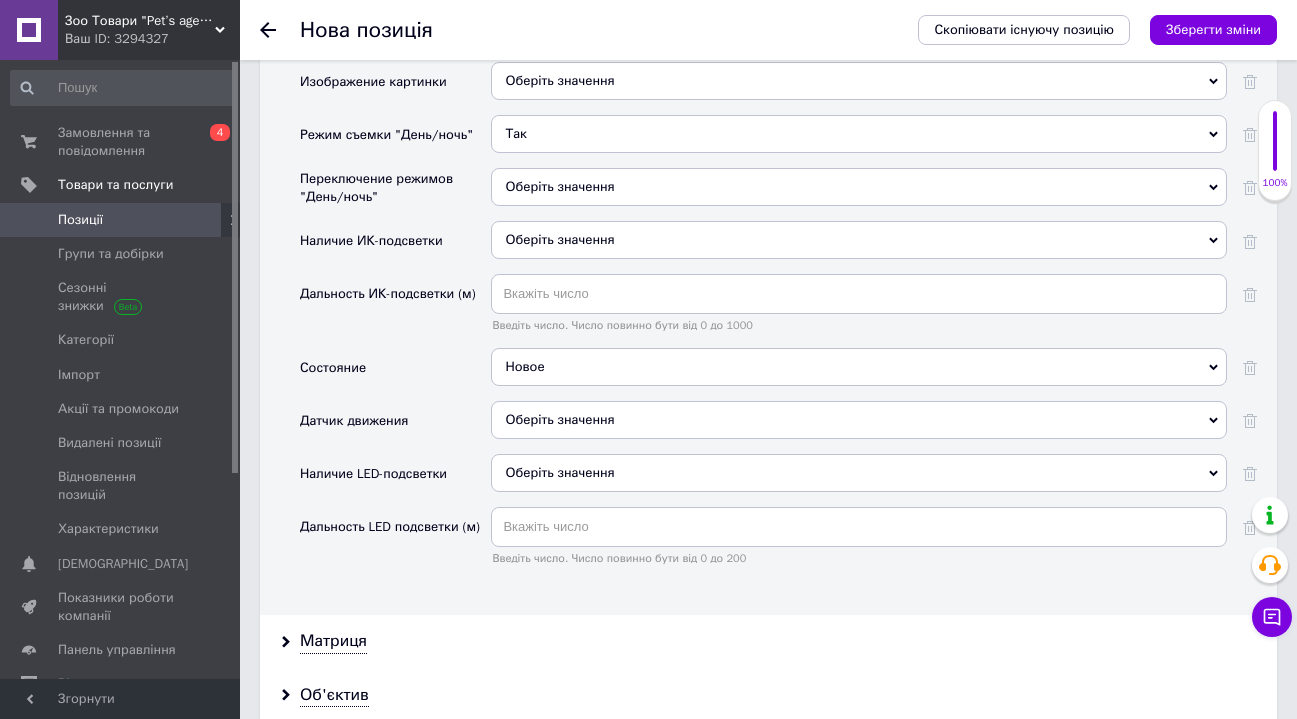 click on "Оберіть значення" at bounding box center [559, 419] 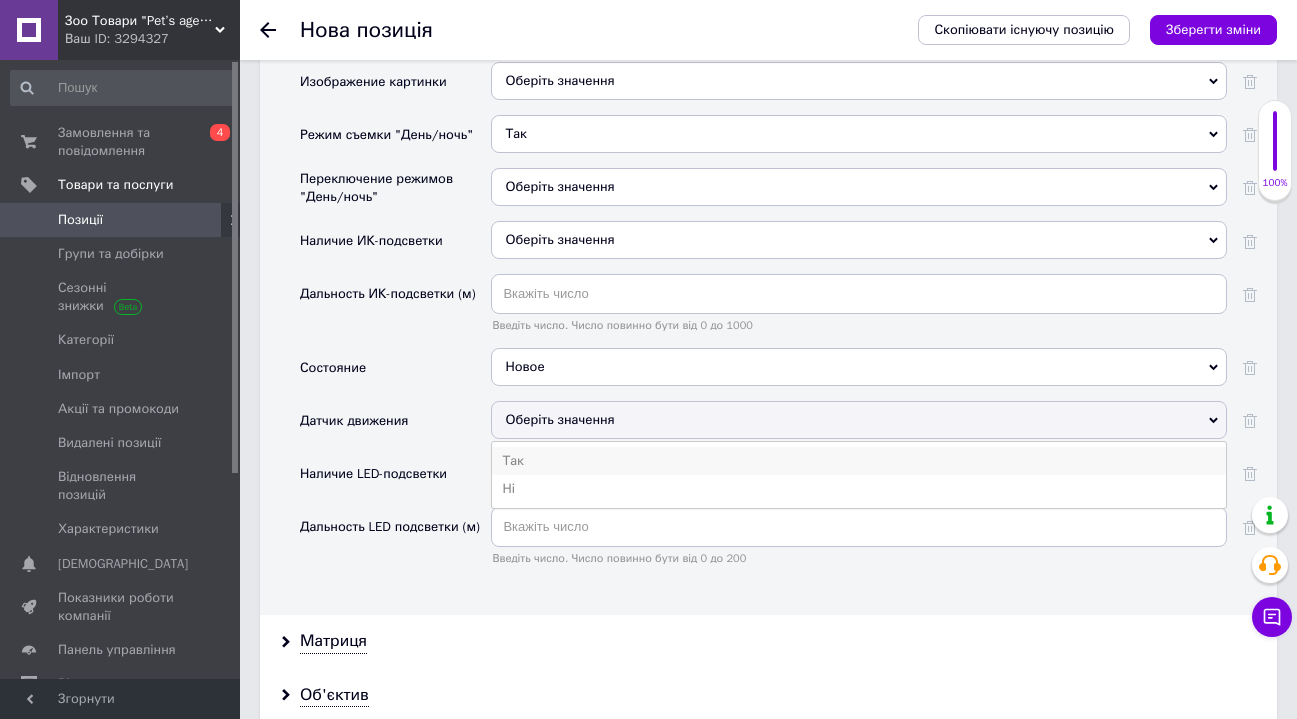 click on "Так" at bounding box center (859, 461) 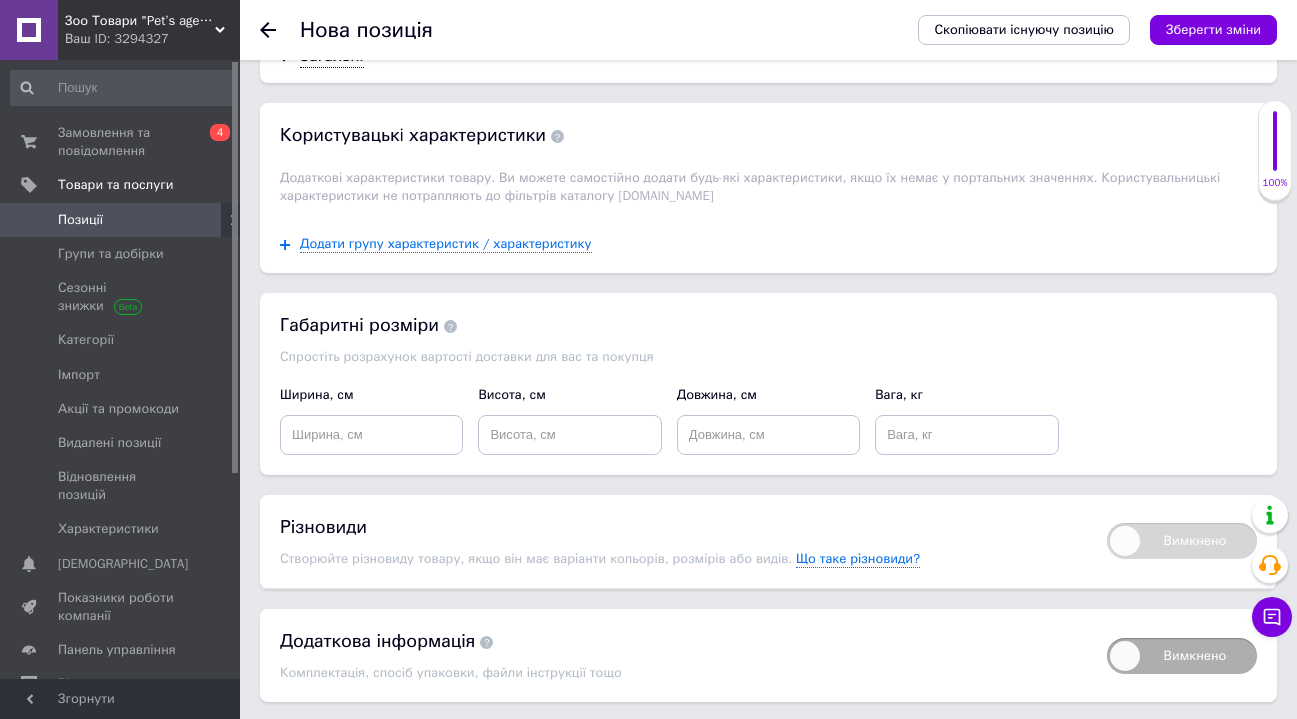 scroll, scrollTop: 3434, scrollLeft: 0, axis: vertical 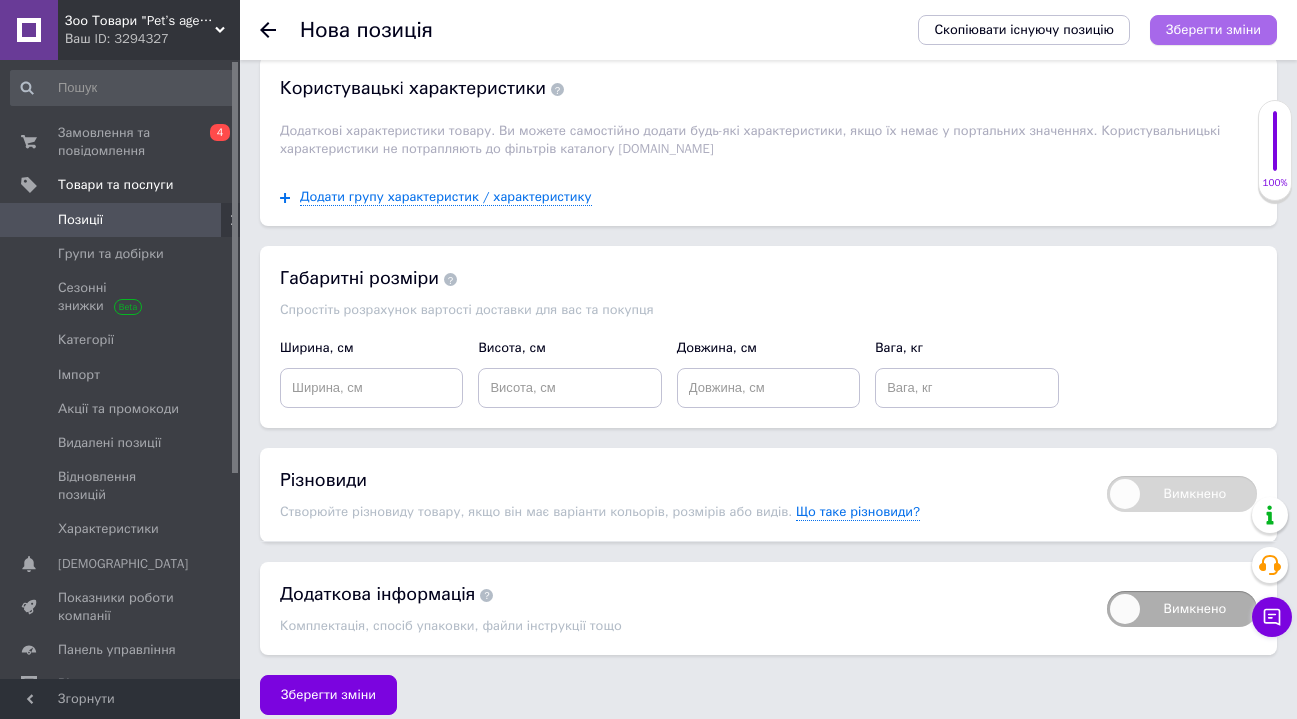 click on "Зберегти зміни" at bounding box center (1213, 29) 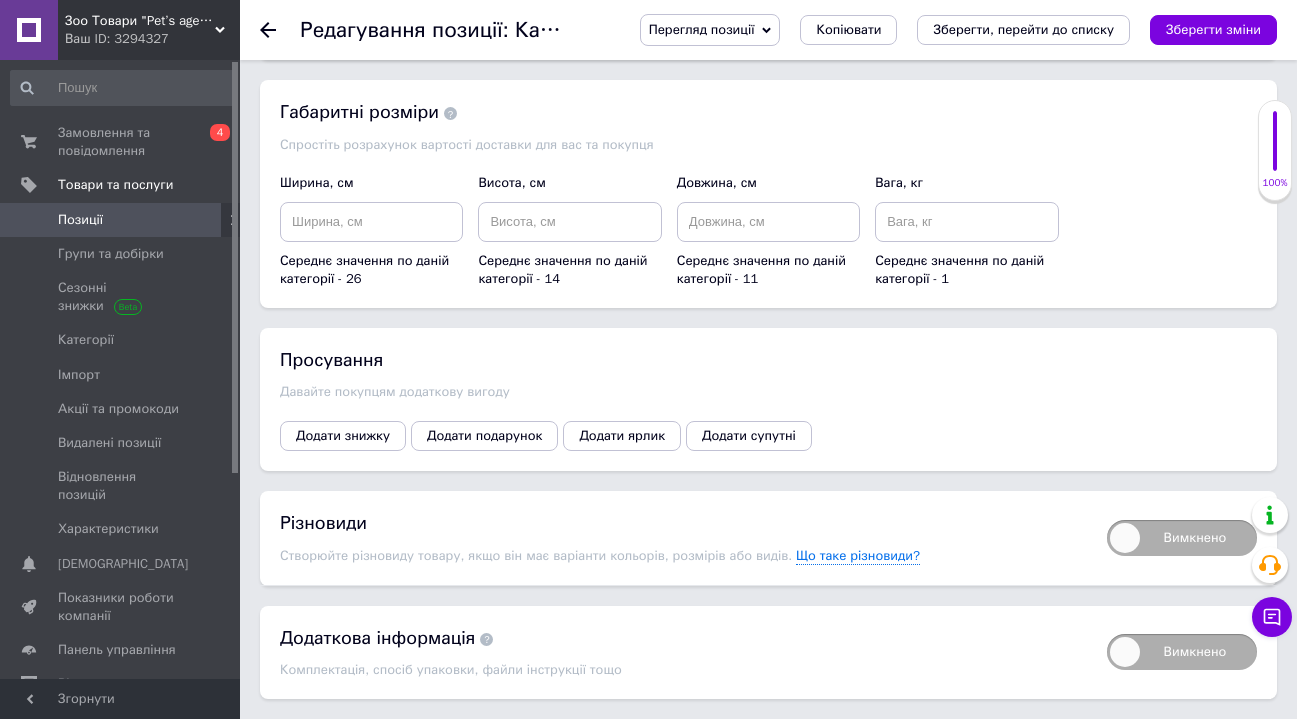 scroll, scrollTop: 2476, scrollLeft: 0, axis: vertical 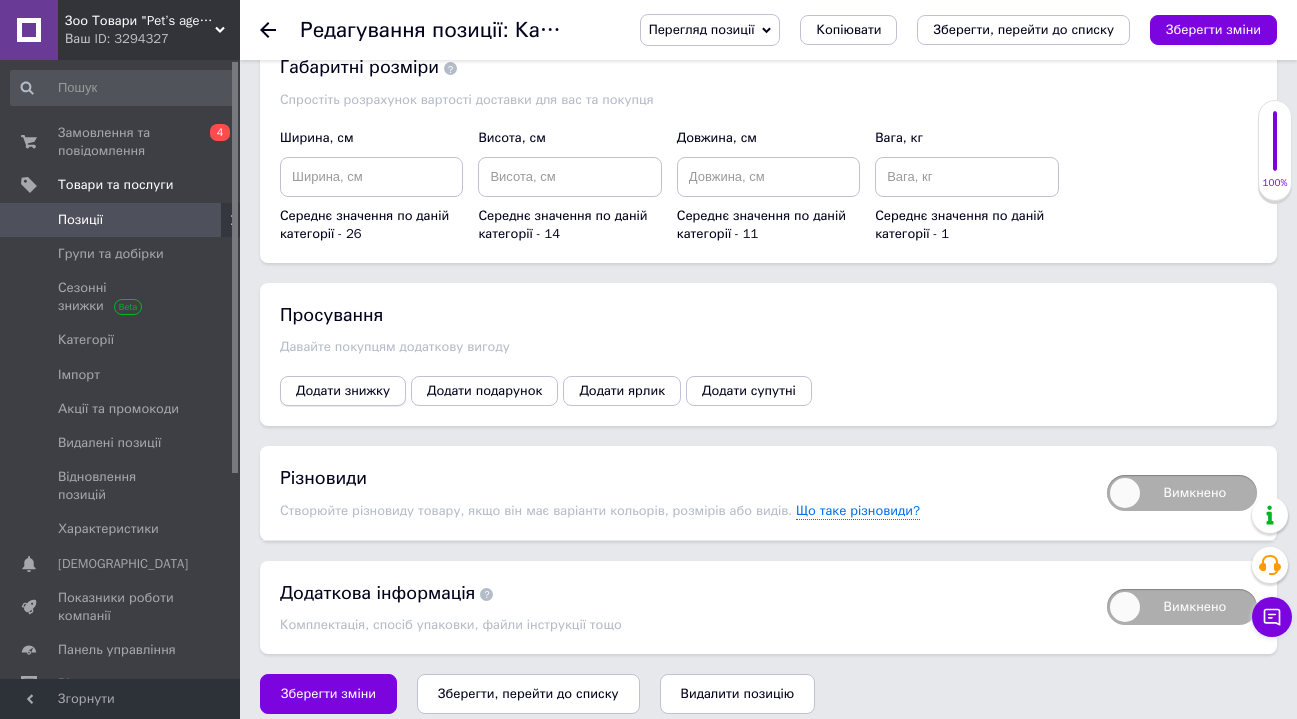 click on "Додати знижку" at bounding box center (343, 391) 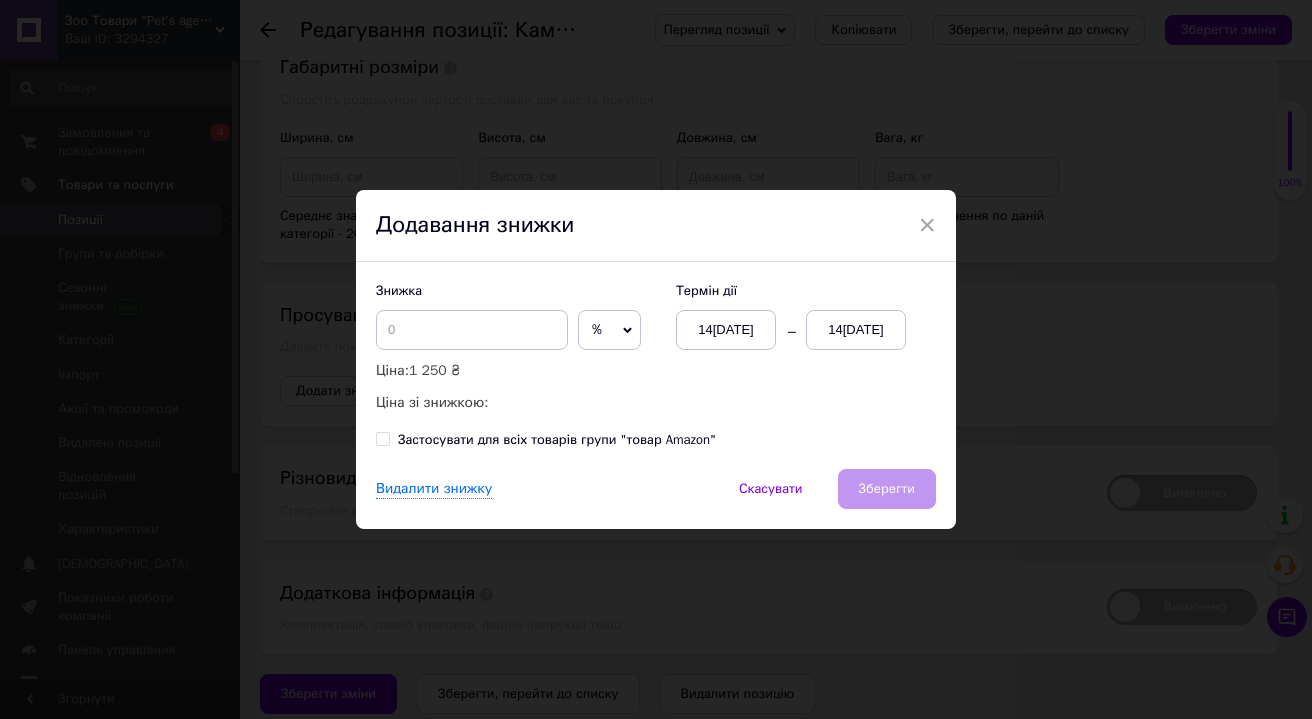 click on "14[DATE]" at bounding box center (856, 330) 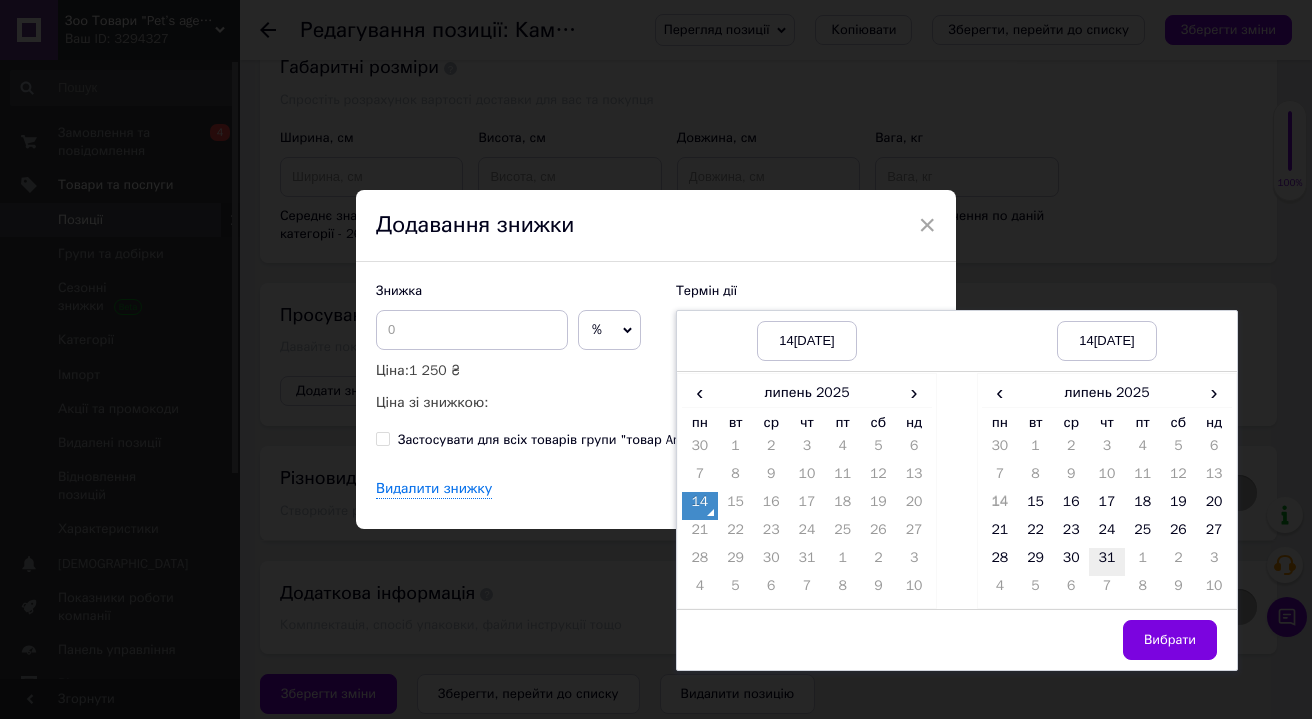 click on "31" at bounding box center [1107, 562] 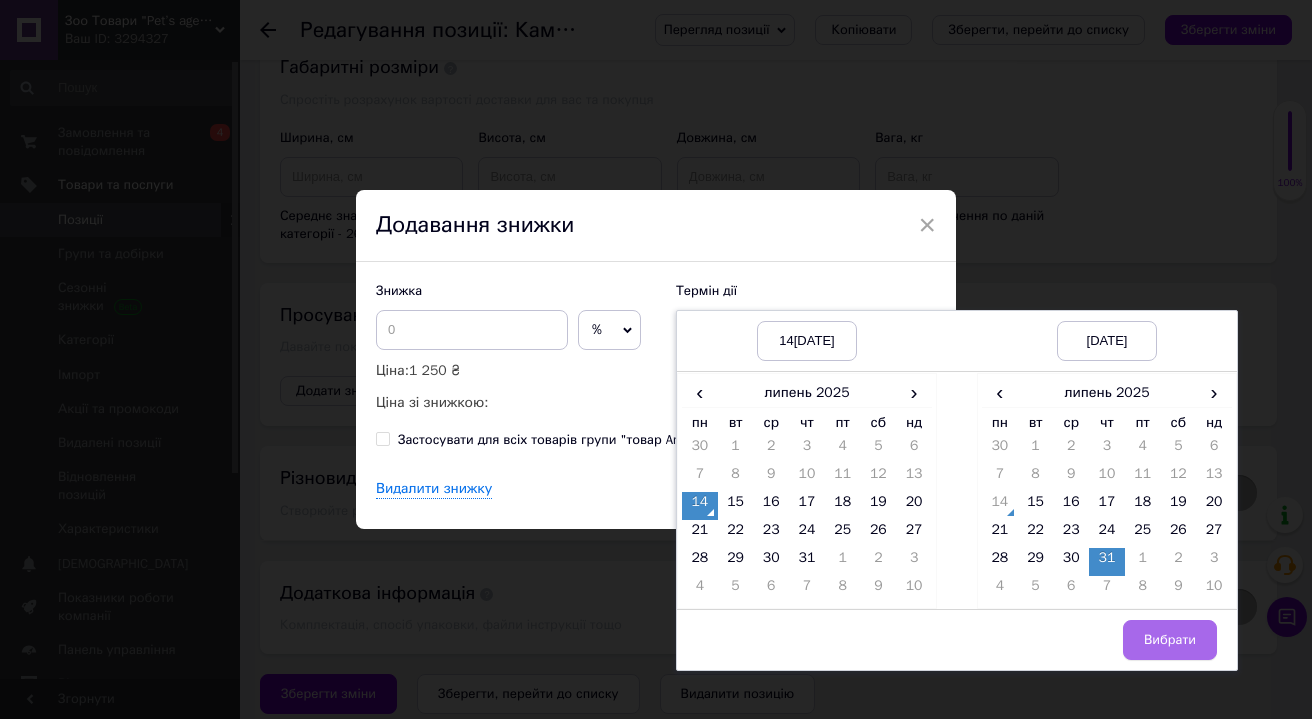 click on "Вибрати" at bounding box center (1170, 640) 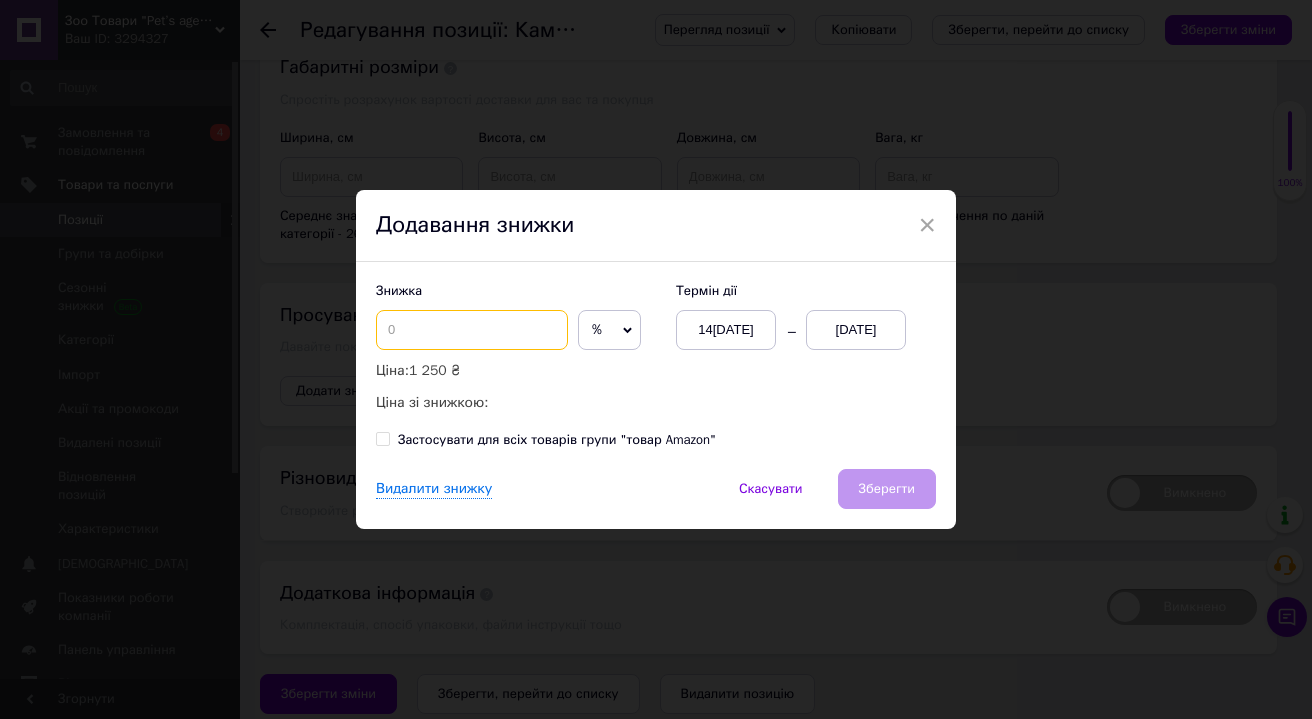 click at bounding box center (472, 330) 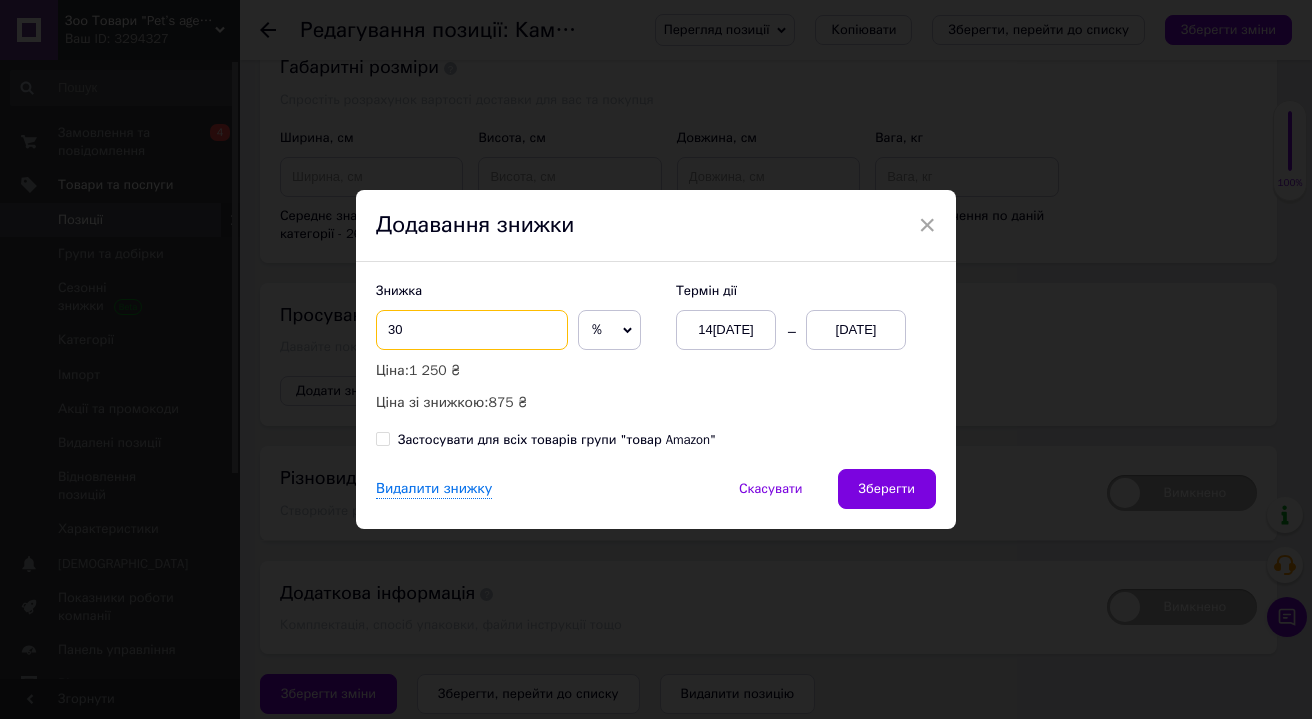 type on "3" 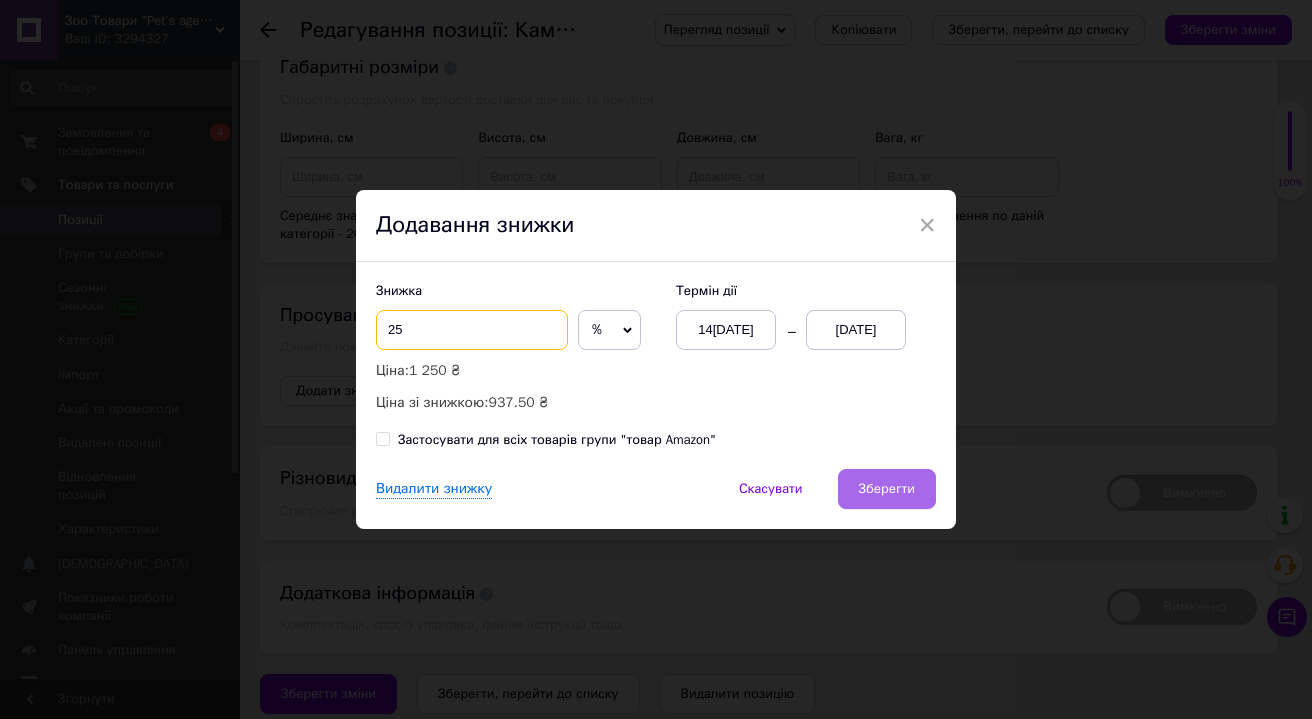 type on "25" 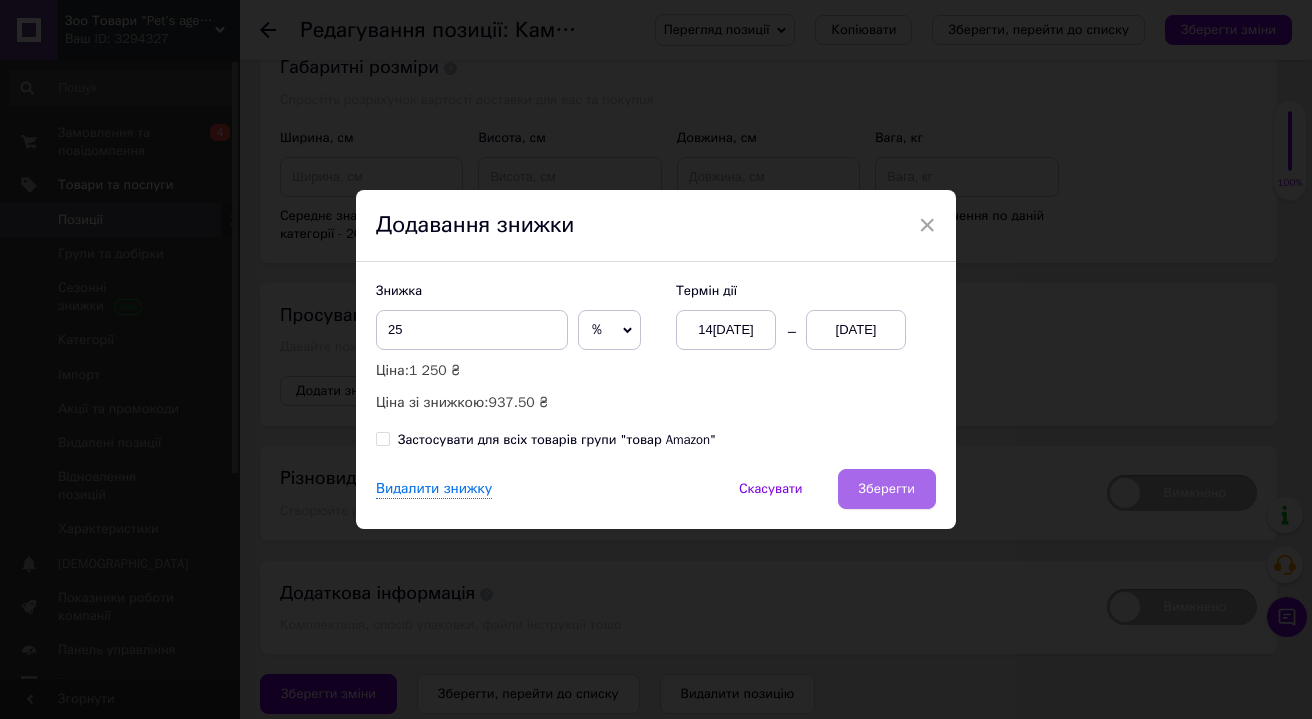 click on "Зберегти" at bounding box center (887, 489) 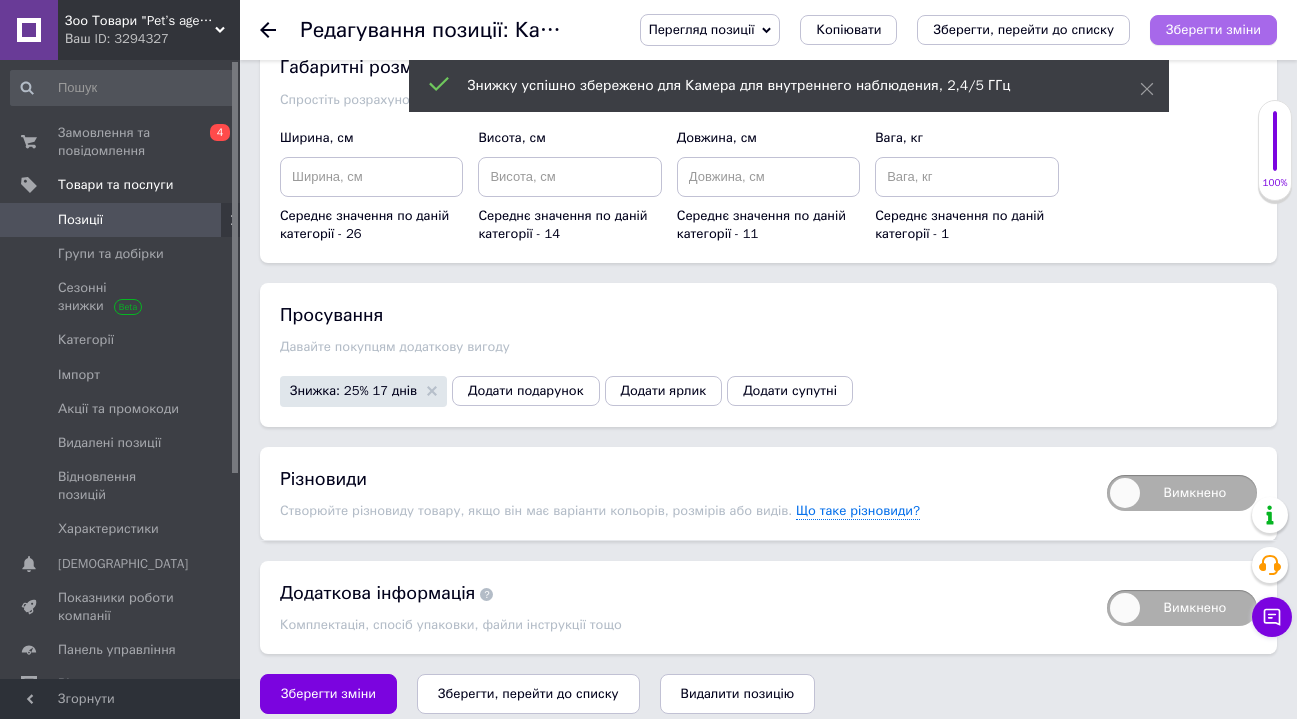 click on "Зберегти зміни" at bounding box center [1213, 29] 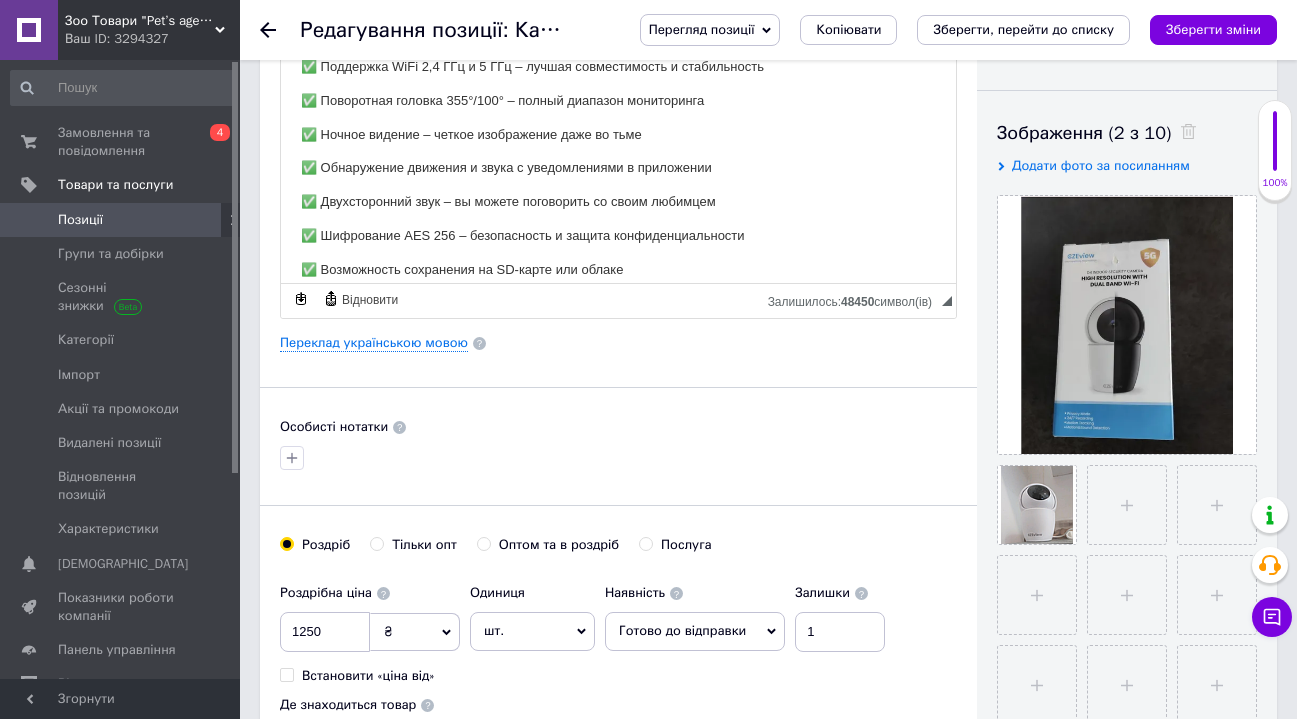 scroll, scrollTop: 57, scrollLeft: 0, axis: vertical 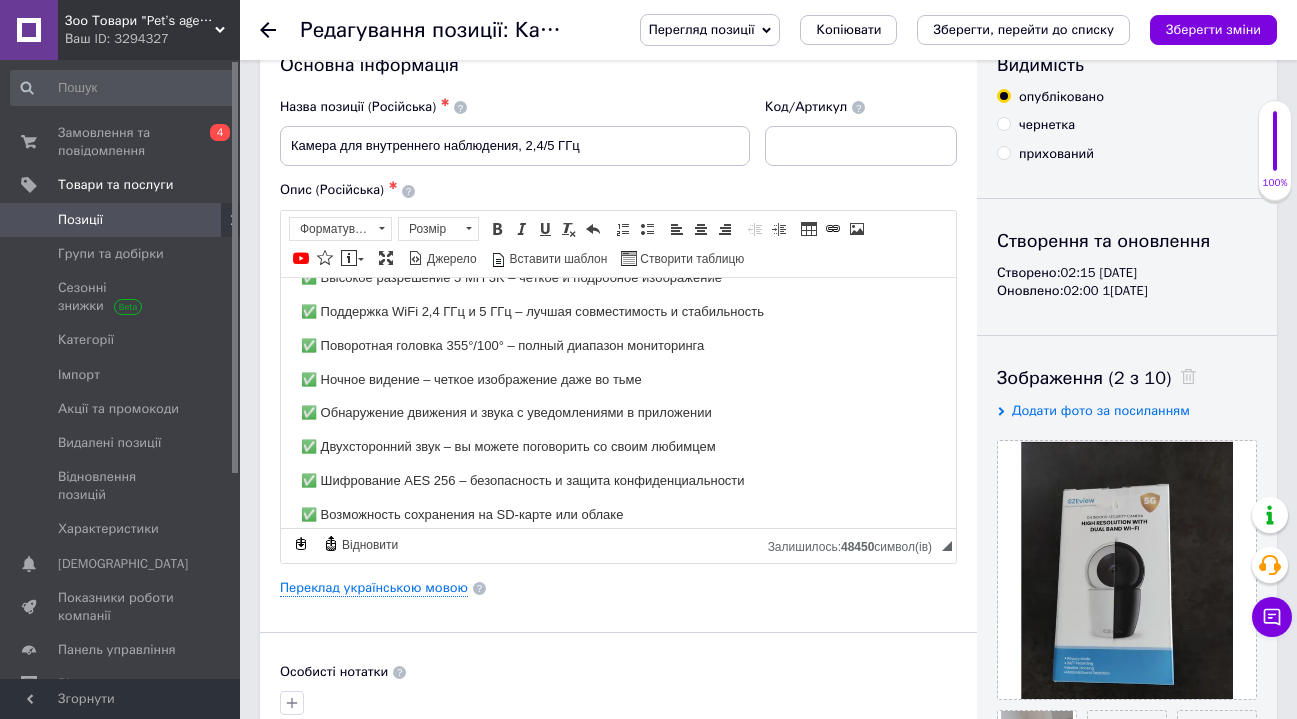 click on "Позиції" at bounding box center [121, 220] 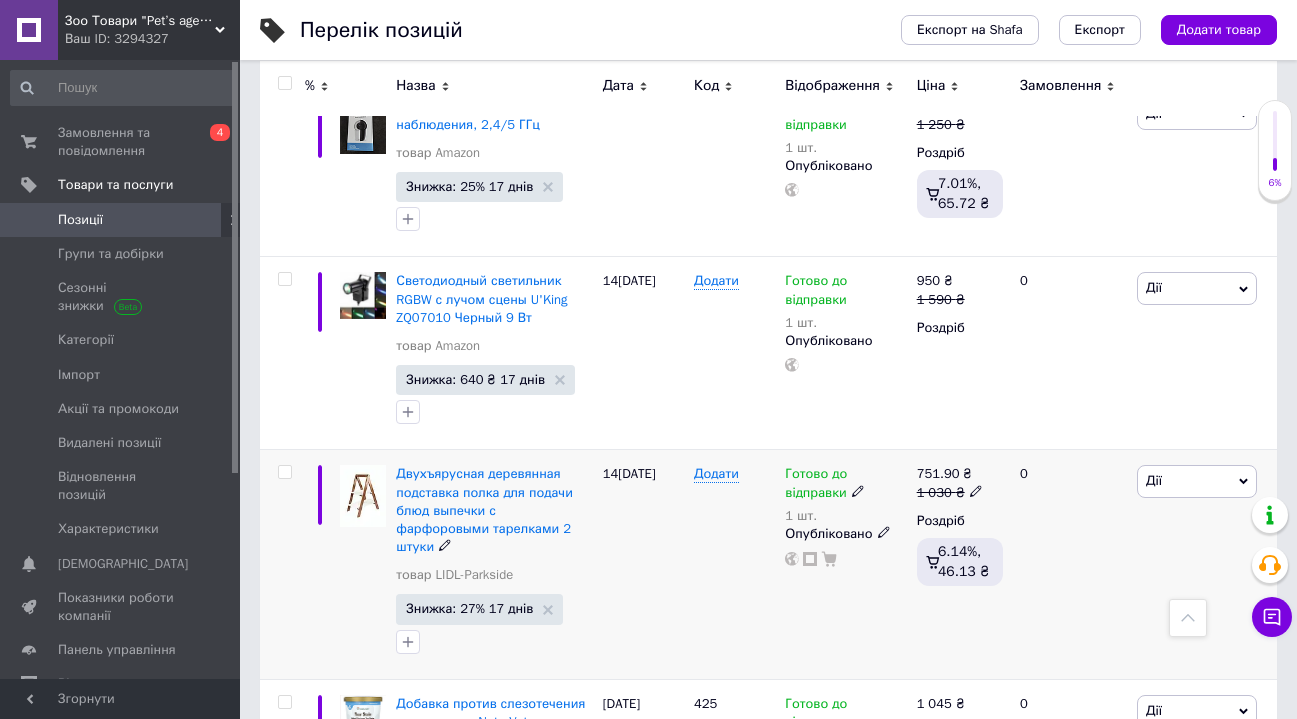 scroll, scrollTop: 411, scrollLeft: 0, axis: vertical 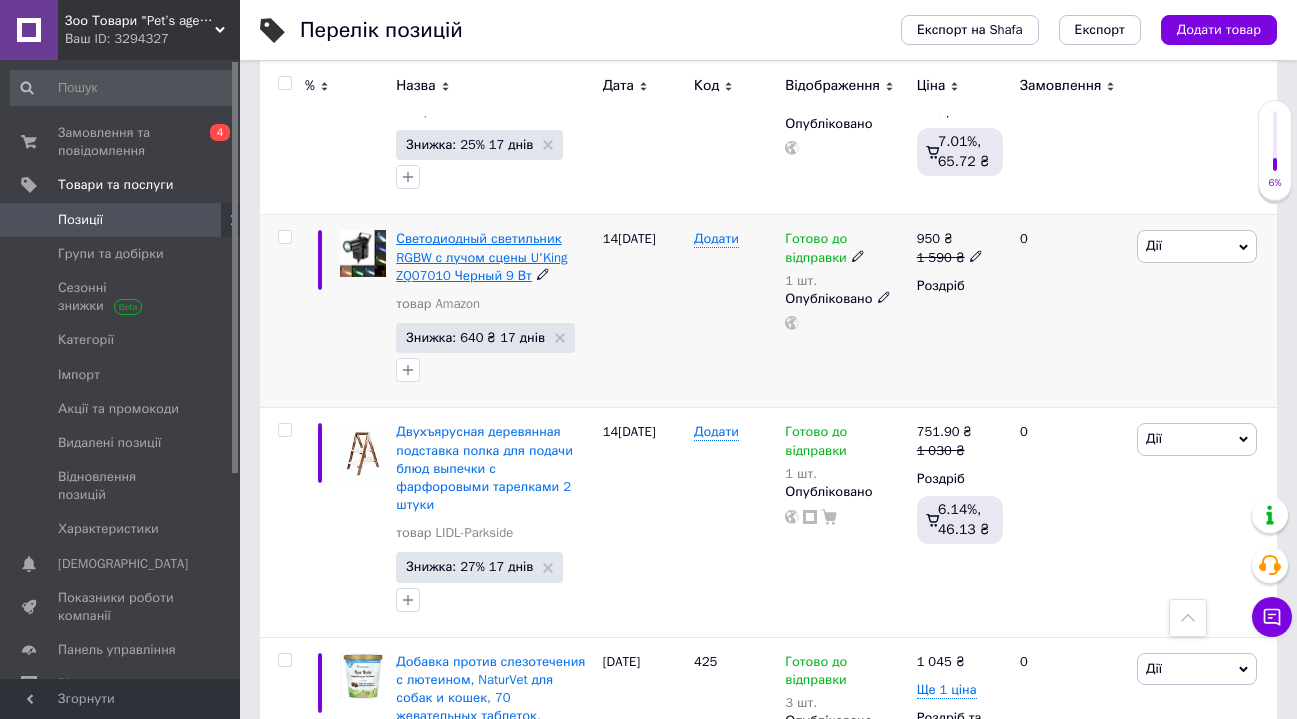 click on "Светодиодный светильник RGBW с лучом сцены U'King ZQ07010 Черный 9 Вт" at bounding box center (481, 256) 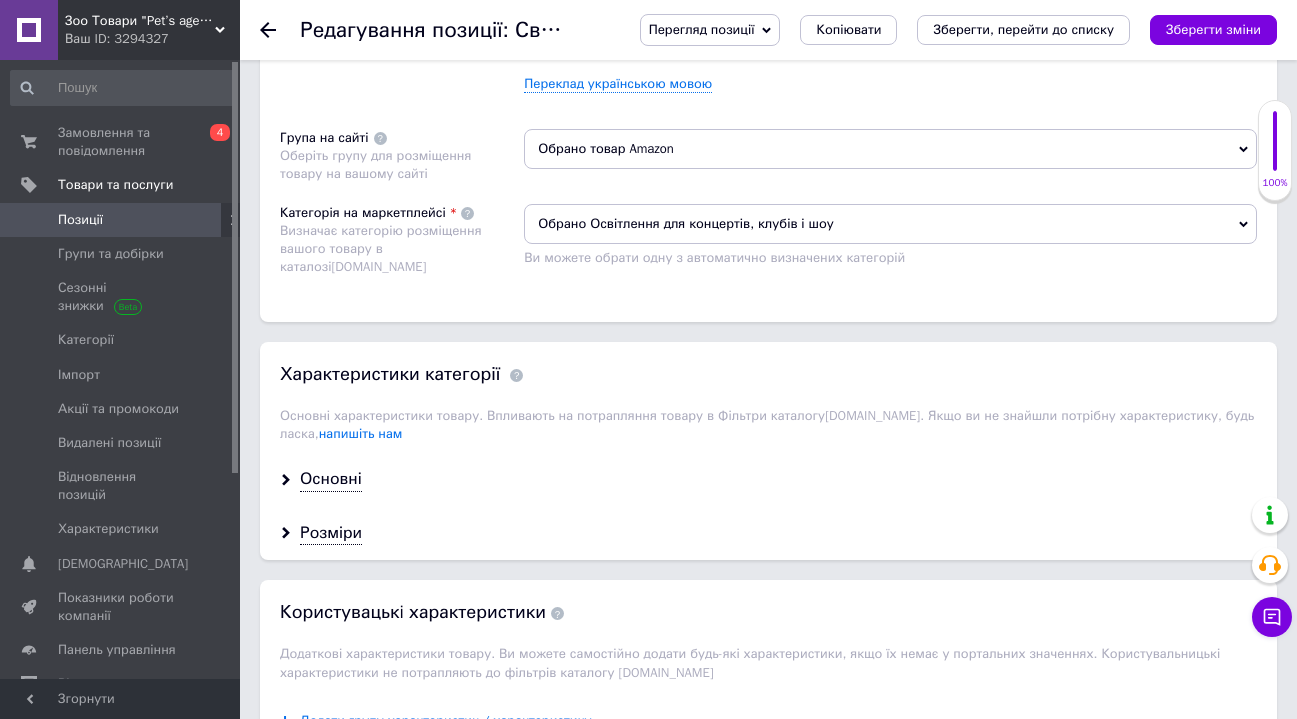 scroll, scrollTop: 1525, scrollLeft: 0, axis: vertical 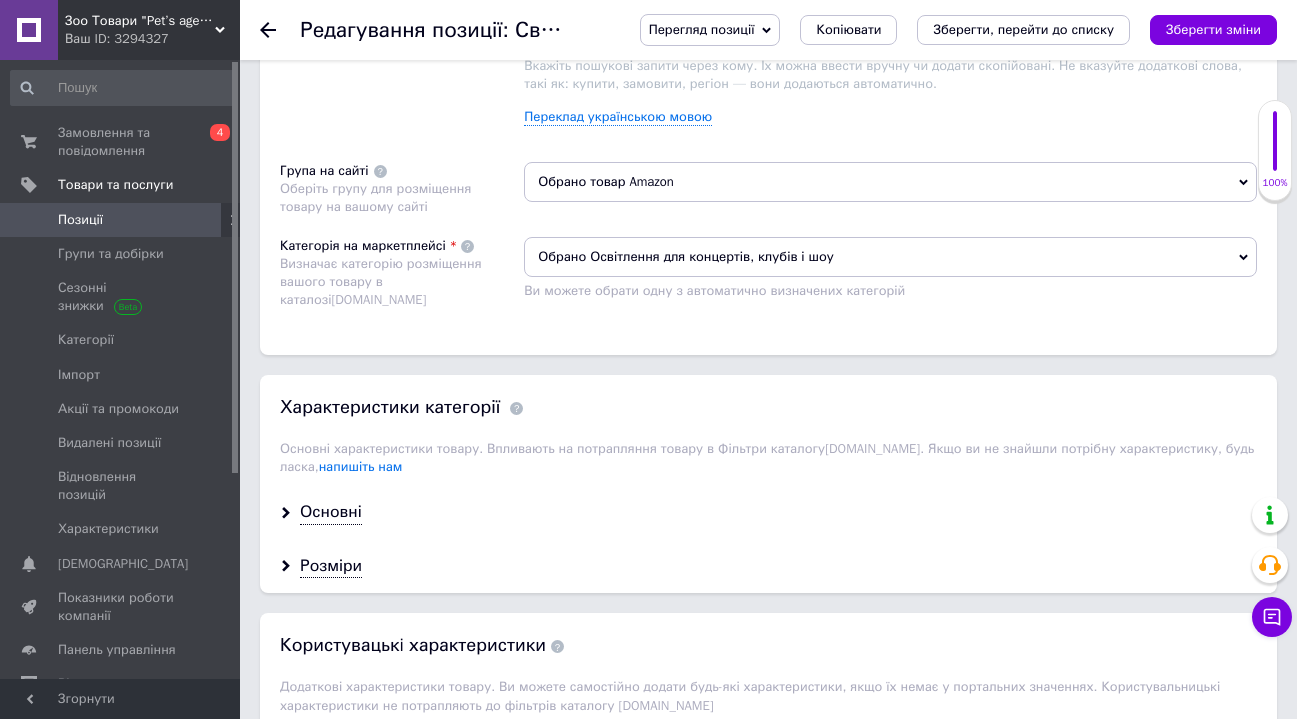 click on "Позиції" at bounding box center [121, 220] 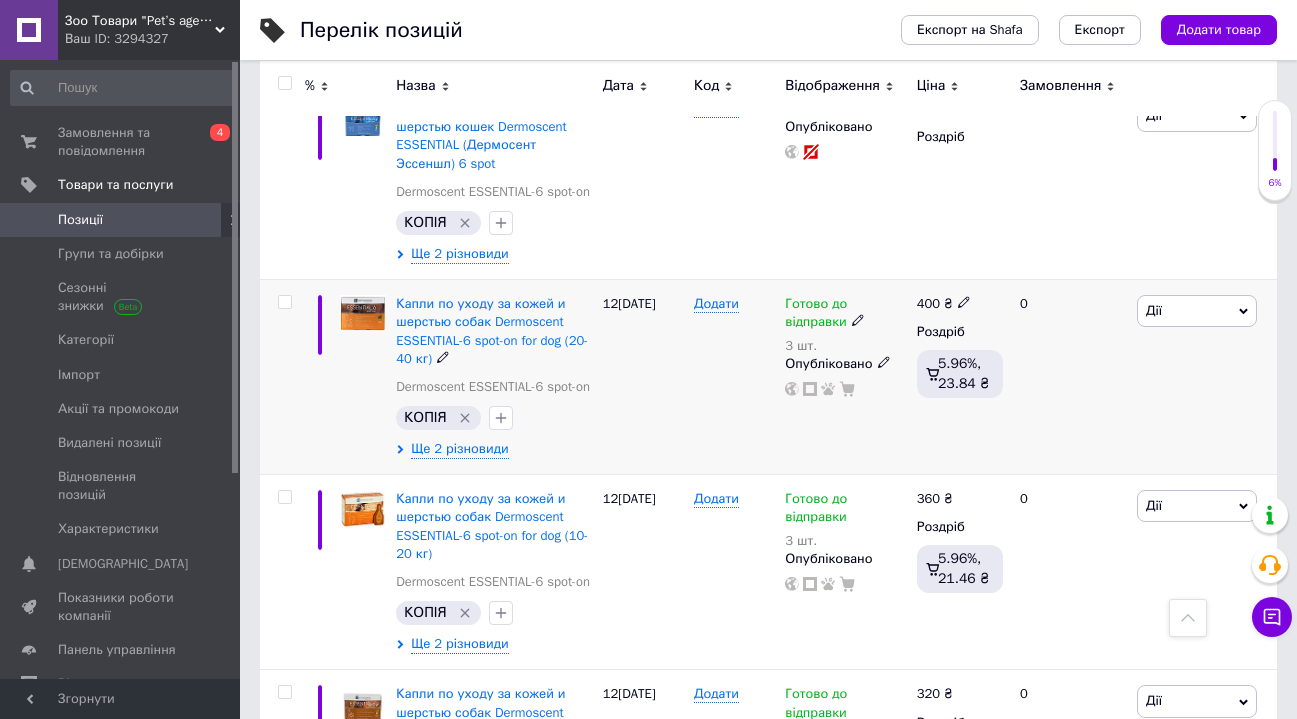 scroll, scrollTop: 2369, scrollLeft: 0, axis: vertical 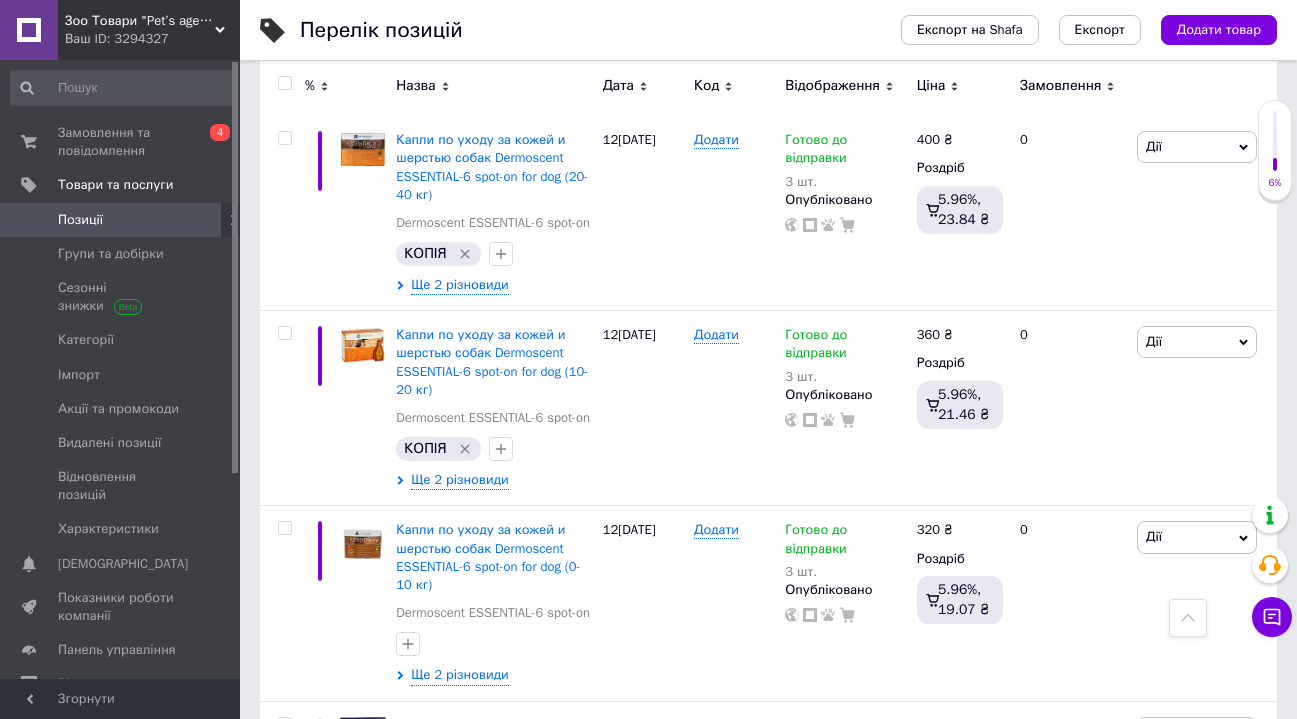 click on "Позиції" at bounding box center [121, 220] 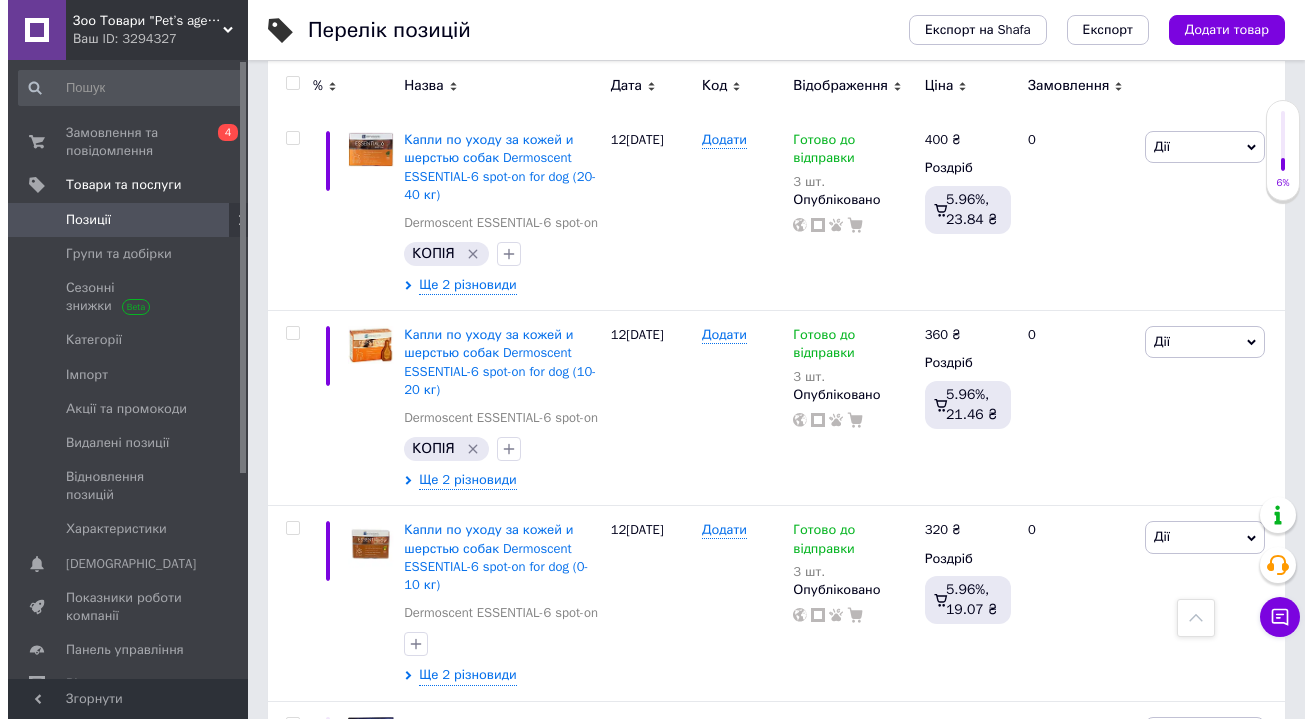scroll, scrollTop: 0, scrollLeft: 0, axis: both 